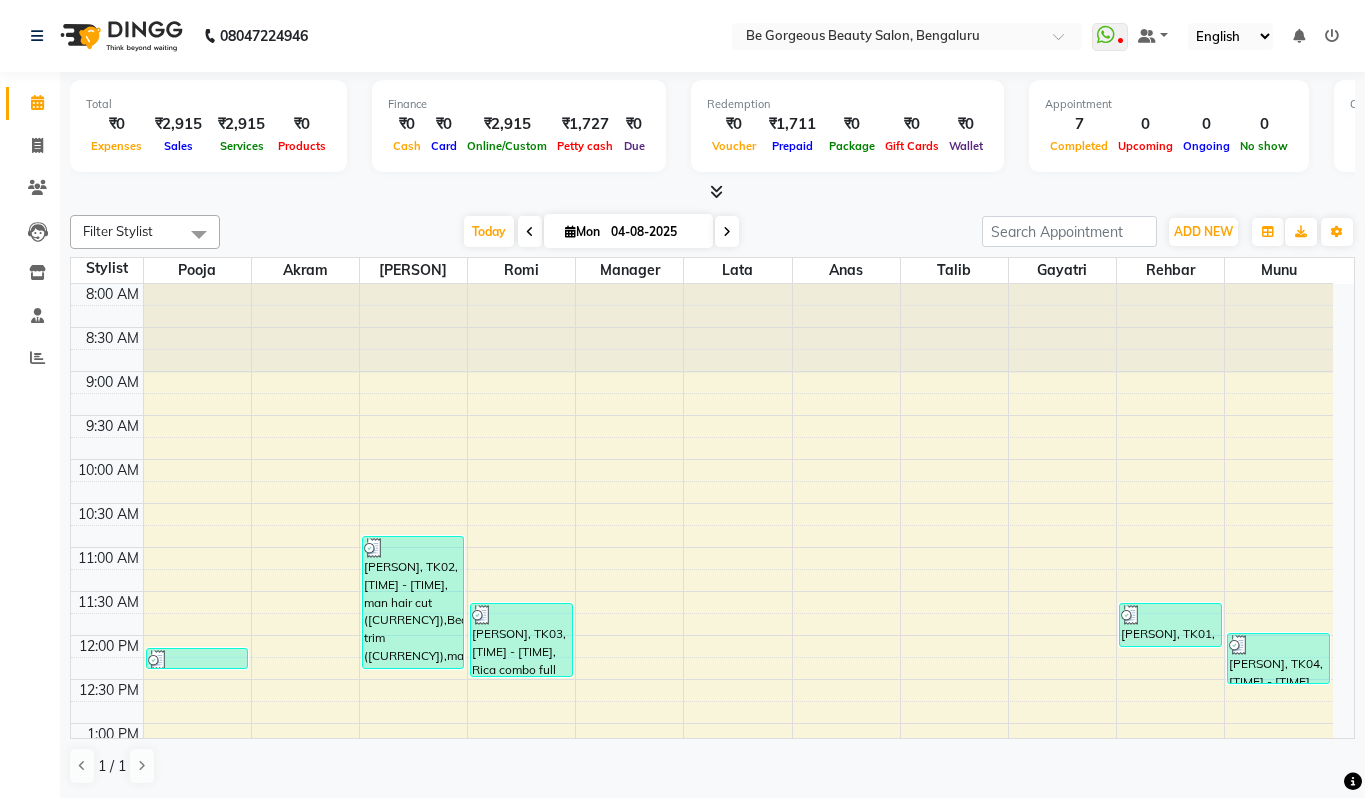 scroll, scrollTop: 0, scrollLeft: 0, axis: both 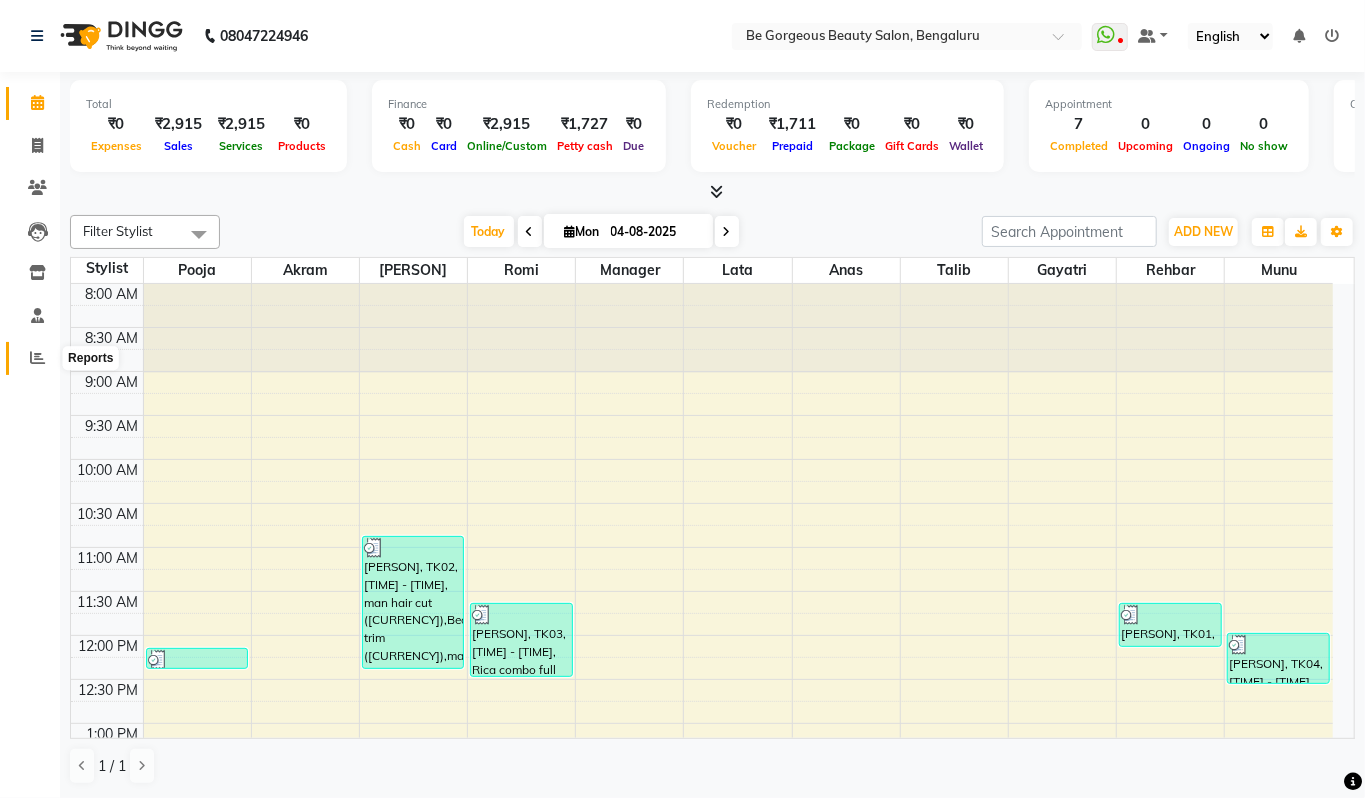 drag, startPoint x: 34, startPoint y: 348, endPoint x: 49, endPoint y: 341, distance: 16.552946 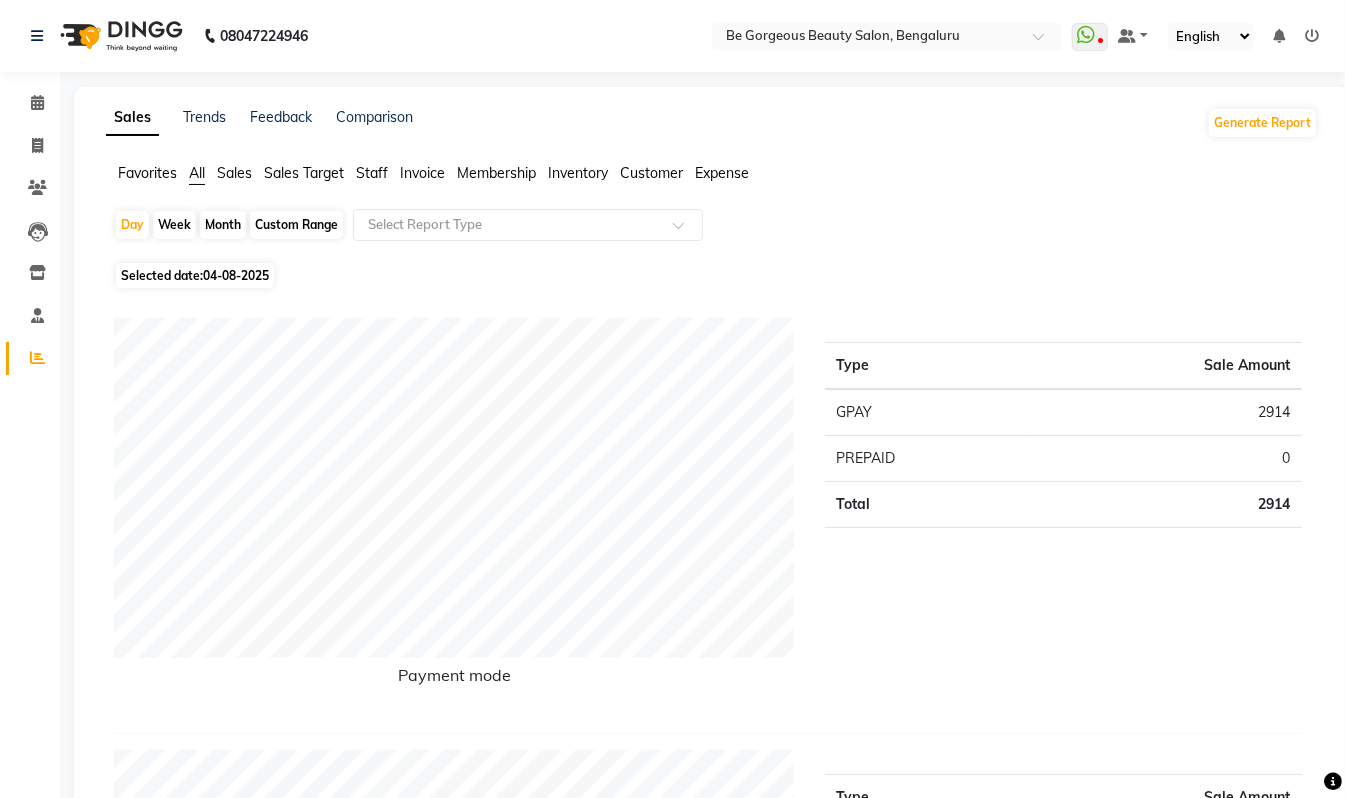 click on "Staff" 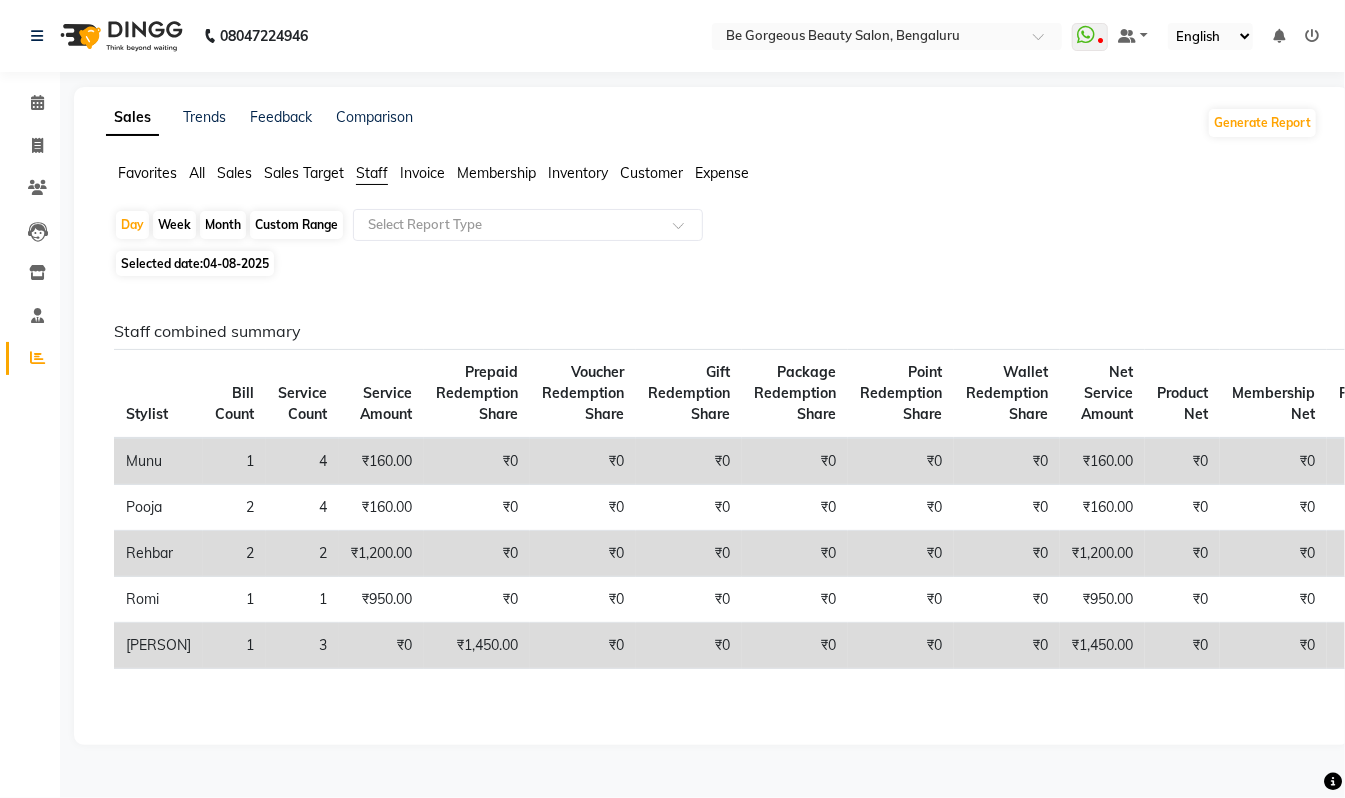 click 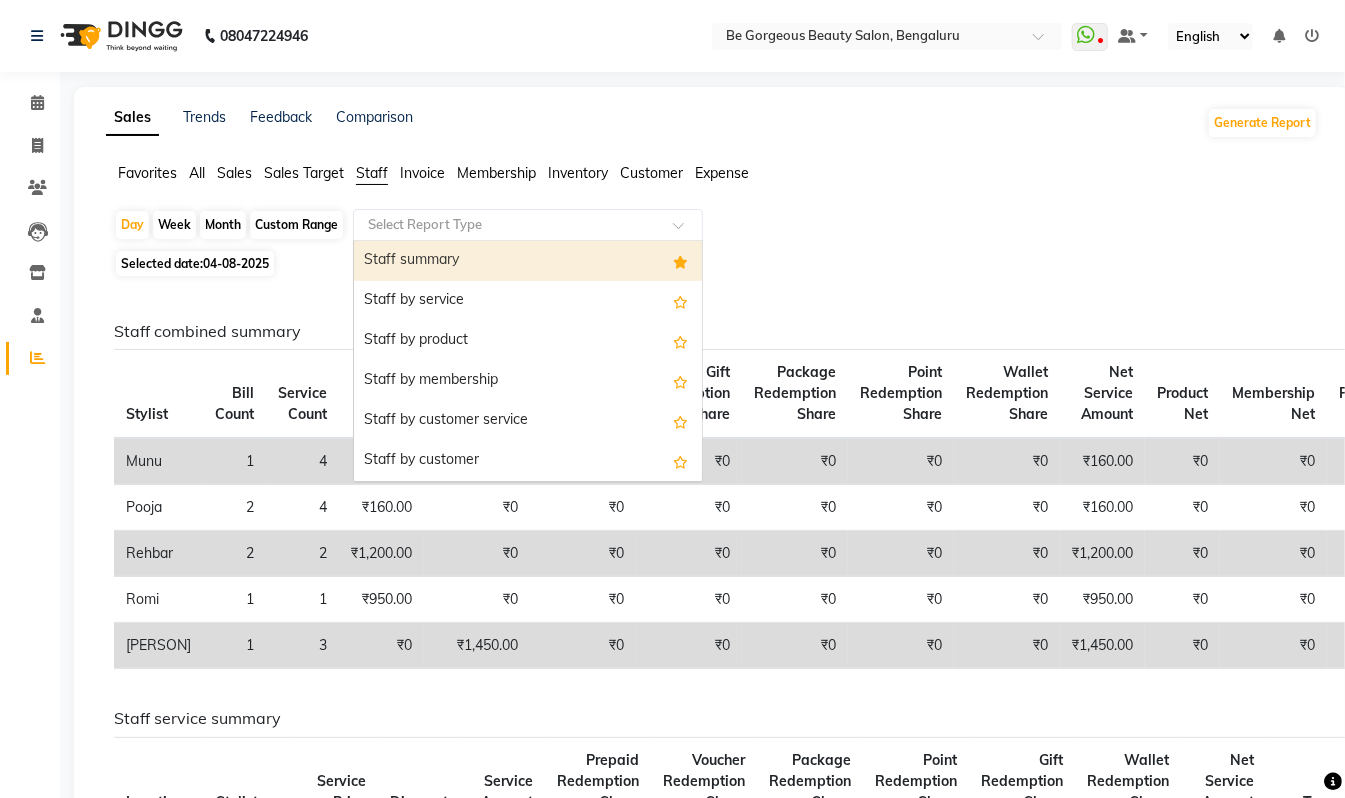 click on "Staff summary" at bounding box center (528, 261) 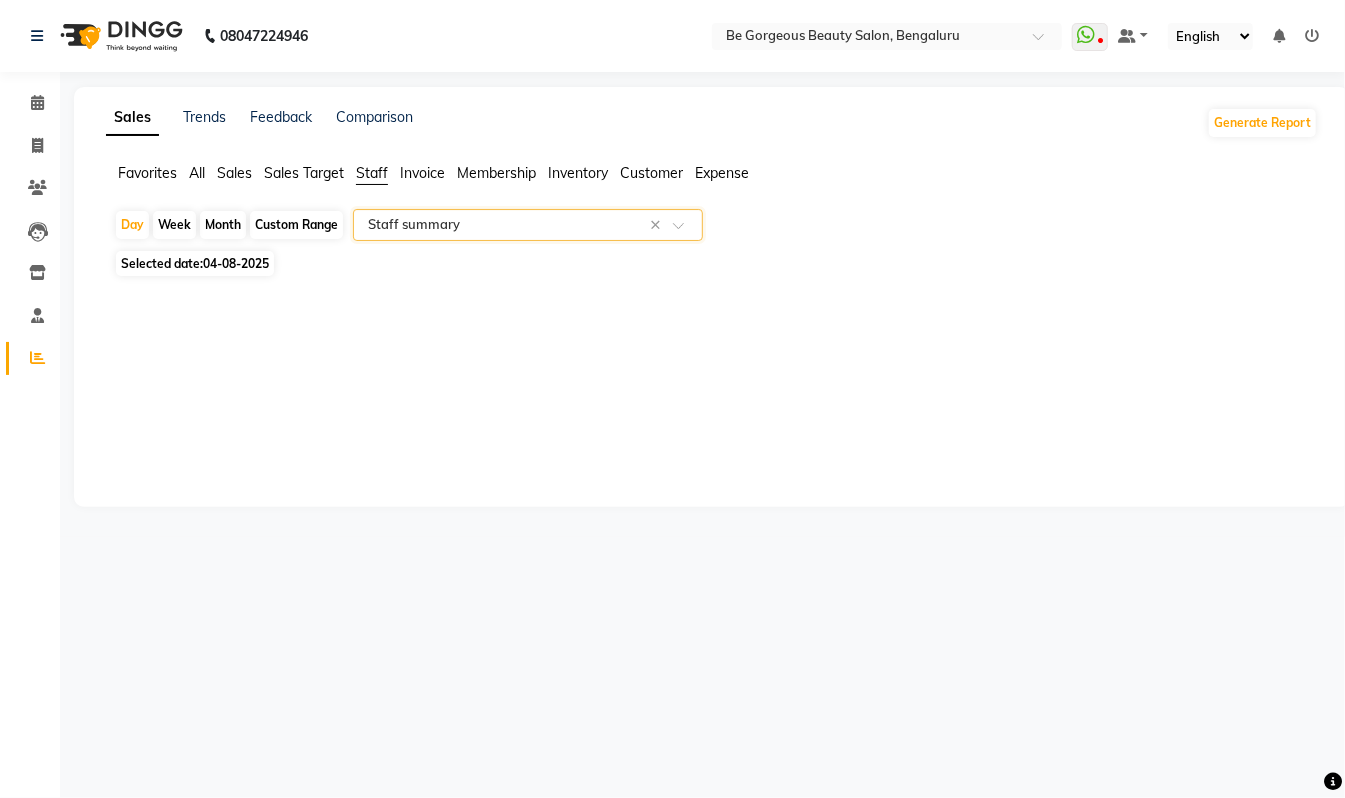 select on "csv" 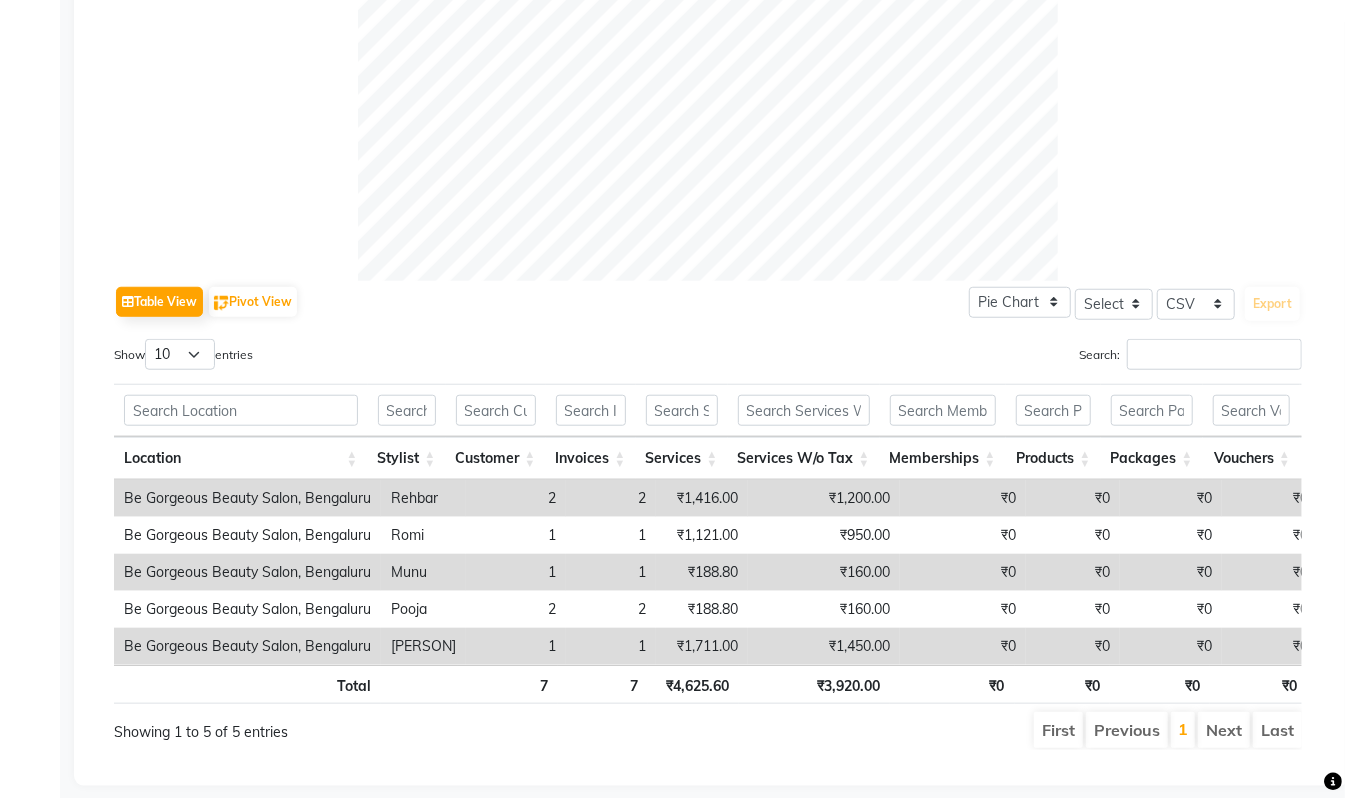 scroll, scrollTop: 766, scrollLeft: 0, axis: vertical 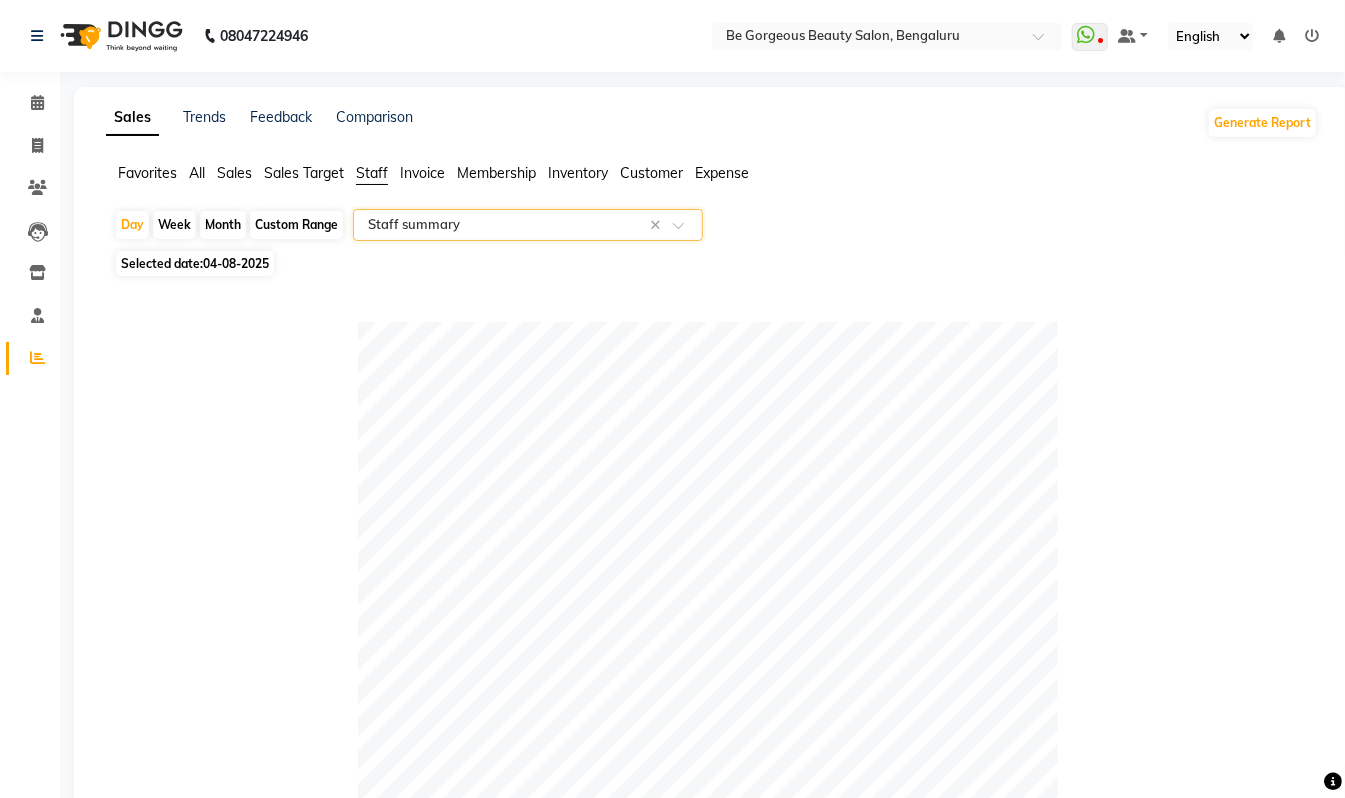 click on "Month" 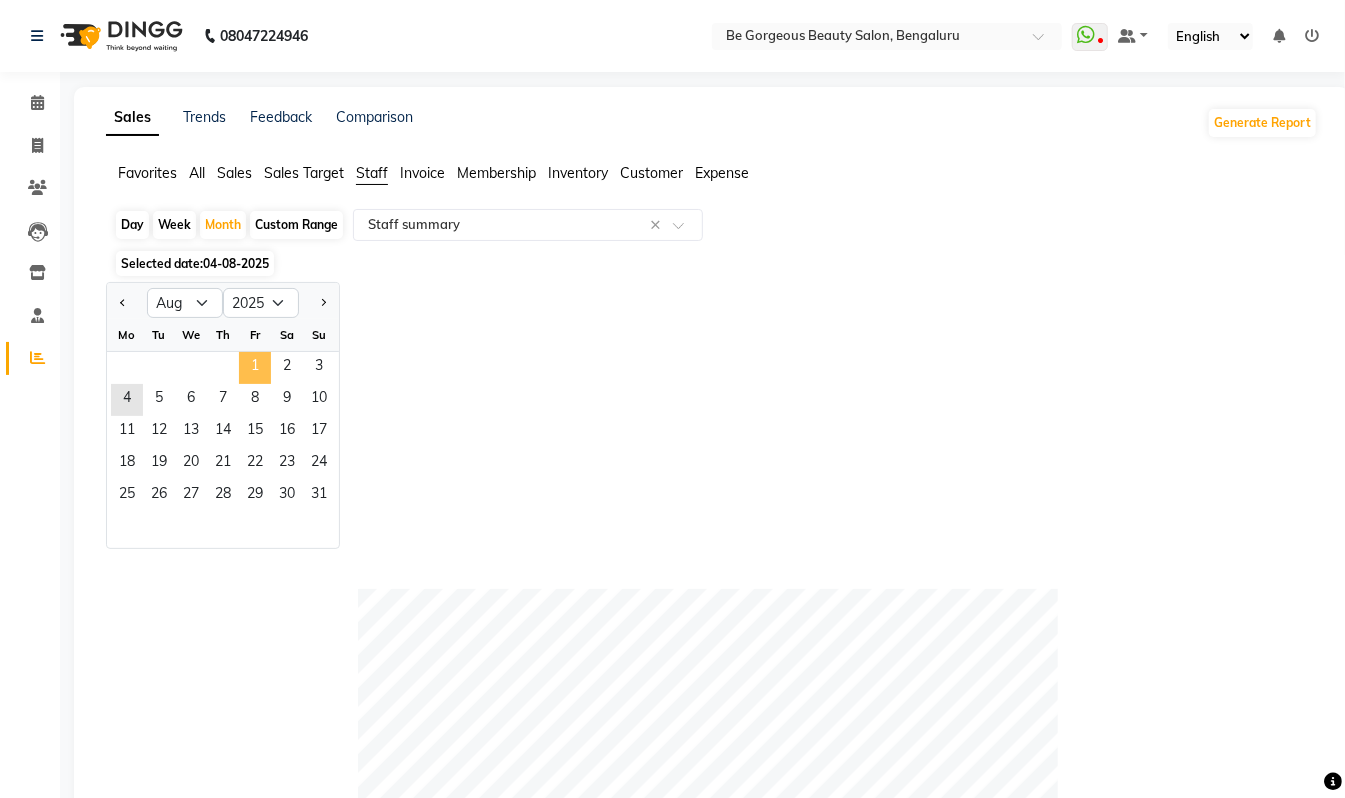 click on "1" 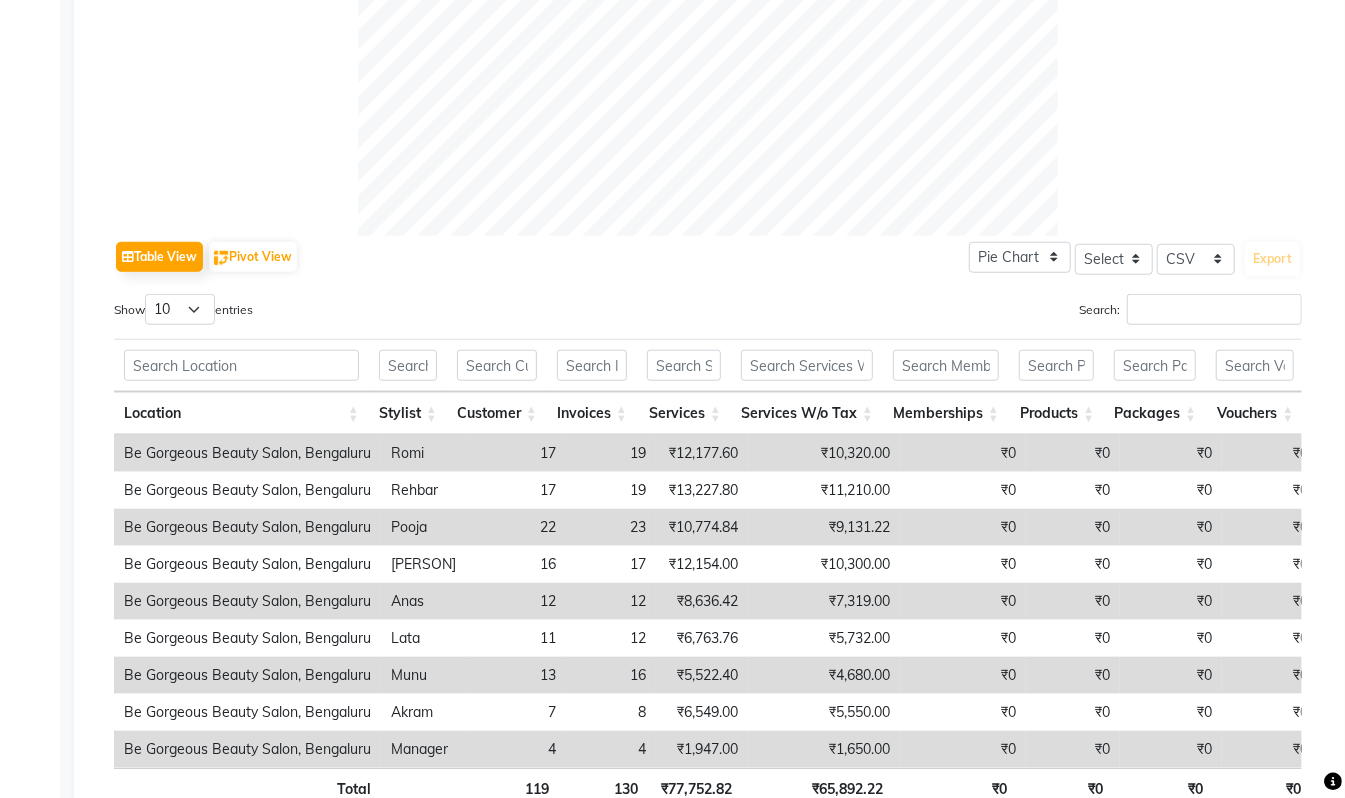 scroll, scrollTop: 842, scrollLeft: 0, axis: vertical 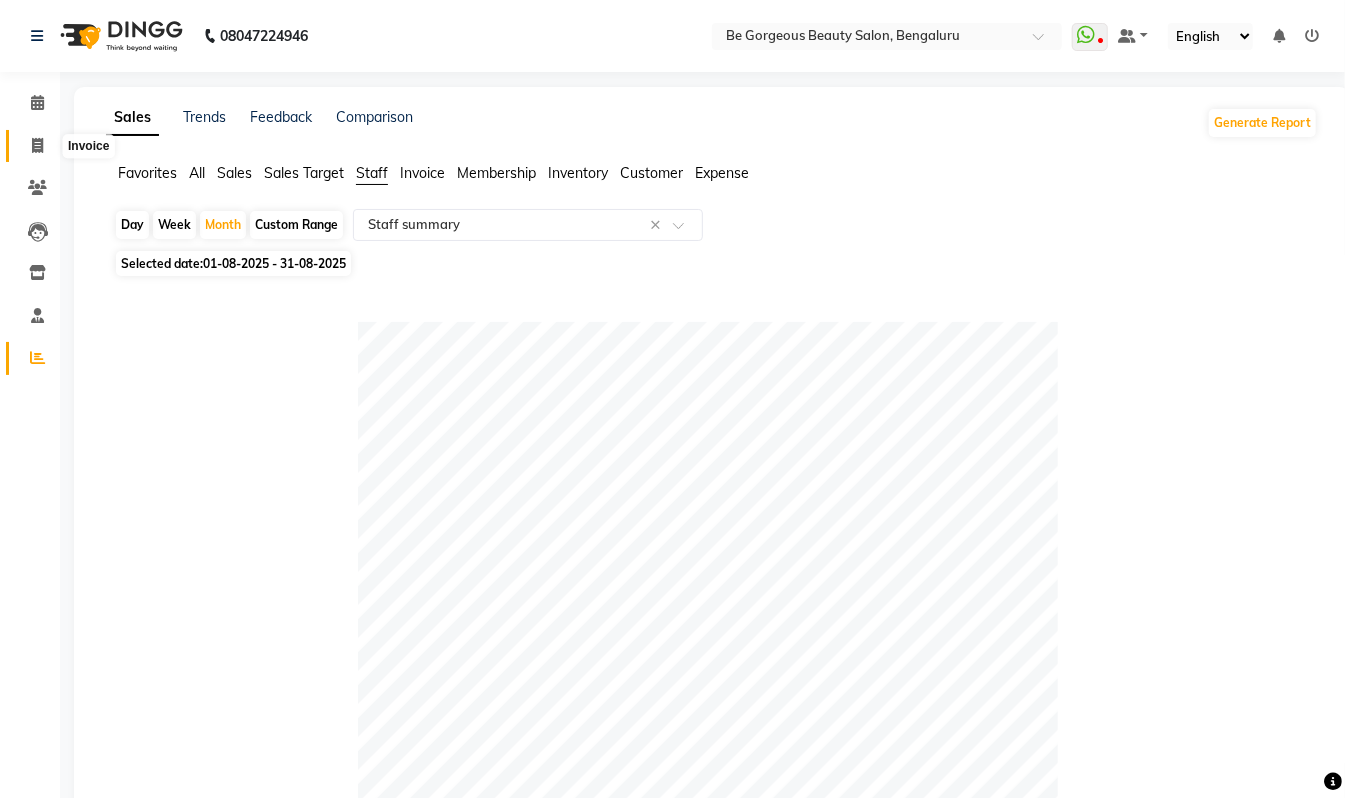 drag, startPoint x: 22, startPoint y: 148, endPoint x: 29, endPoint y: 140, distance: 10.630146 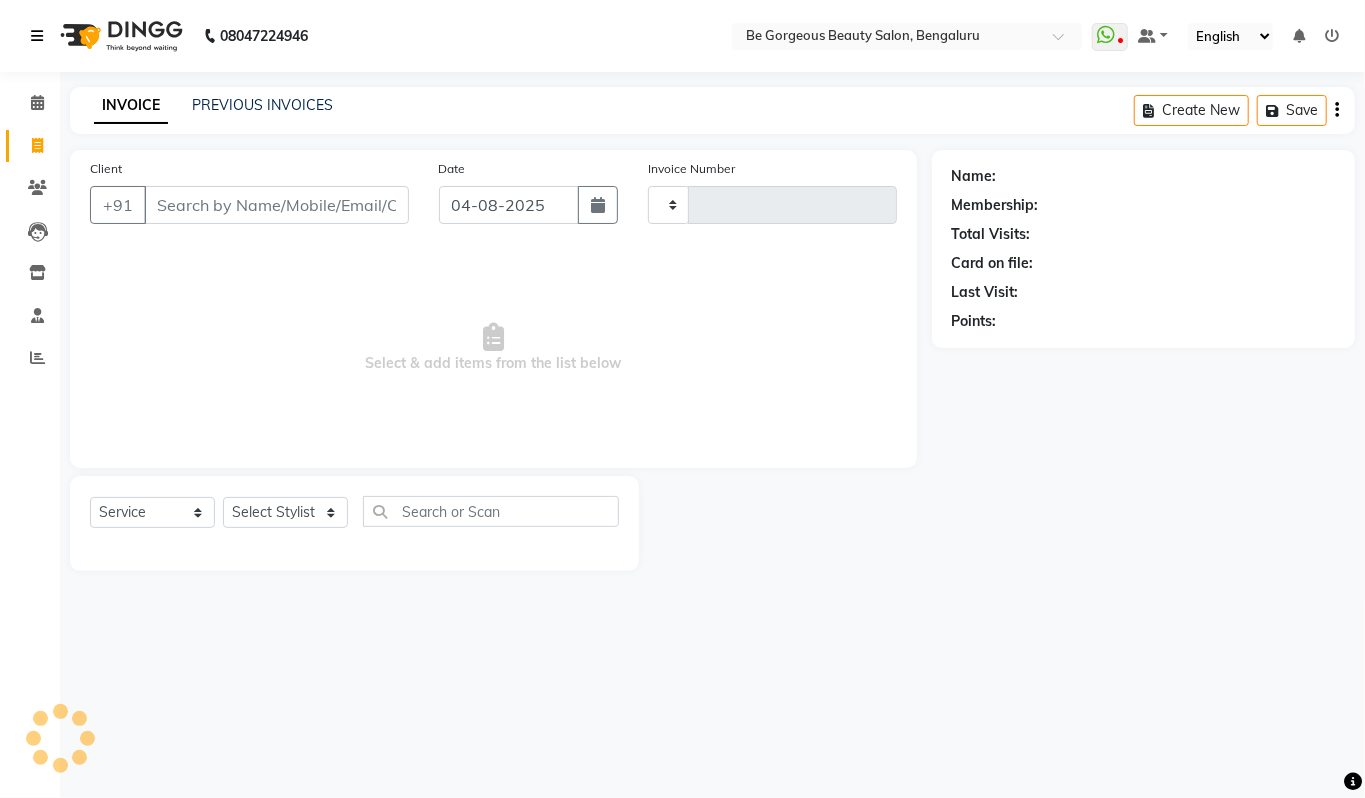 type on "3448" 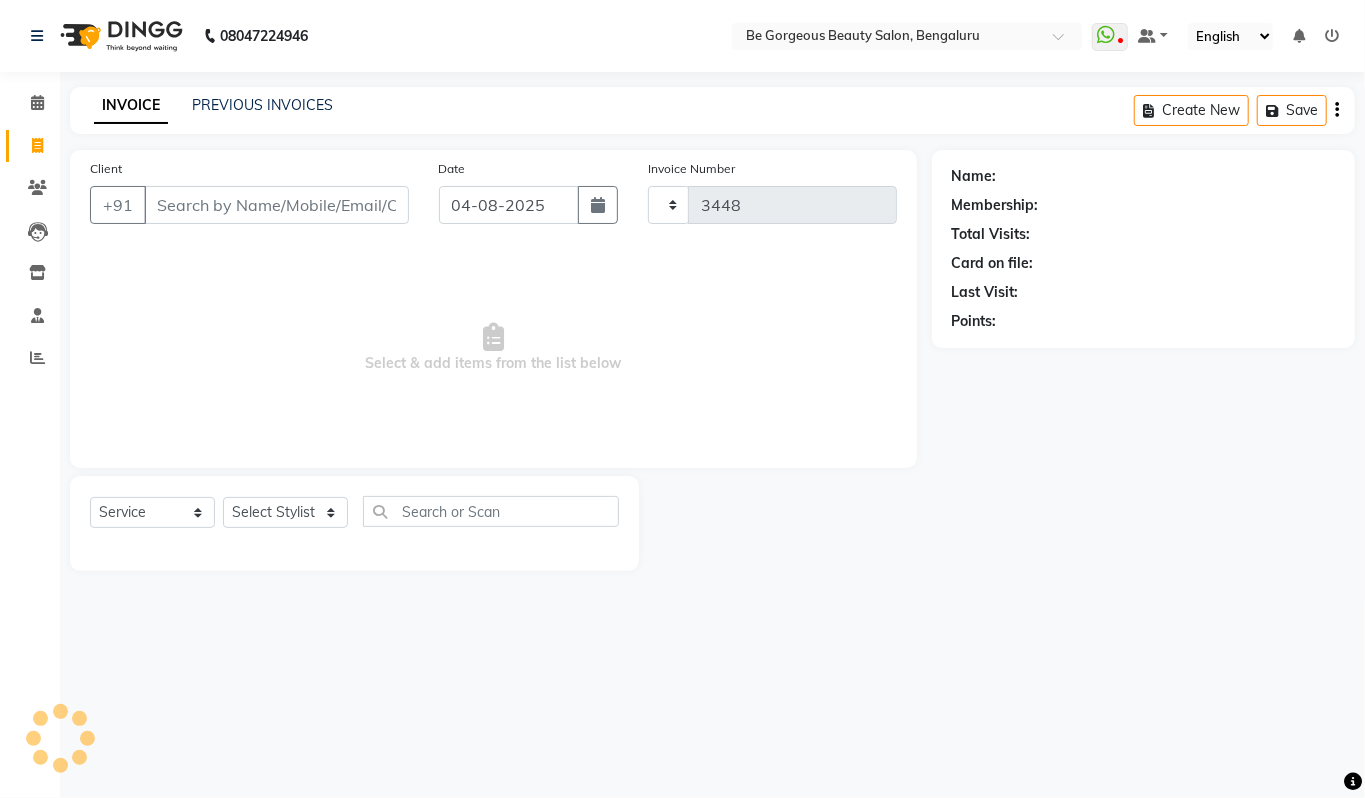 select on "5405" 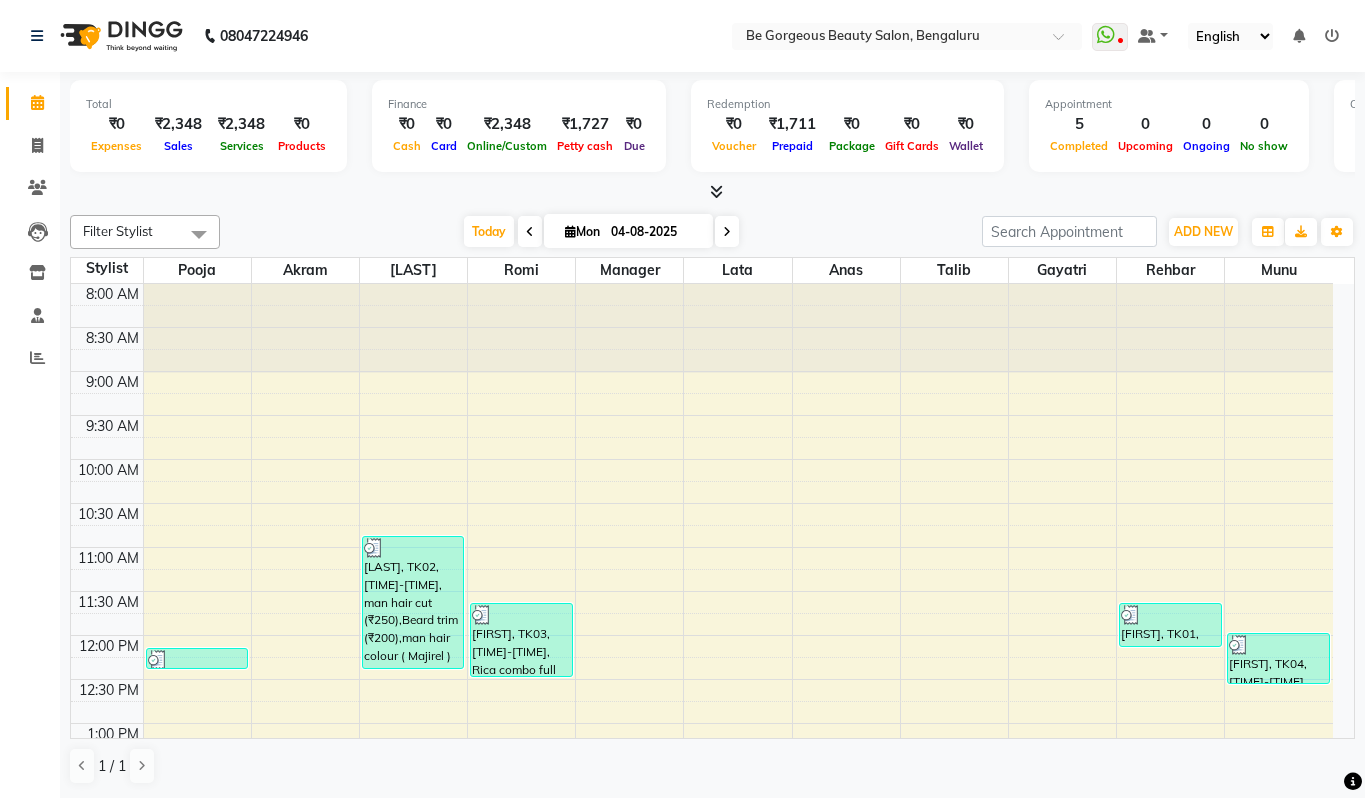 scroll, scrollTop: 0, scrollLeft: 0, axis: both 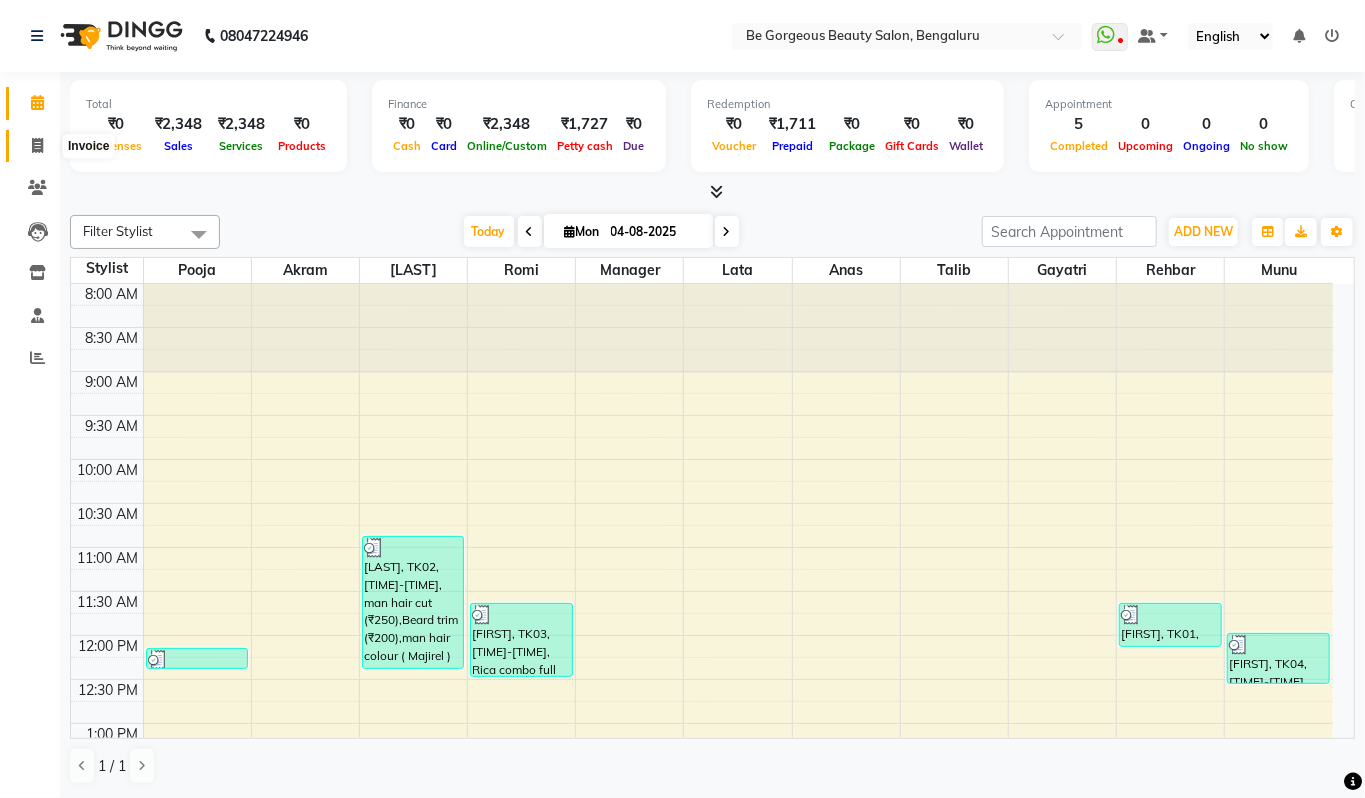 click 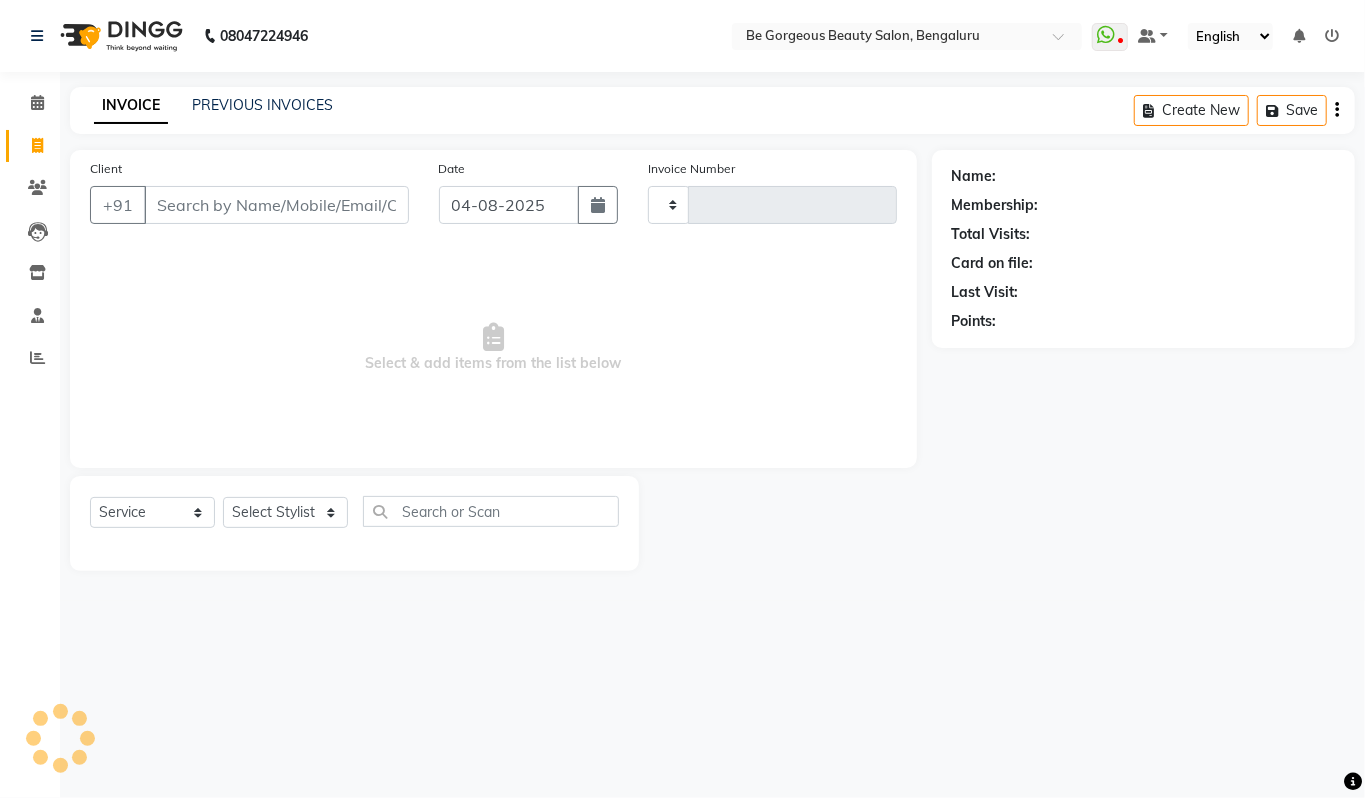 type on "3448" 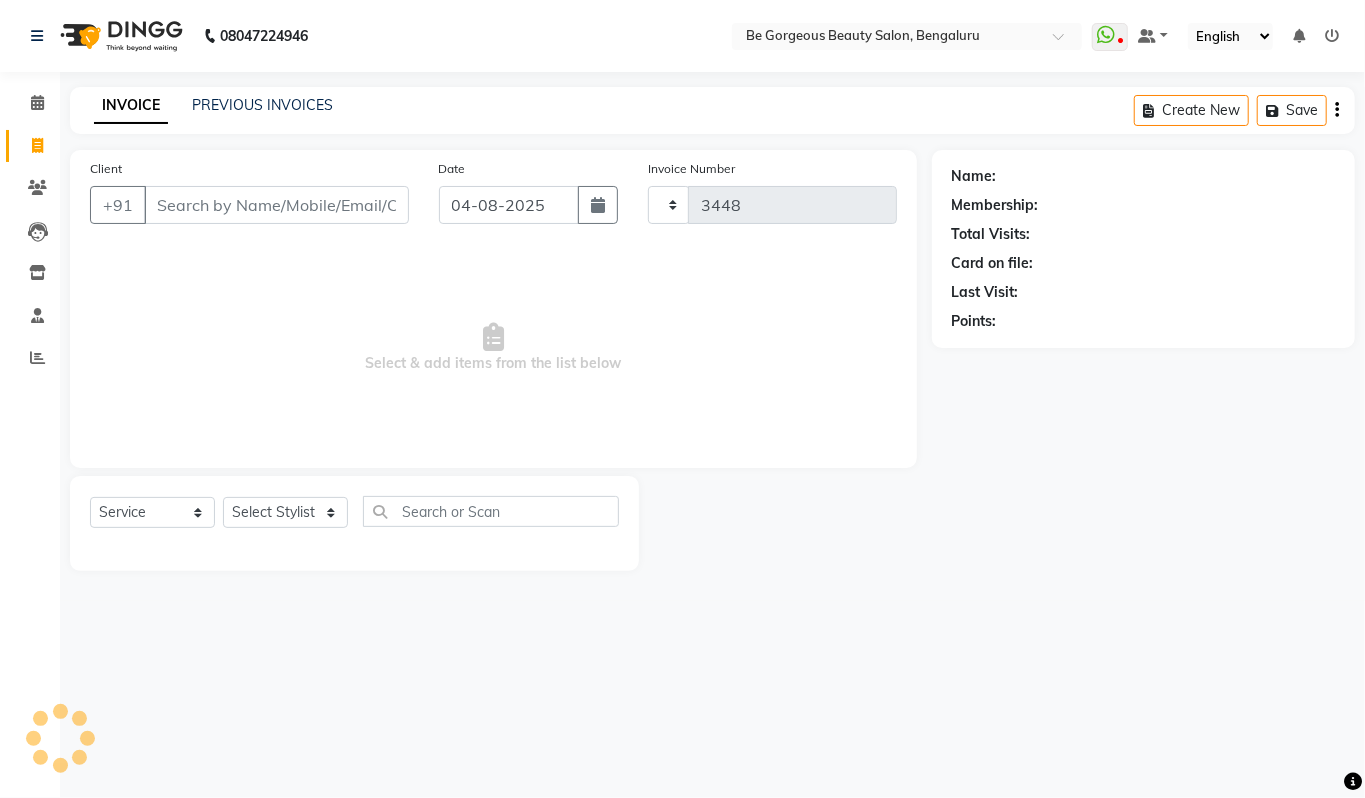 select on "5405" 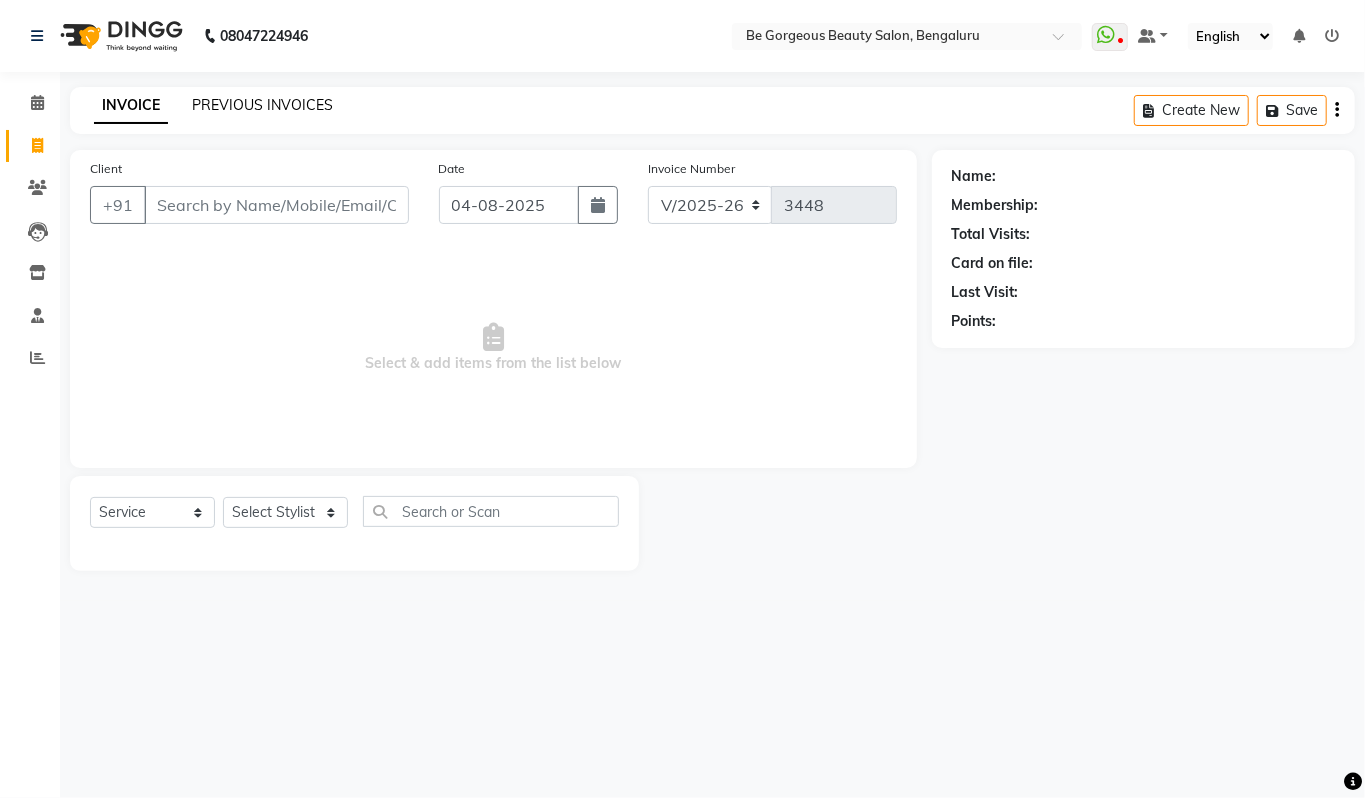 click on "PREVIOUS INVOICES" 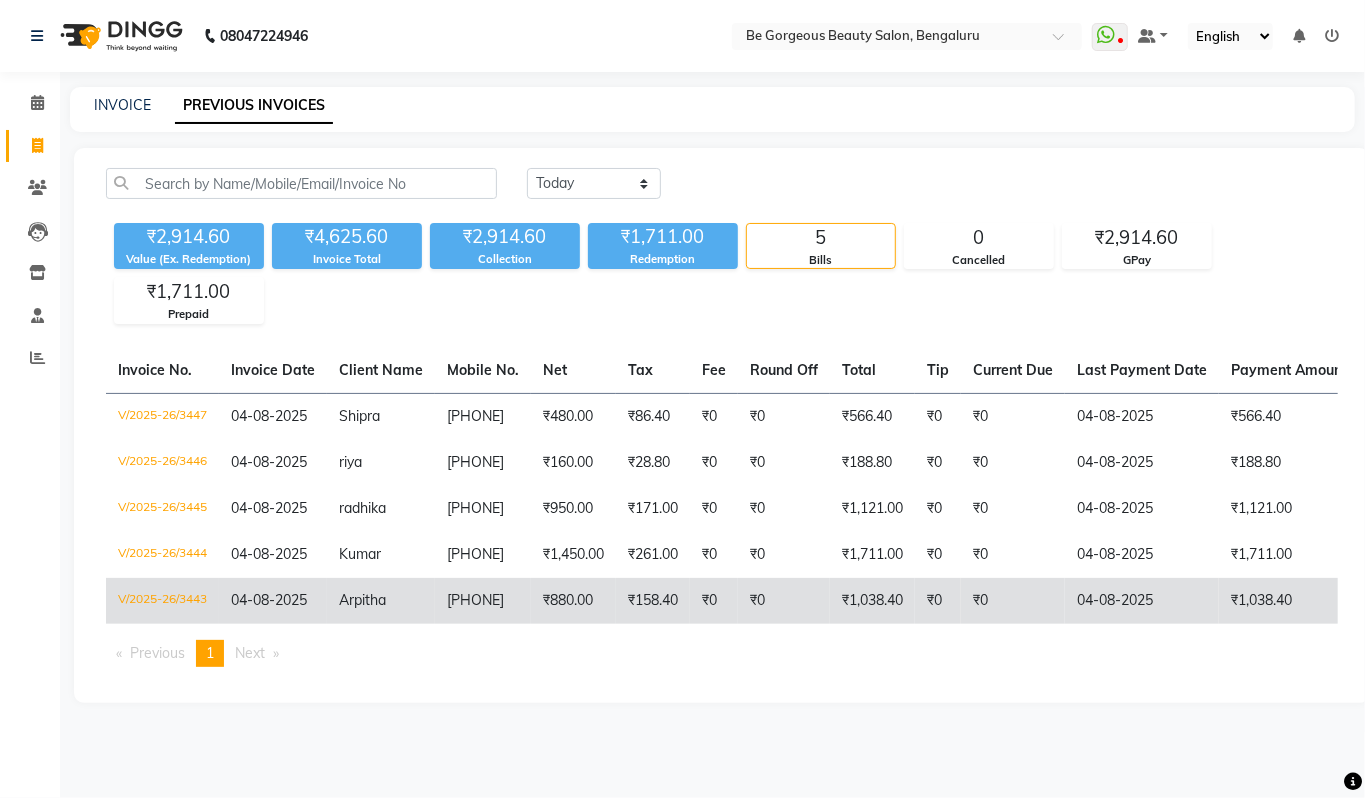 click on "Arpitha" 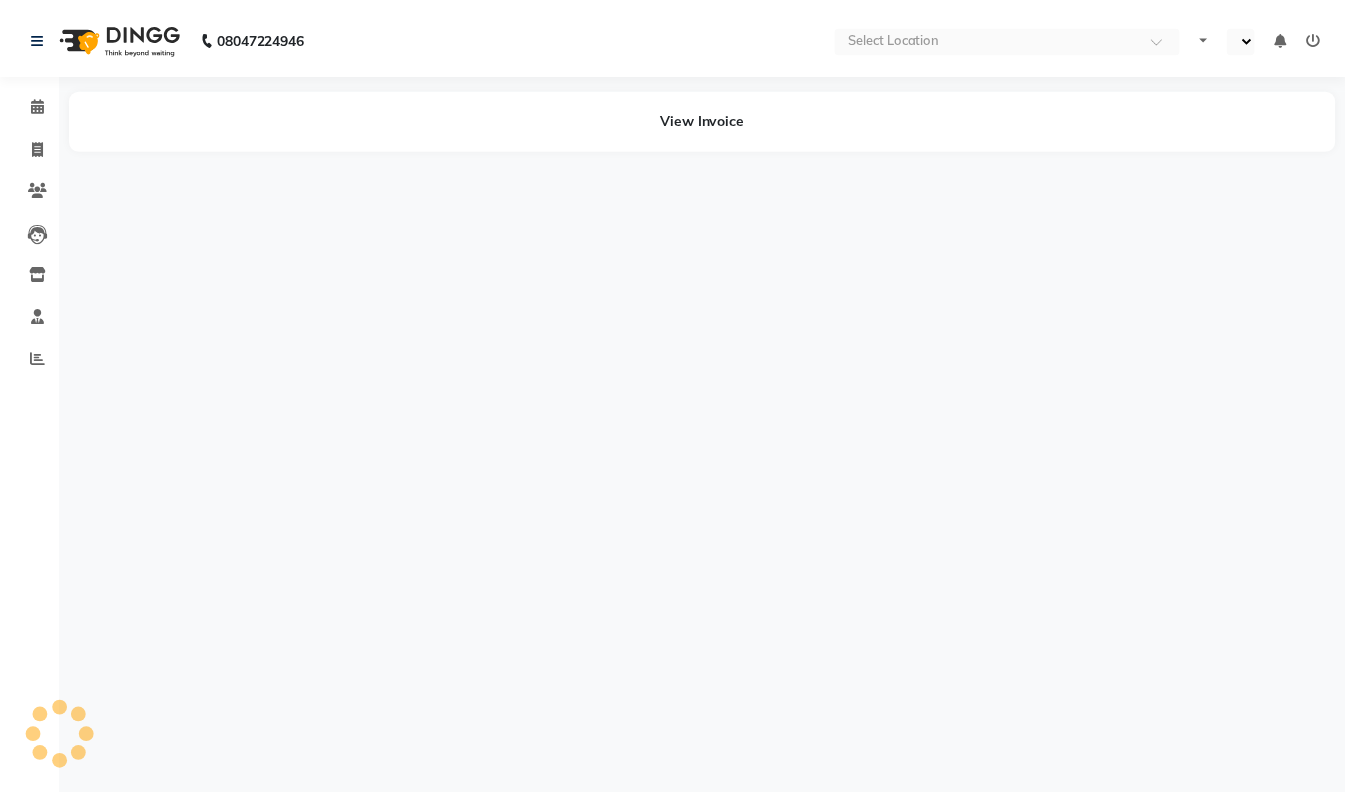 scroll, scrollTop: 0, scrollLeft: 0, axis: both 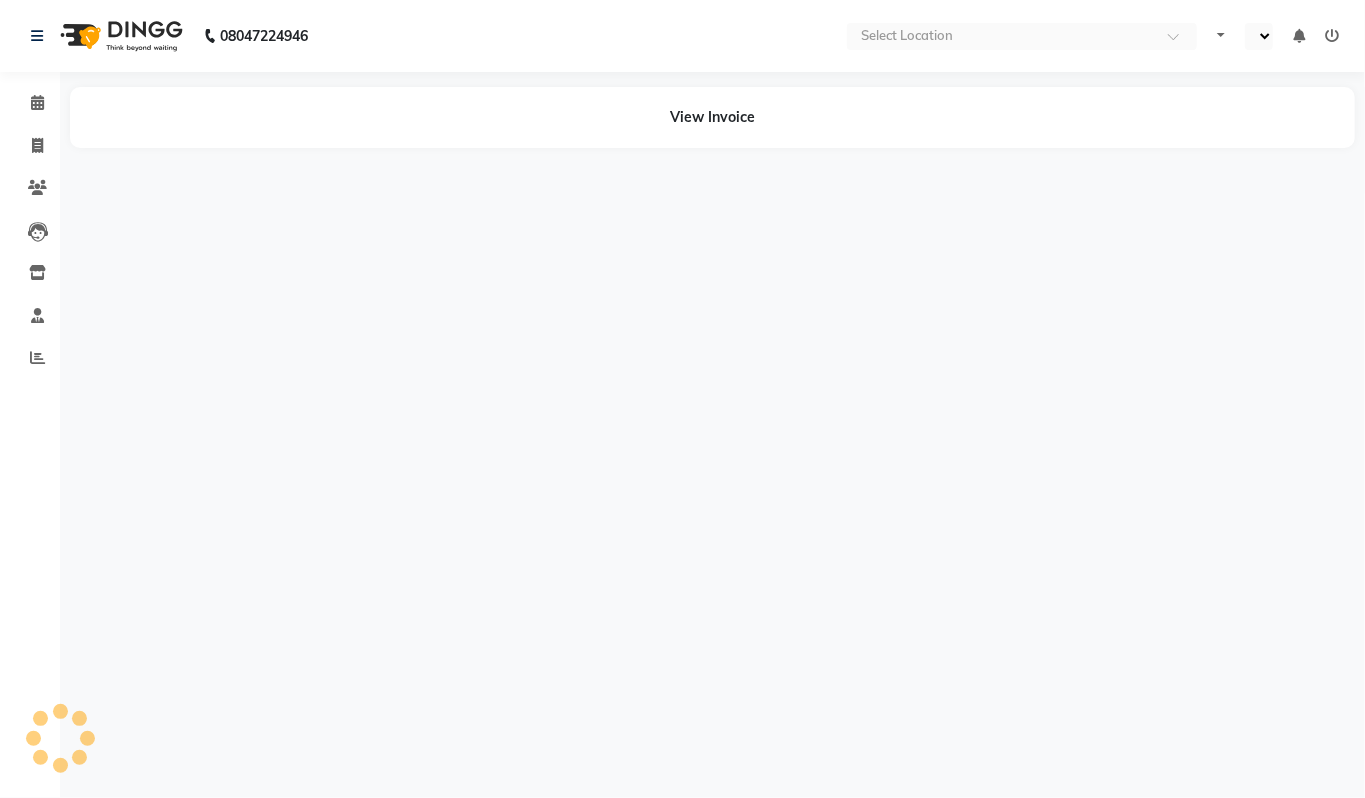 select on "en" 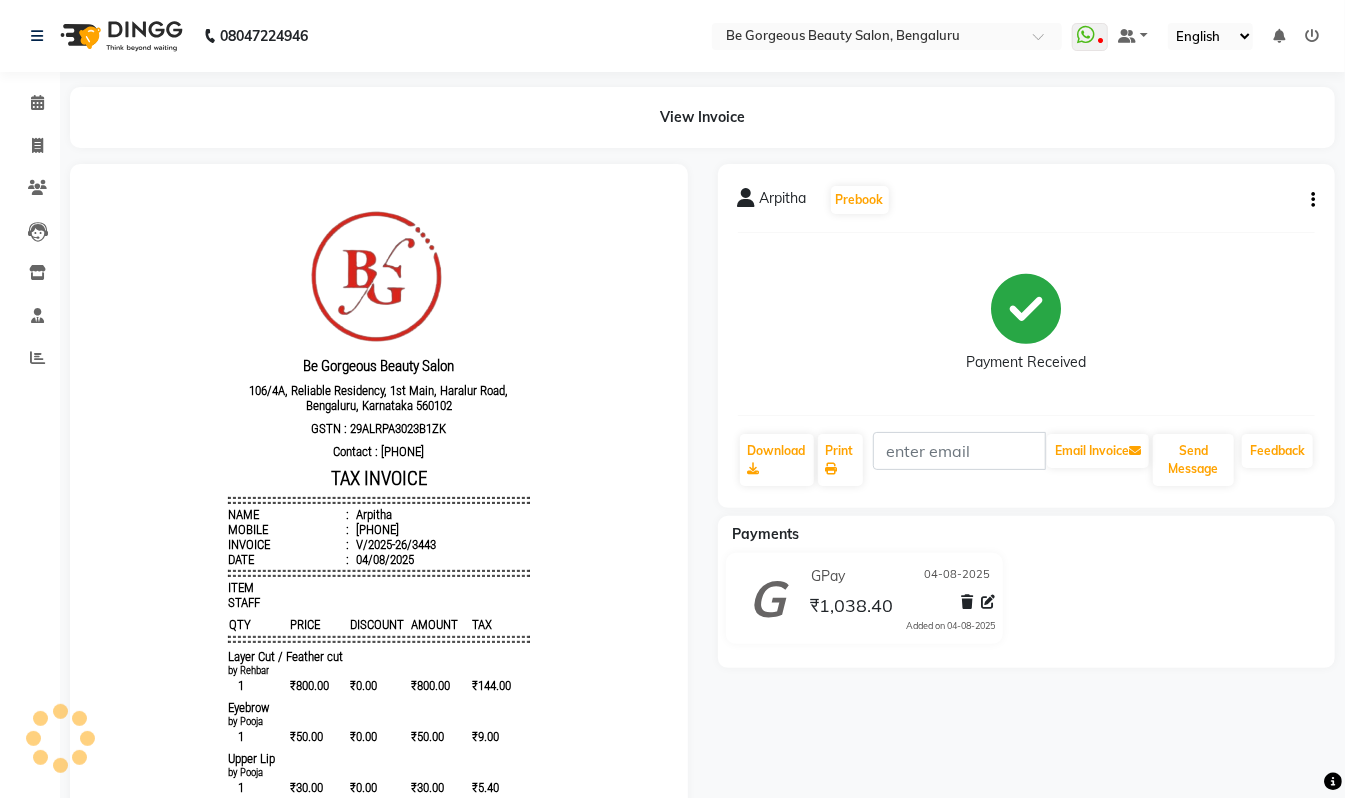 scroll, scrollTop: 0, scrollLeft: 0, axis: both 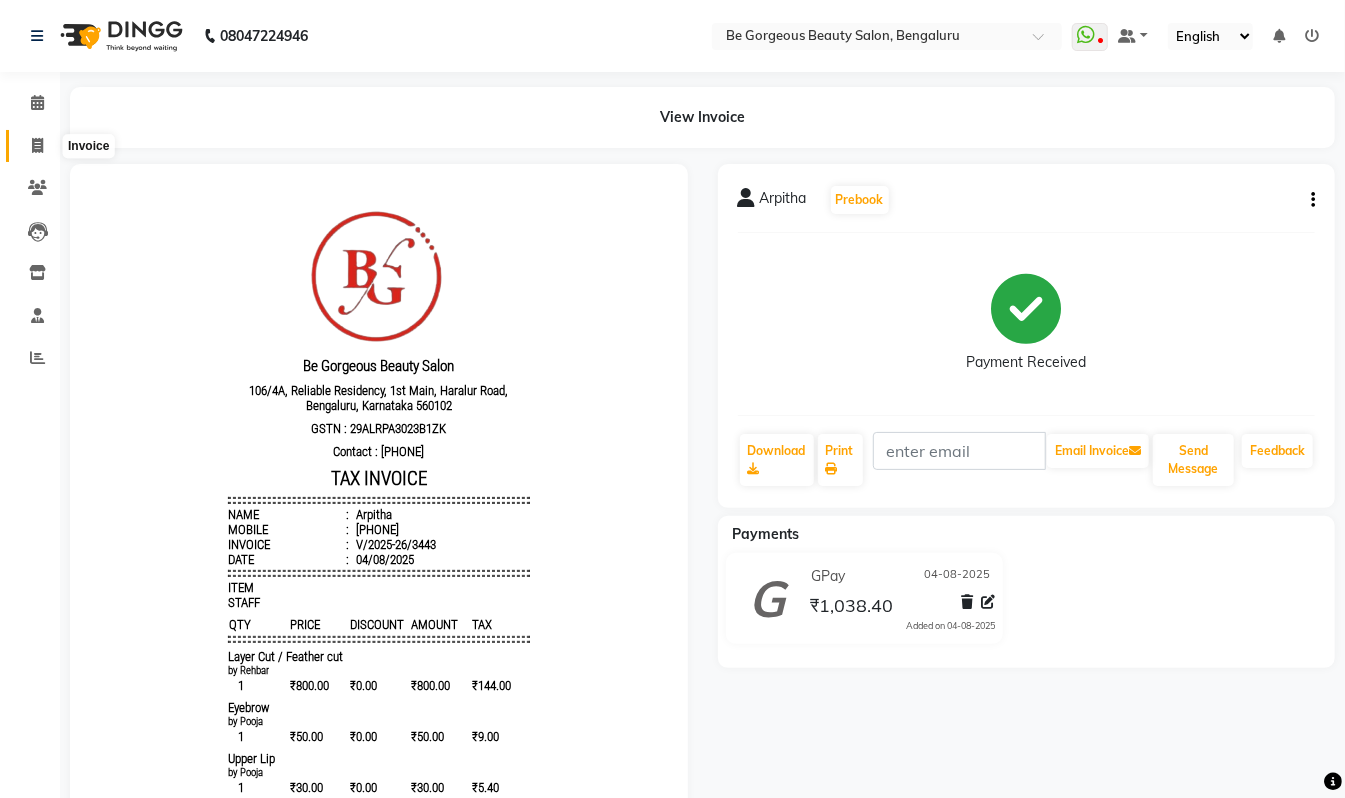click 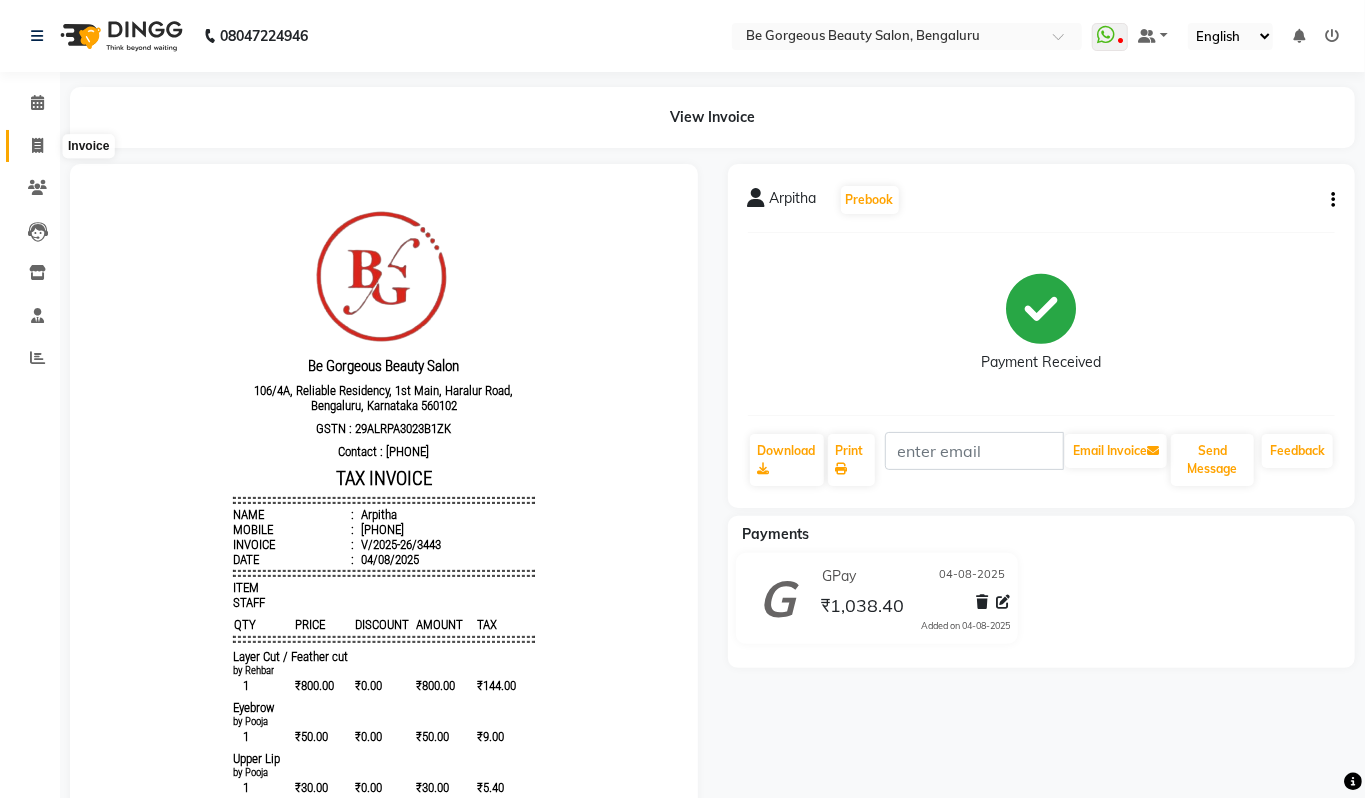 select on "5405" 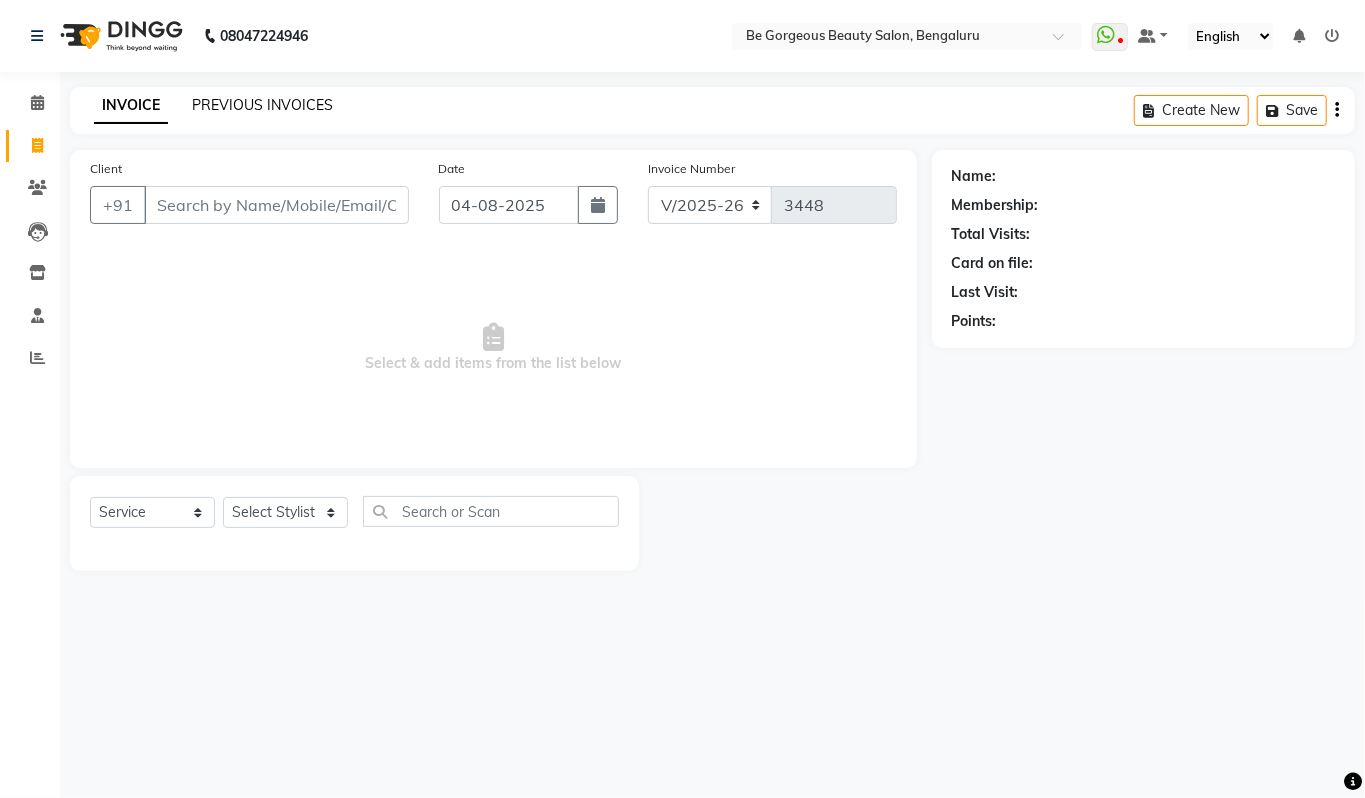 click on "PREVIOUS INVOICES" 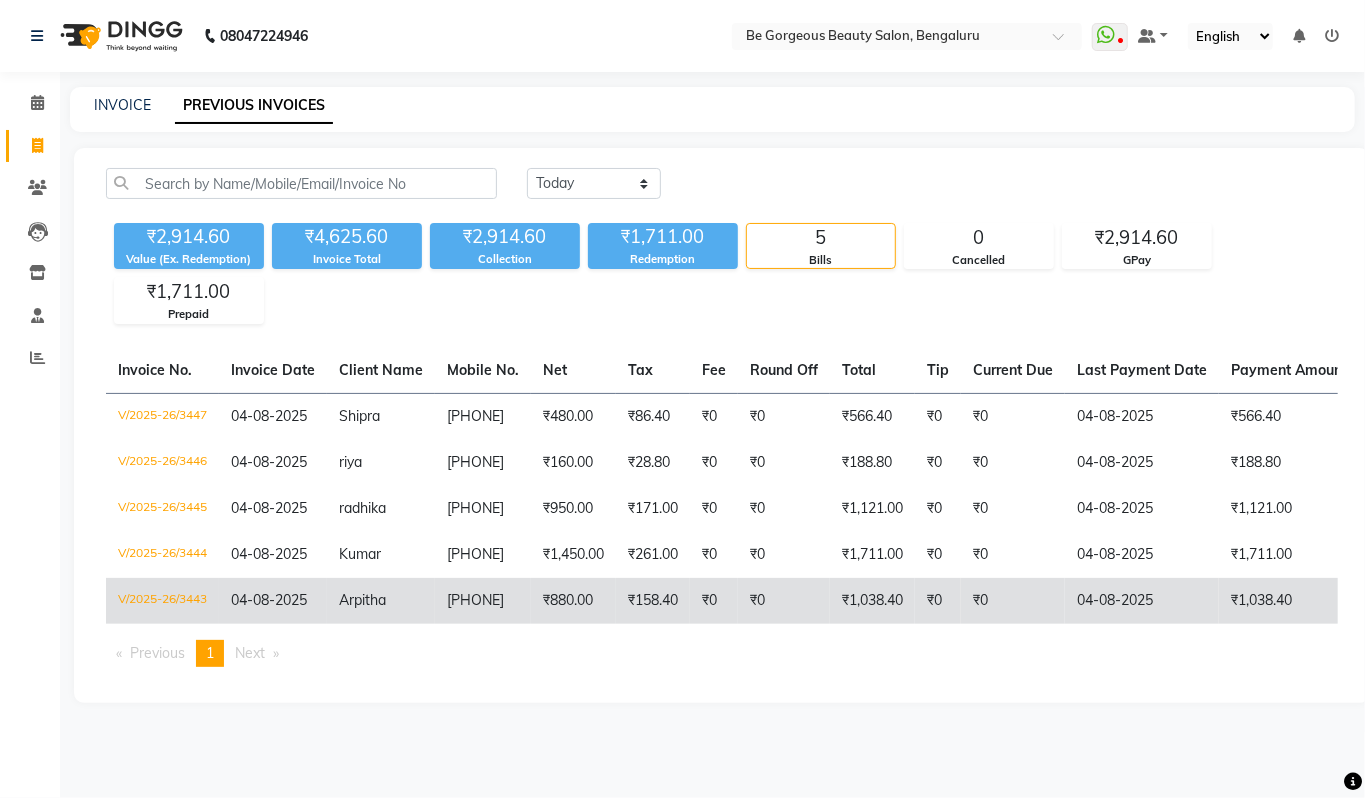 click on "Arpitha" 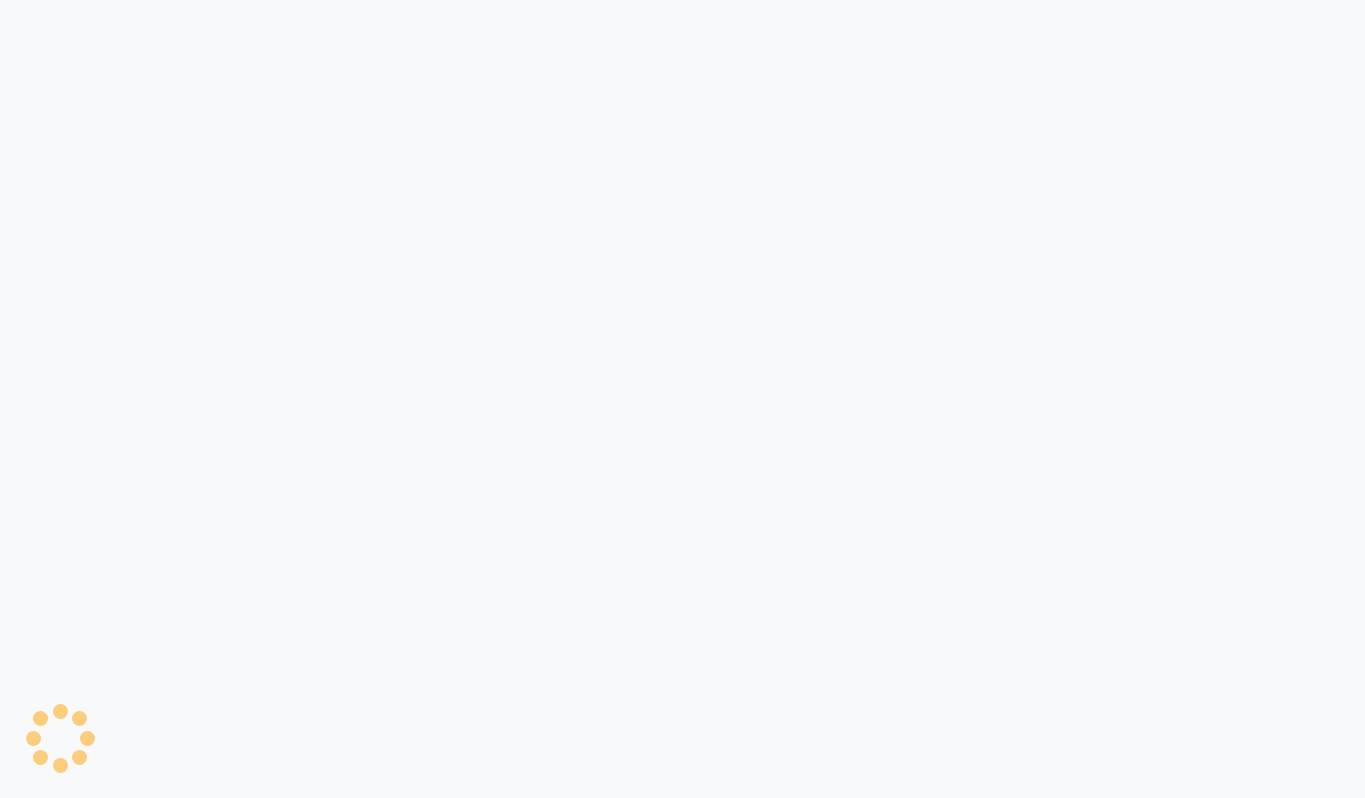 scroll, scrollTop: 0, scrollLeft: 0, axis: both 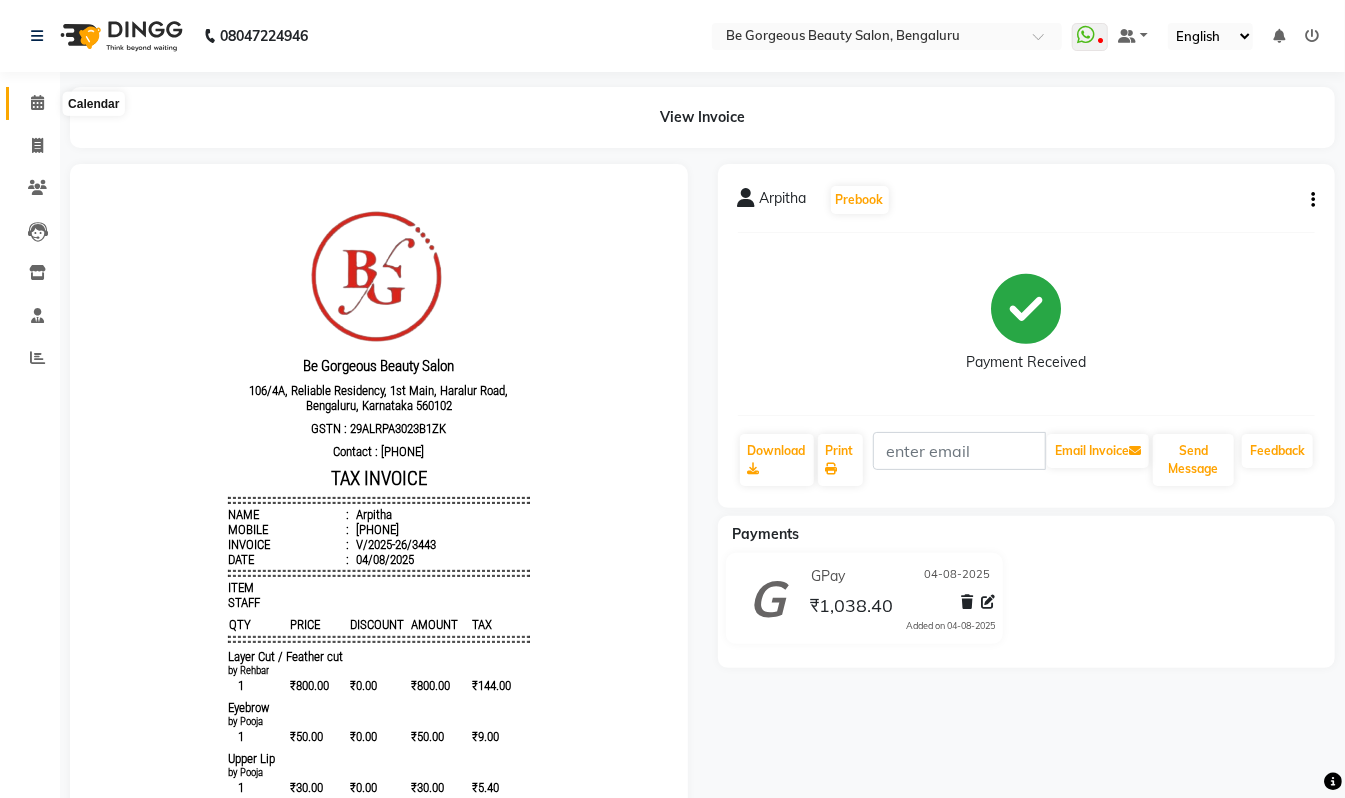 click 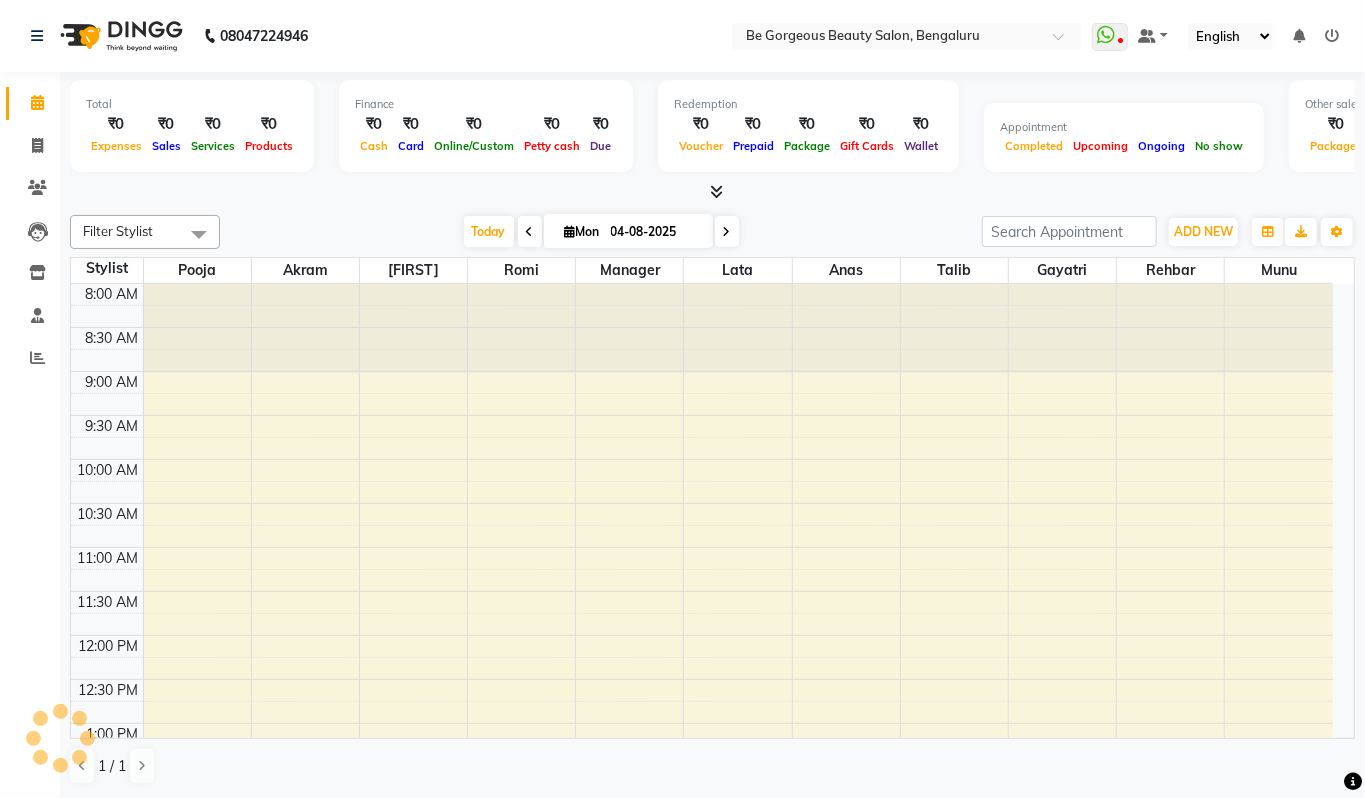 scroll, scrollTop: 0, scrollLeft: 0, axis: both 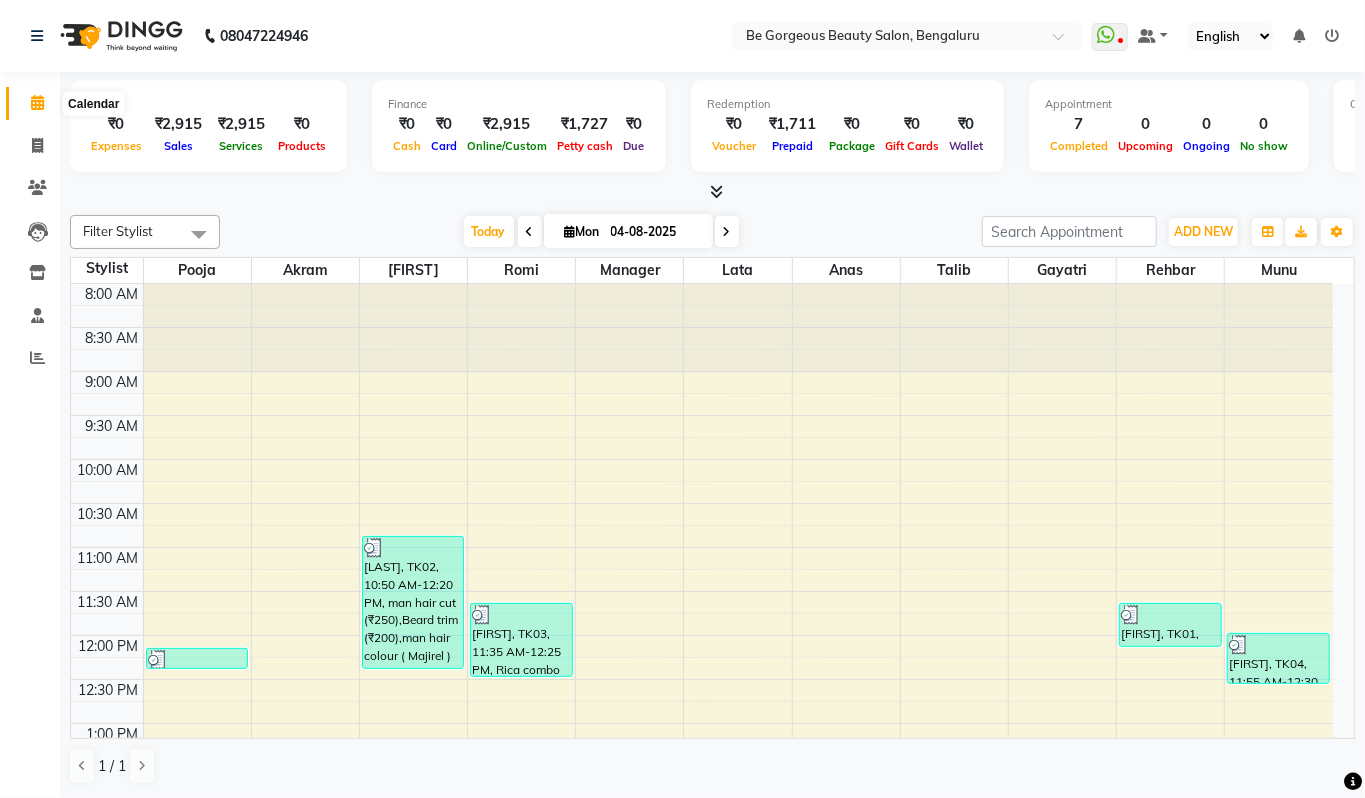 click 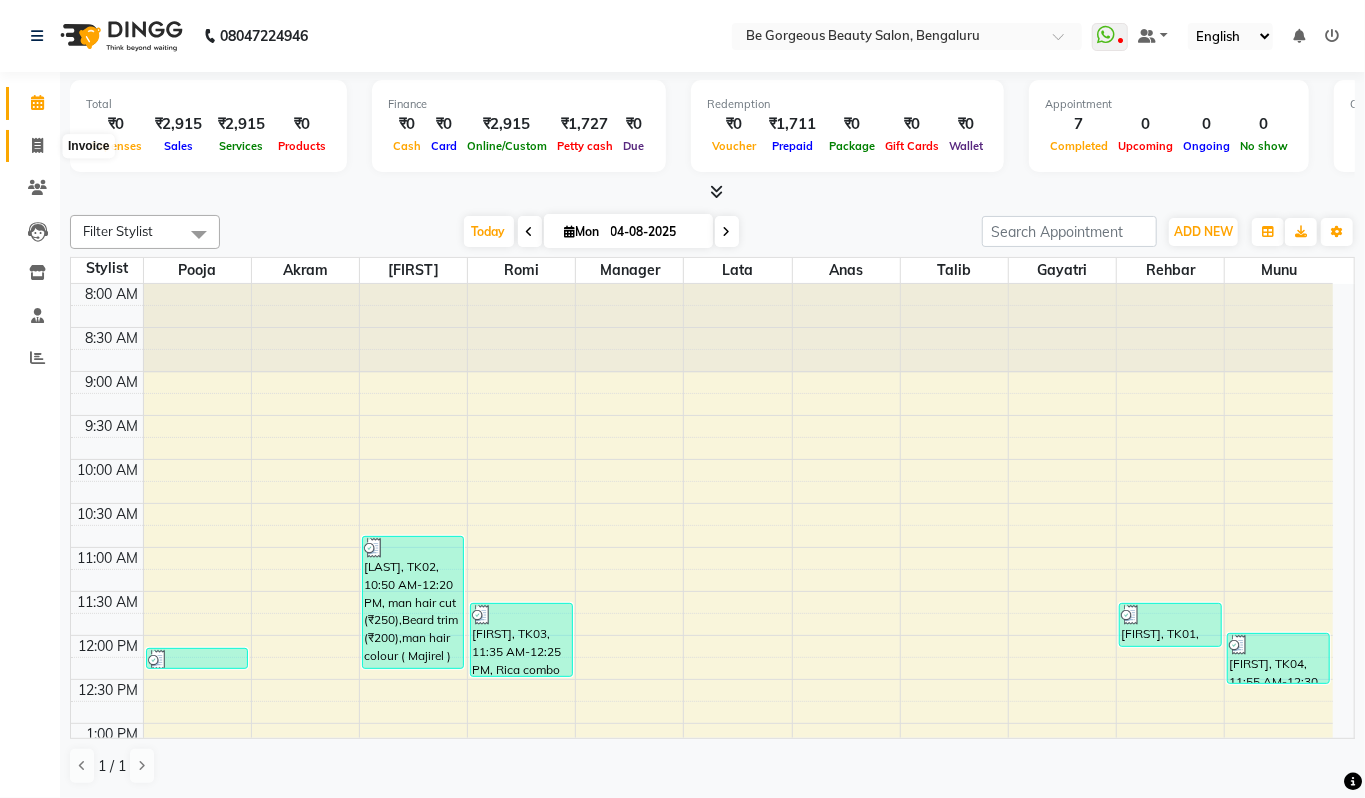 click 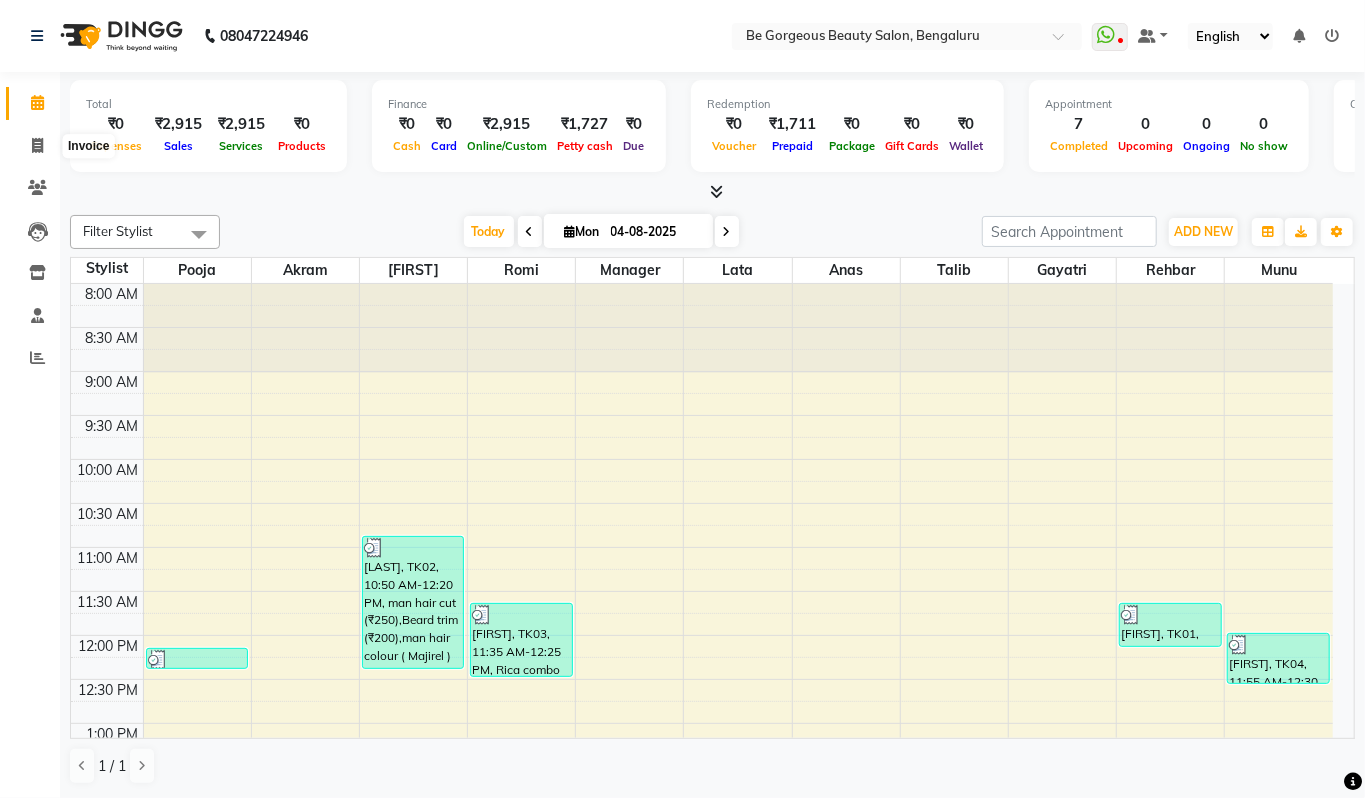 select on "5405" 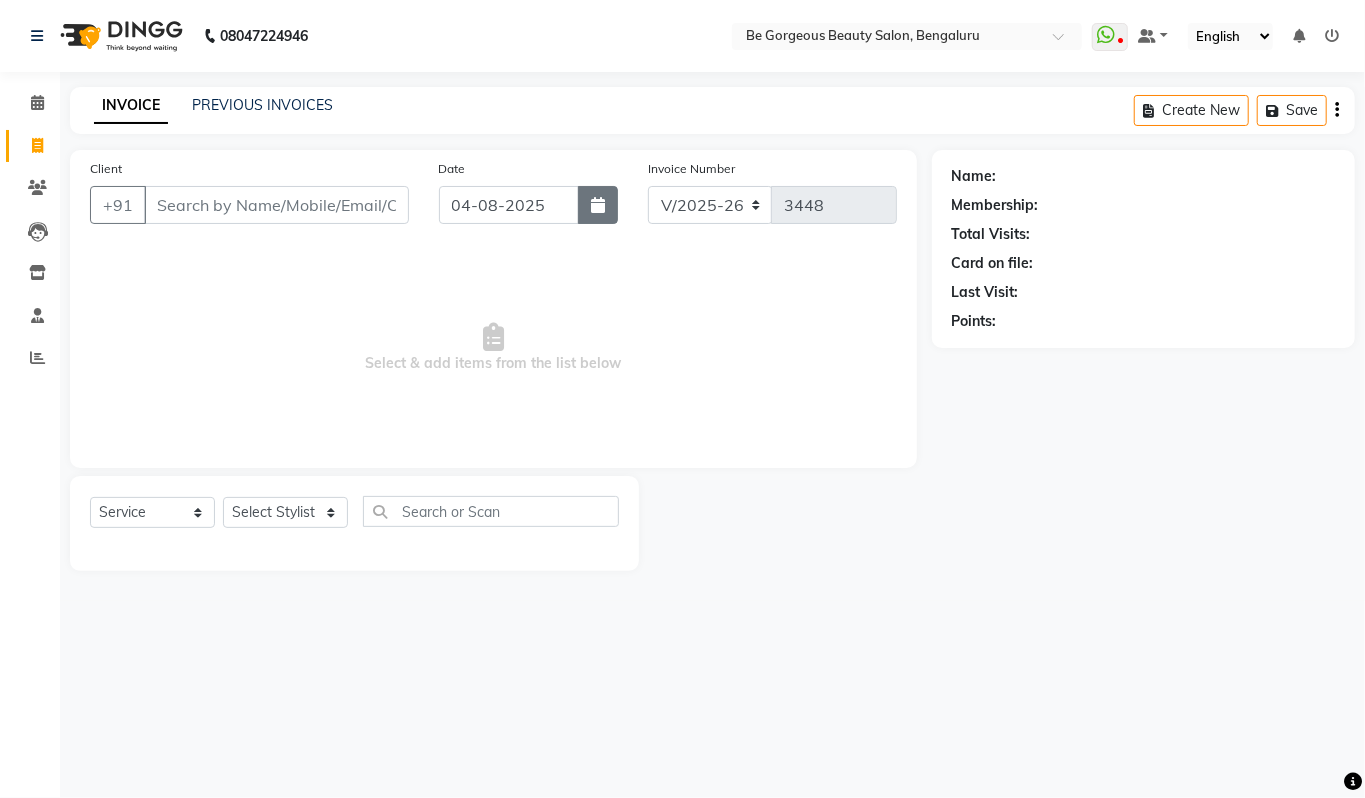 click 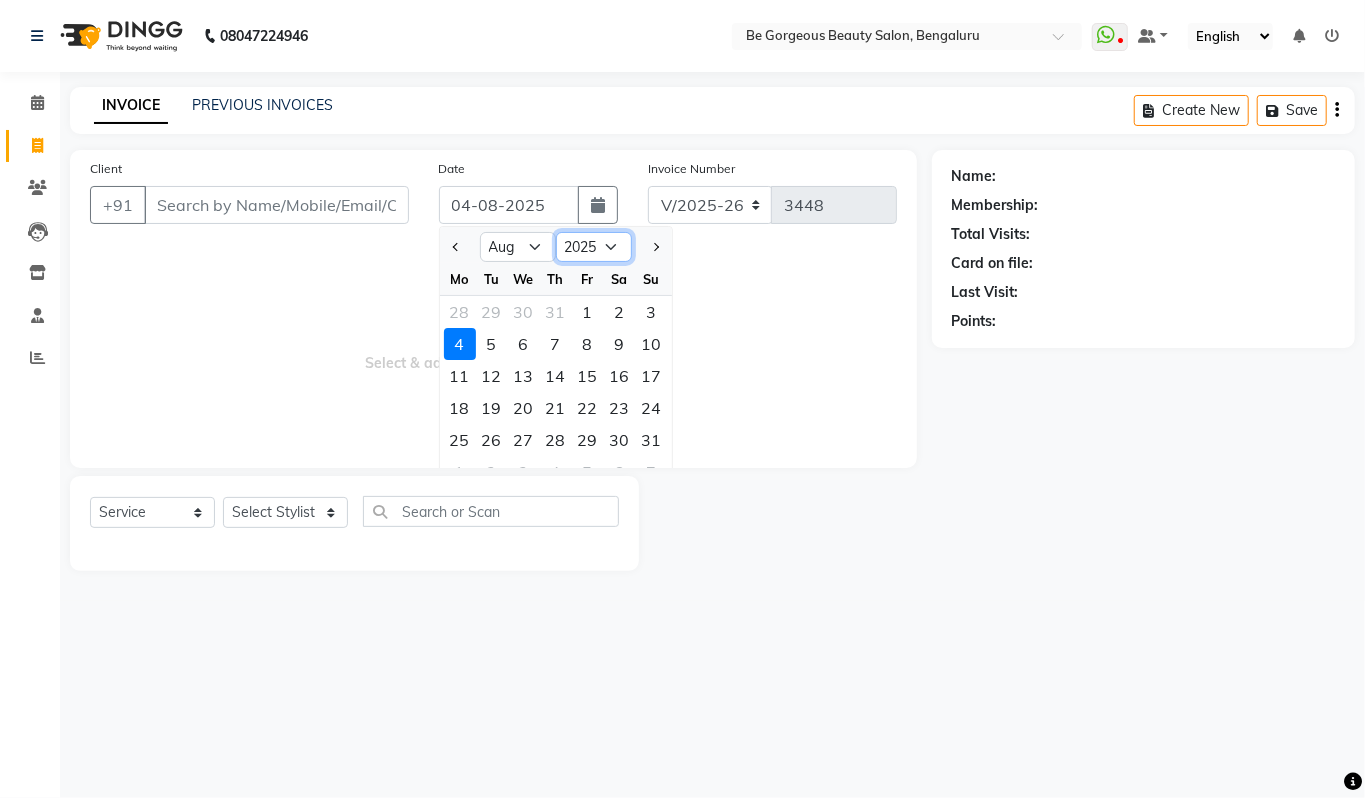 click on "2015 2016 2017 2018 2019 2020 2021 2022 2023 2024 2025 2026 2027 2028 2029 2030 2031 2032 2033 2034 2035" 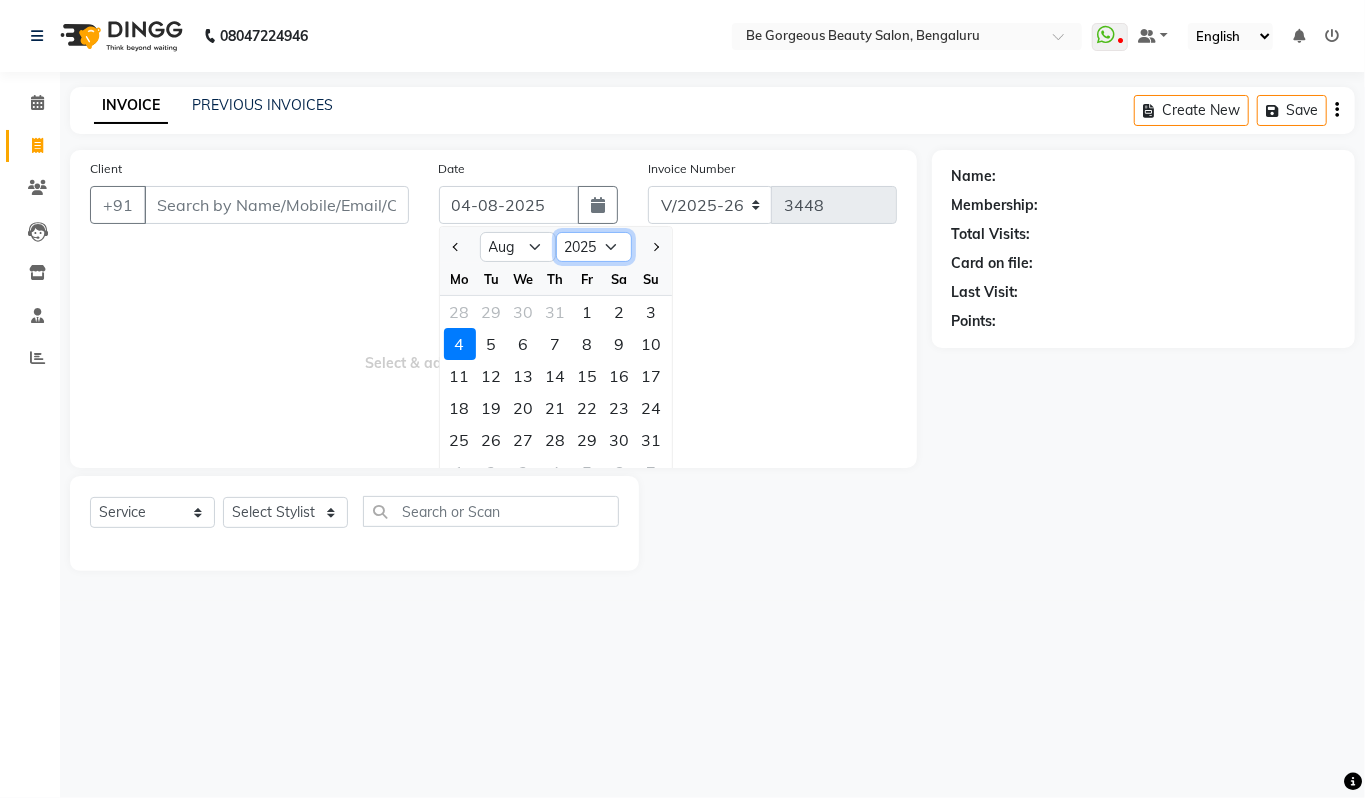 select on "2024" 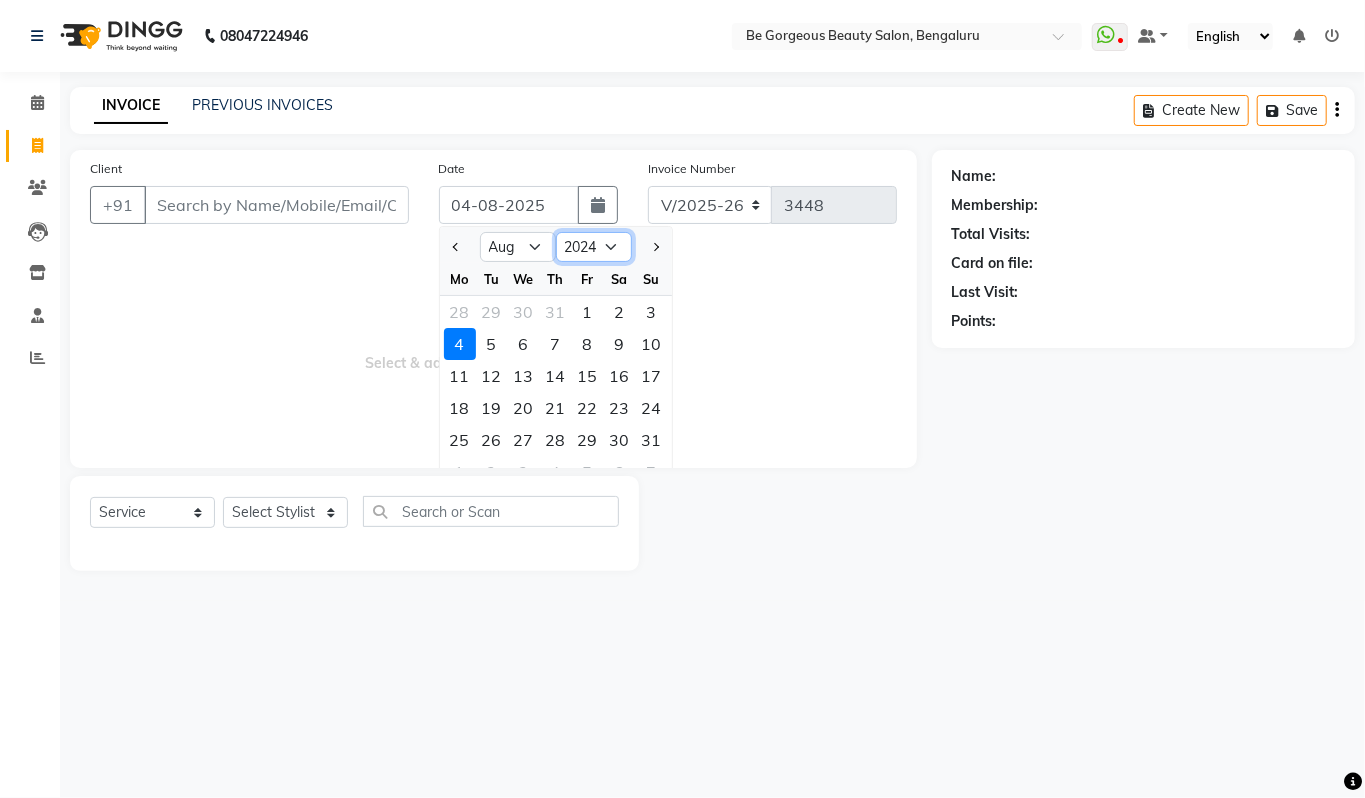 click on "2015 2016 2017 2018 2019 2020 2021 2022 2023 2024 2025 2026 2027 2028 2029 2030 2031 2032 2033 2034 2035" 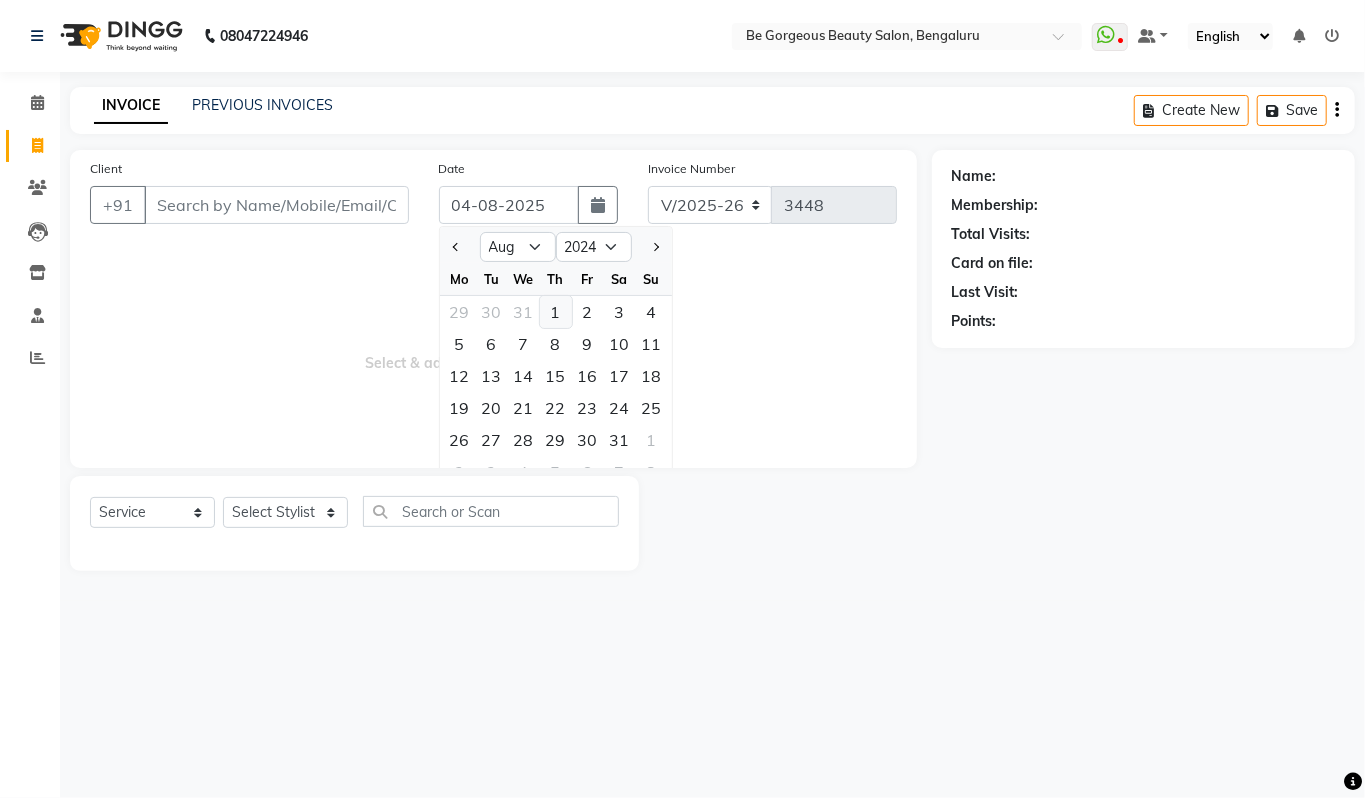 click on "1" 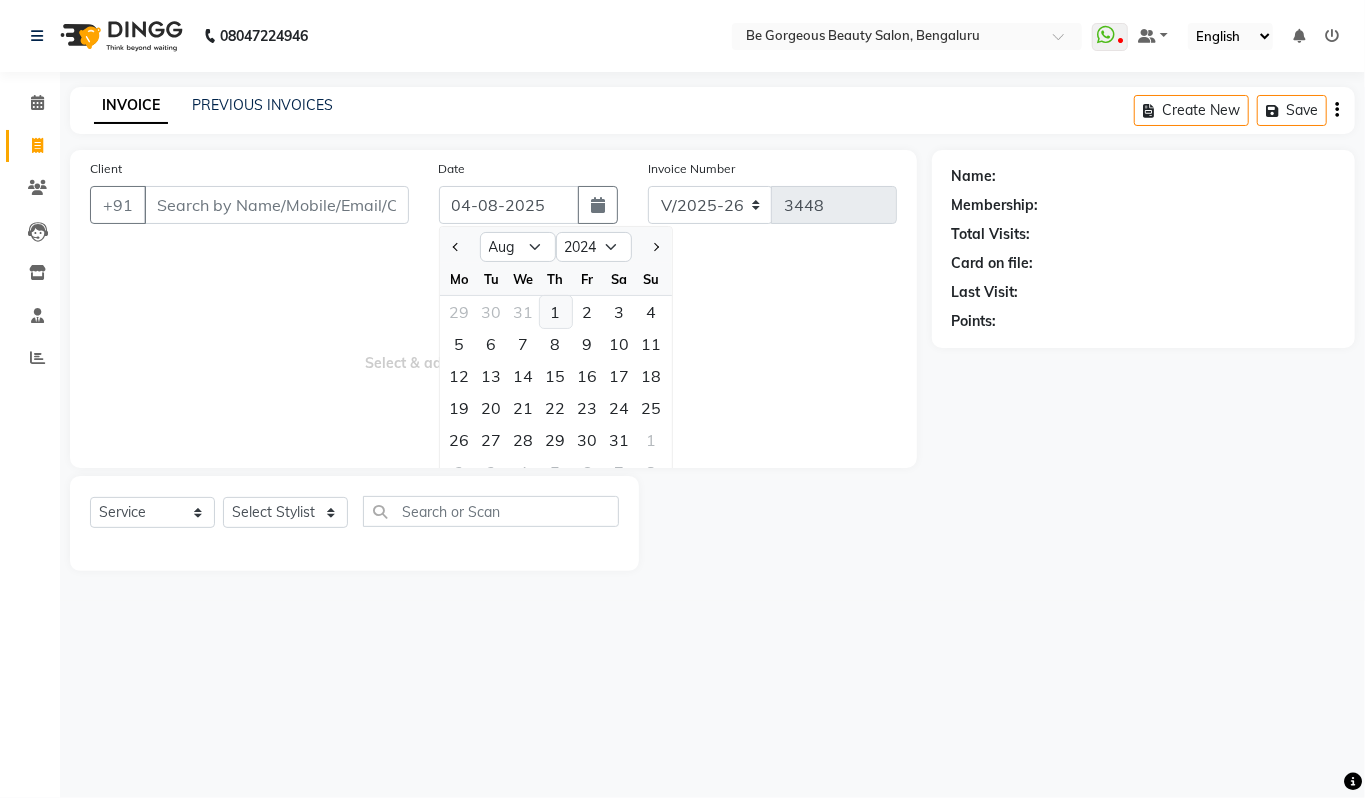 type on "01-08-2024" 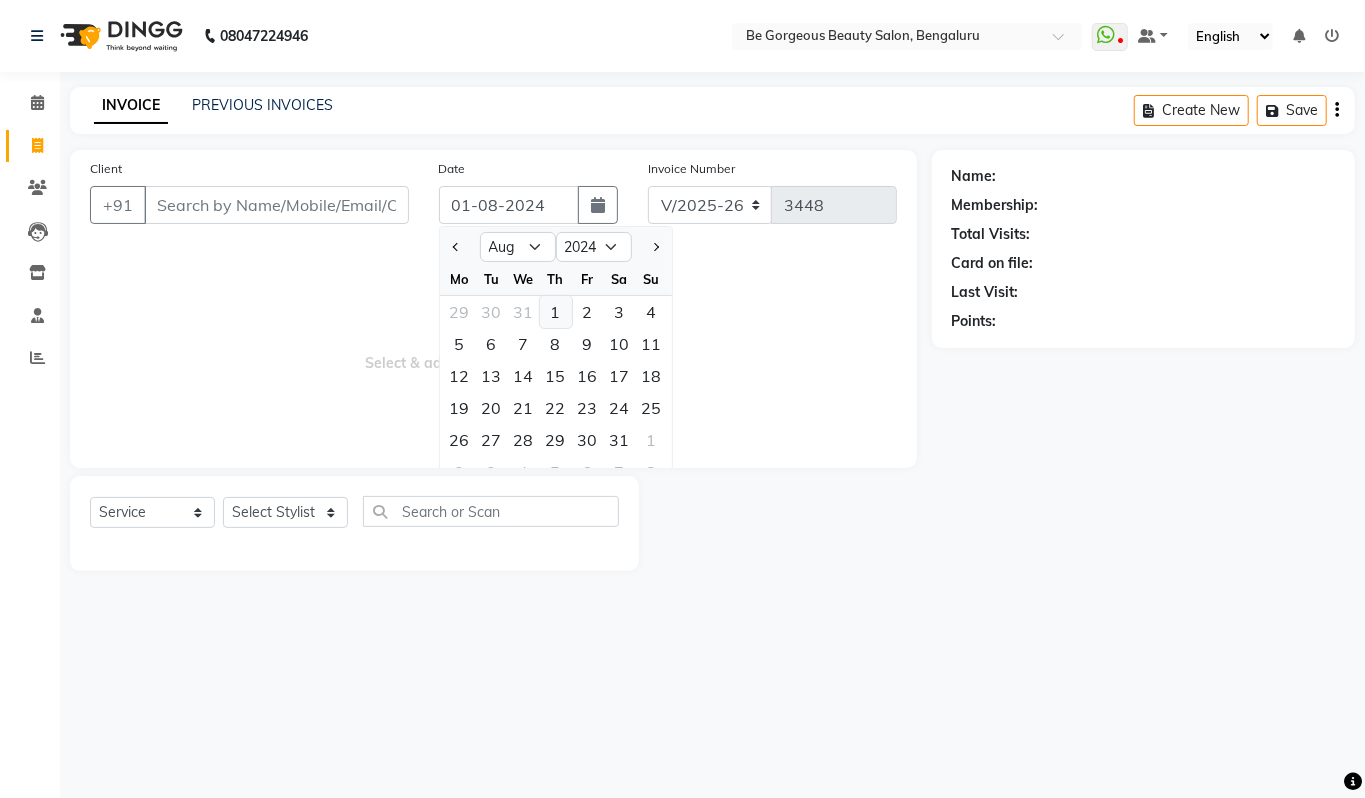 type on "9985" 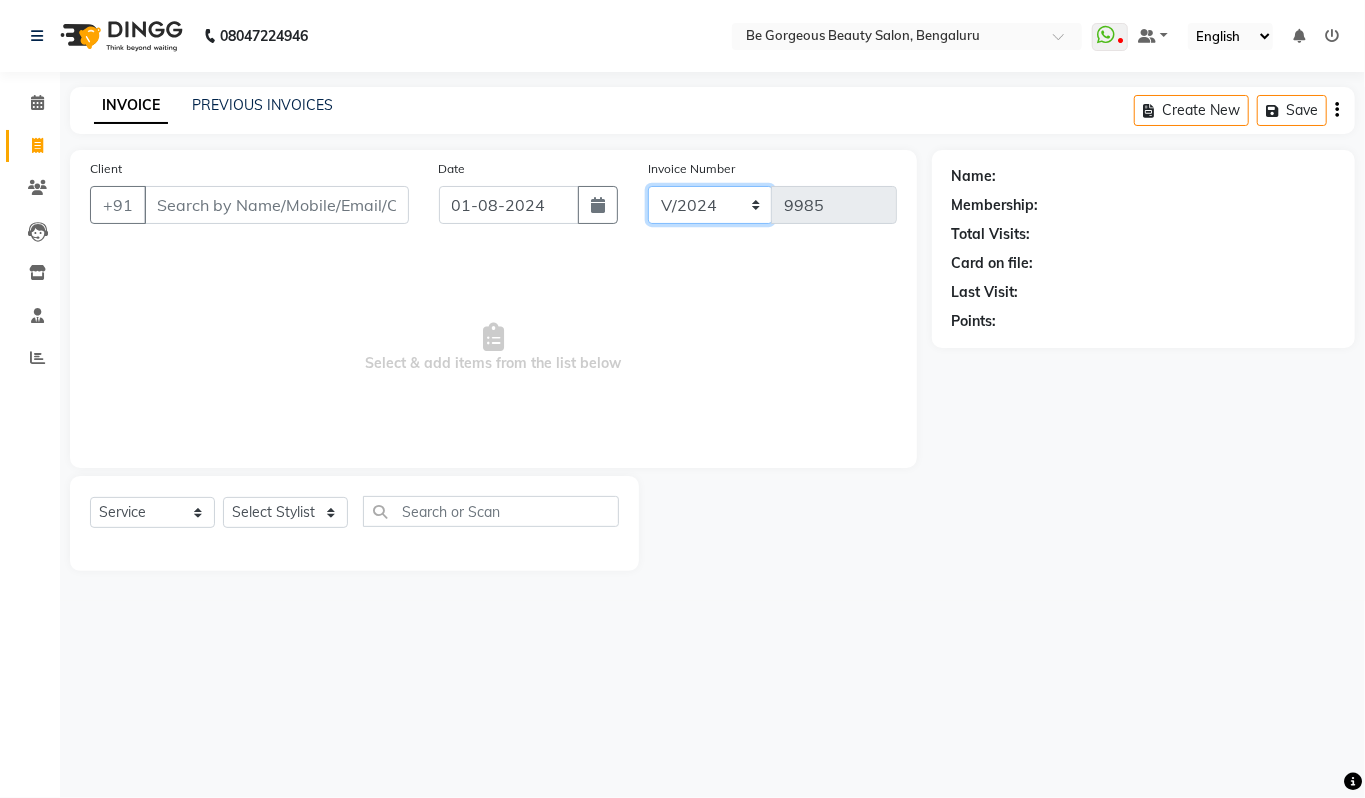 click on "V/2024 V/2024-25" 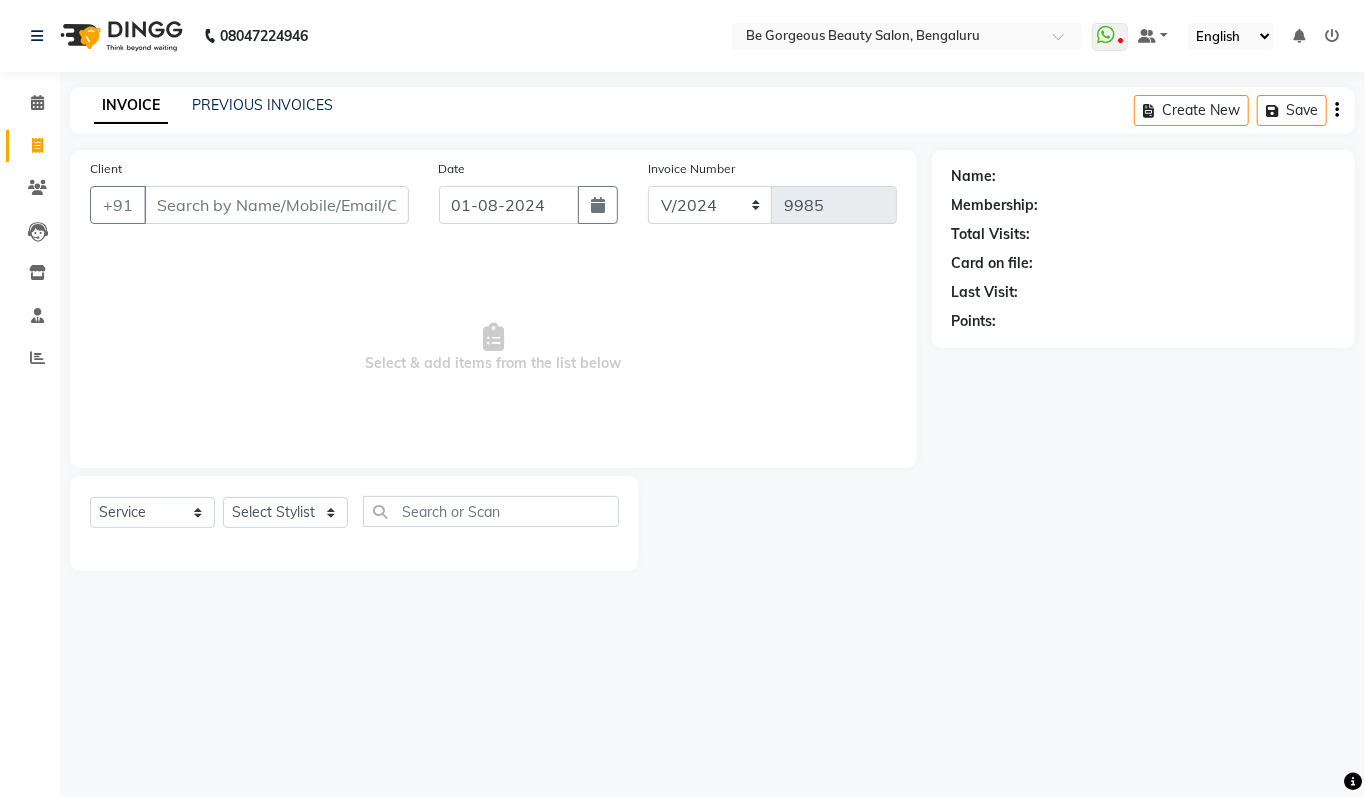 click on "Select & add items from the list below" at bounding box center (493, 348) 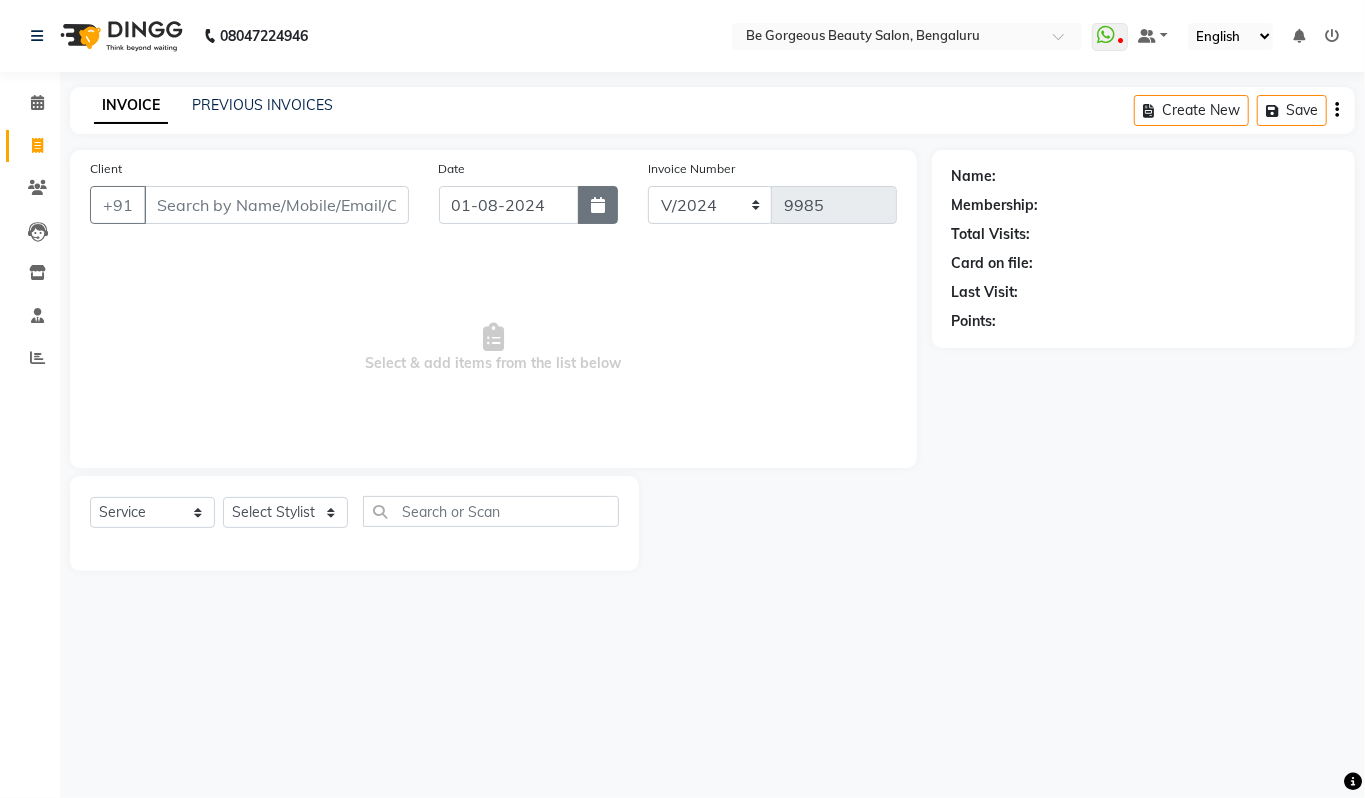 click 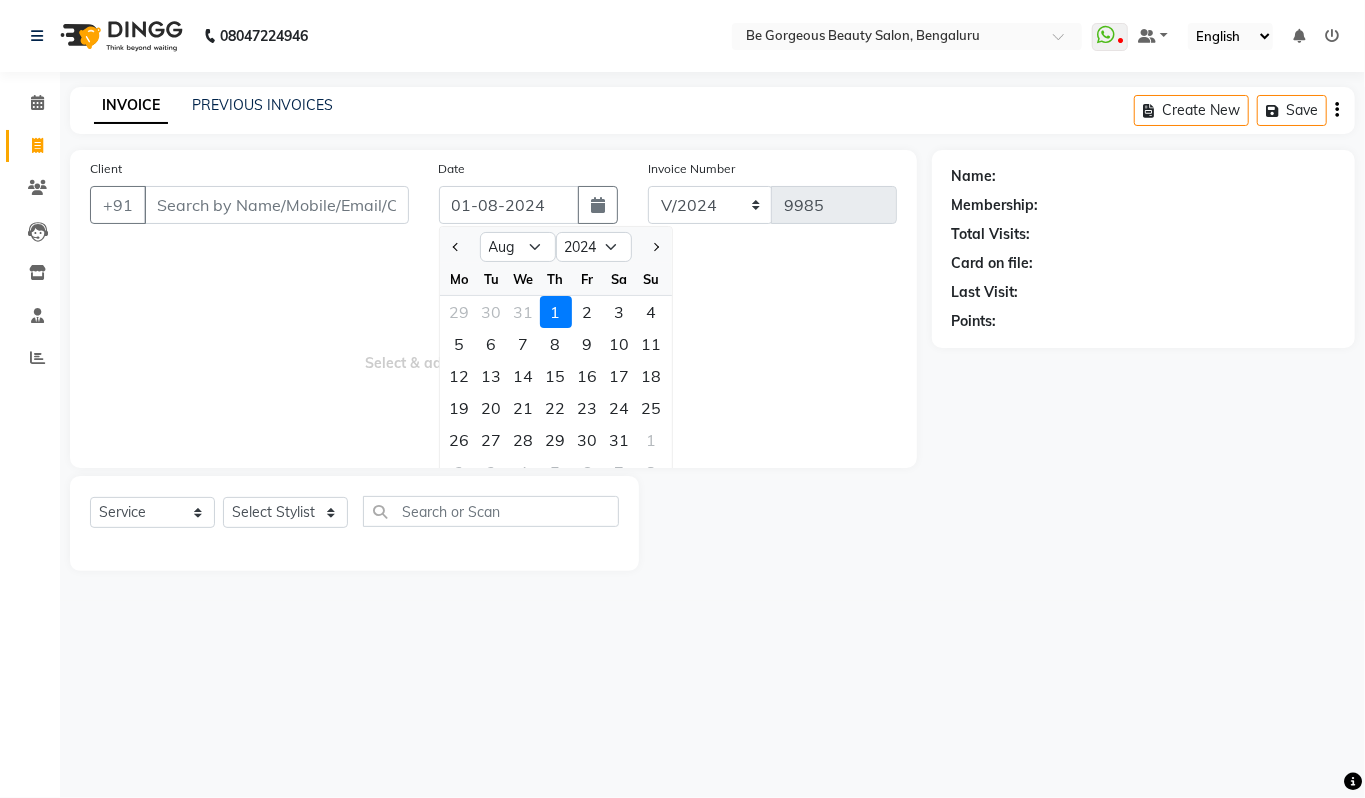 click on "INVOICE PREVIOUS INVOICES Create New   Save" 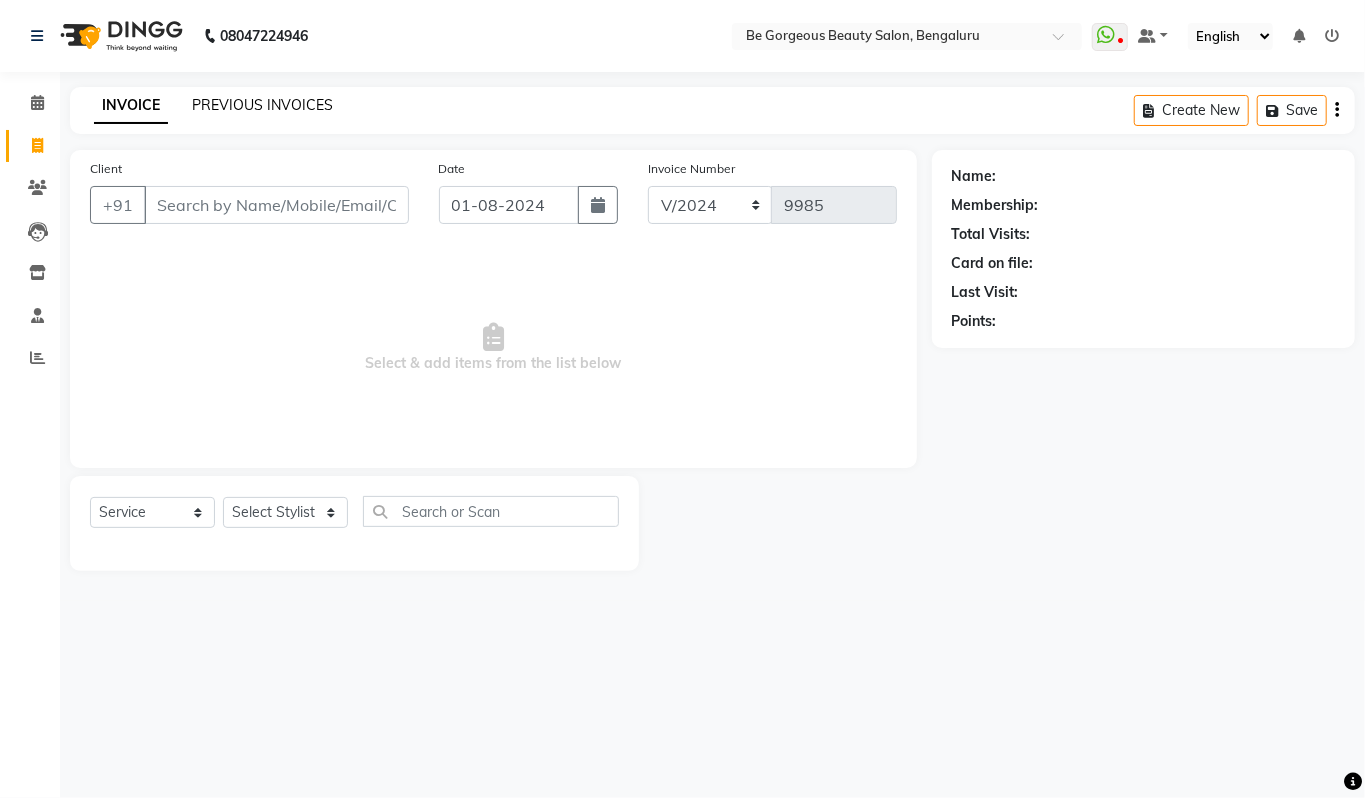 click on "PREVIOUS INVOICES" 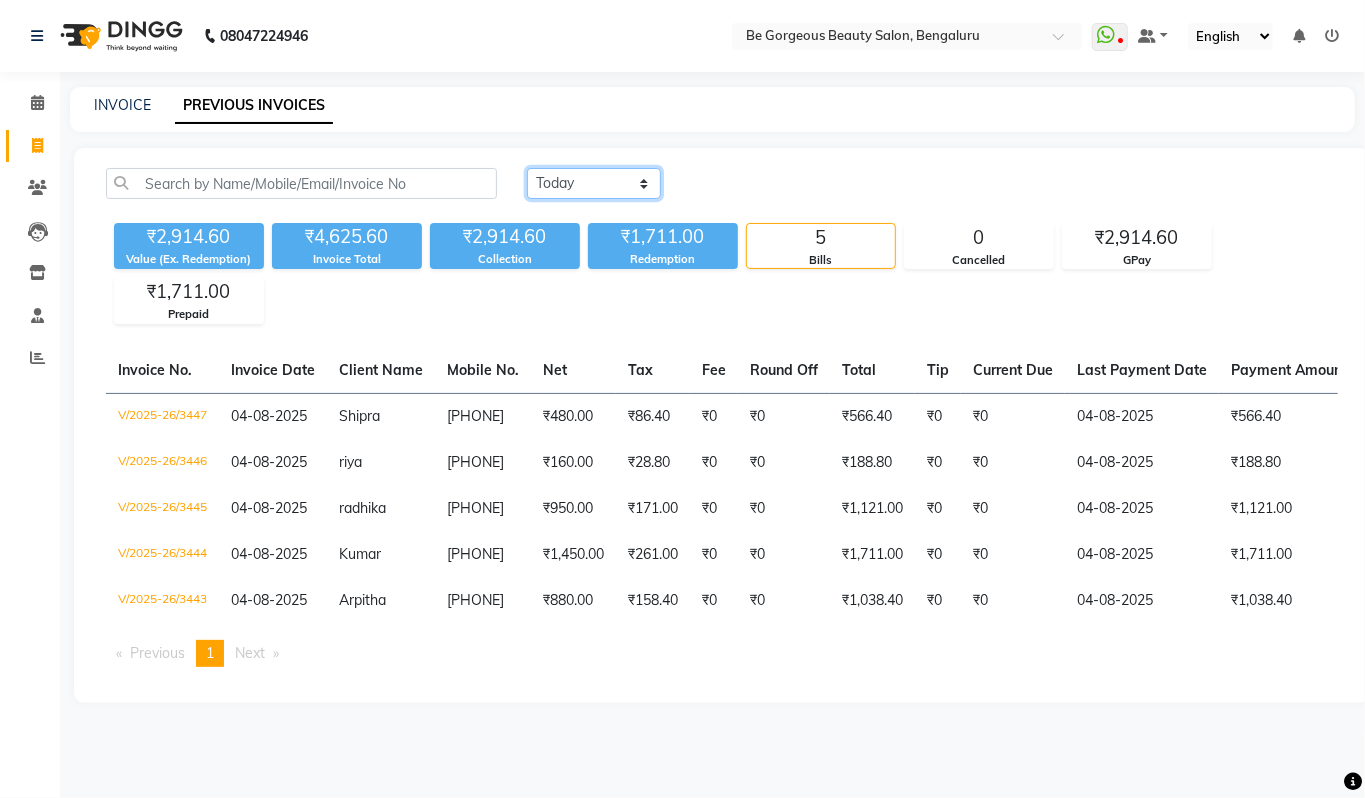 click on "Today Yesterday Custom Range" 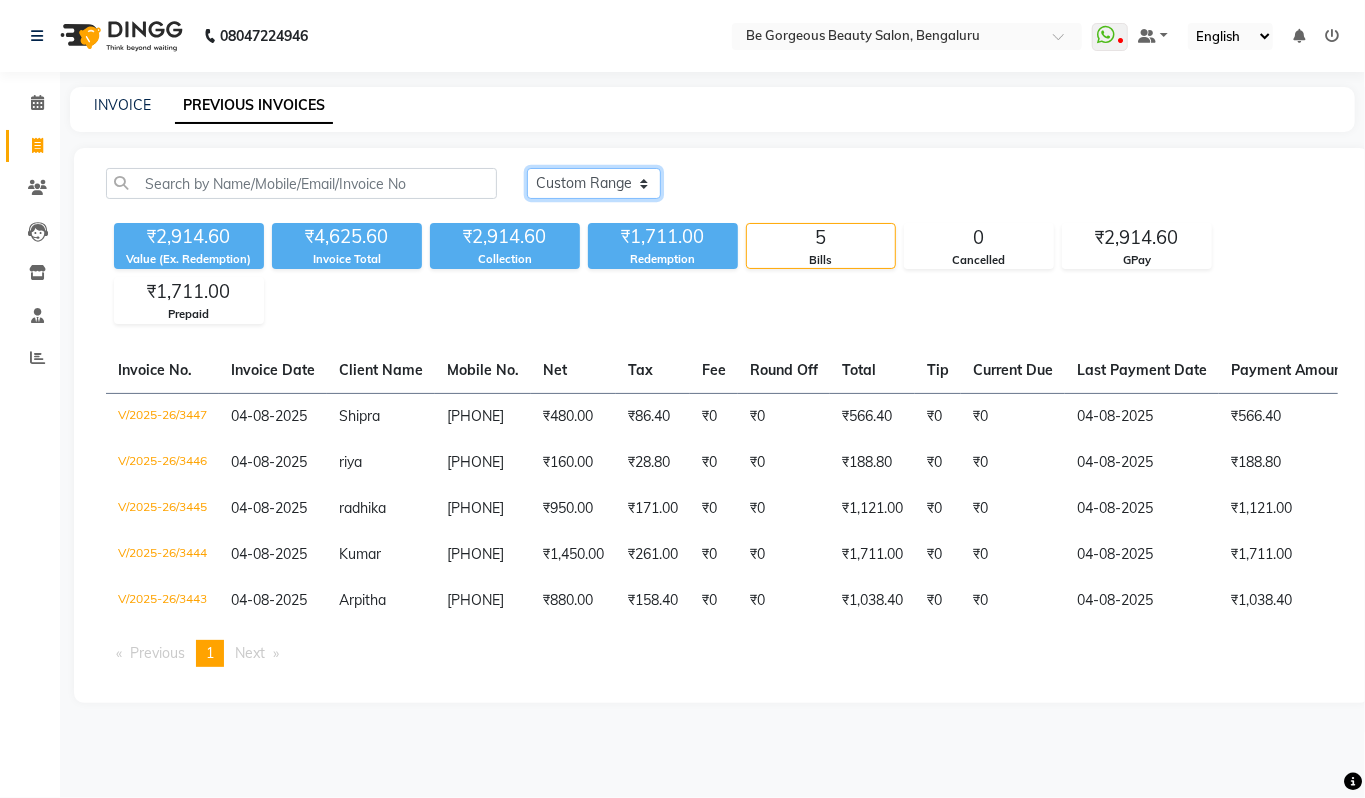 click on "Today Yesterday Custom Range" 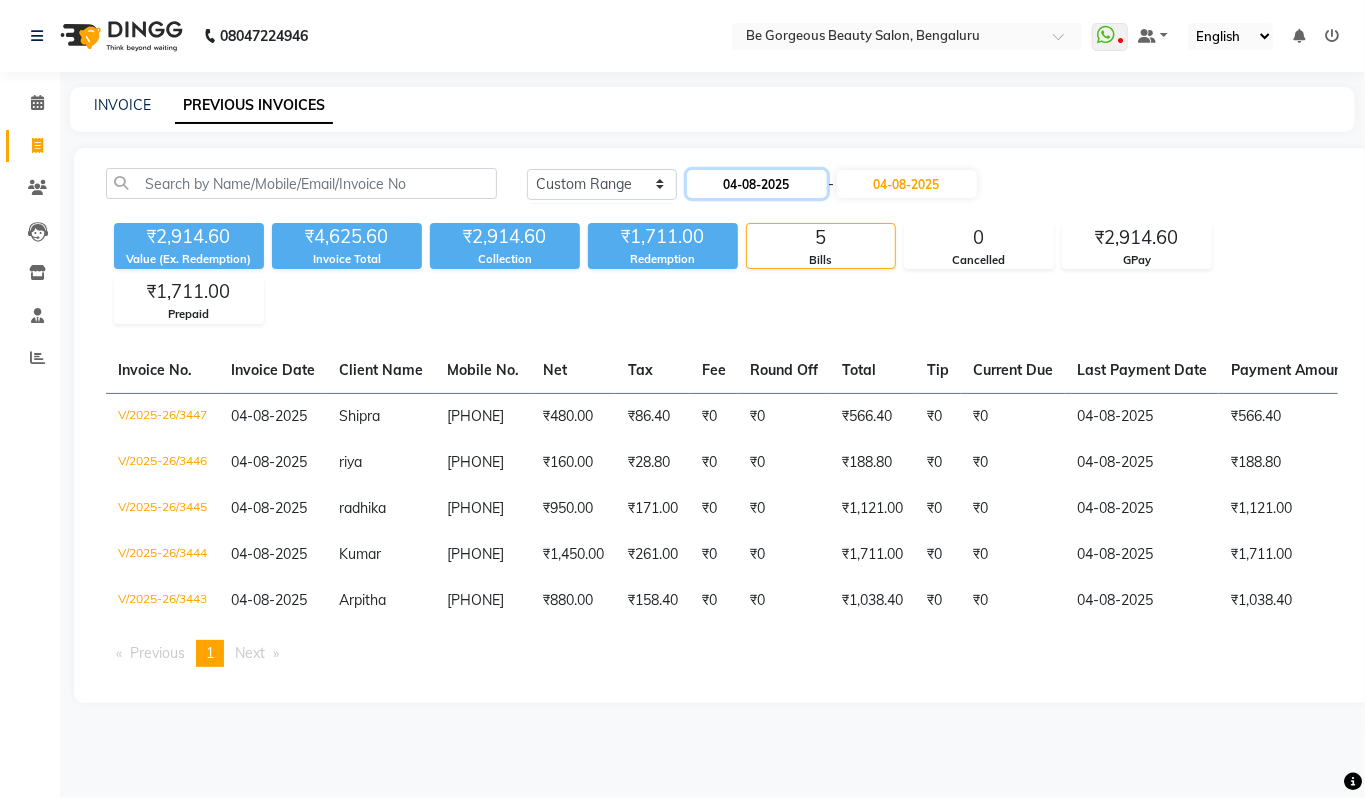 click on "04-08-2025" 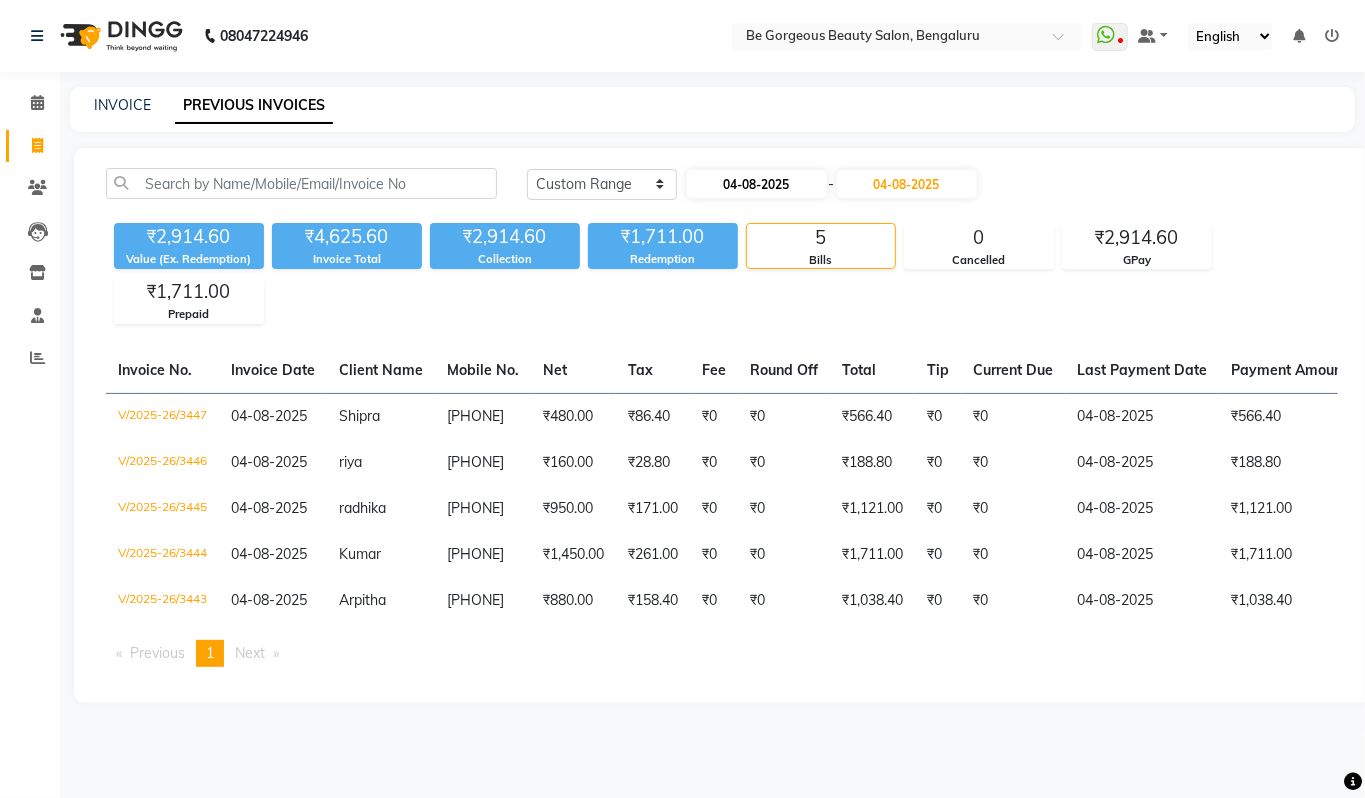 select on "8" 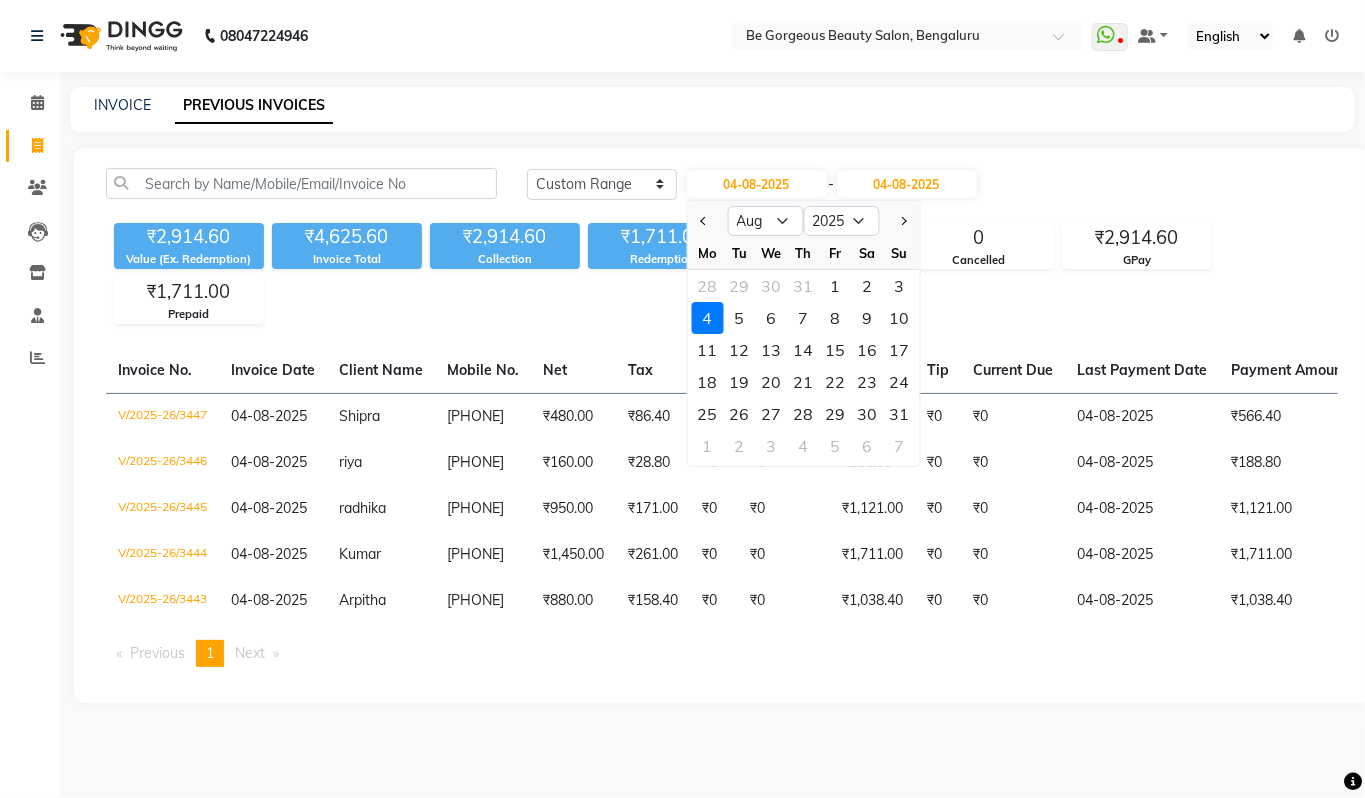 click on "4" 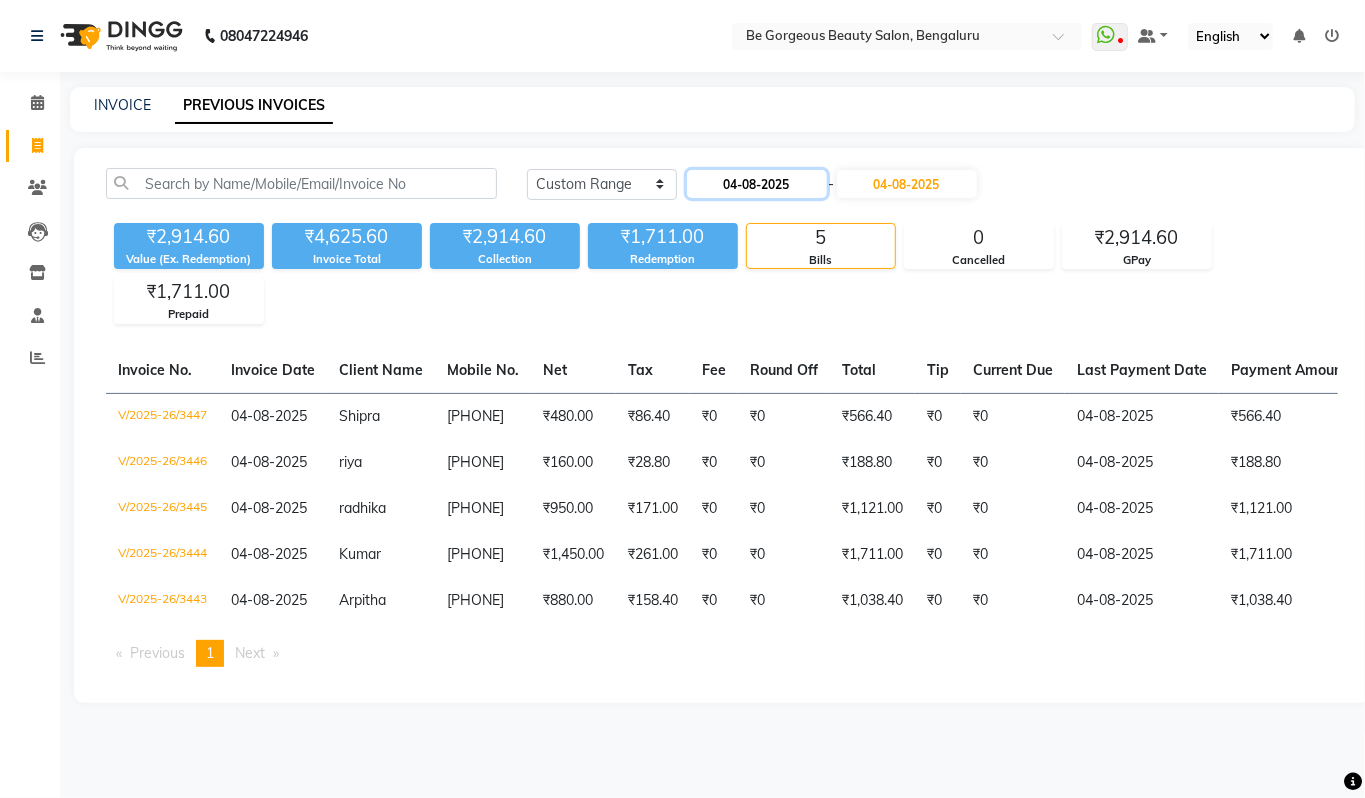 click on "04-08-2025" 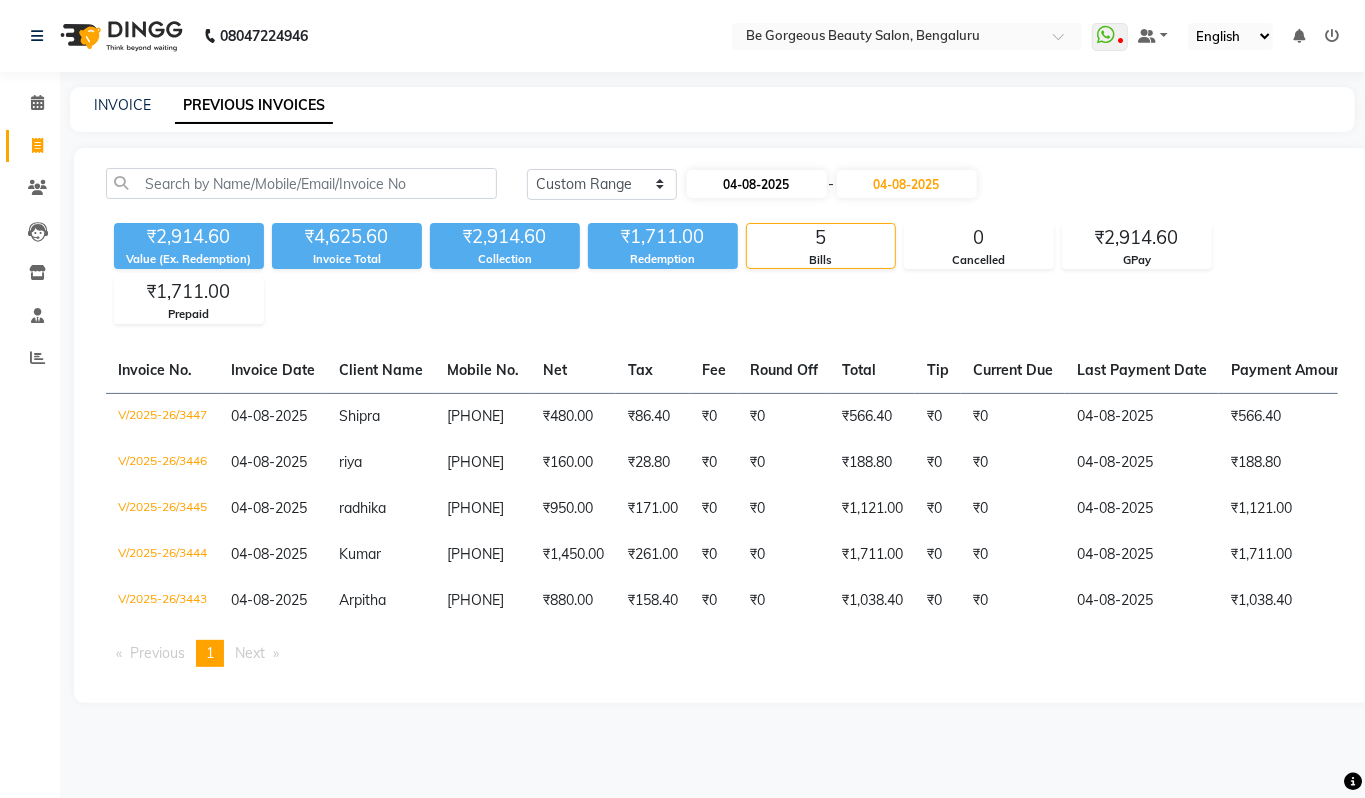 select on "8" 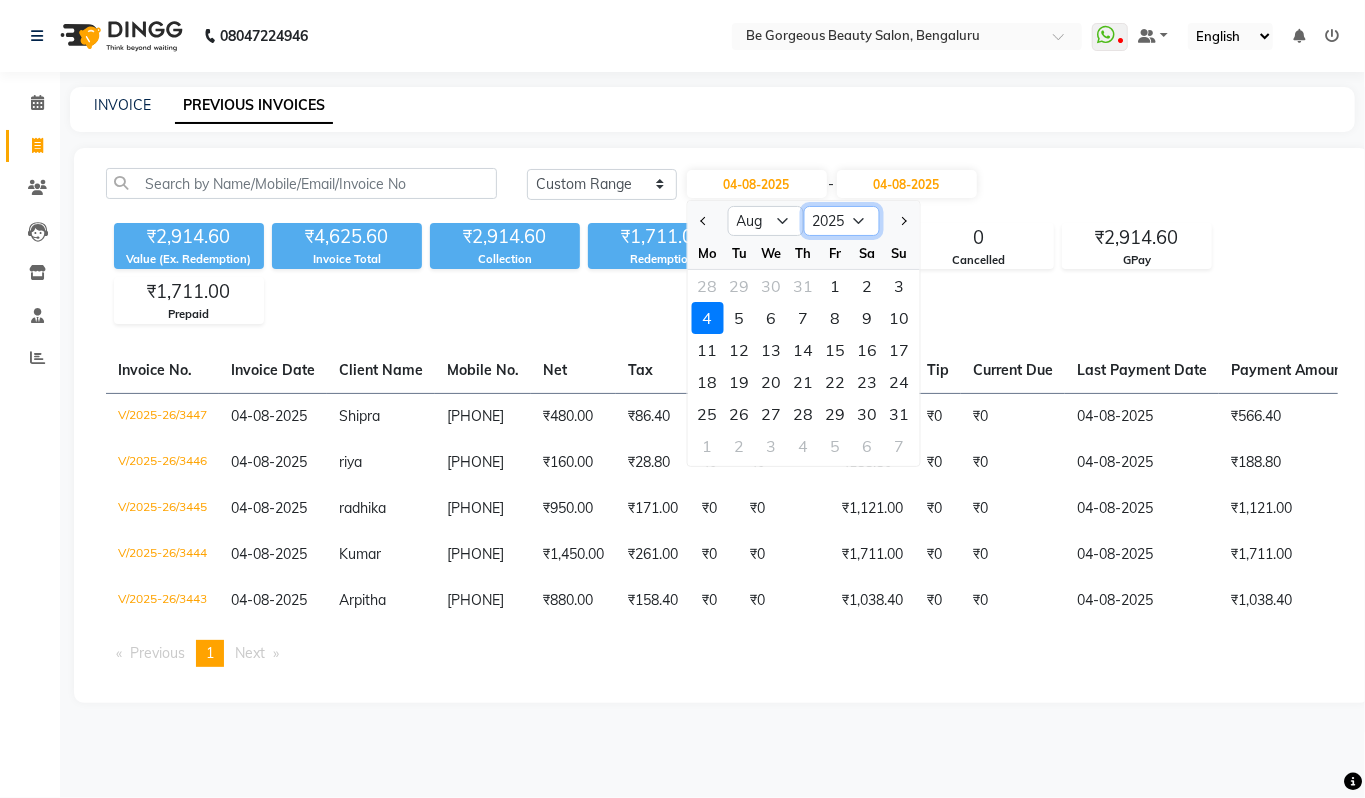 click on "2015 2016 2017 2018 2019 2020 2021 2022 2023 2024 2025 2026 2027 2028 2029 2030 2031 2032 2033 2034 2035" 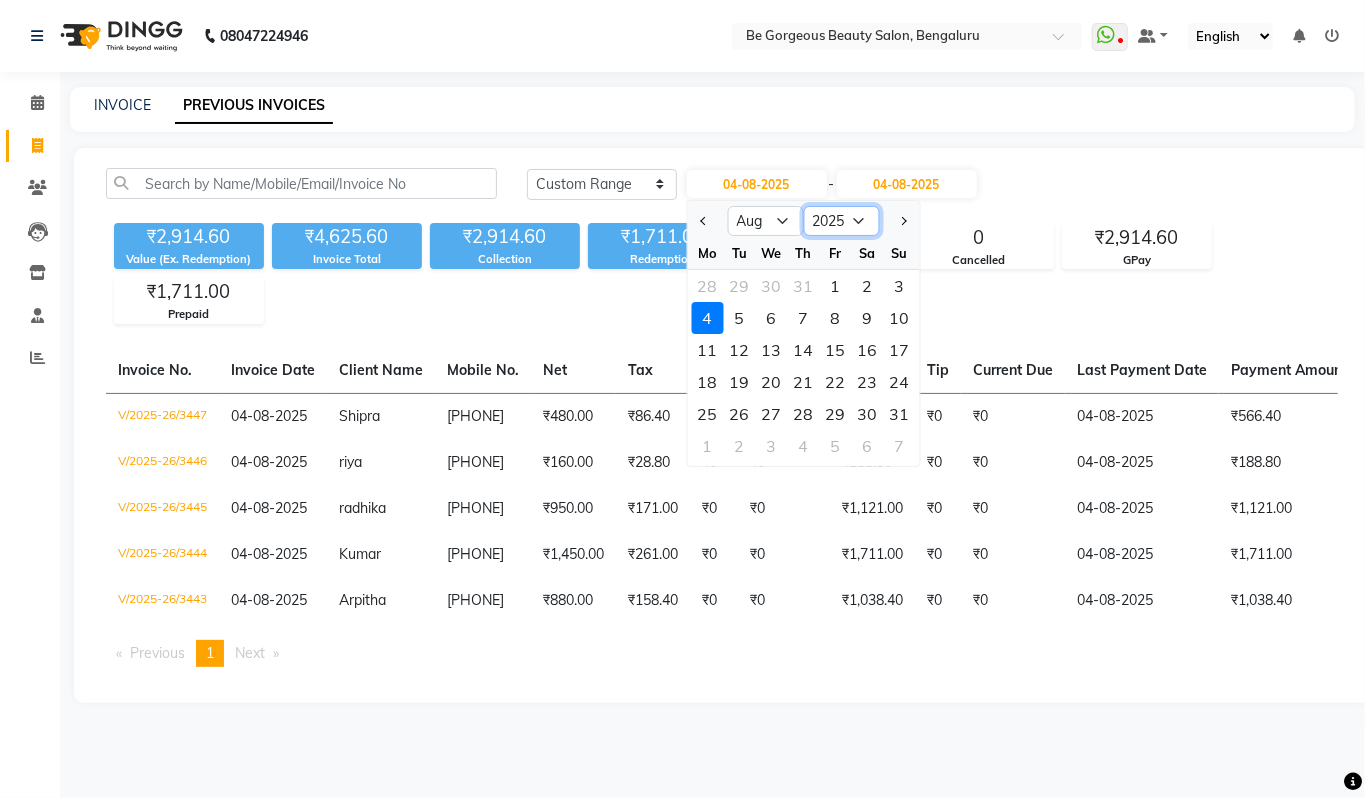 select on "2024" 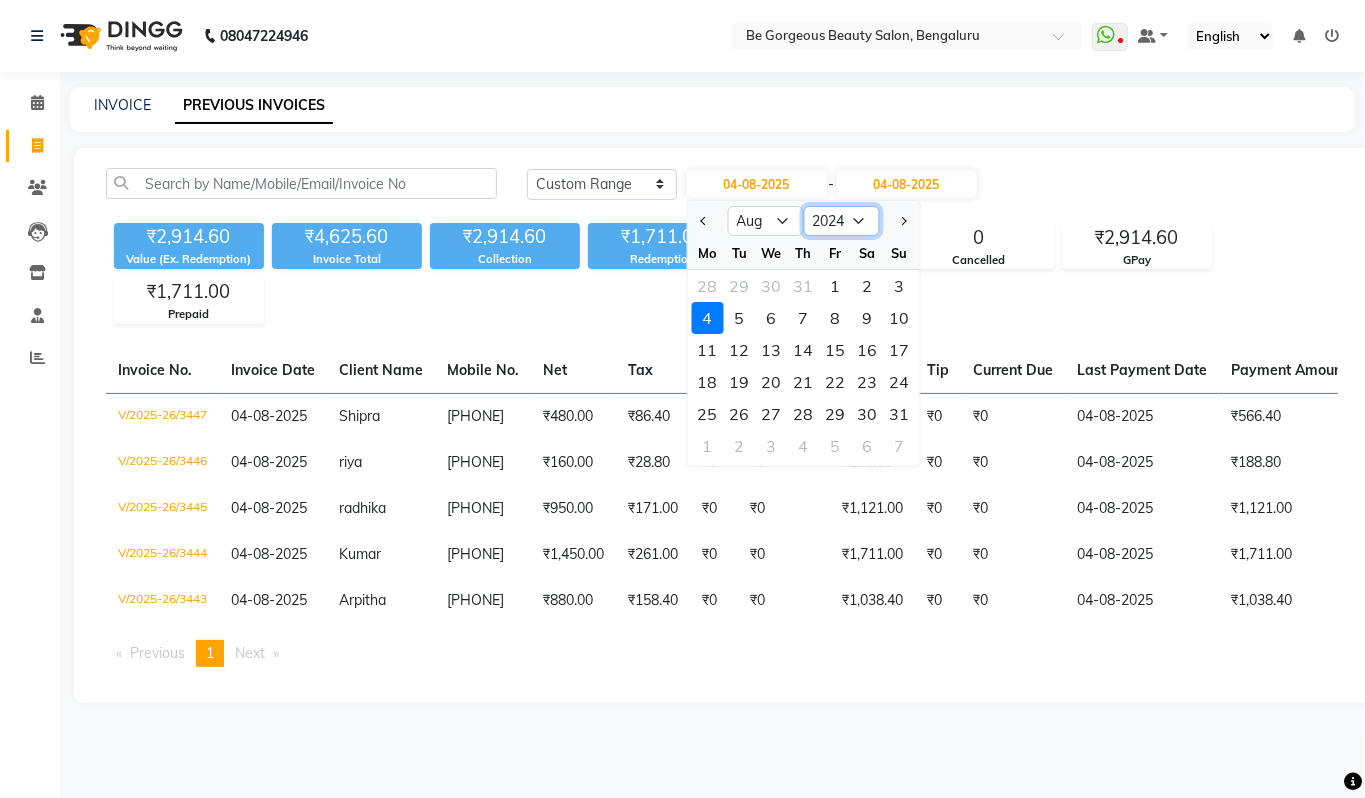click on "2015 2016 2017 2018 2019 2020 2021 2022 2023 2024 2025 2026 2027 2028 2029 2030 2031 2032 2033 2034 2035" 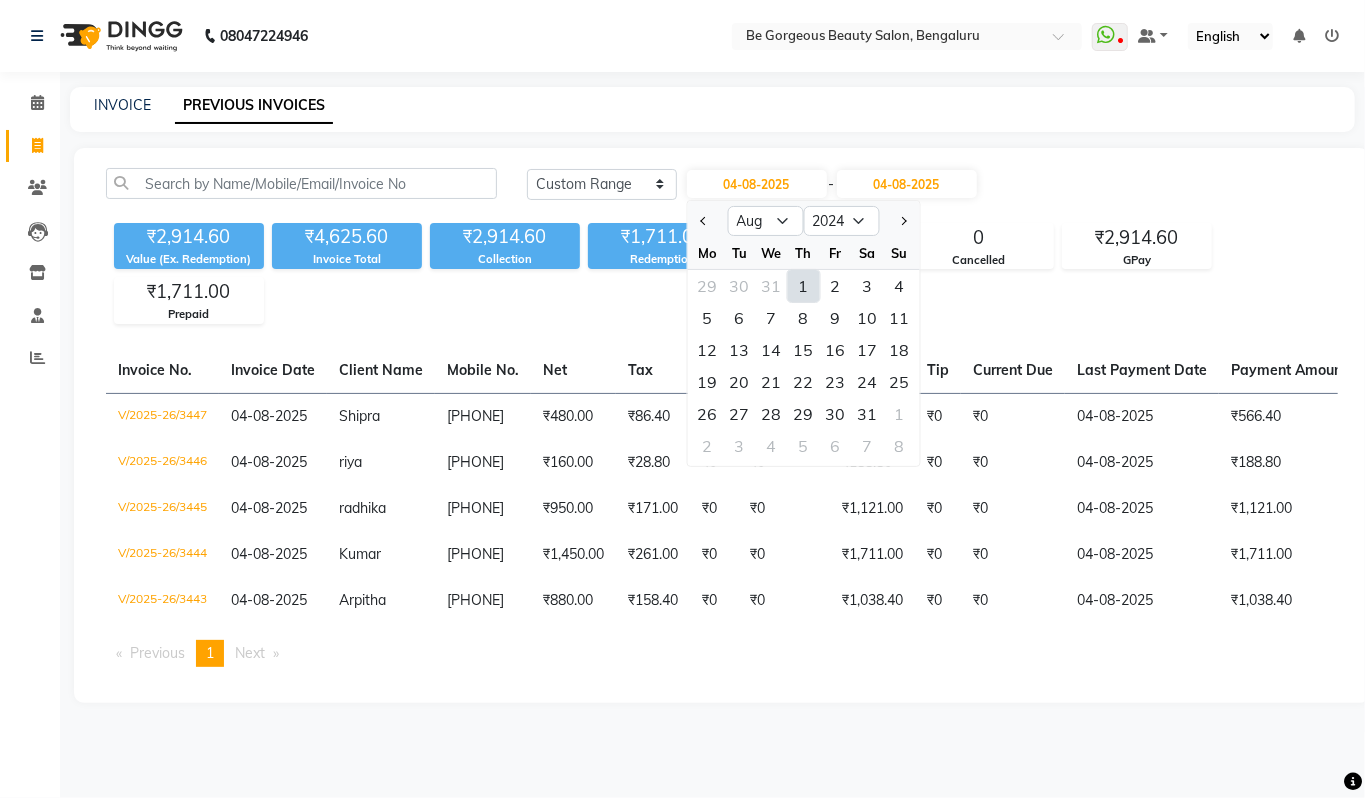 click on "1" 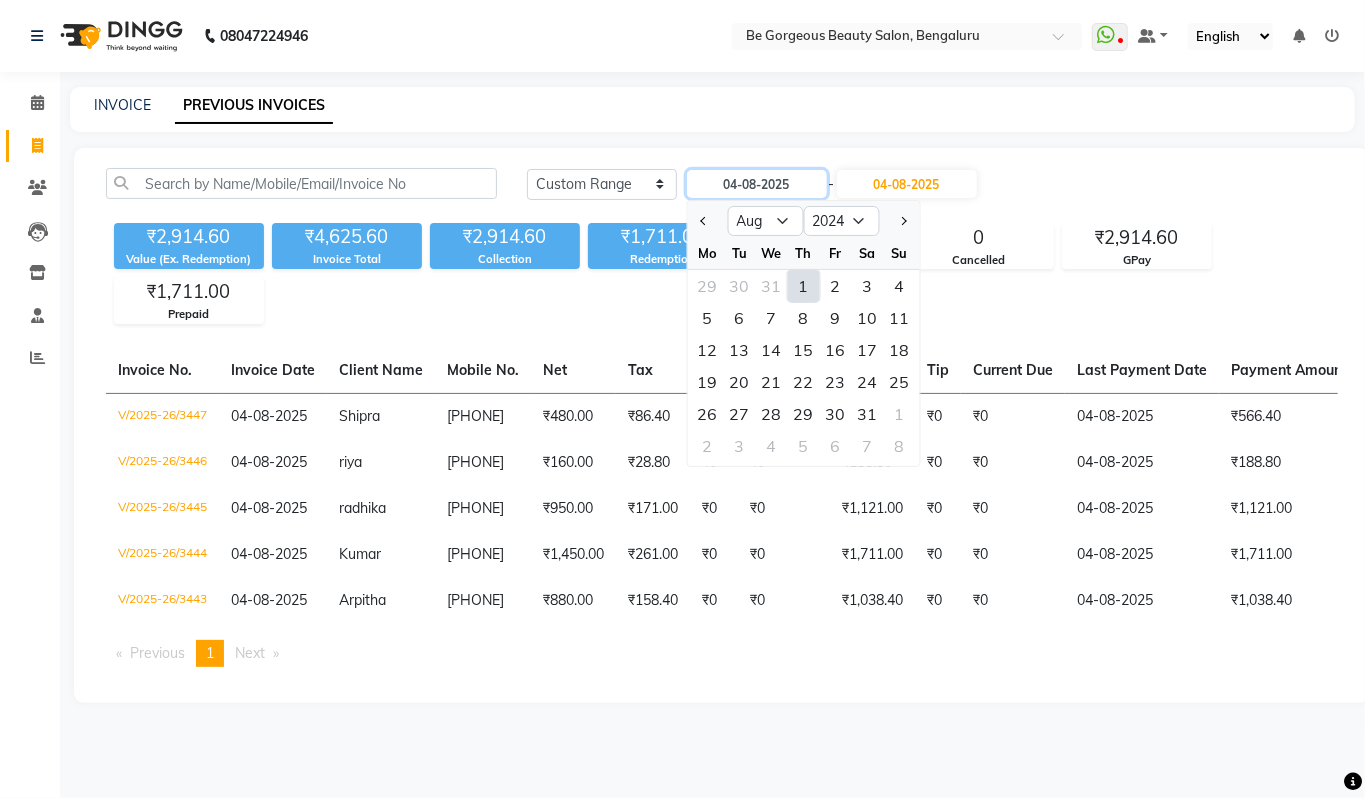 type on "01-08-2024" 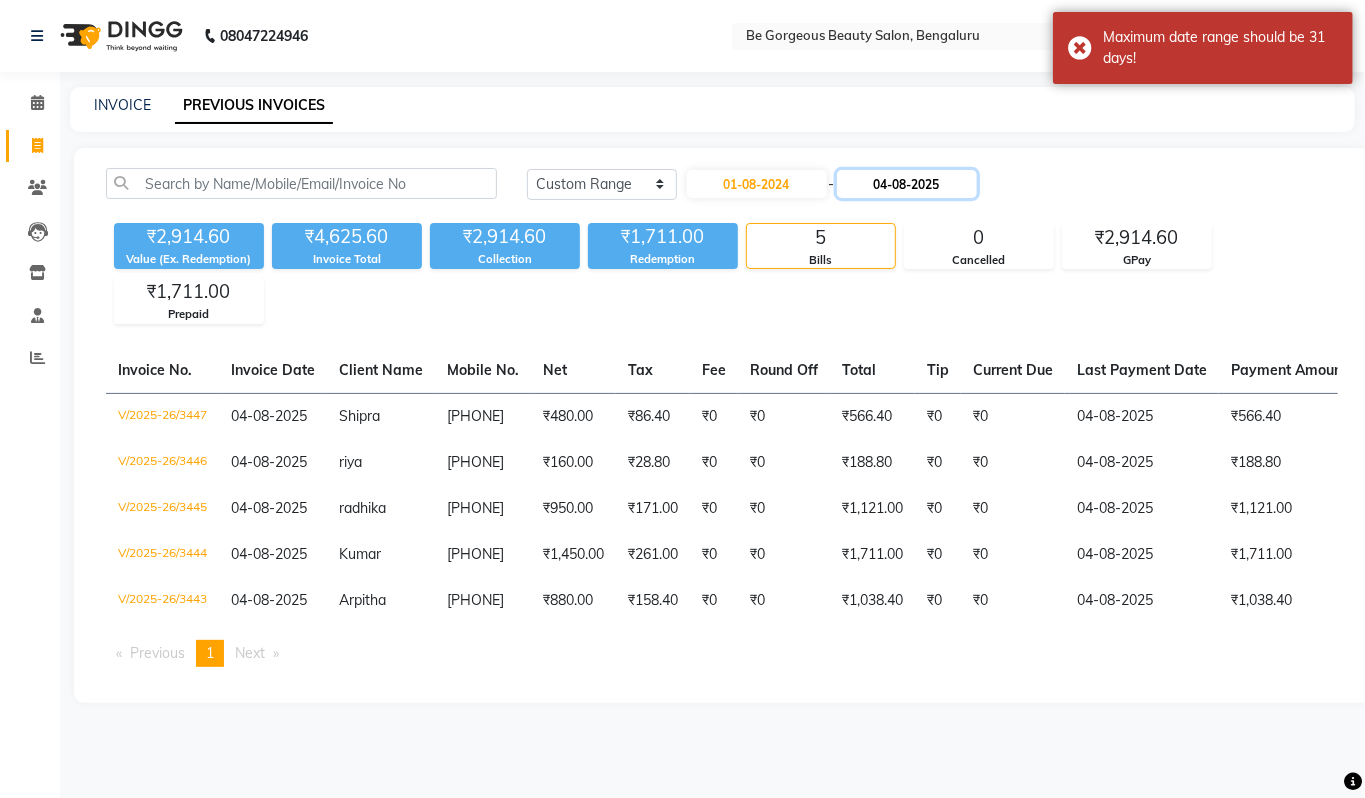 click on "04-08-2025" 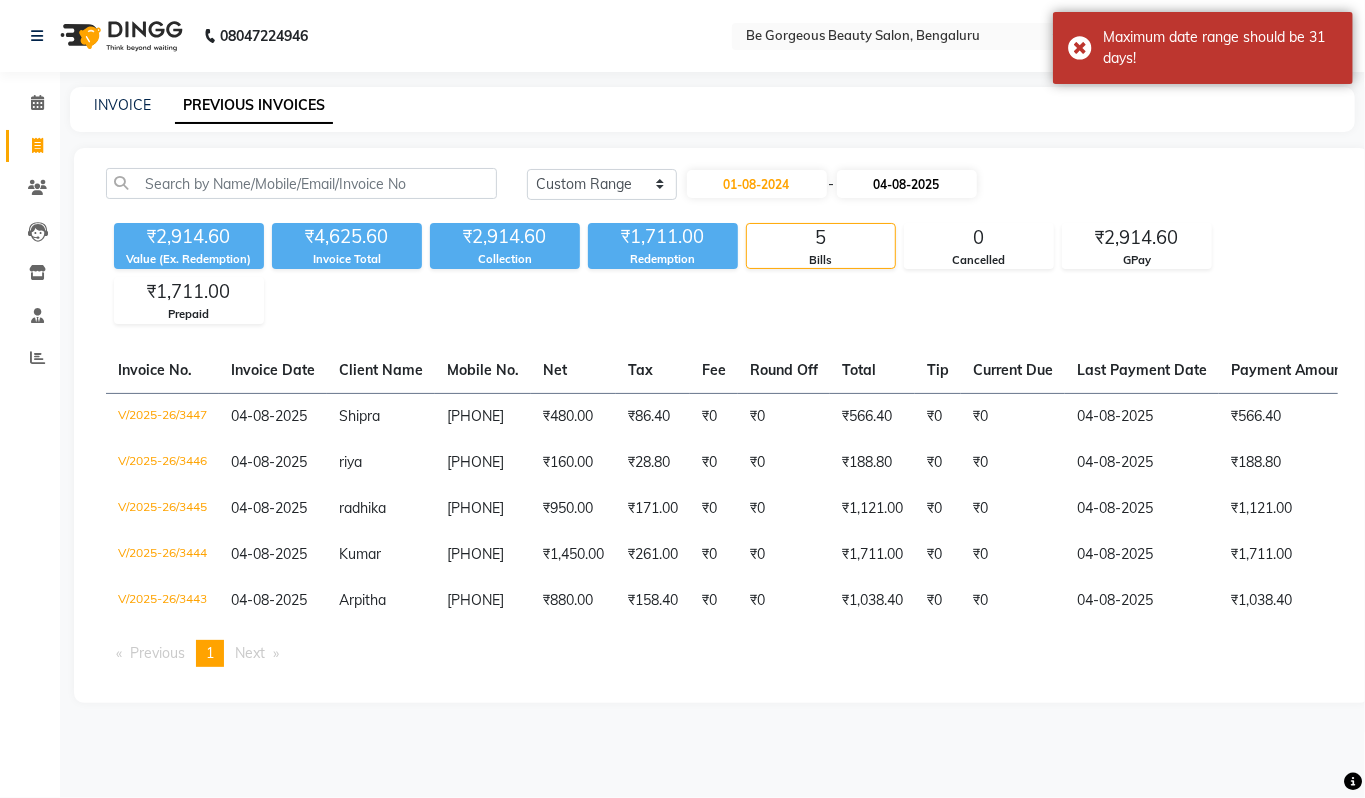 select on "8" 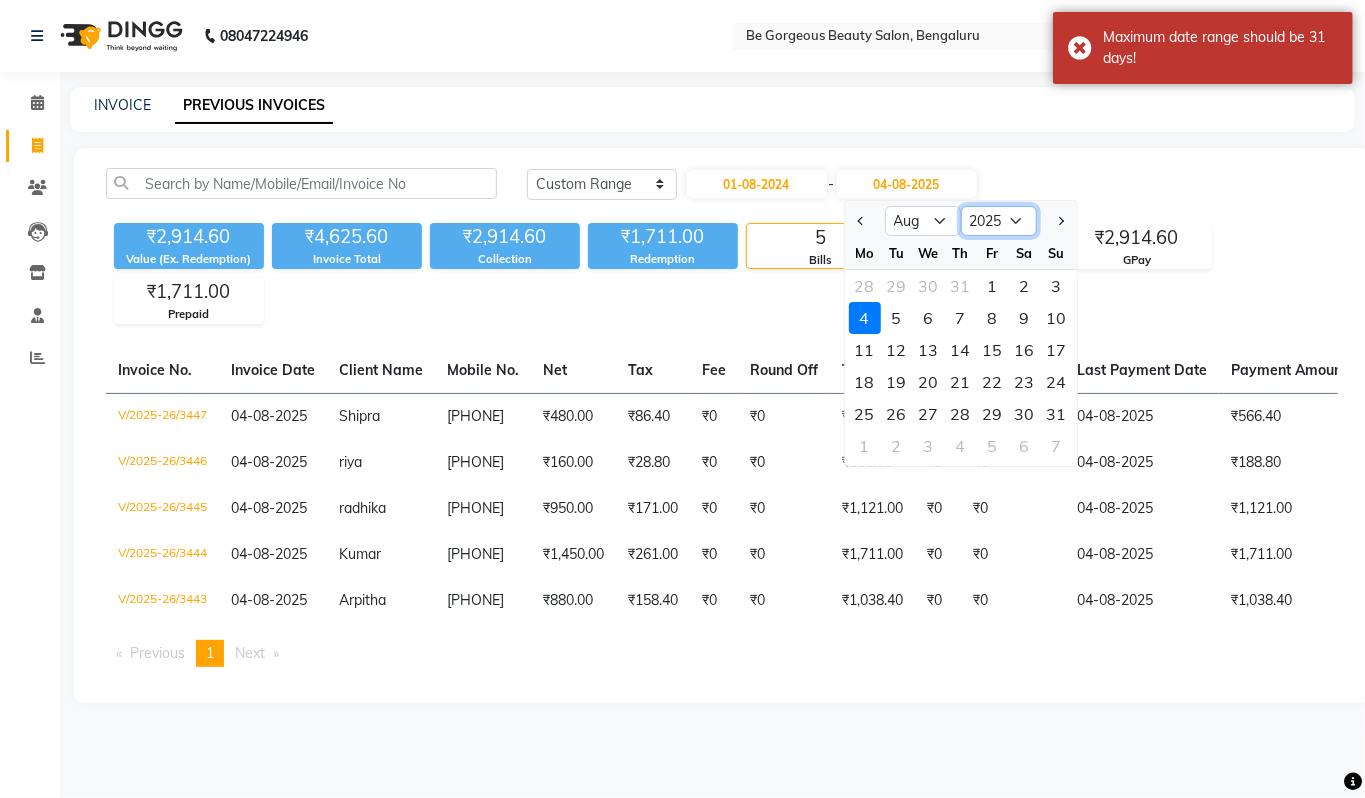click on "2024 2025 2026 2027 2028 2029 2030 2031 2032 2033 2034 2035" 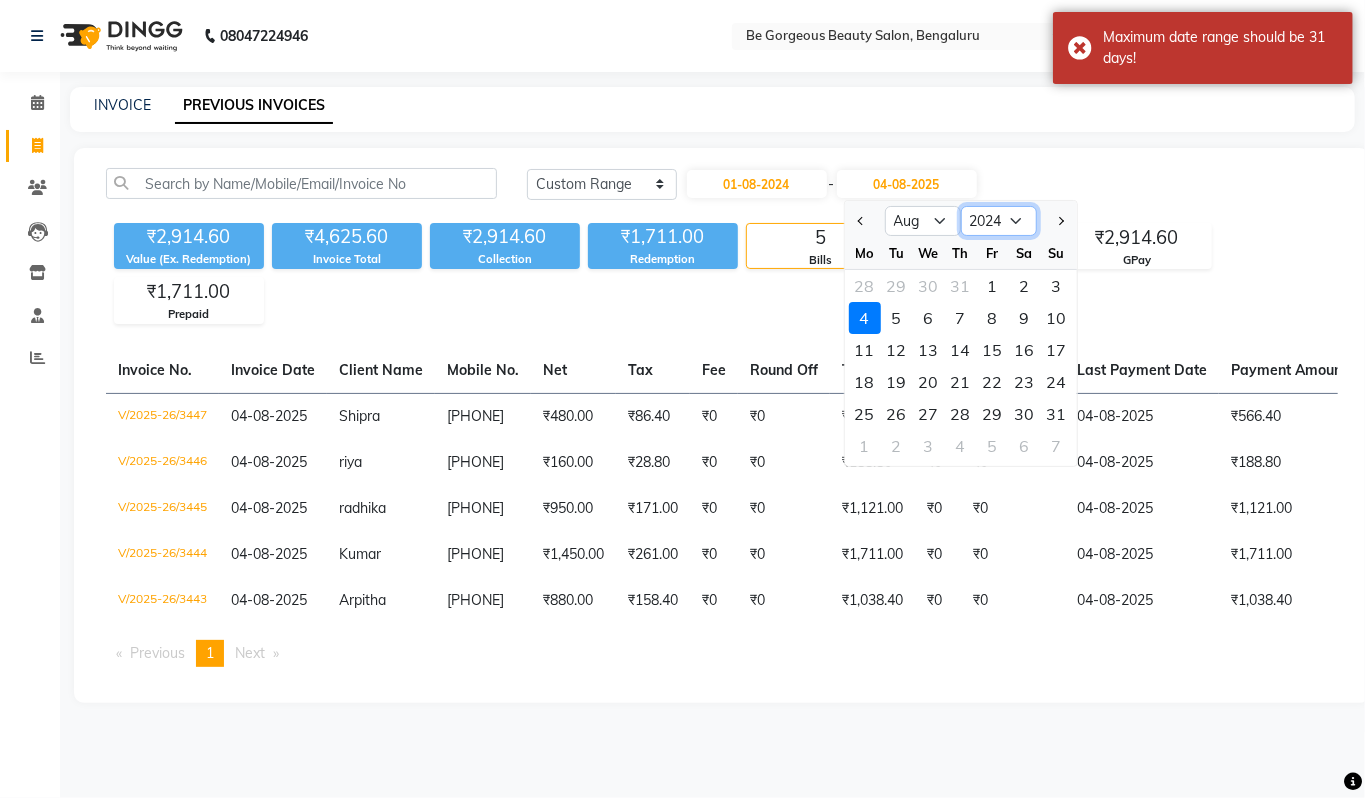 click on "2024 2025 2026 2027 2028 2029 2030 2031 2032 2033 2034 2035" 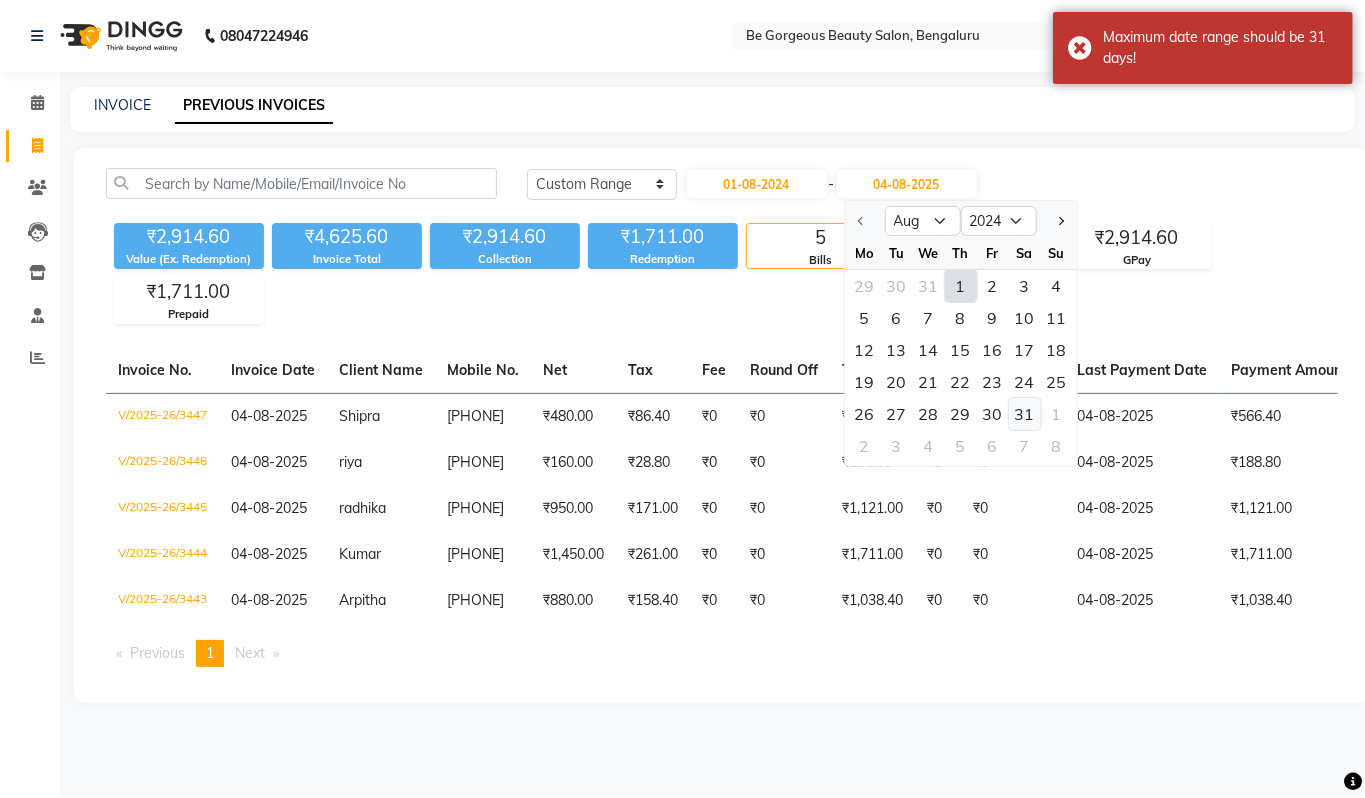 click on "31" 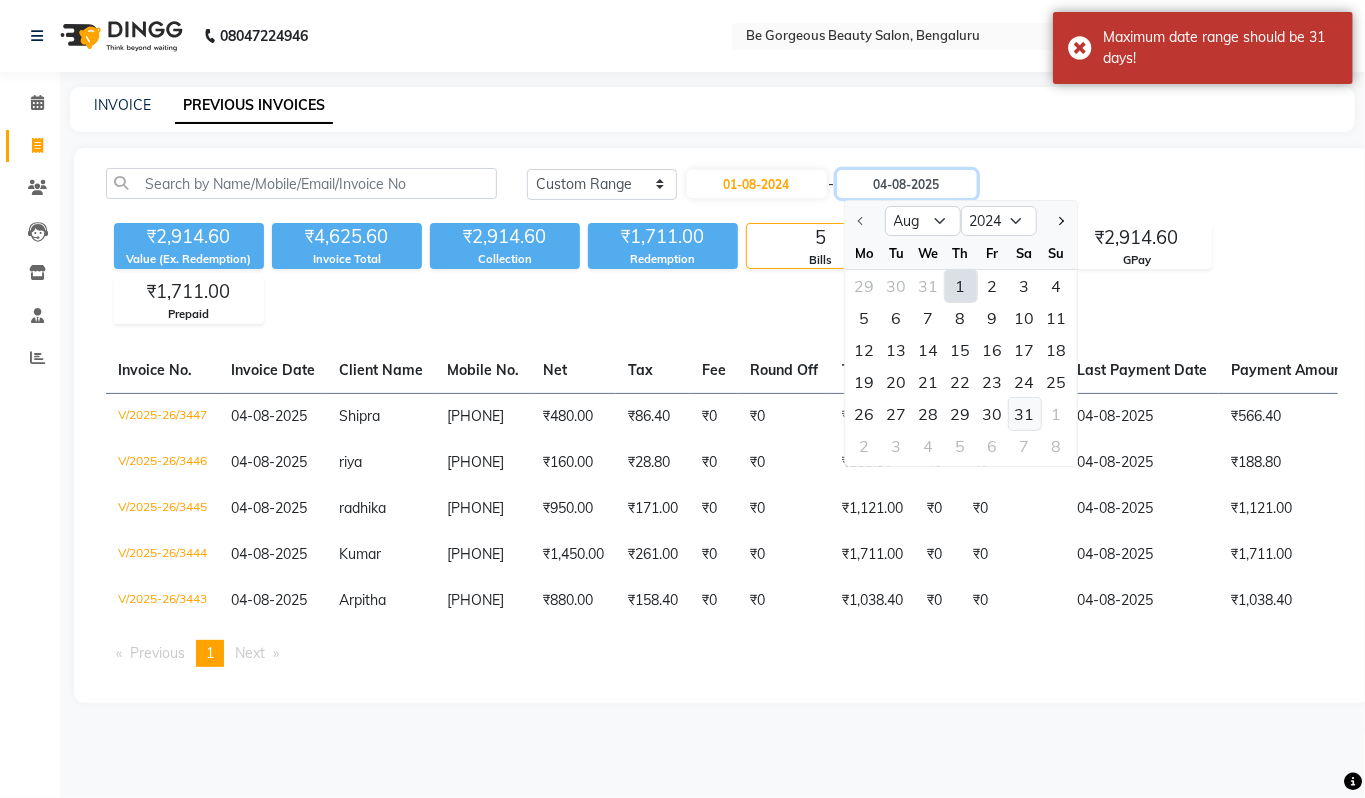type on "31-08-2024" 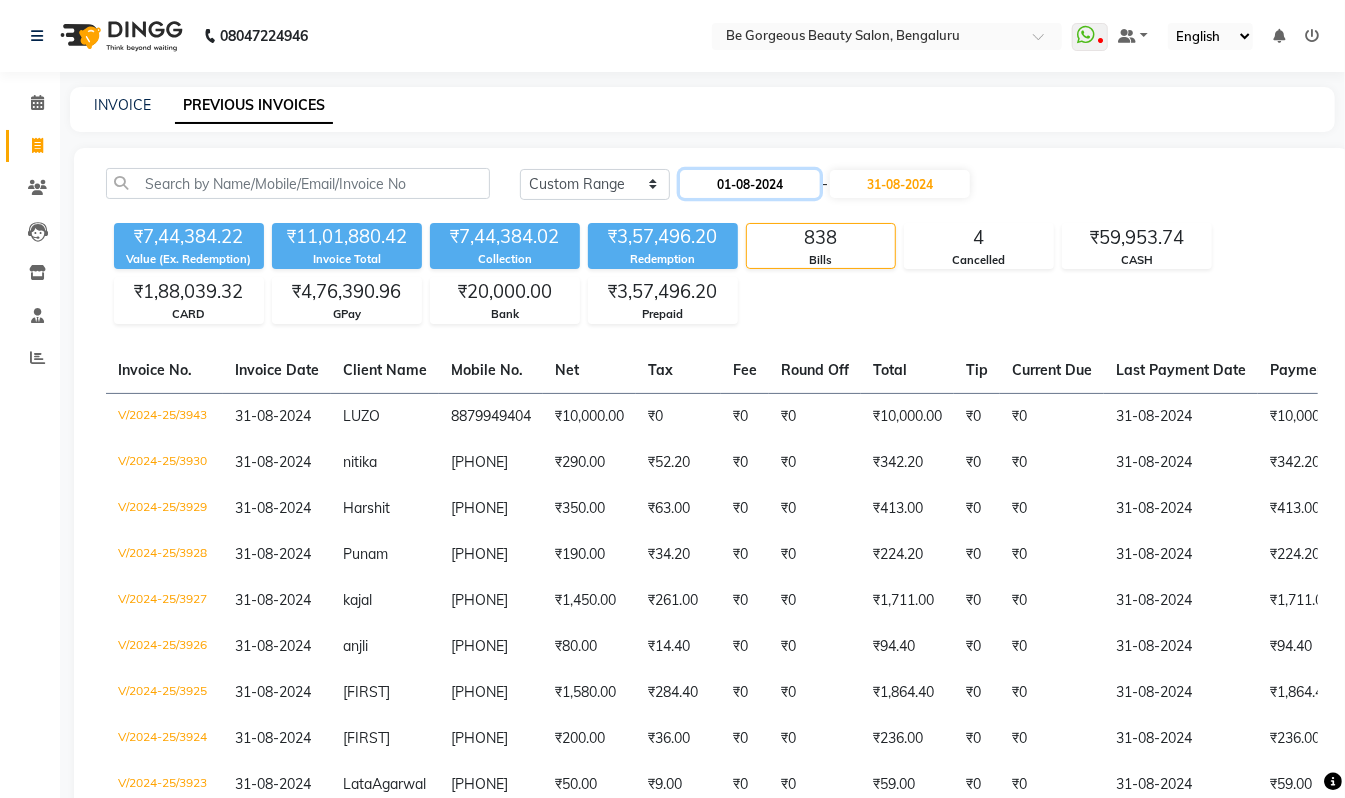 click on "01-08-2024" 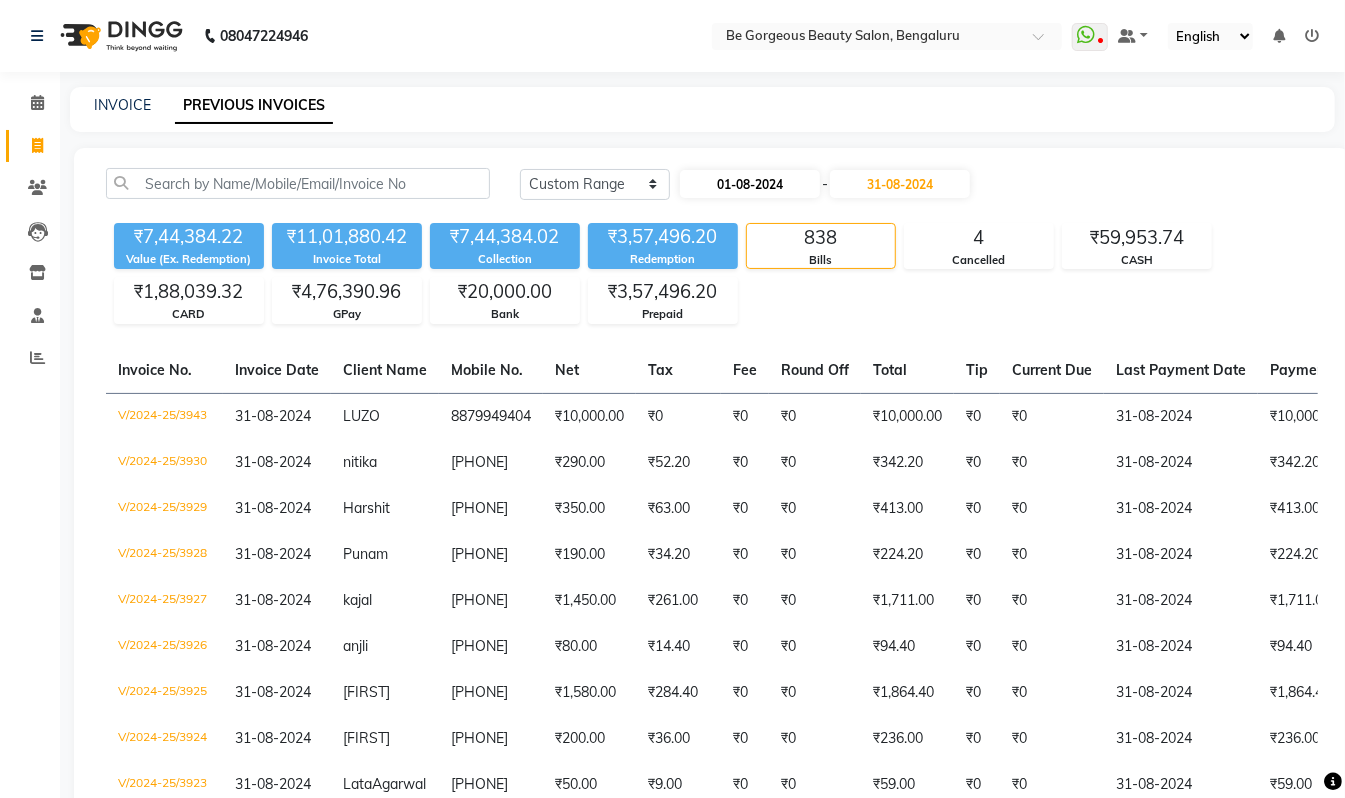 select on "8" 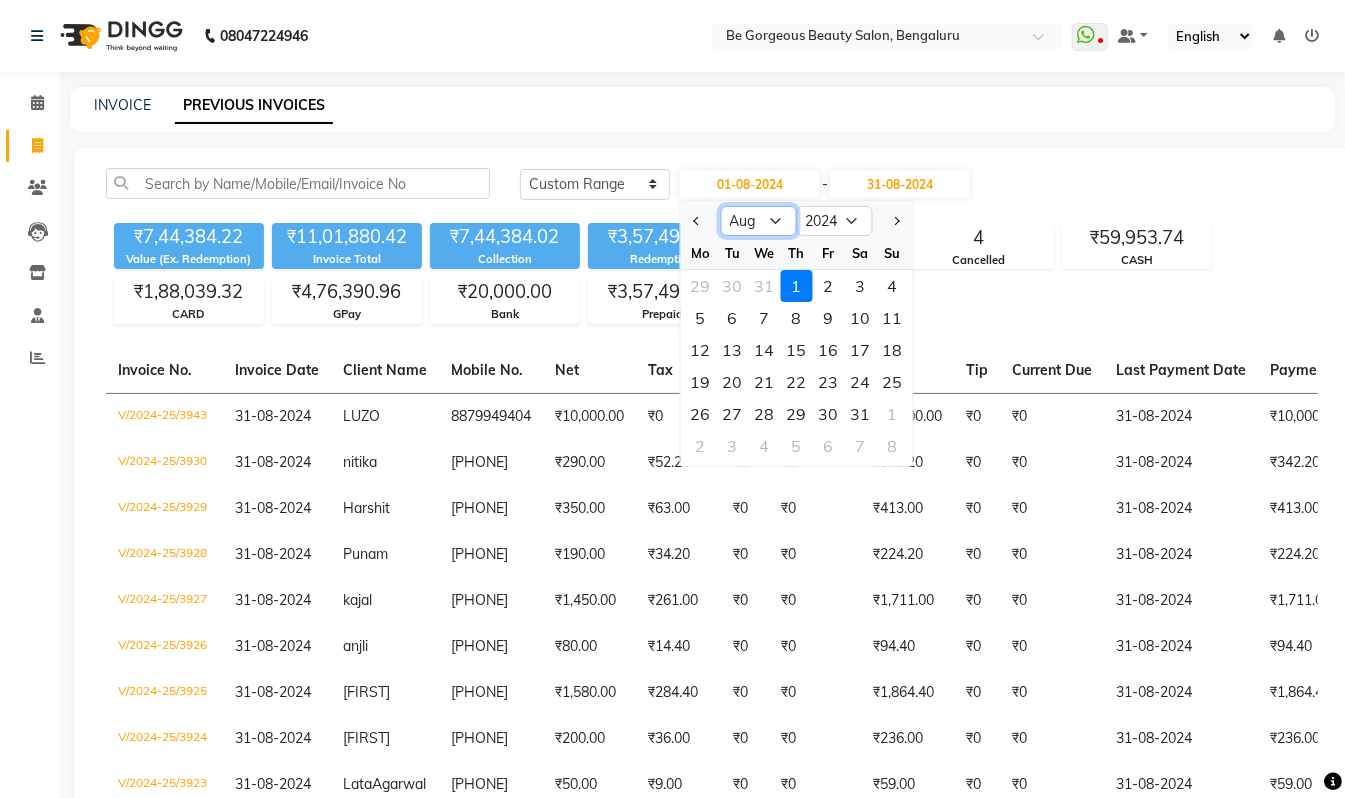 click on "Jan Feb Mar Apr May Jun Jul Aug Sep Oct Nov Dec" 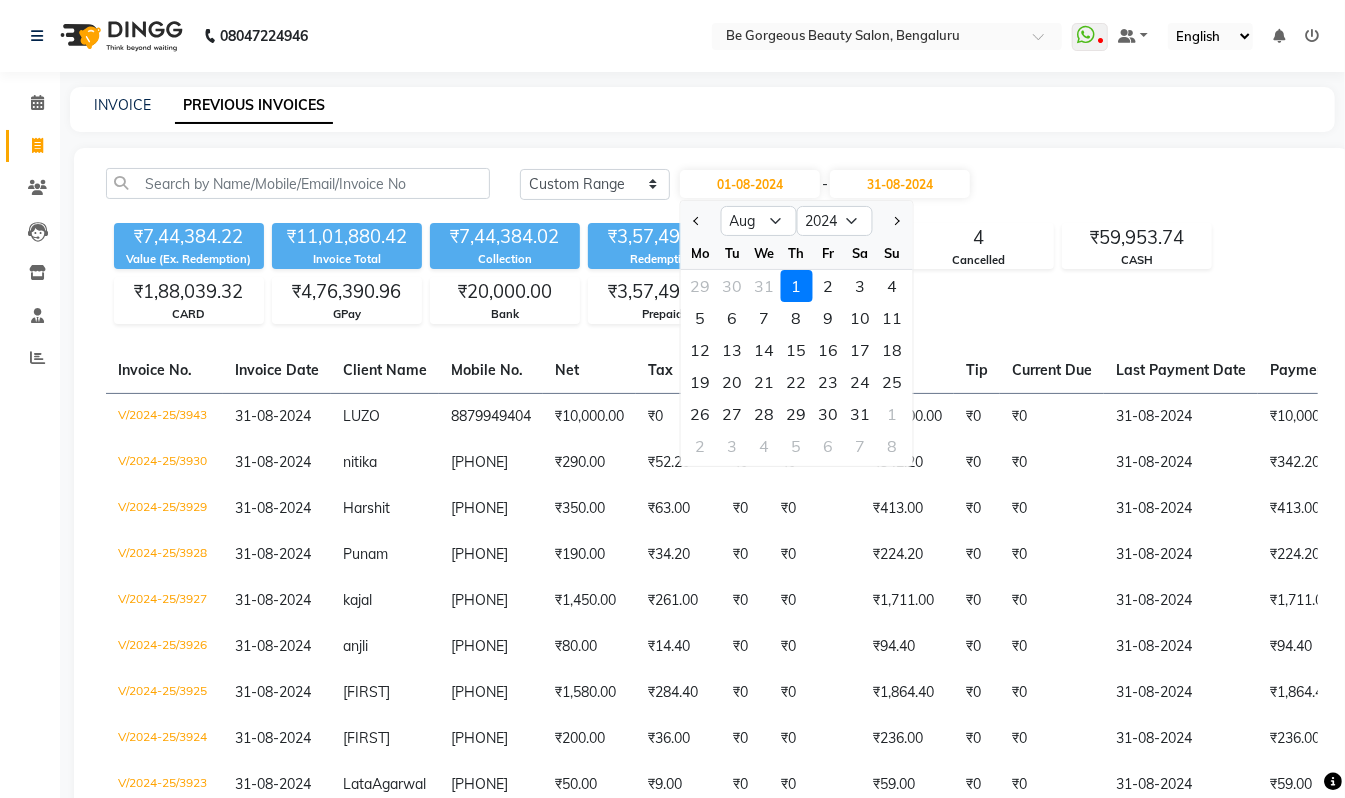 click on "Value (Ex. Redemption) ₹11,01,880.42 Invoice Total  ₹7,44,384.02 Collection ₹3,57,496.20 Redemption 838 Bills 4 Cancelled ₹59,953.74 CASH ₹1,88,039.32 CARD ₹4,76,390.96 GPay ₹20,000.00 Bank ₹3,57,496.20 Prepaid" 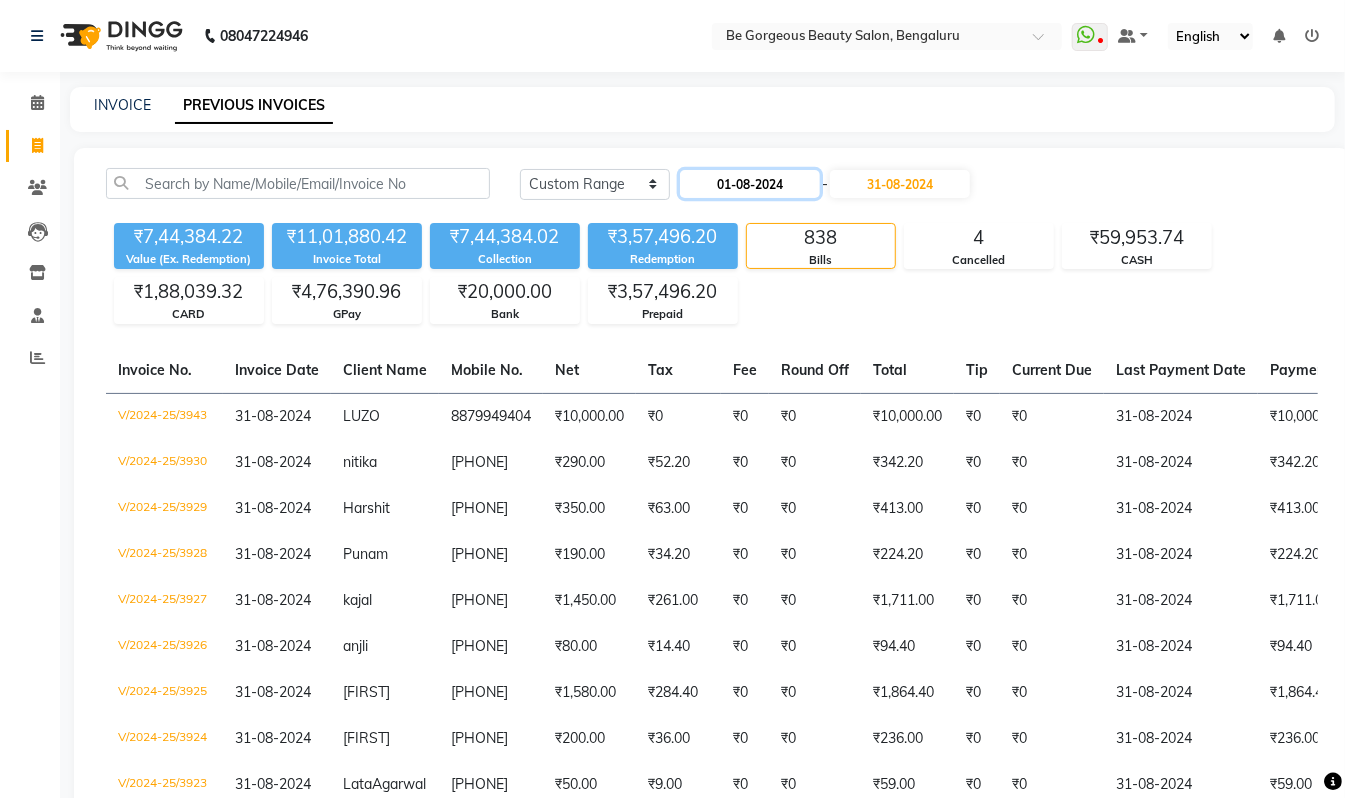 click on "01-08-2024" 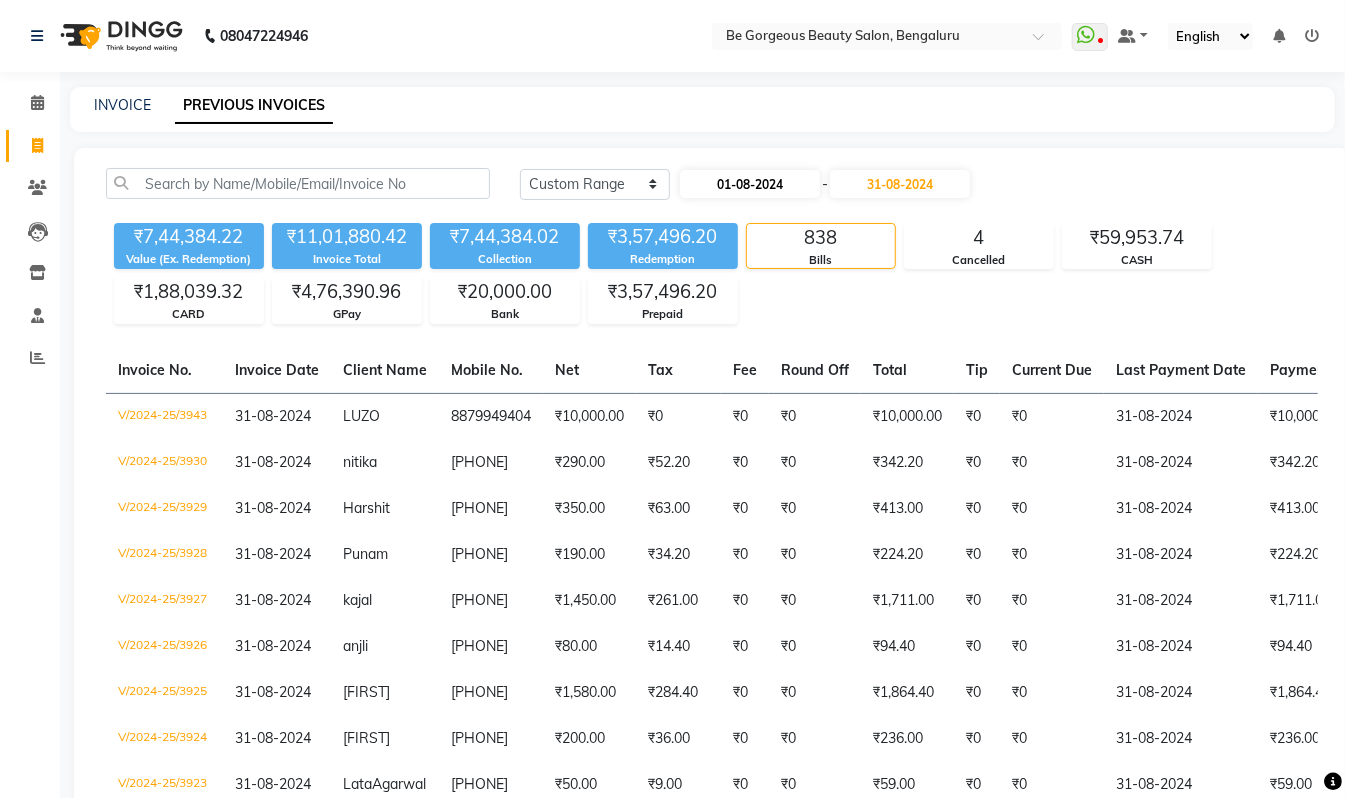 select on "8" 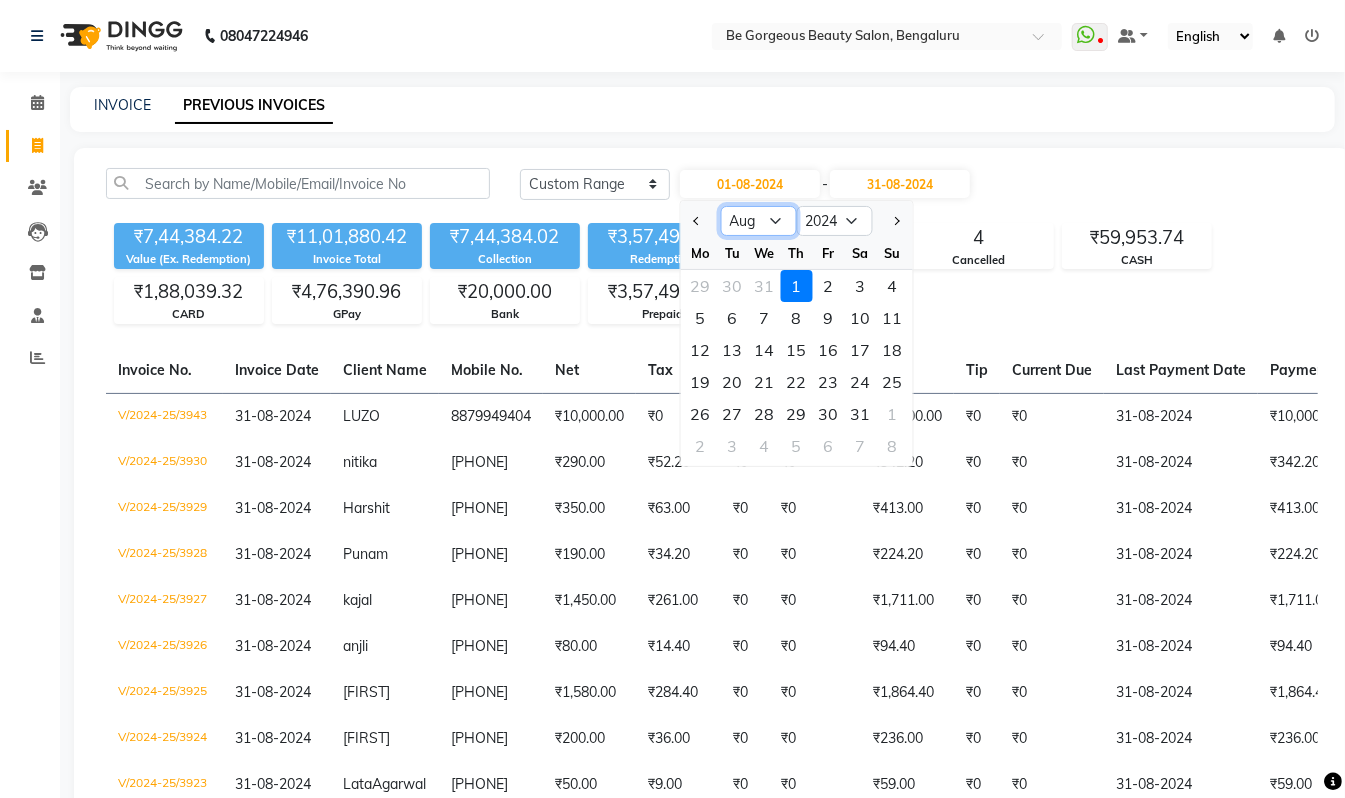 click on "Jan Feb Mar Apr May Jun Jul Aug Sep Oct Nov Dec" 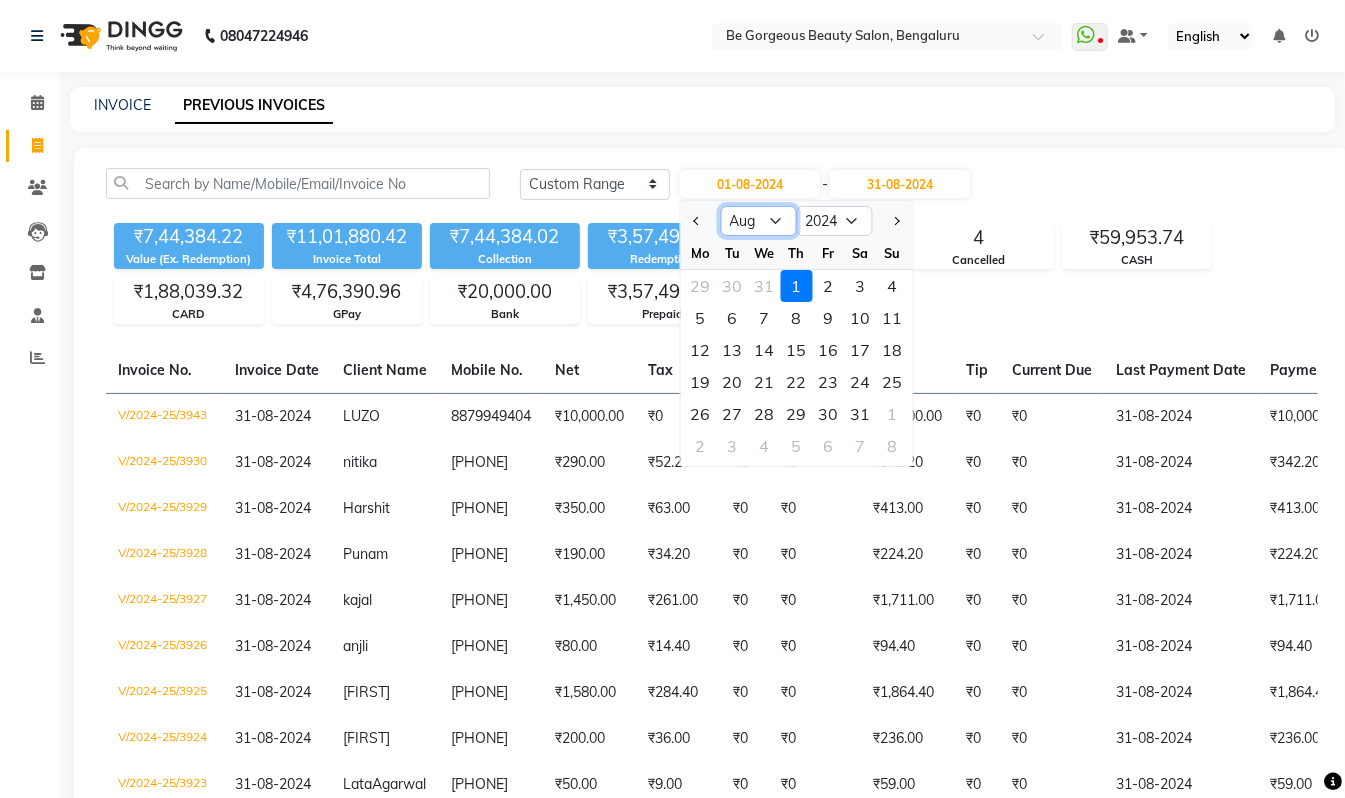 select on "9" 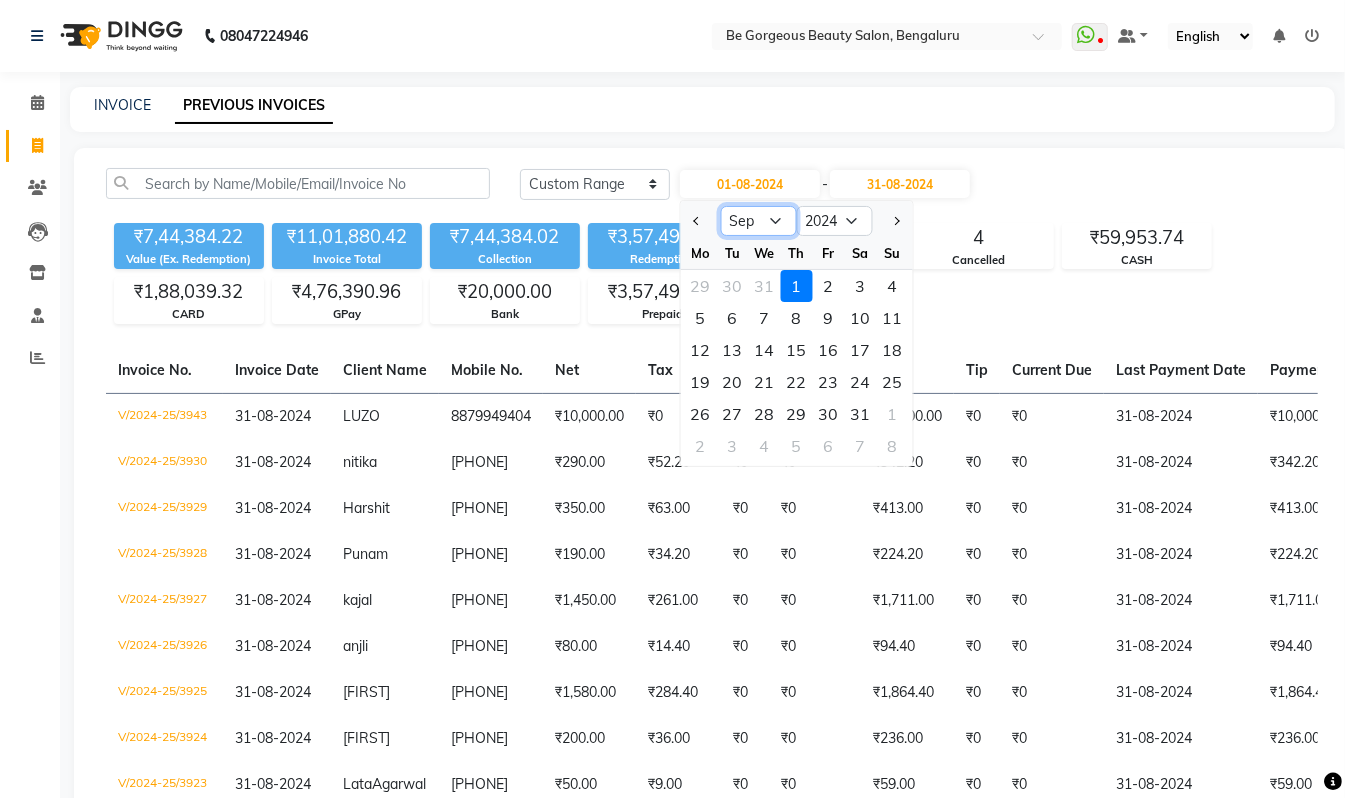 click on "Jan Feb Mar Apr May Jun Jul Aug Sep Oct Nov Dec" 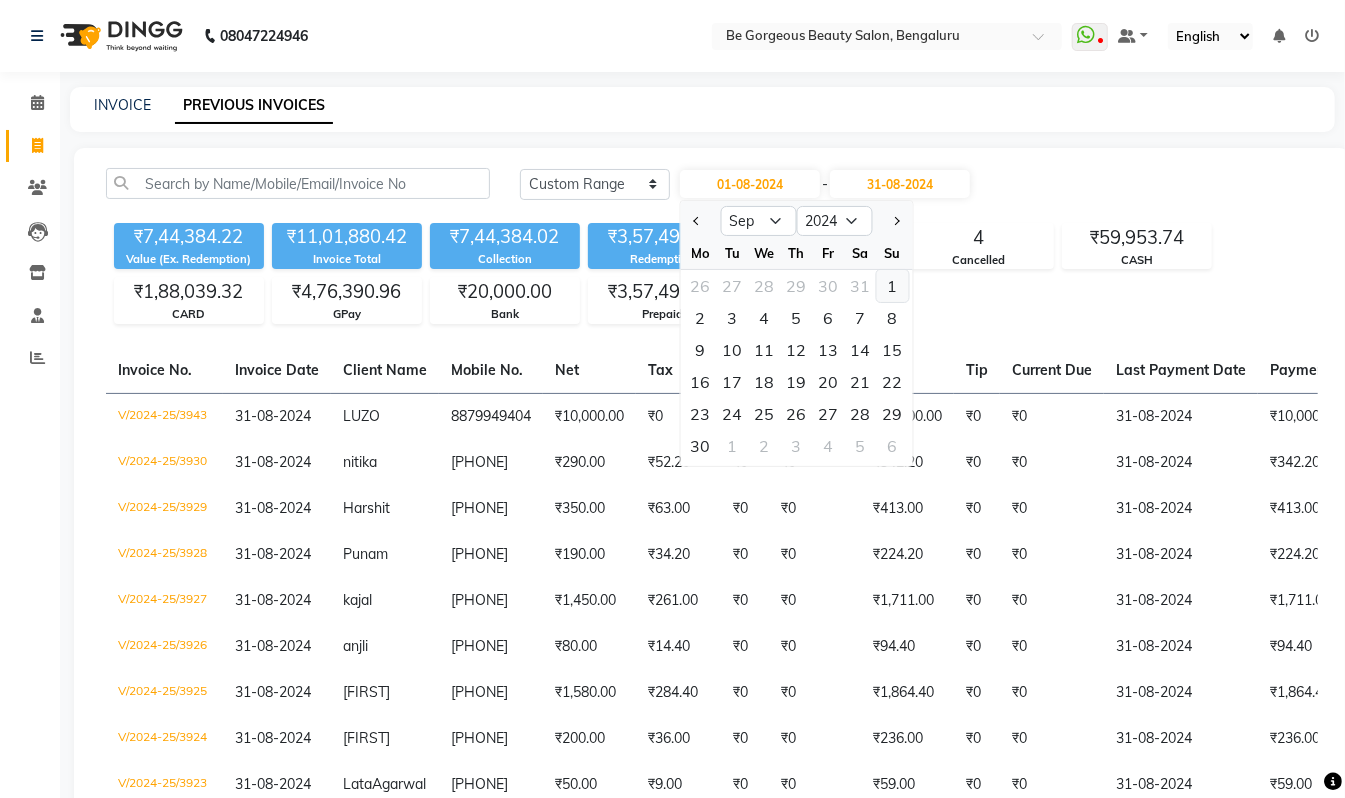 click on "1" 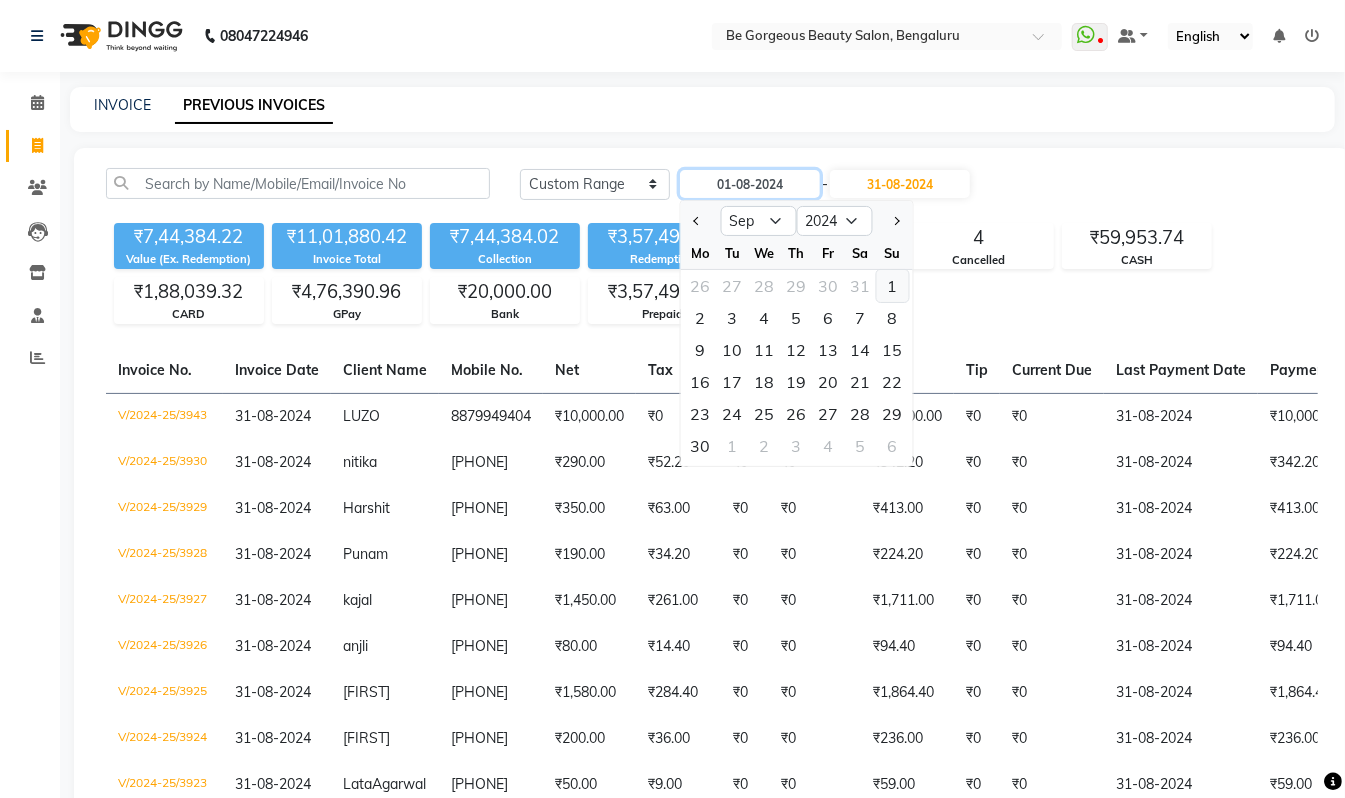 type on "01-09-2024" 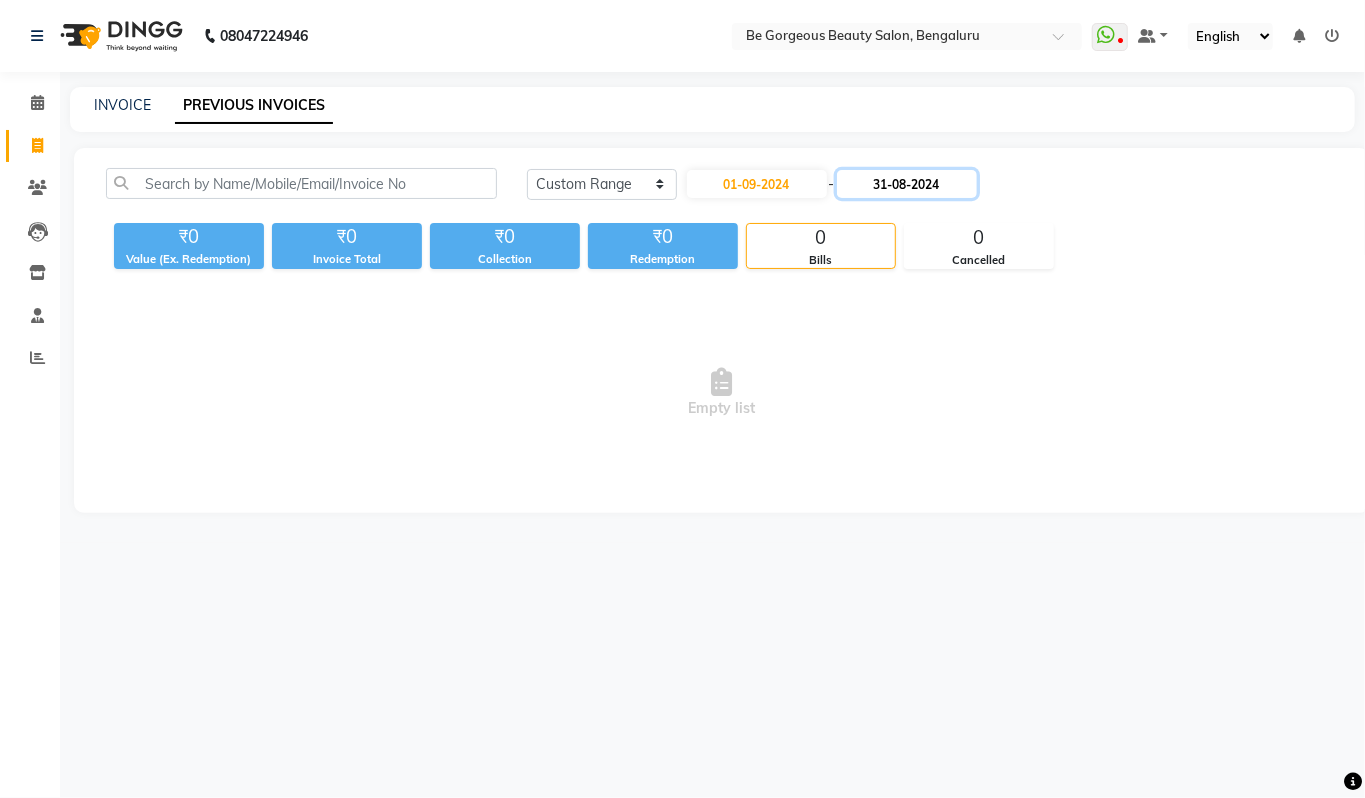 click on "31-08-2024" 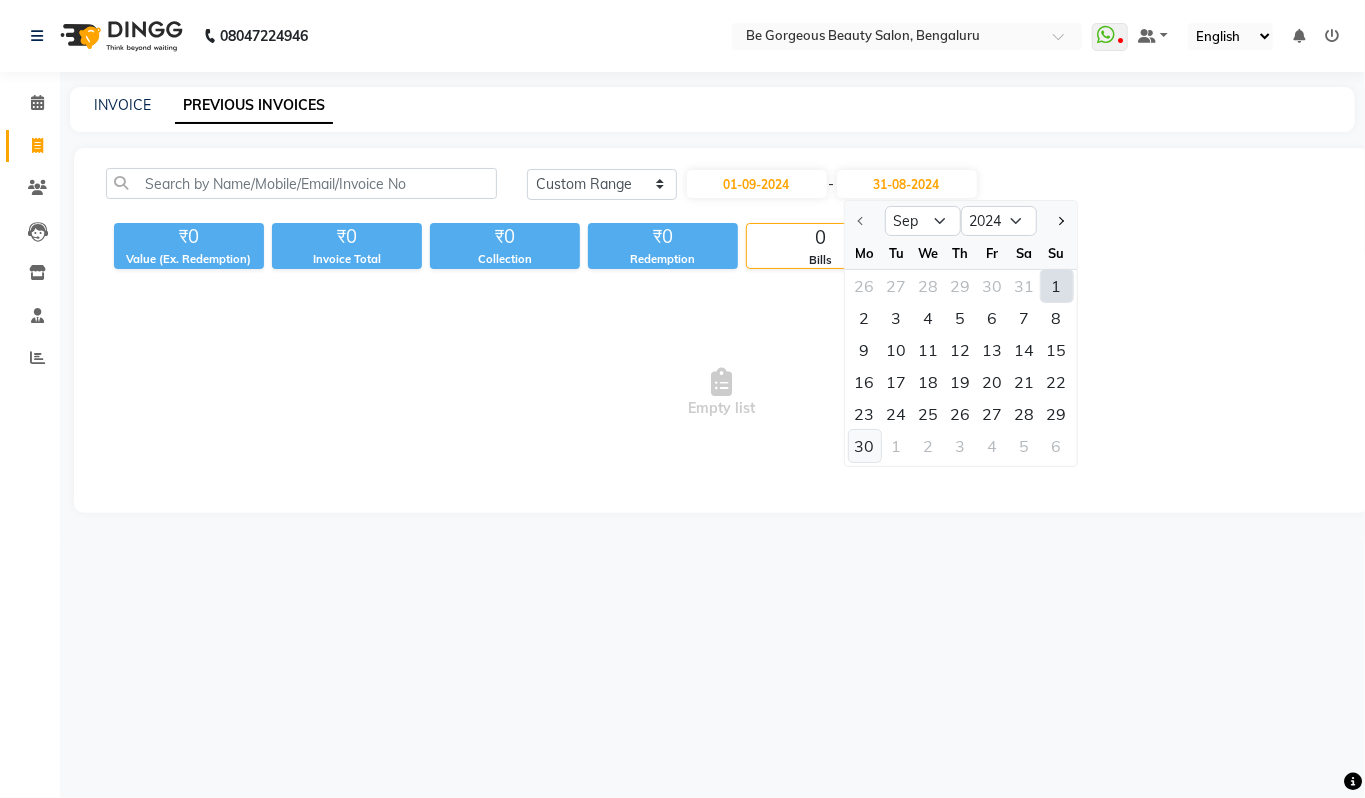 click on "30" 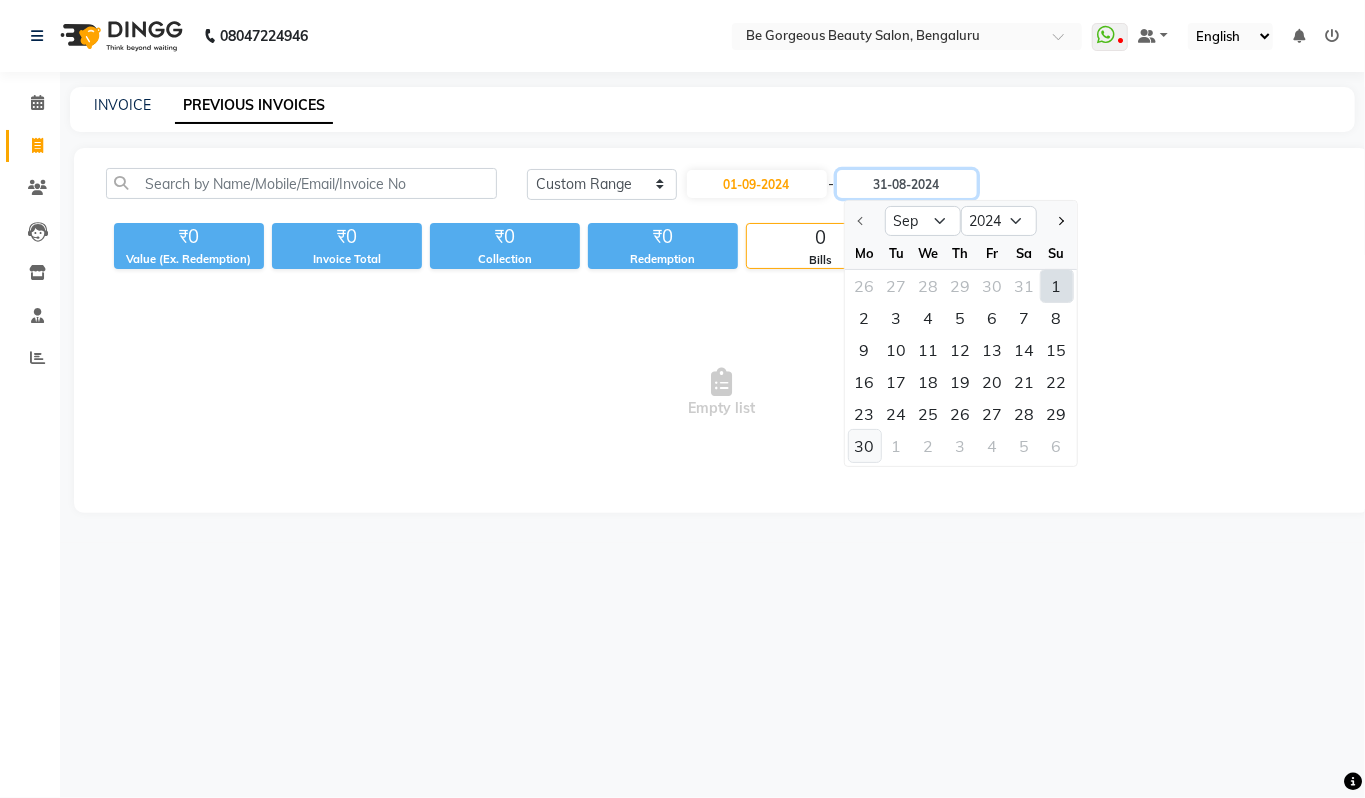 type on "30-09-2024" 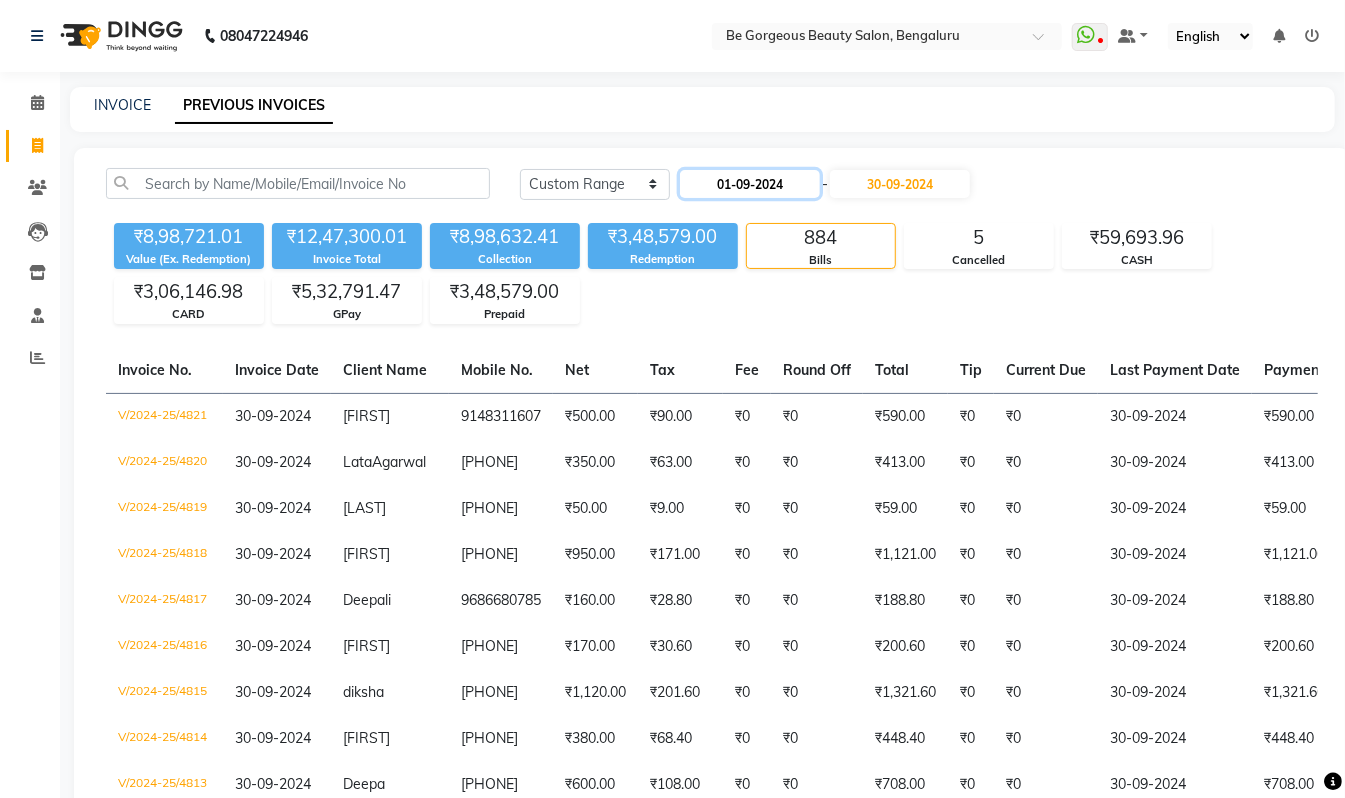 click on "01-09-2024" 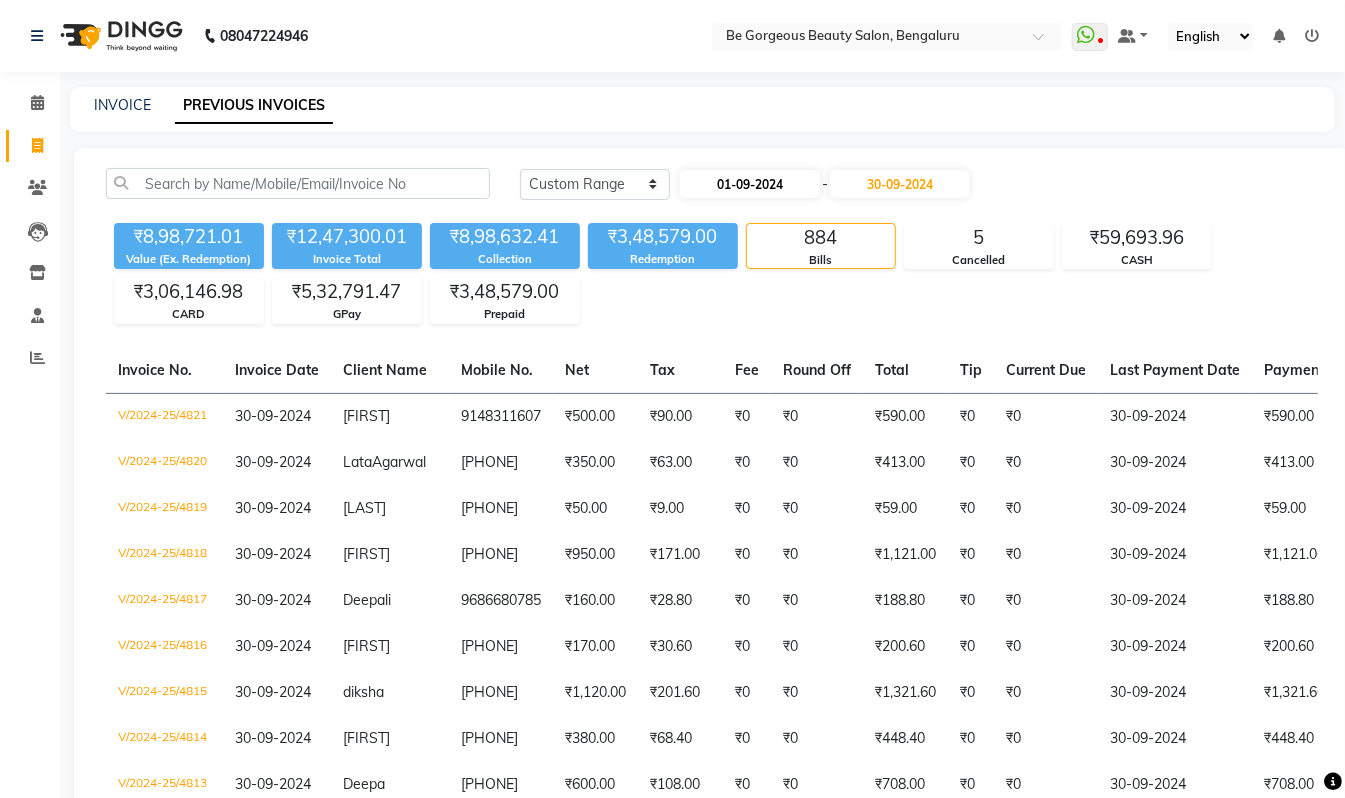 select on "9" 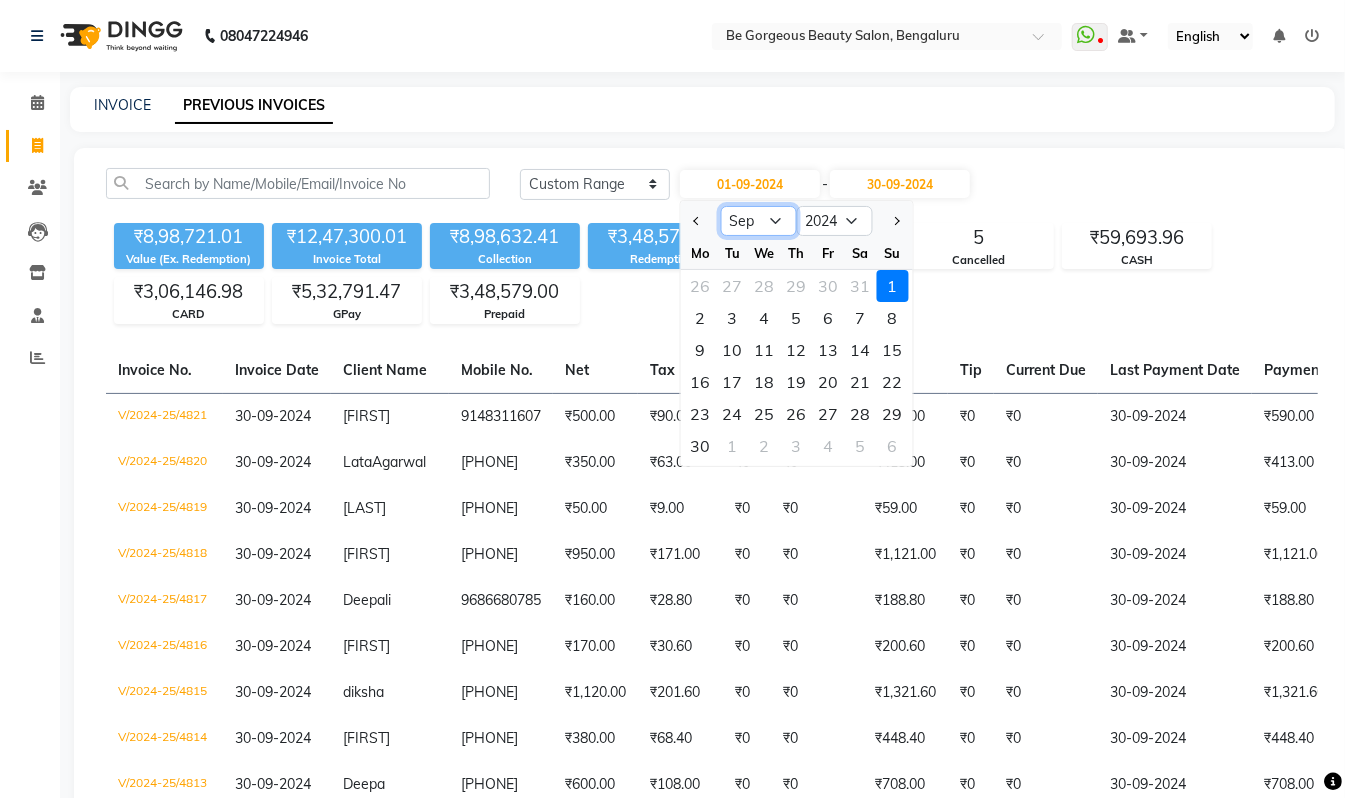 click on "Jan Feb Mar Apr May Jun Jul Aug Sep Oct Nov Dec" 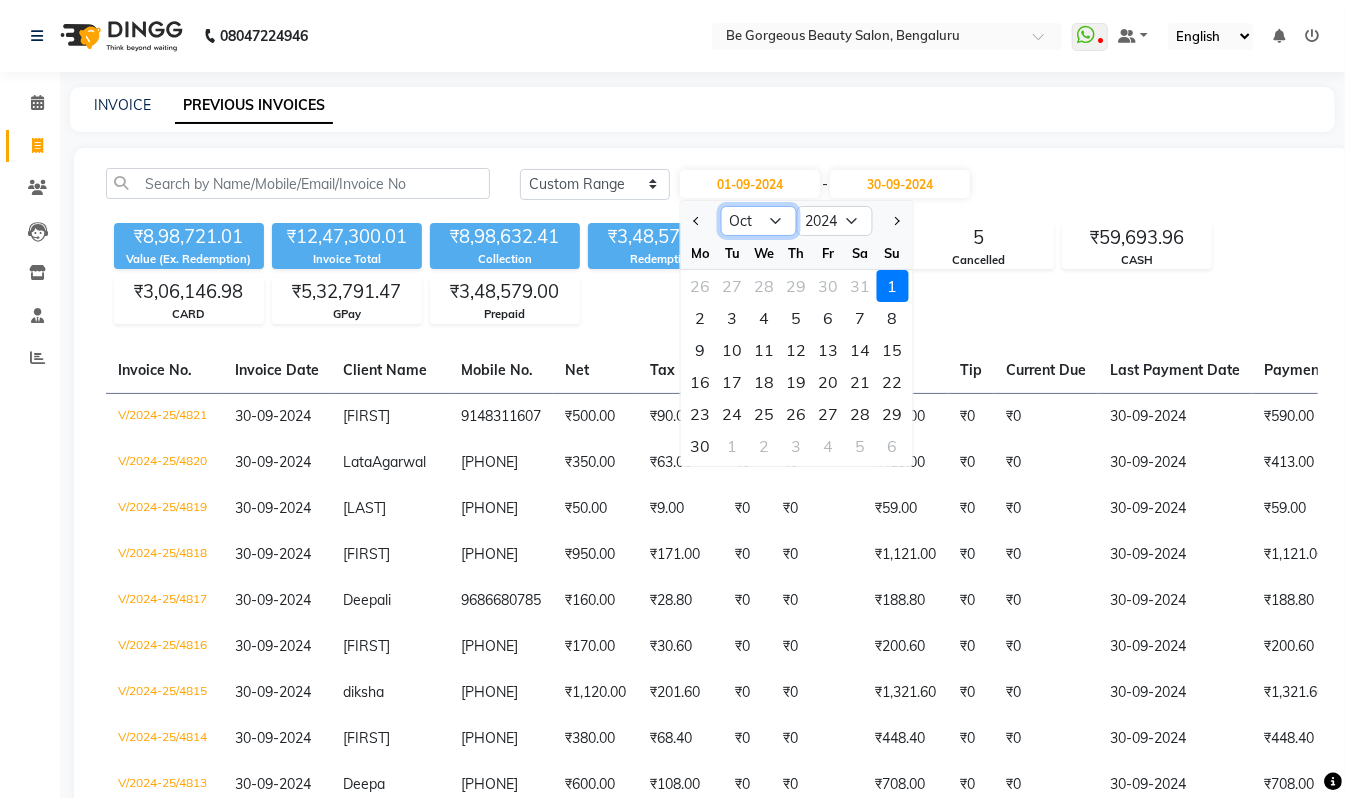 click on "Jan Feb Mar Apr May Jun Jul Aug Sep Oct Nov Dec" 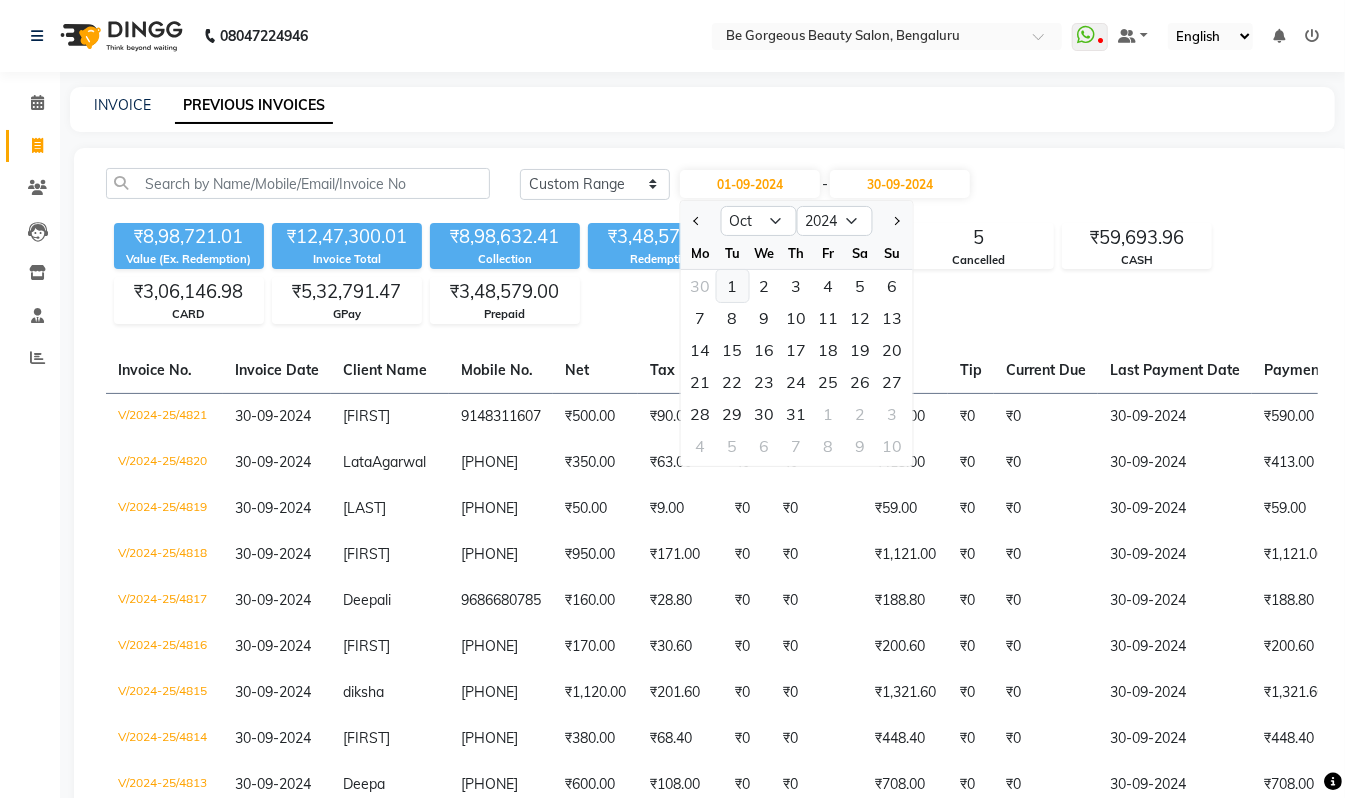 click on "1" 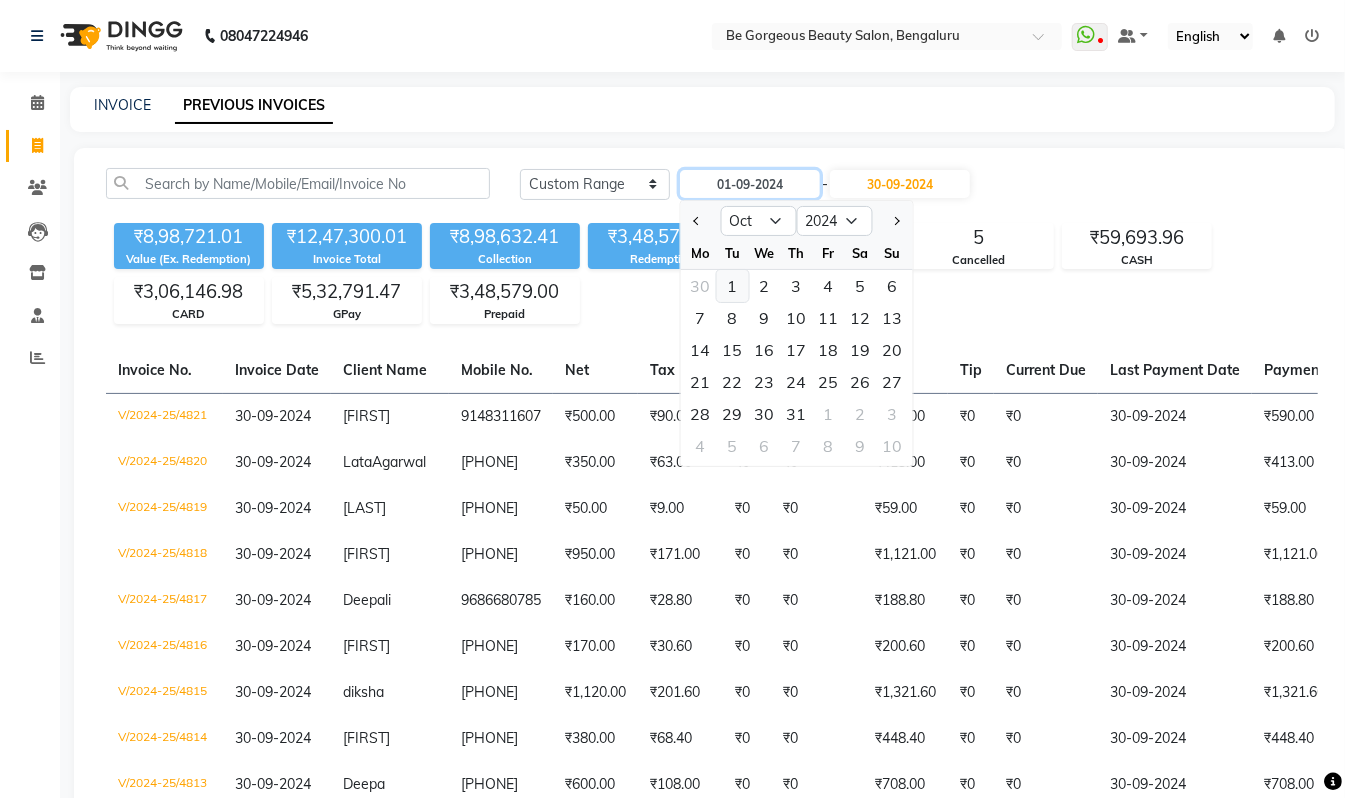type on "01-10-2024" 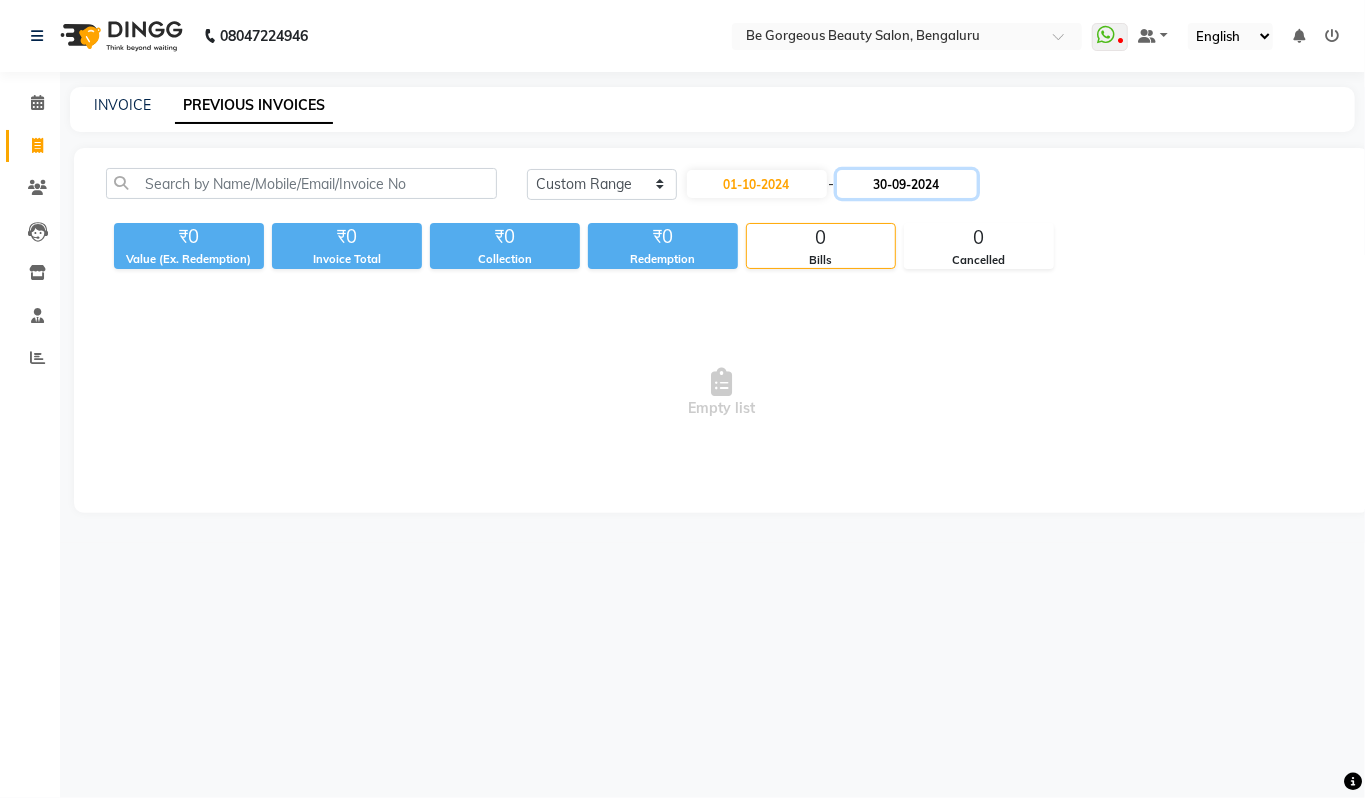 click on "30-09-2024" 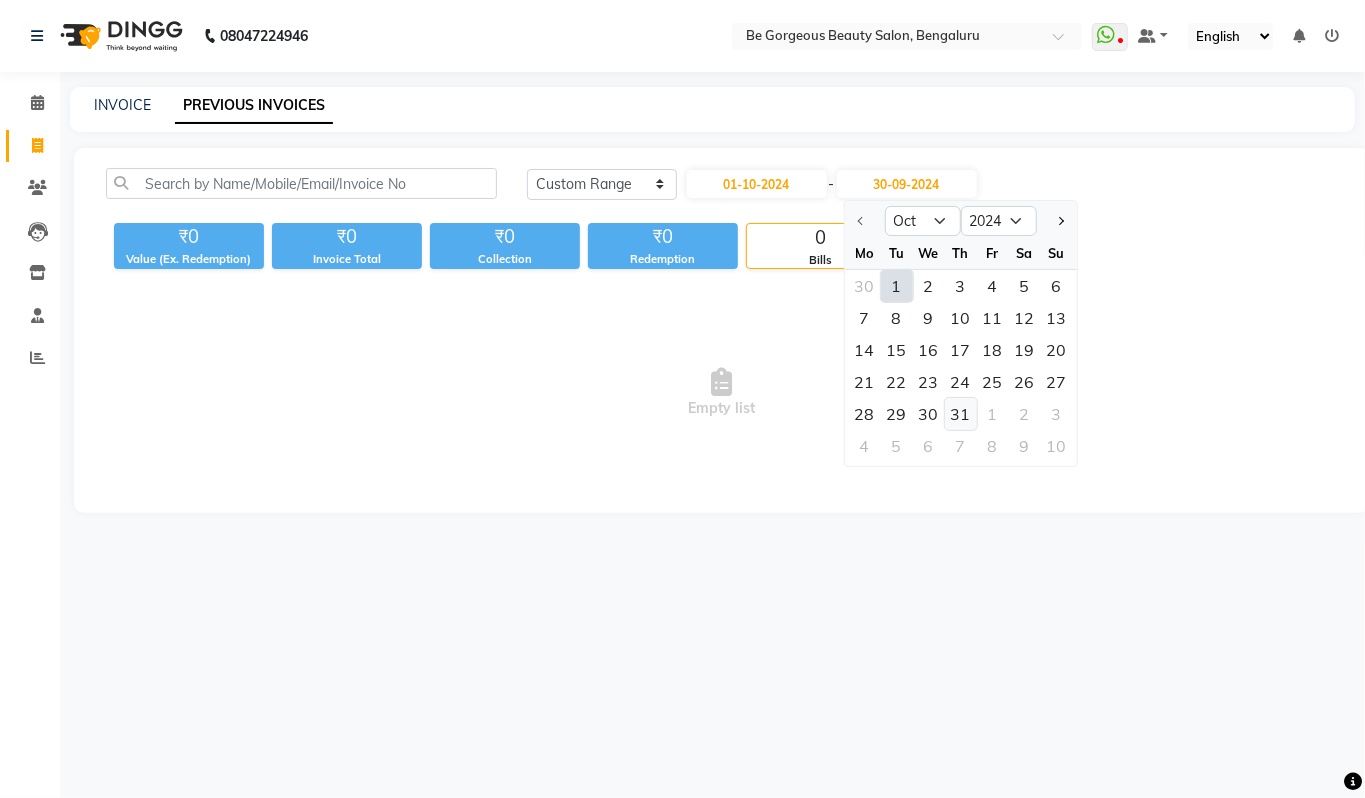 click on "31" 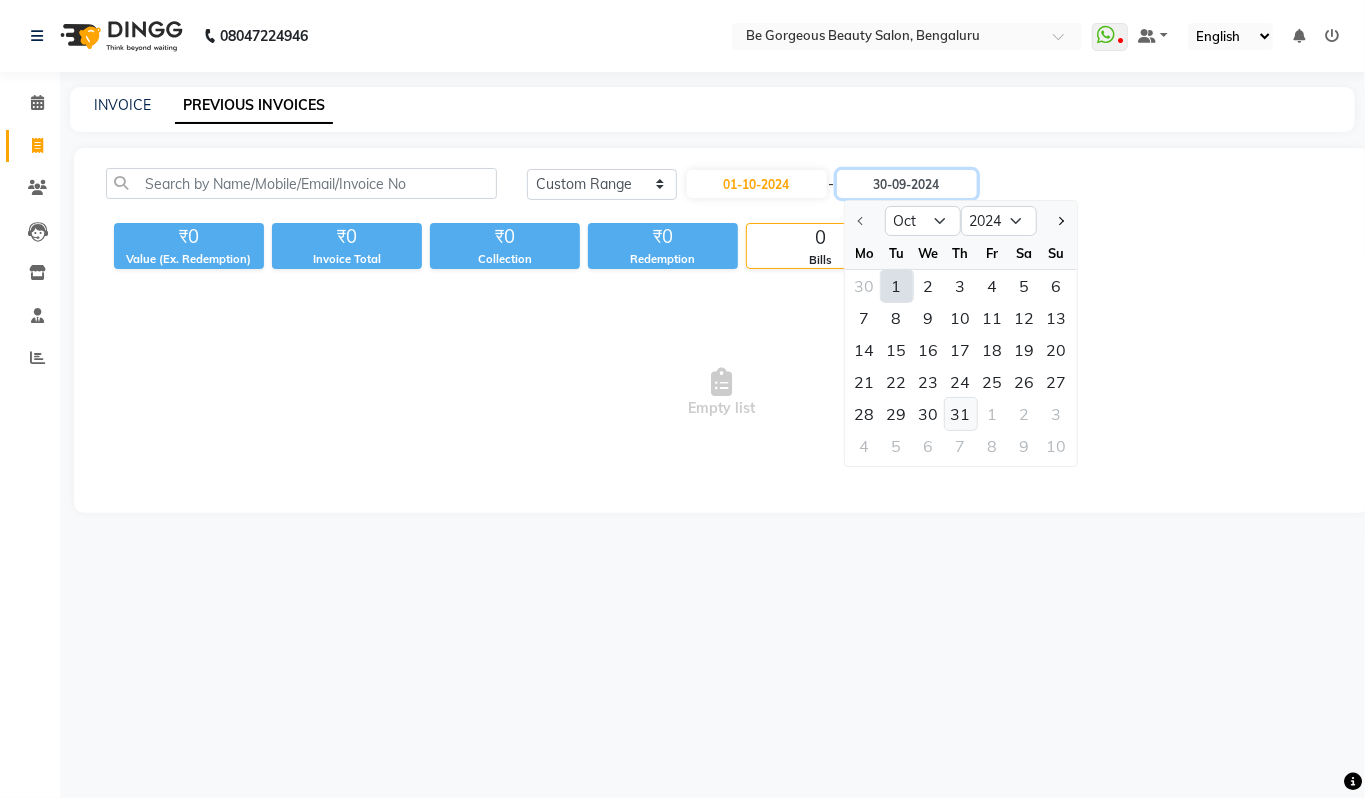 type on "31-10-2024" 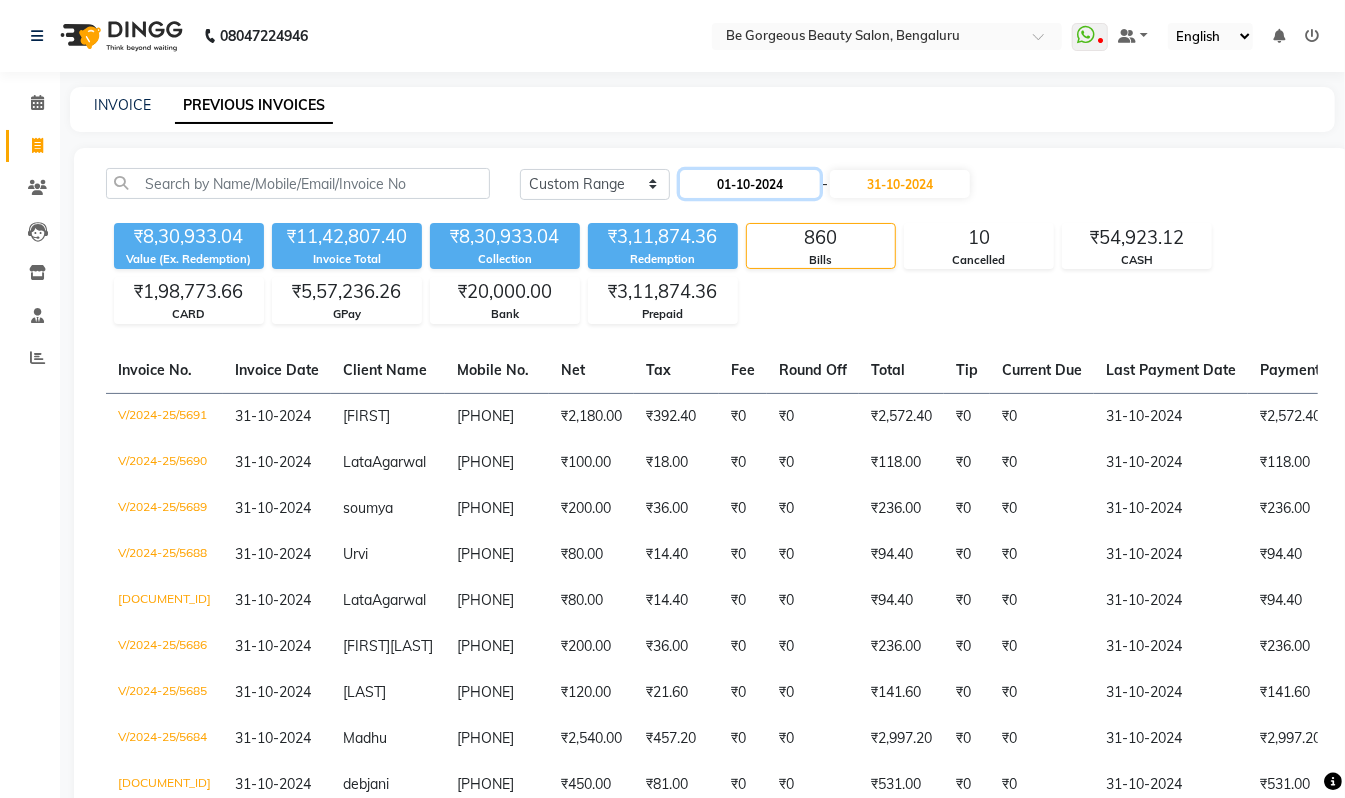 click on "01-10-2024" 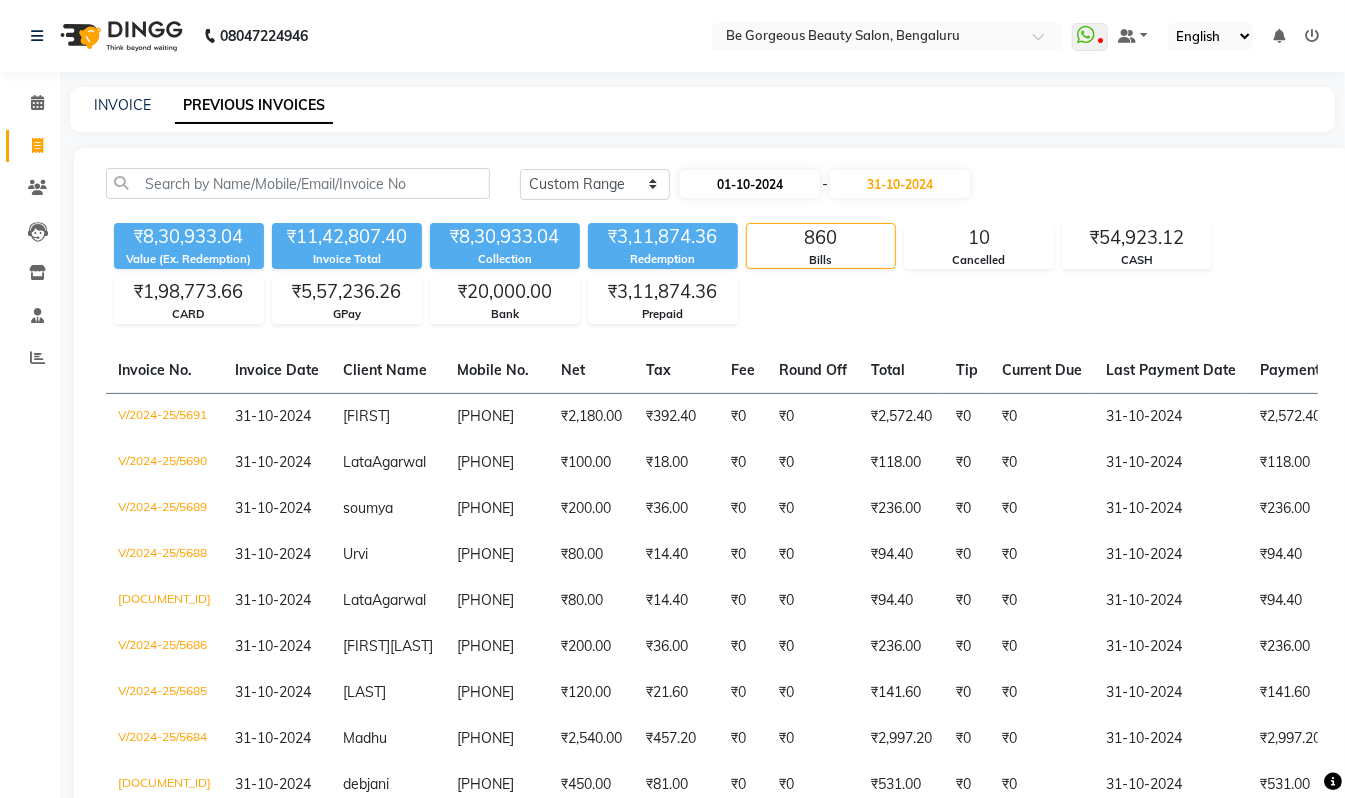 select on "10" 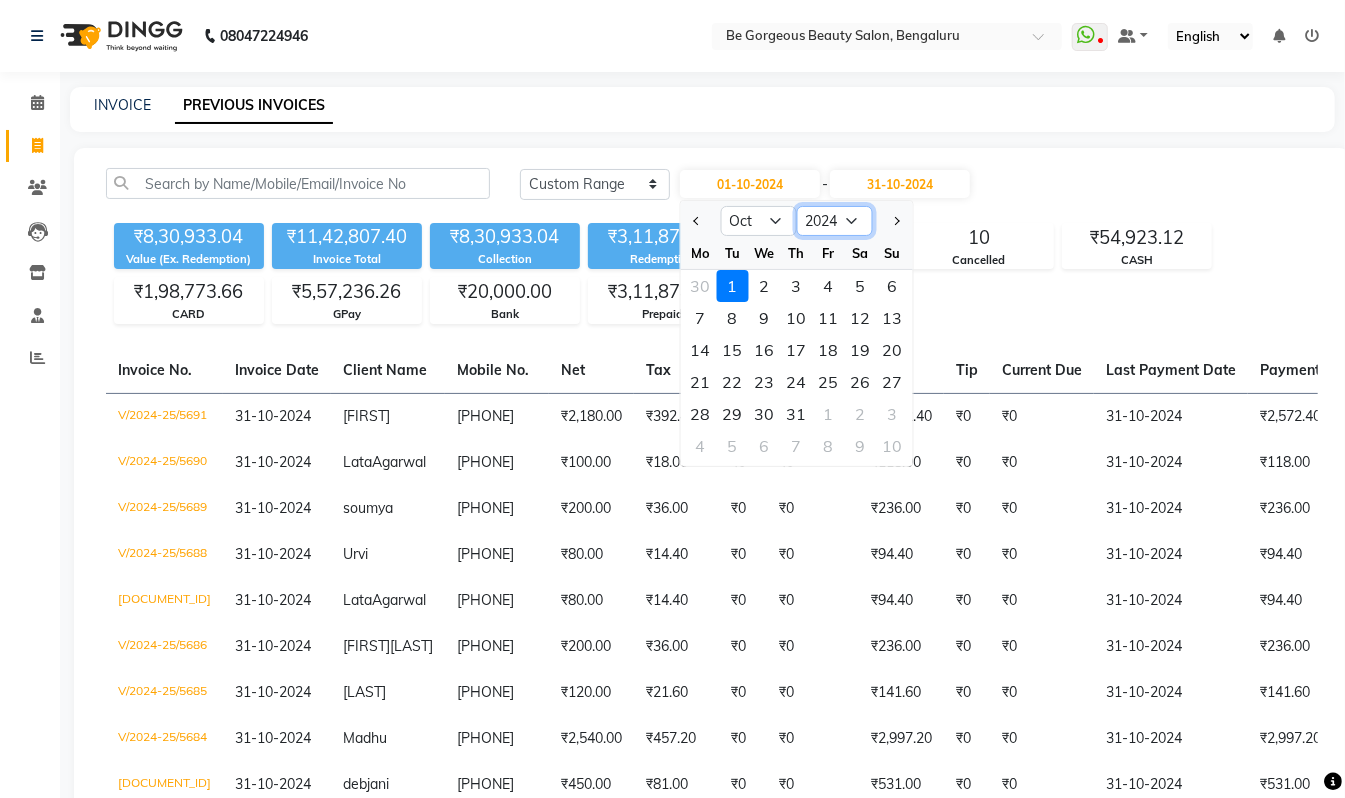 click on "2014 2015 2016 2017 2018 2019 2020 2021 2022 2023 2024 2025 2026 2027 2028 2029 2030 2031 2032 2033 2034" 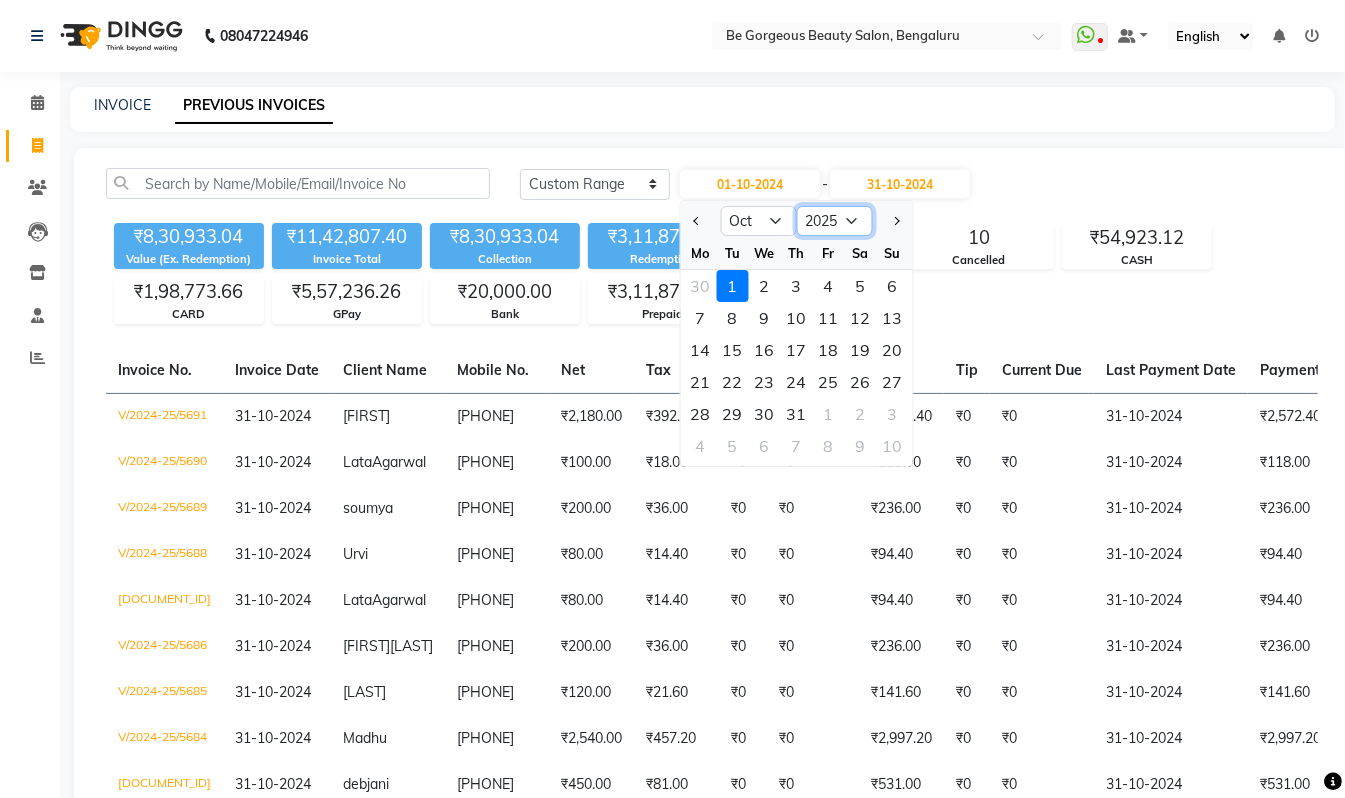 click on "2014 2015 2016 2017 2018 2019 2020 2021 2022 2023 2024 2025 2026 2027 2028 2029 2030 2031 2032 2033 2034" 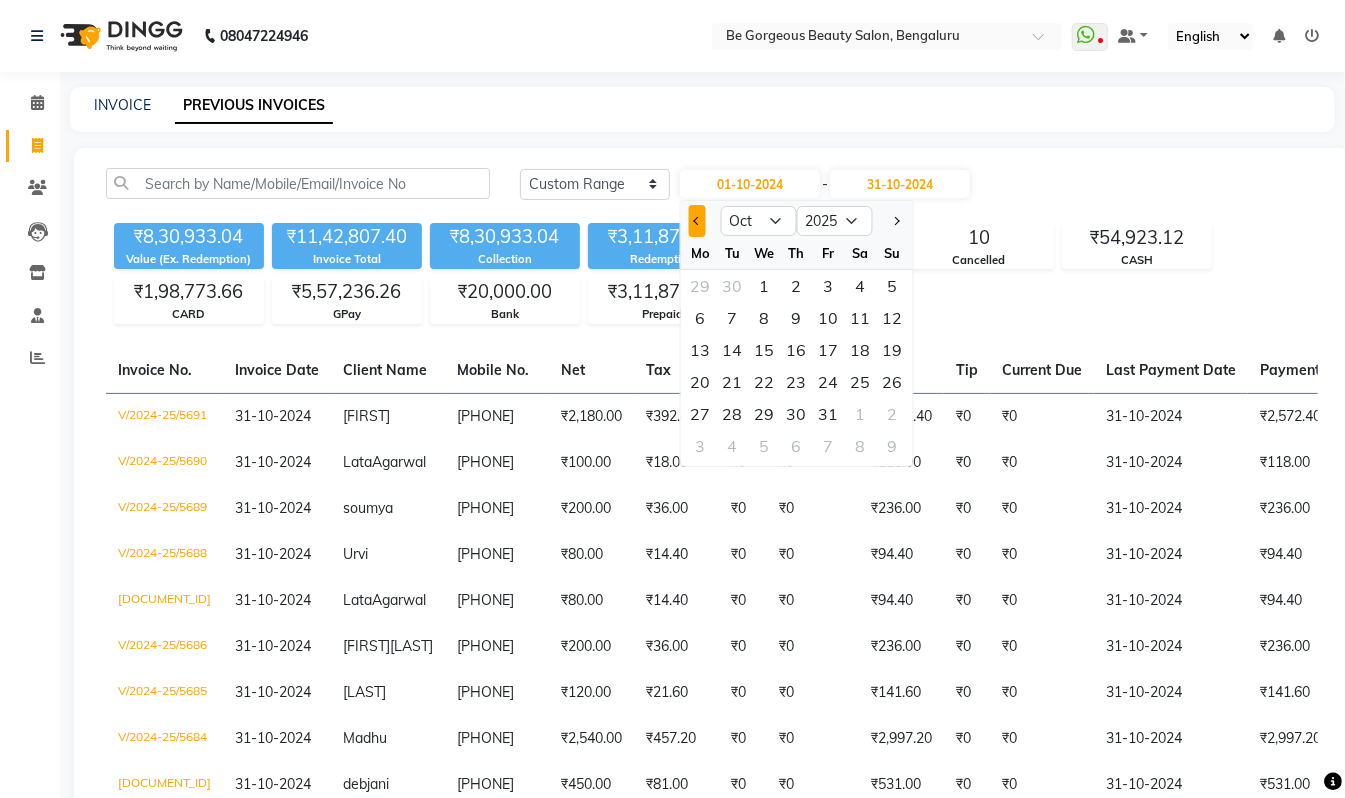 click 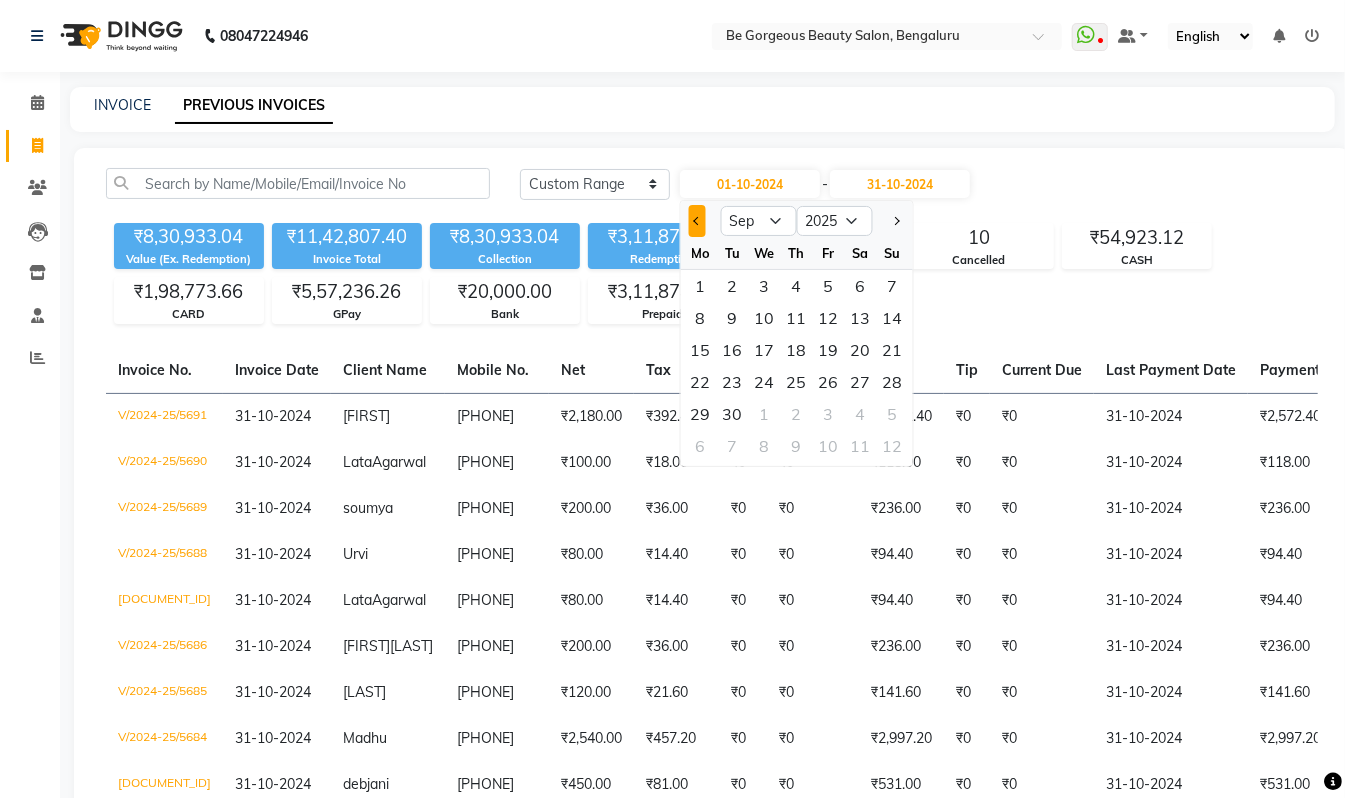 click 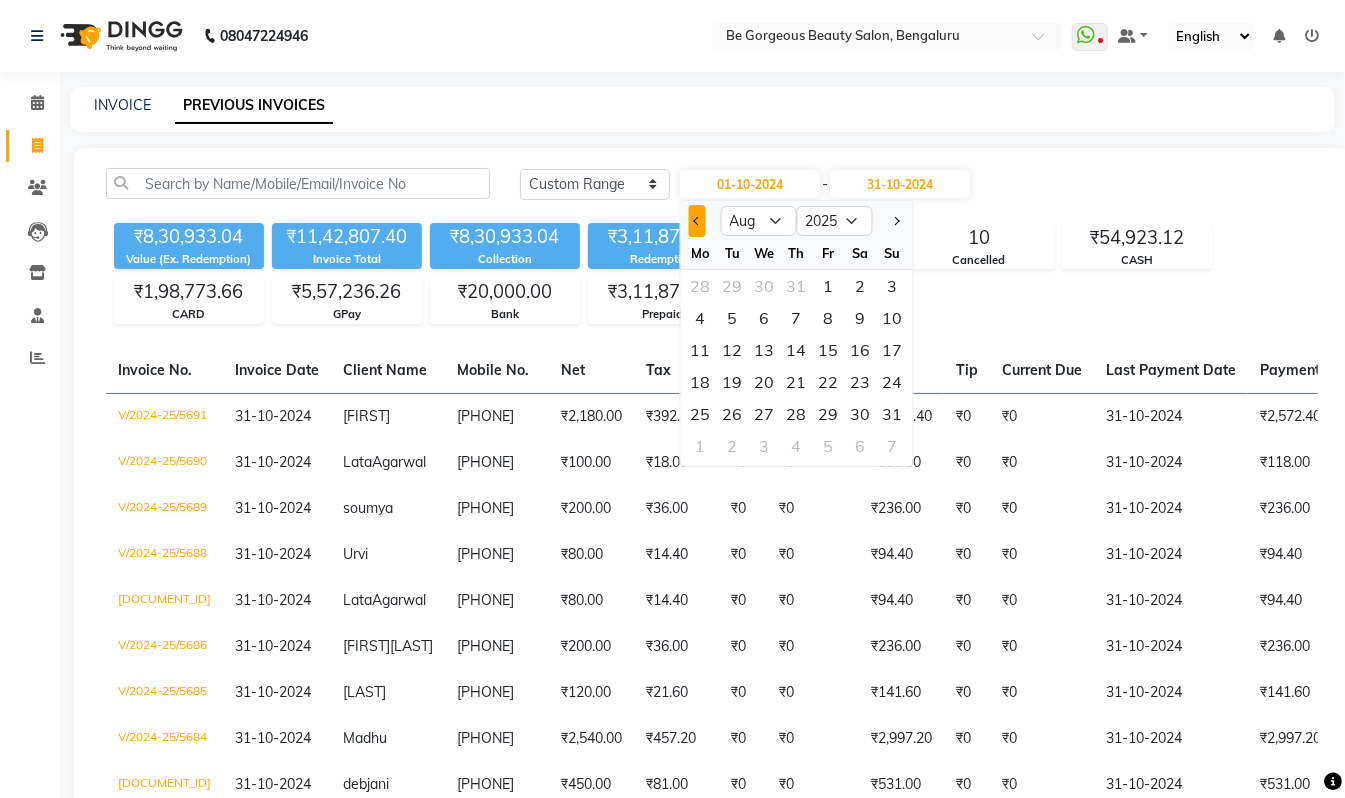 click 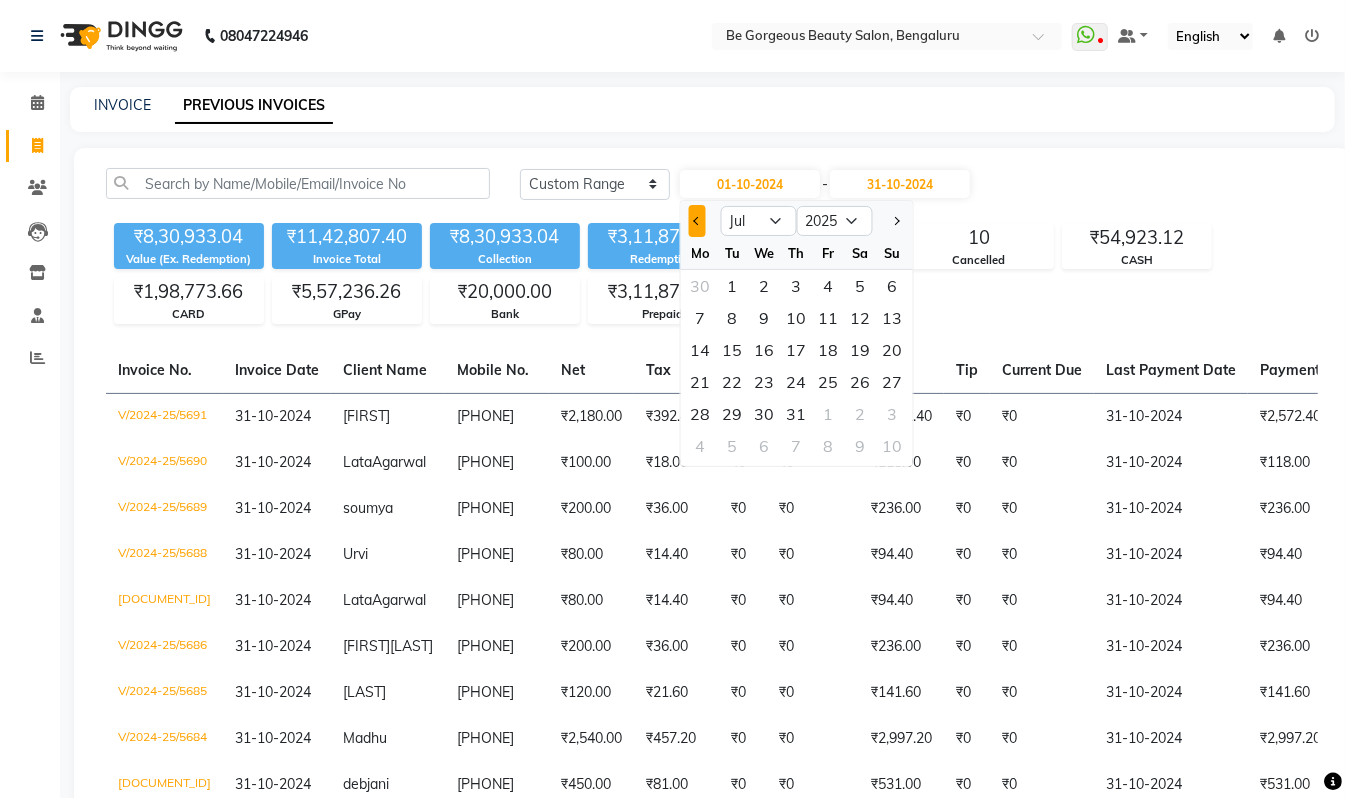 click 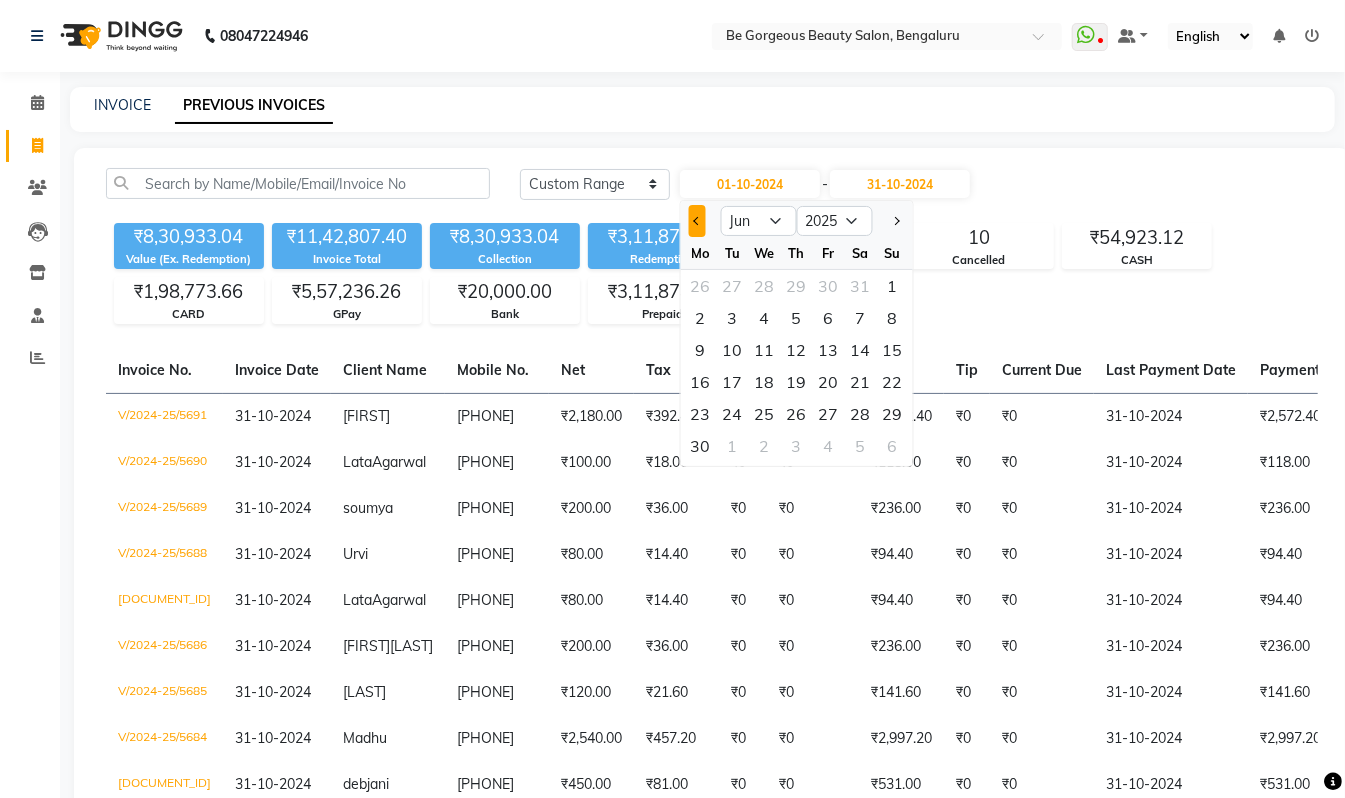 click 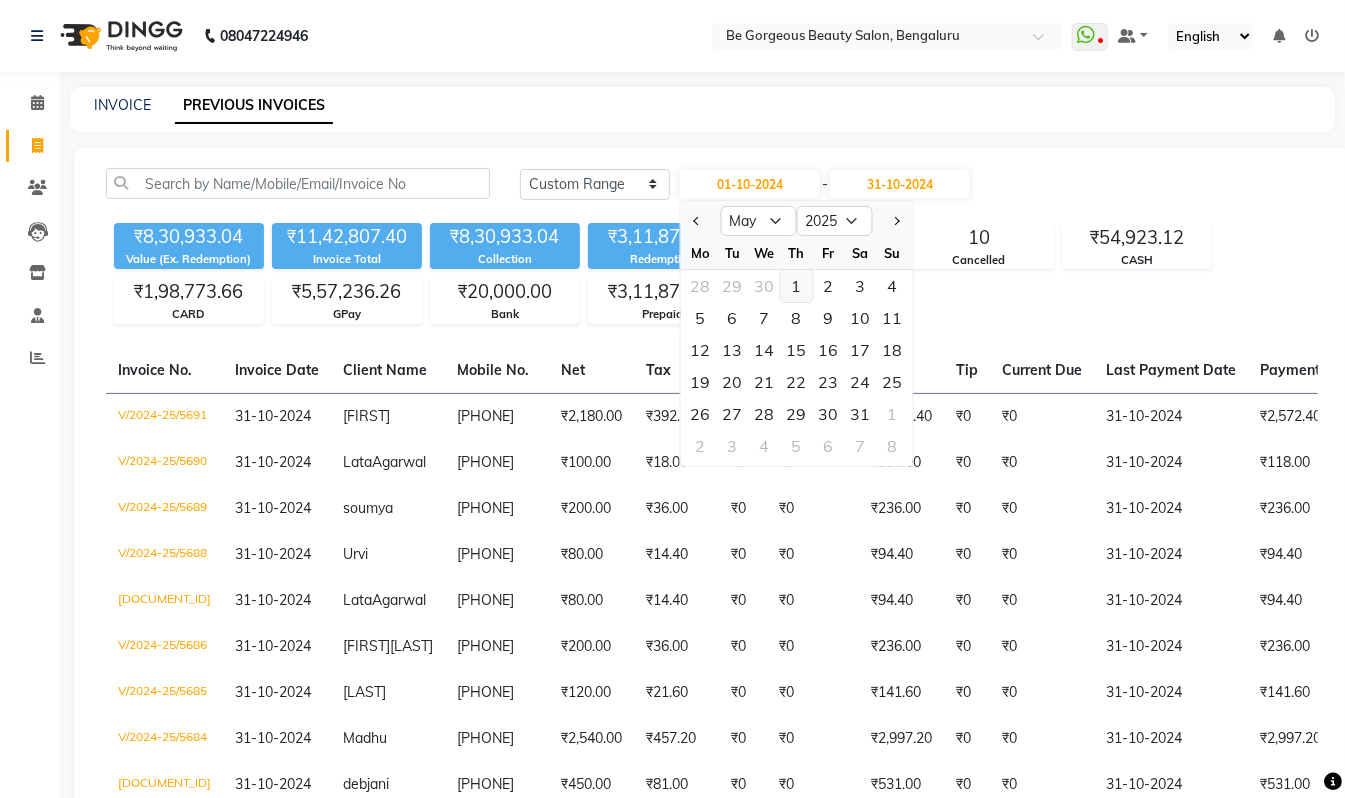 click on "1" 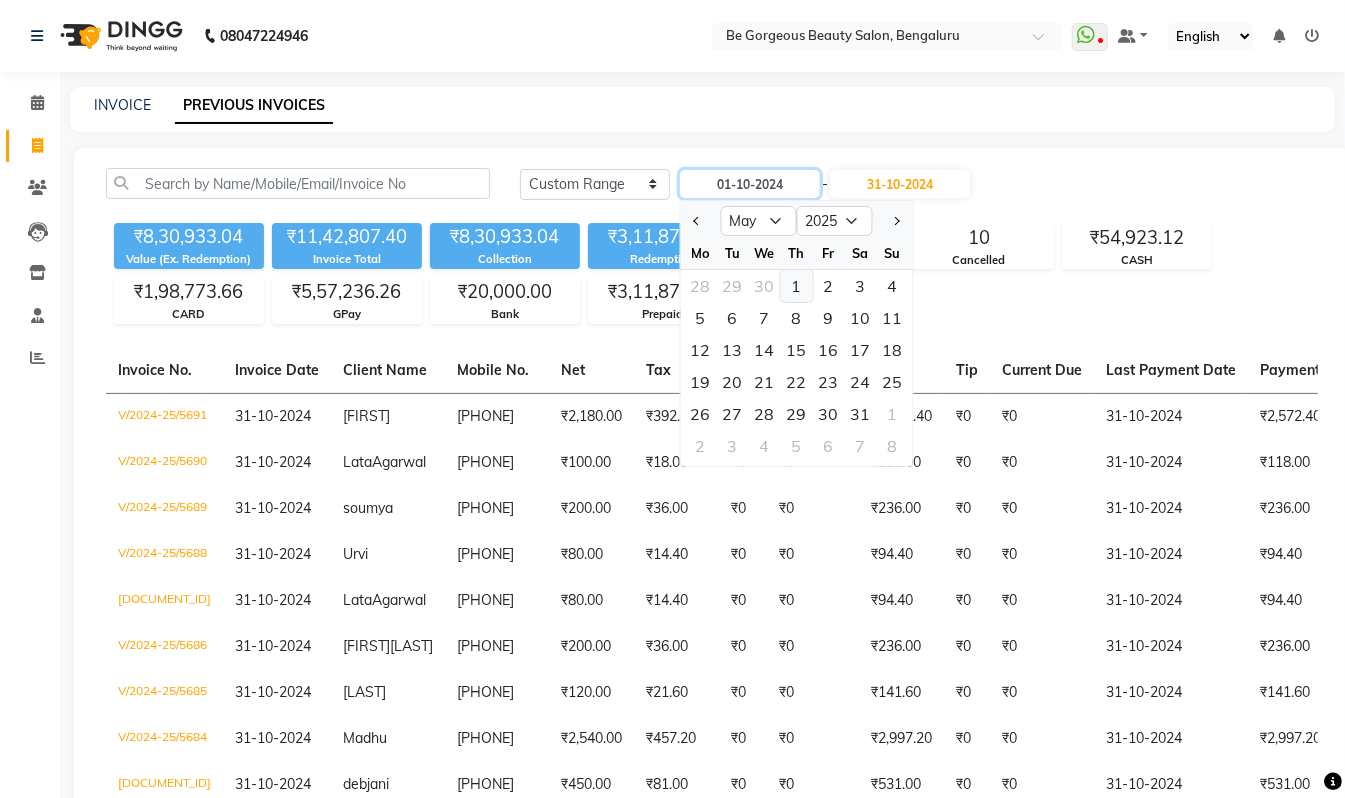 type on "01-05-2025" 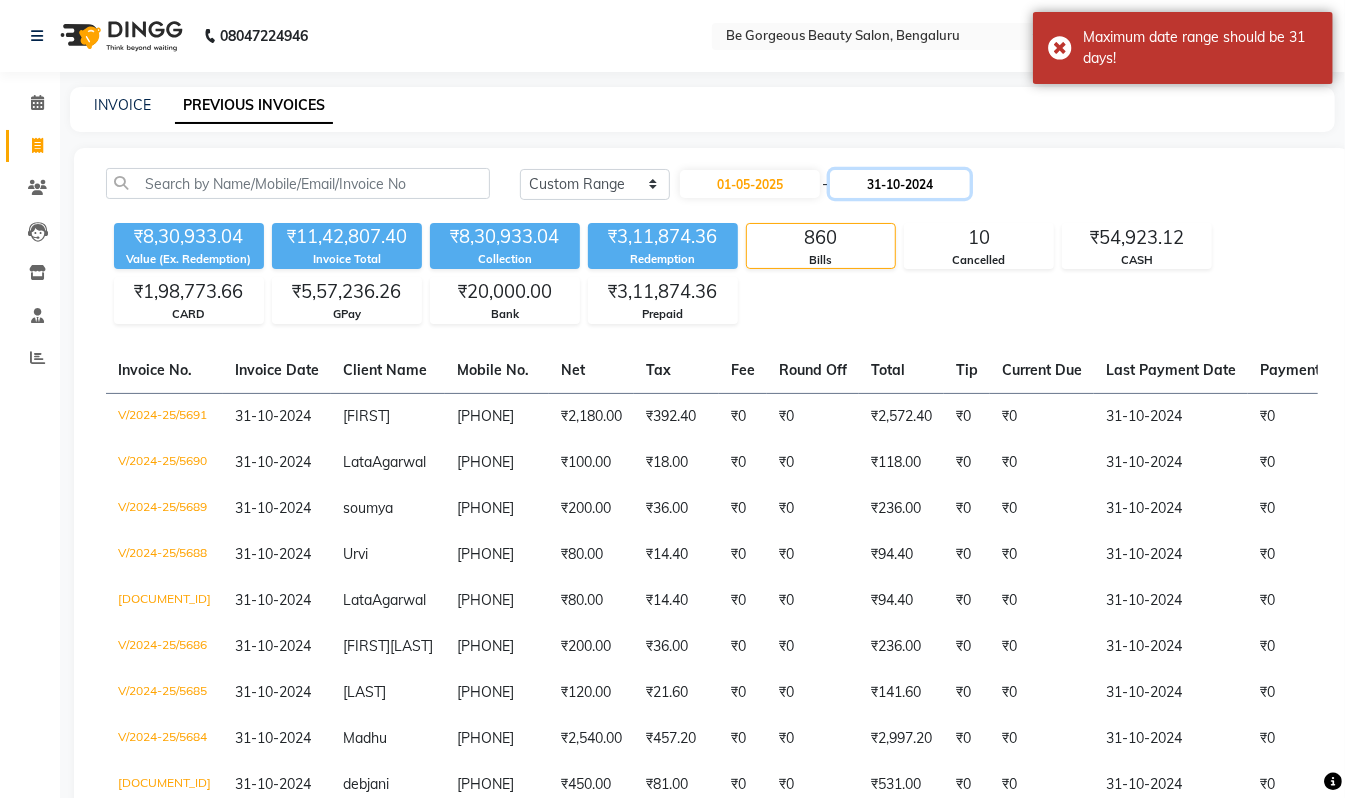click on "31-10-2024" 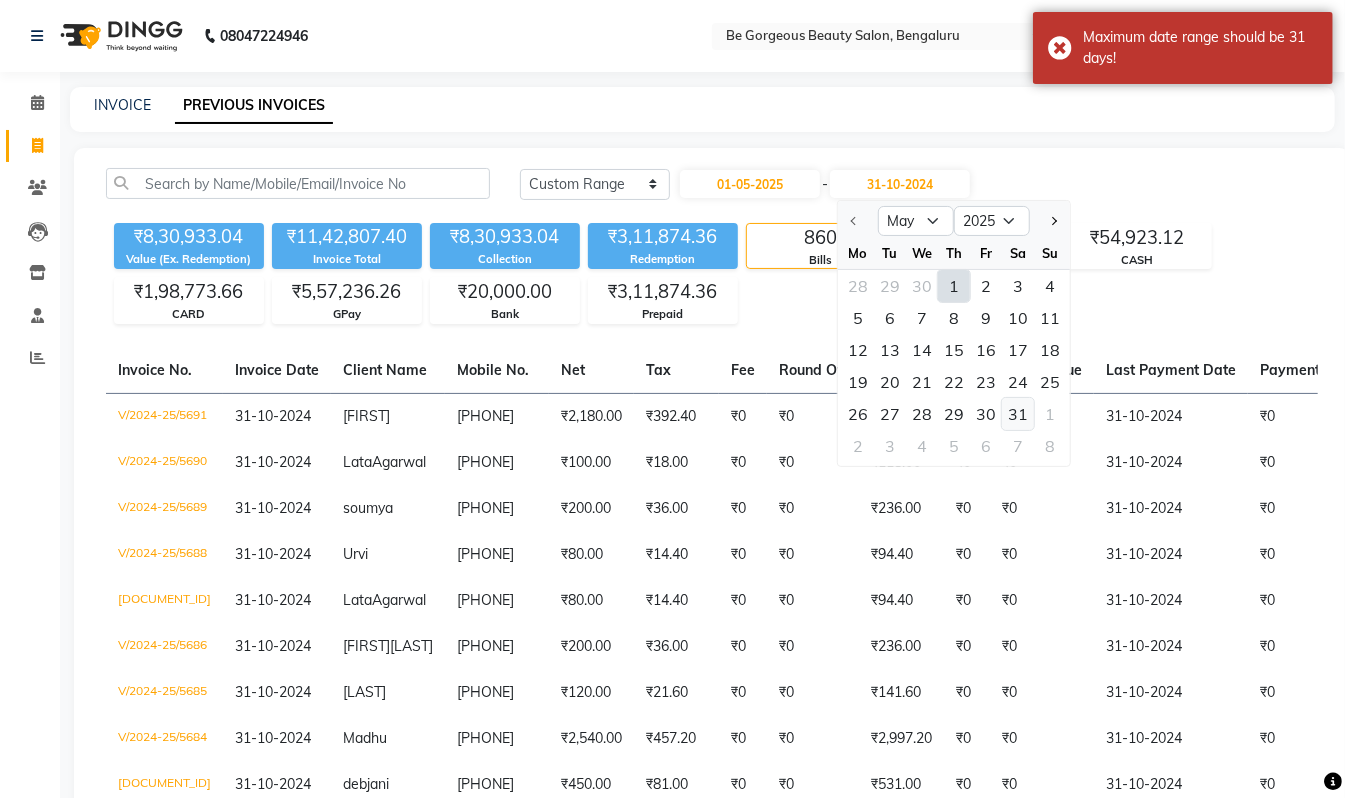 click on "31" 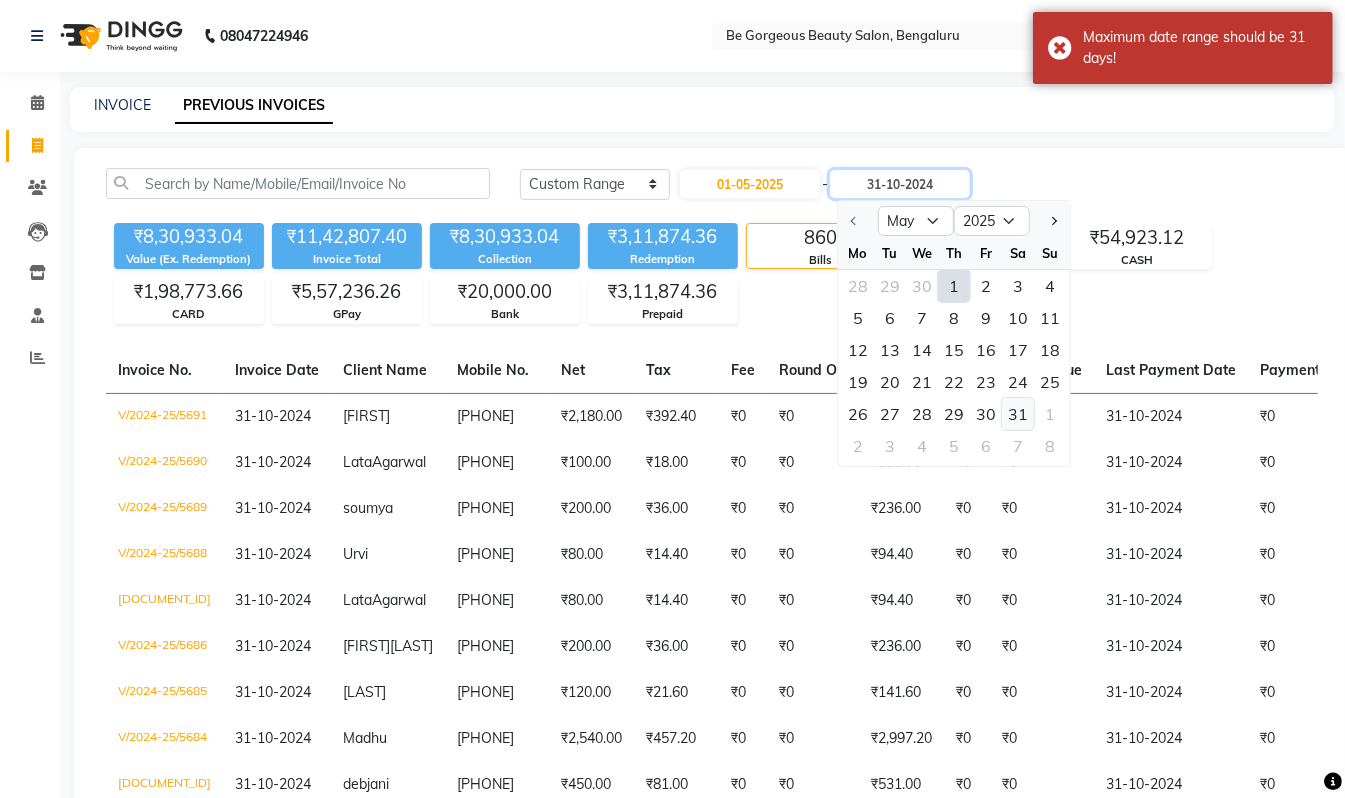 type on "31-05-2025" 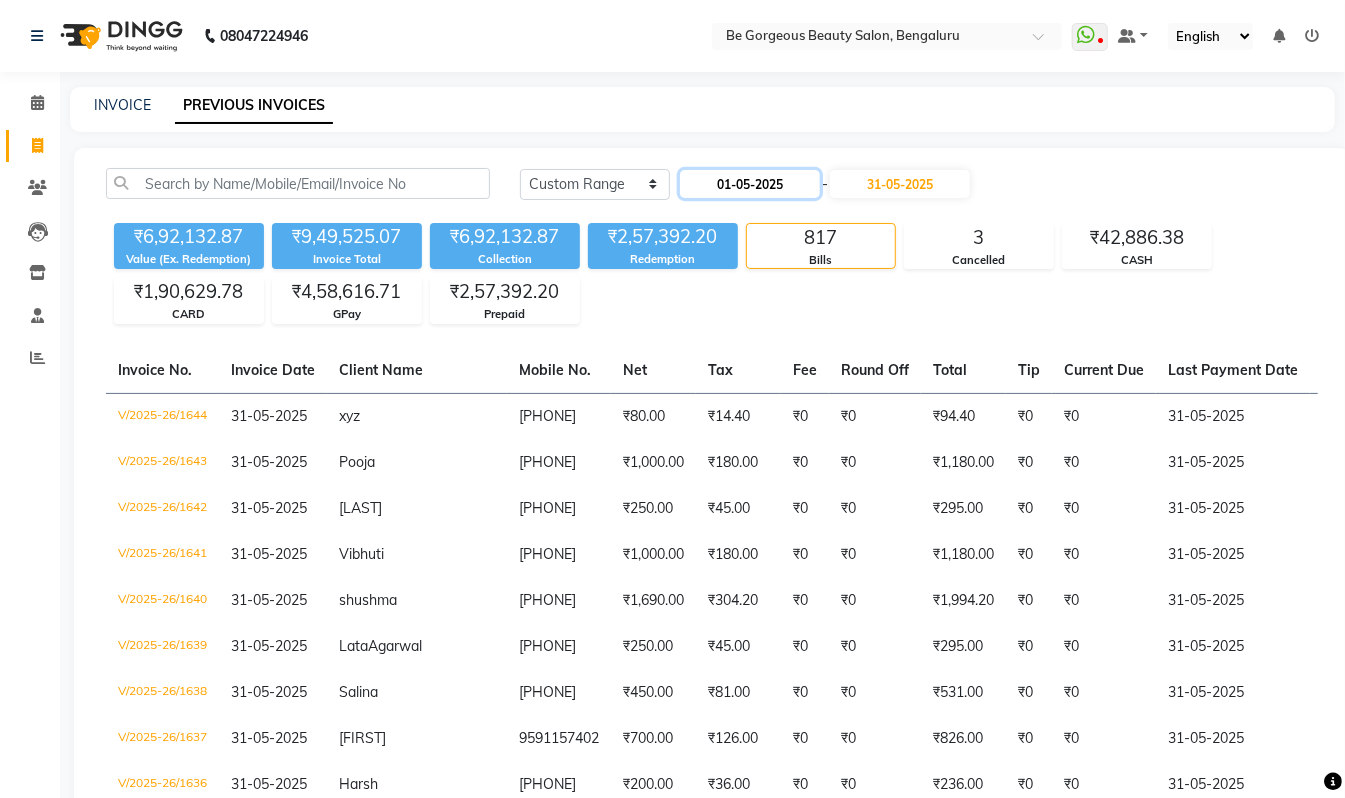 click on "01-05-2025" 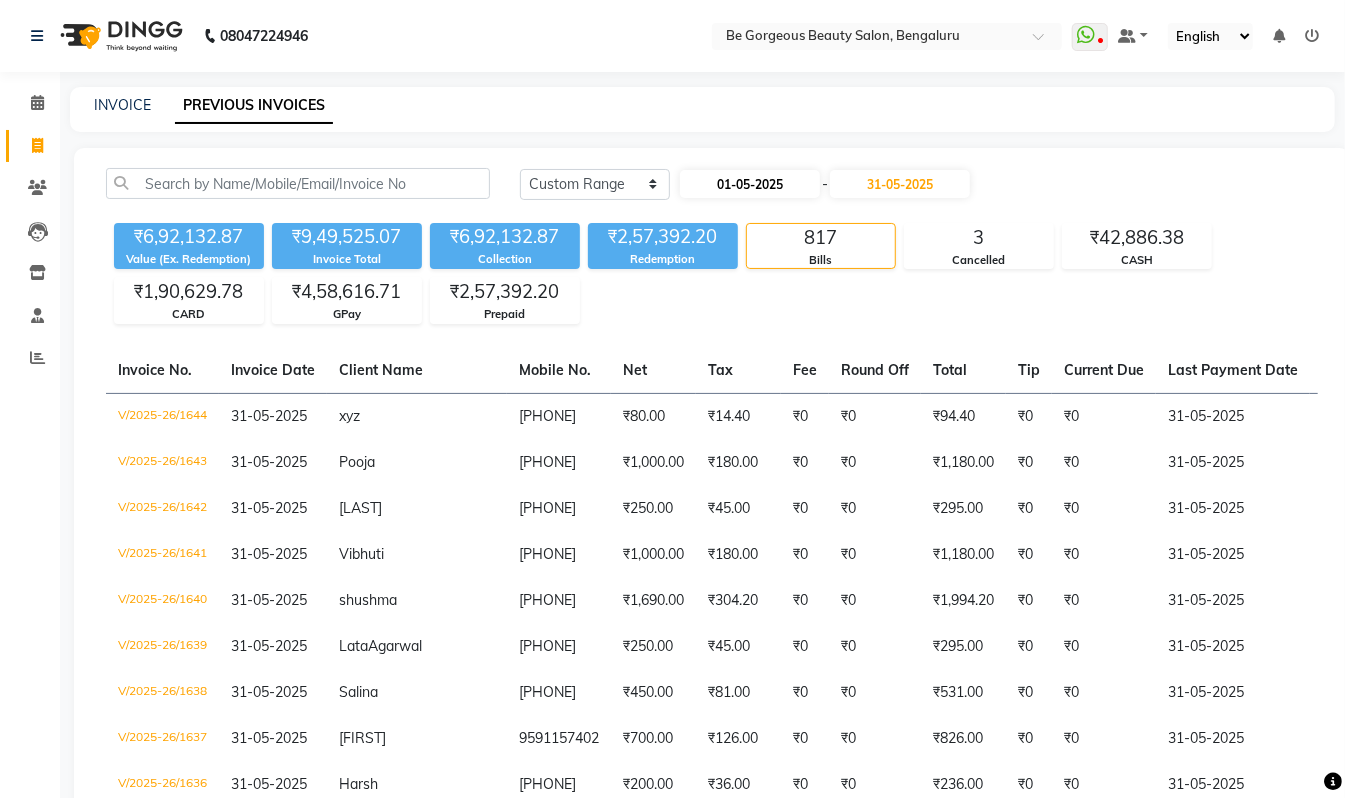 select on "5" 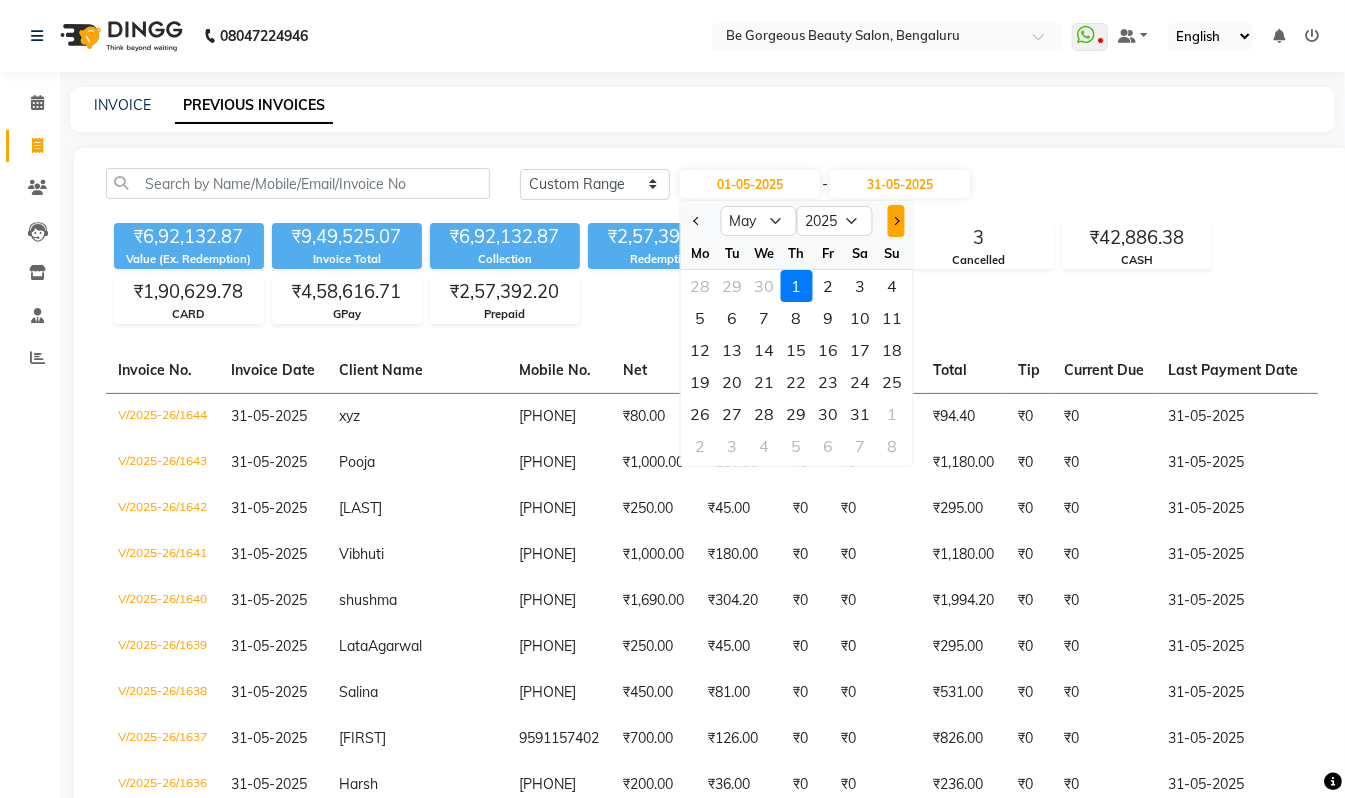 click 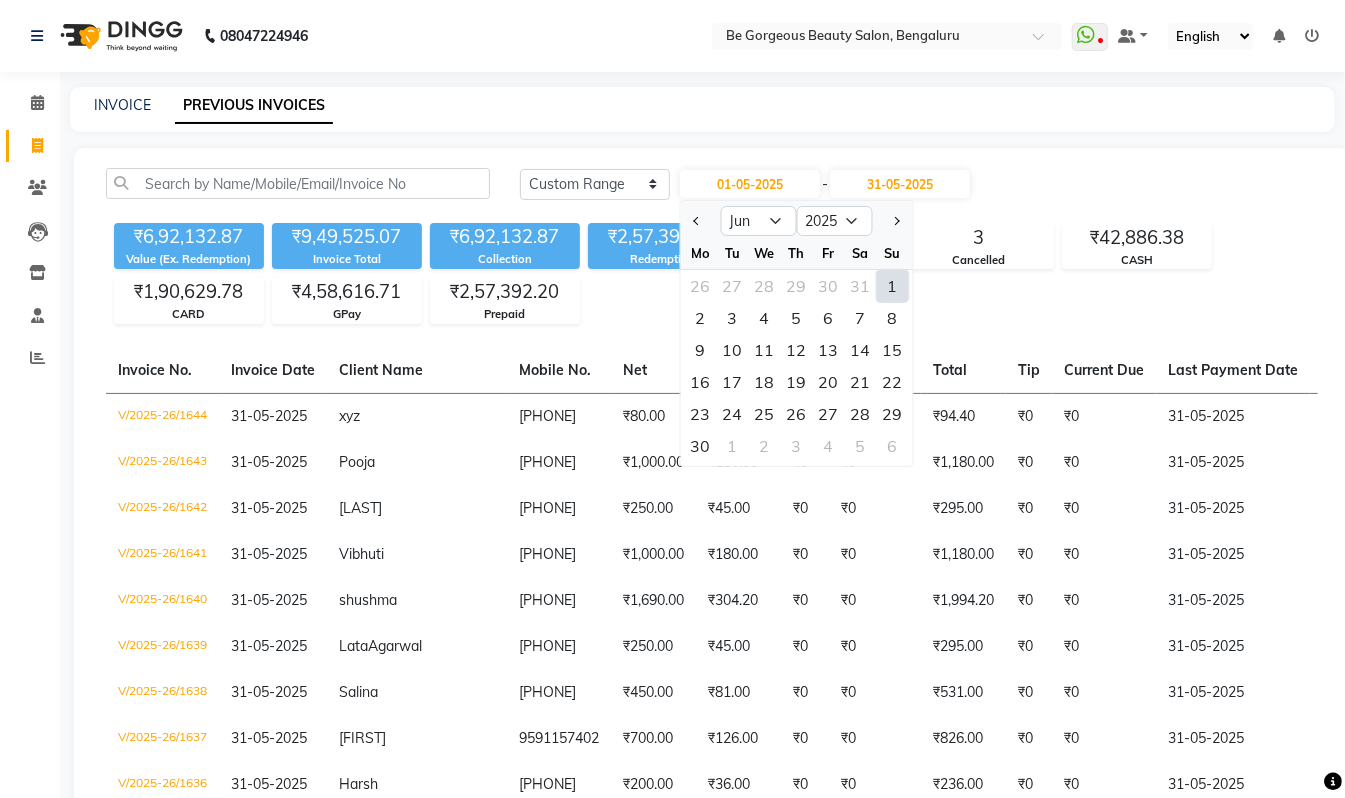 click on "1" 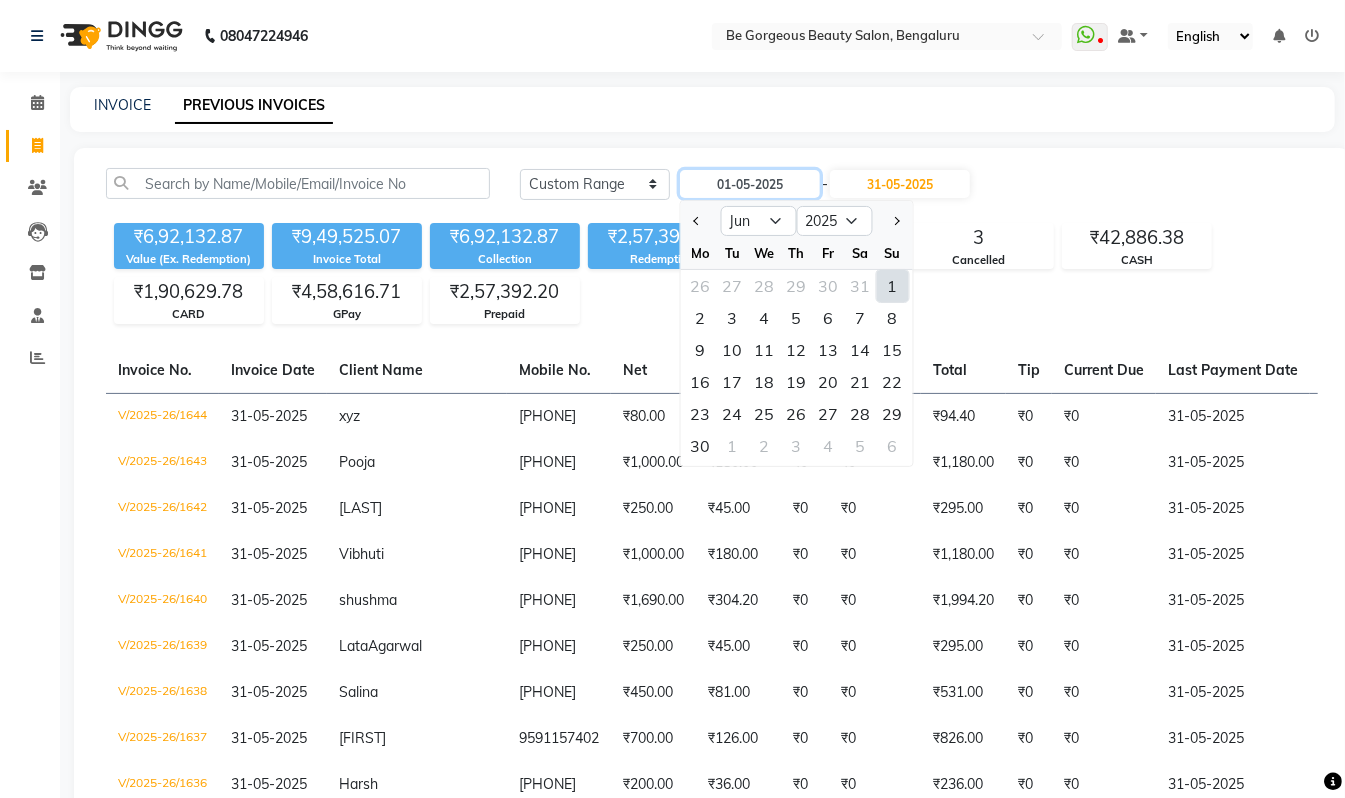 type on "01-06-2025" 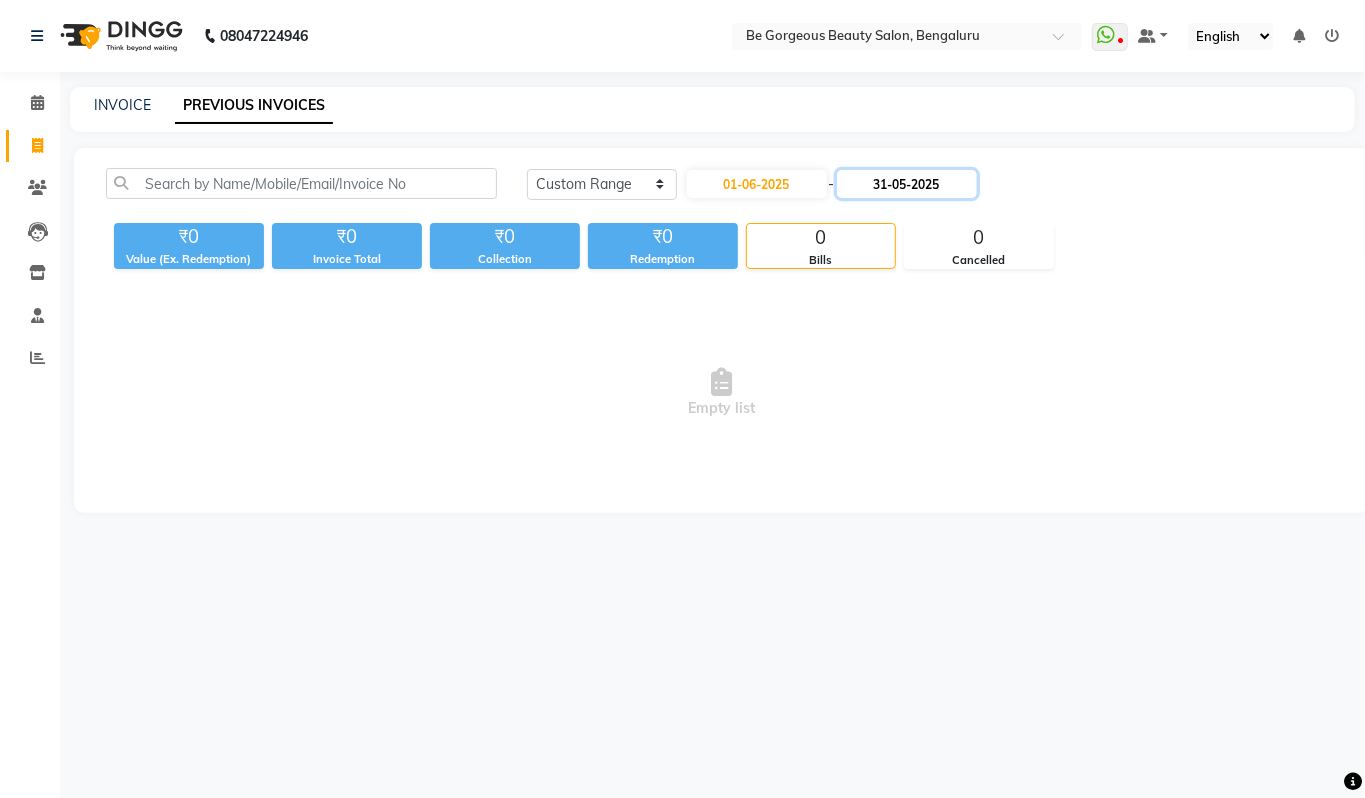click on "31-05-2025" 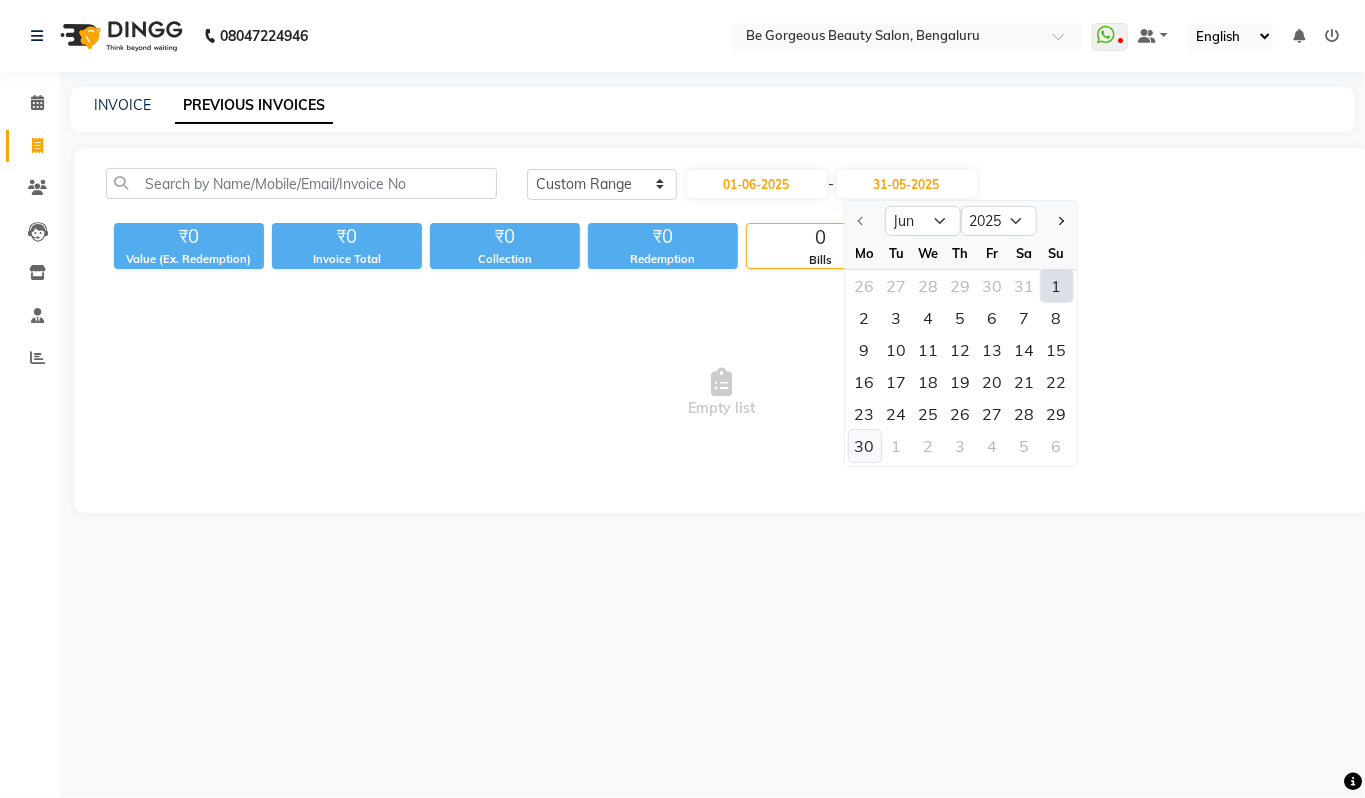click on "30" 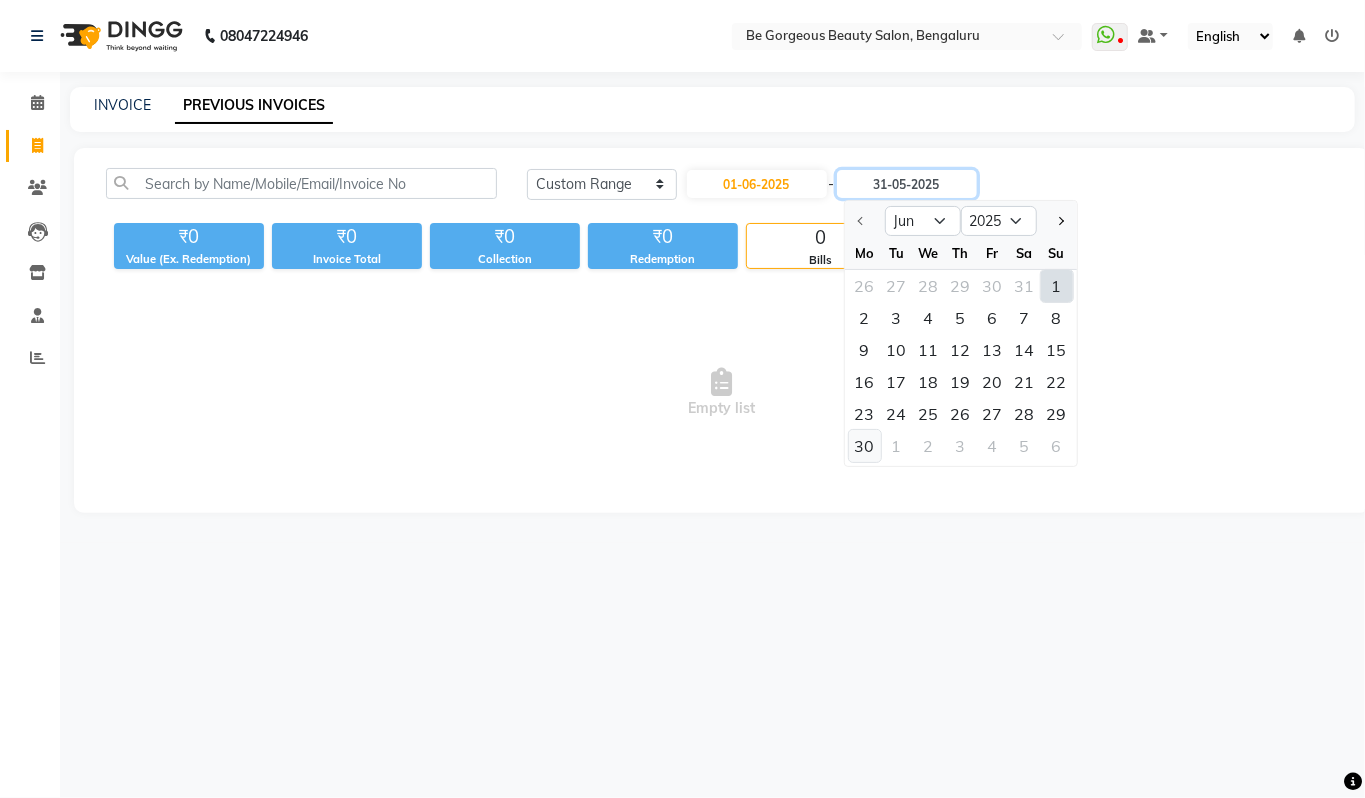 type on "30-06-2025" 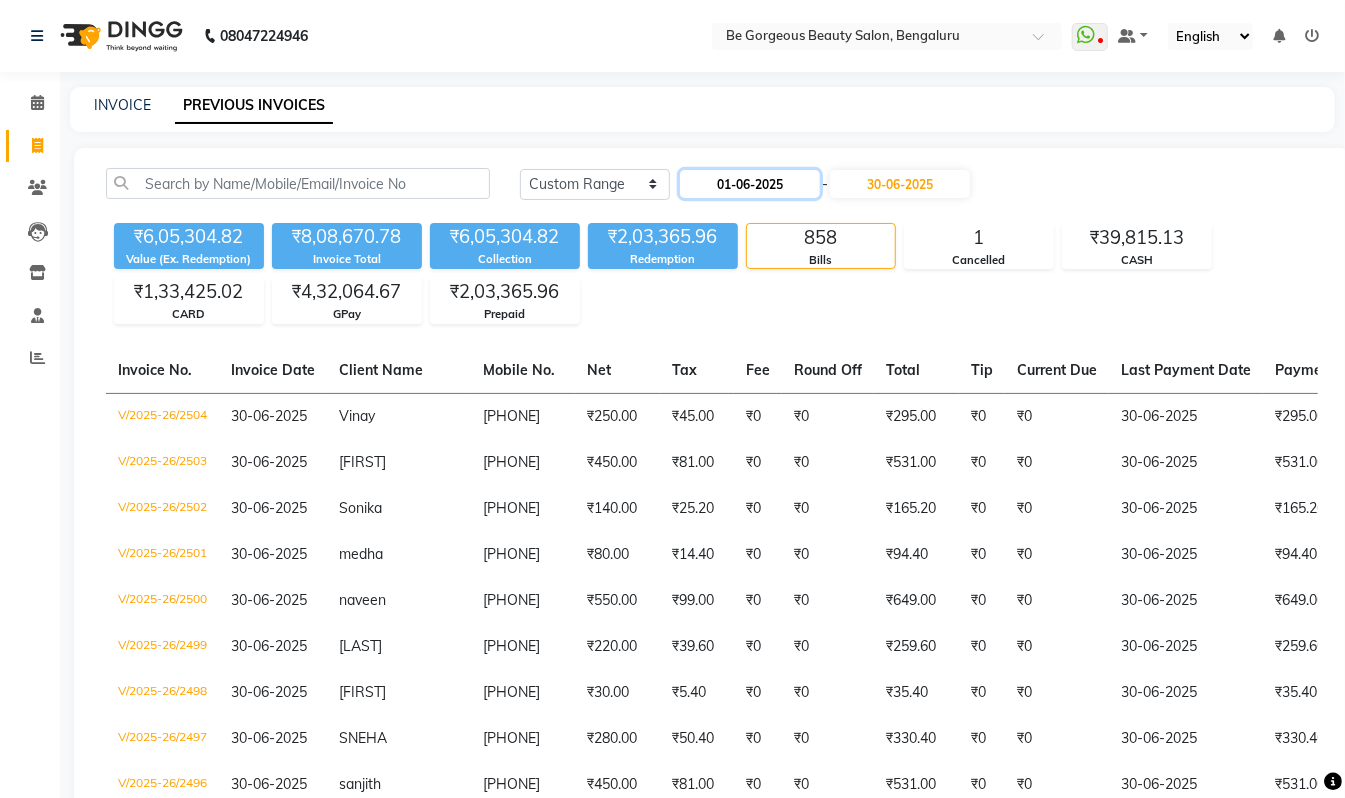 click on "01-06-2025" 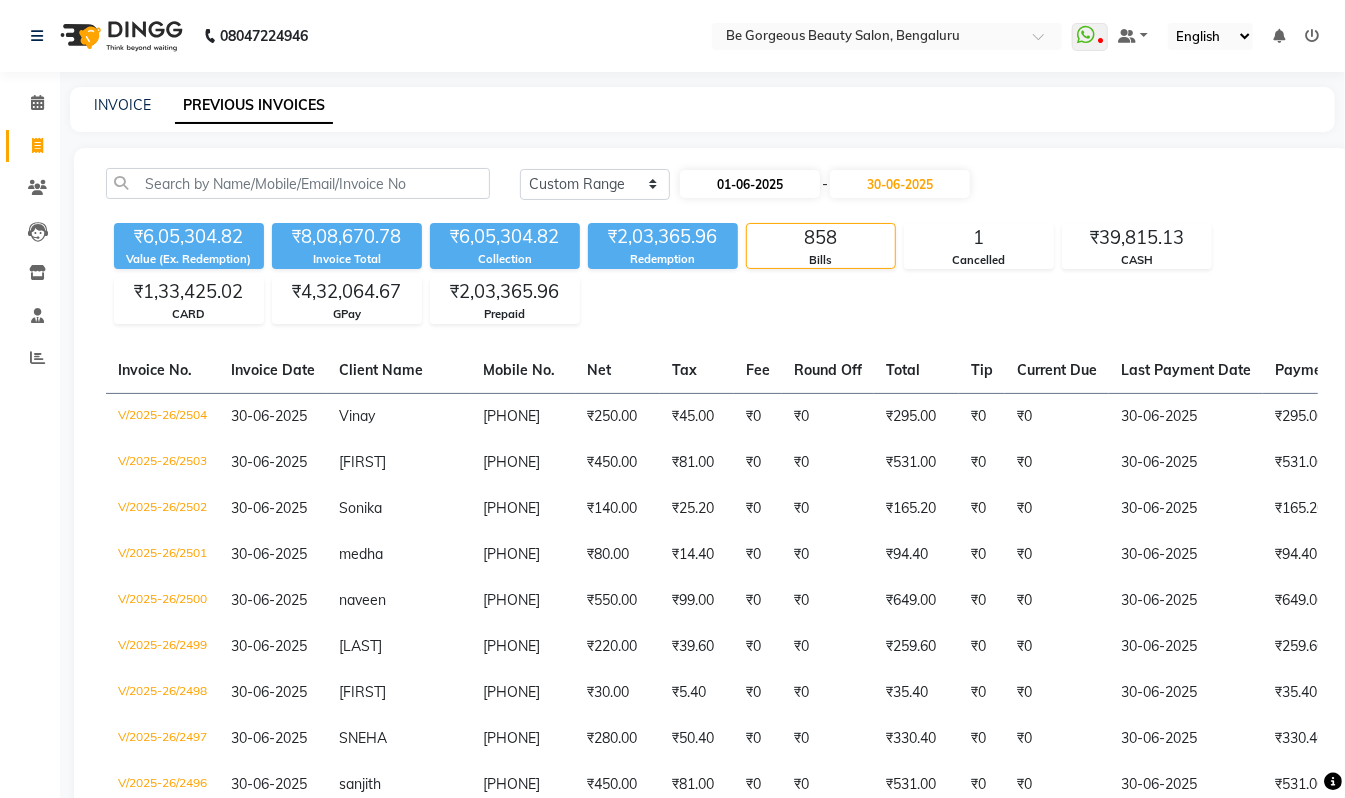 select on "6" 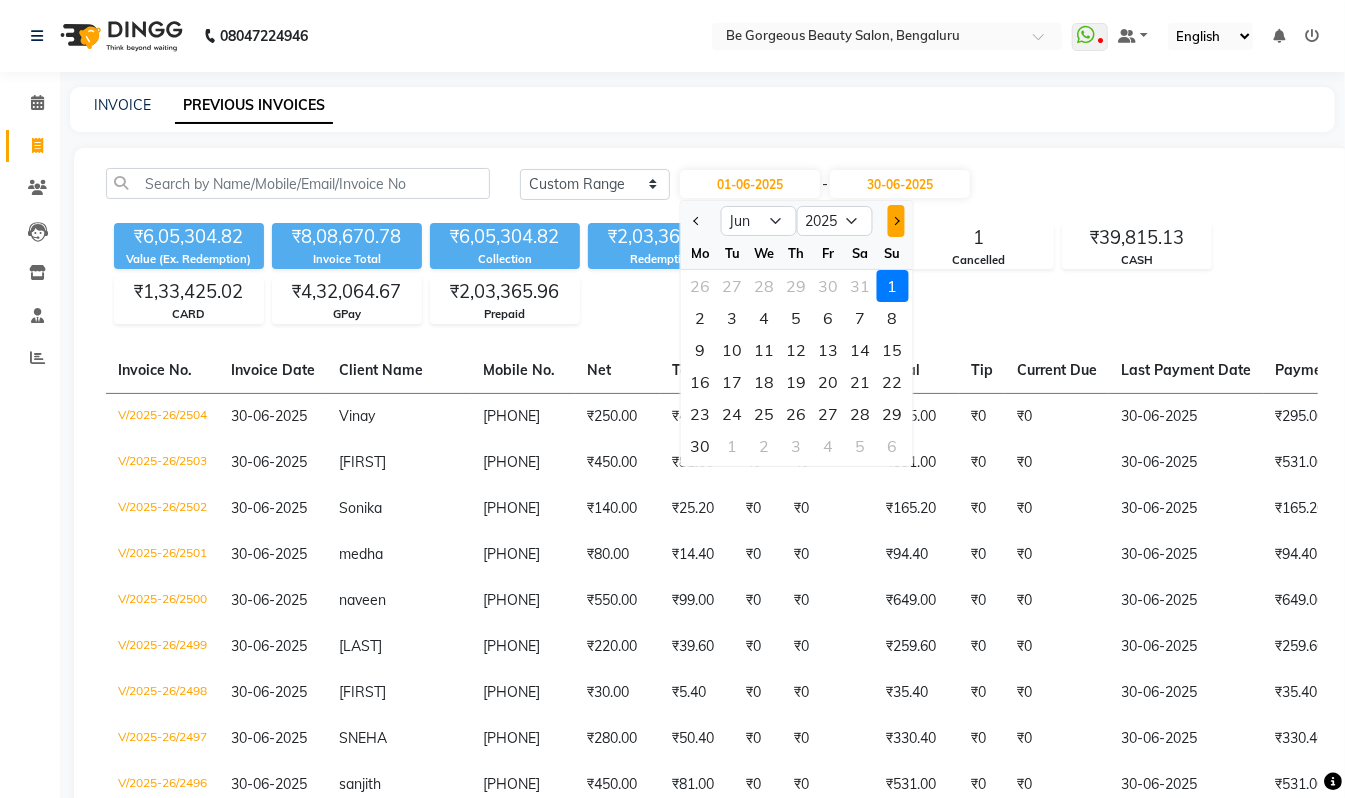 click 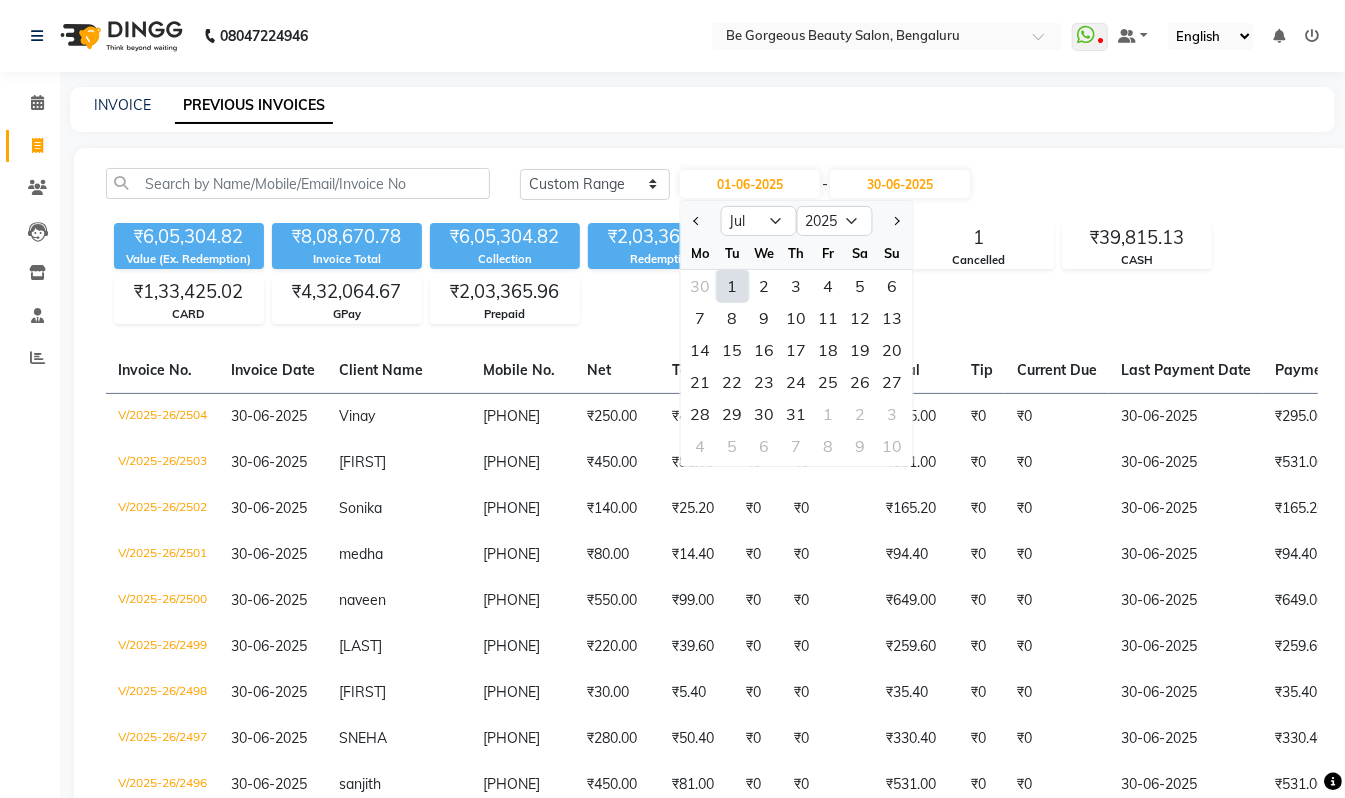click on "1" 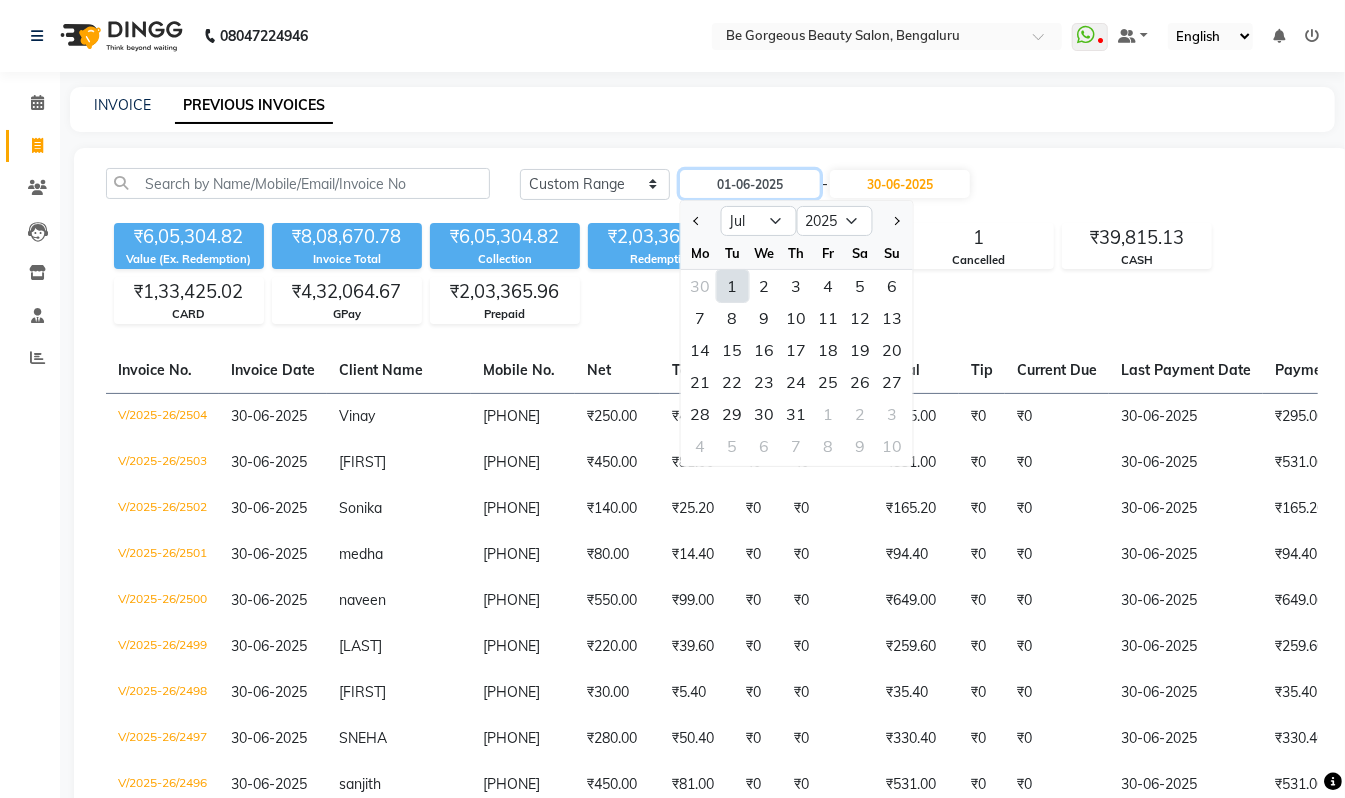 type on "01-07-2025" 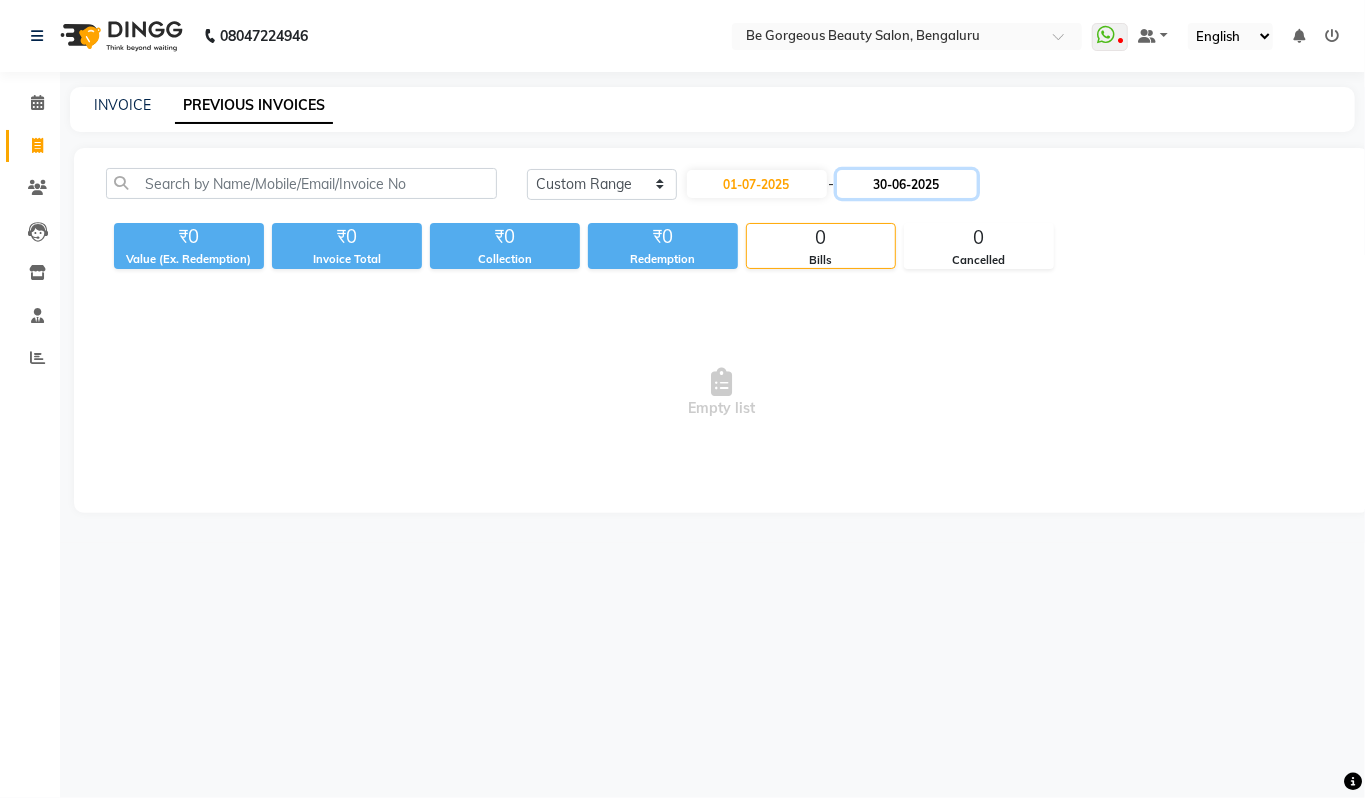 click on "30-06-2025" 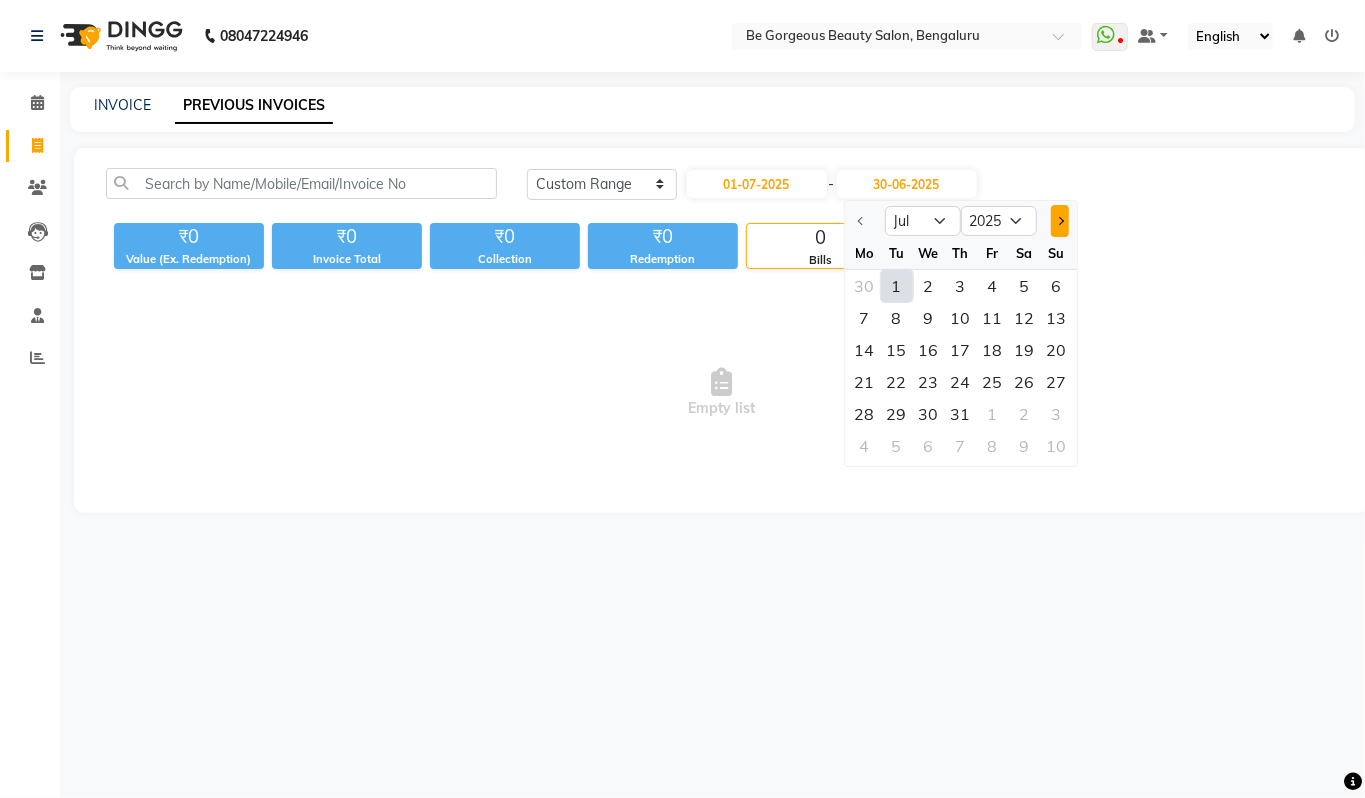 click 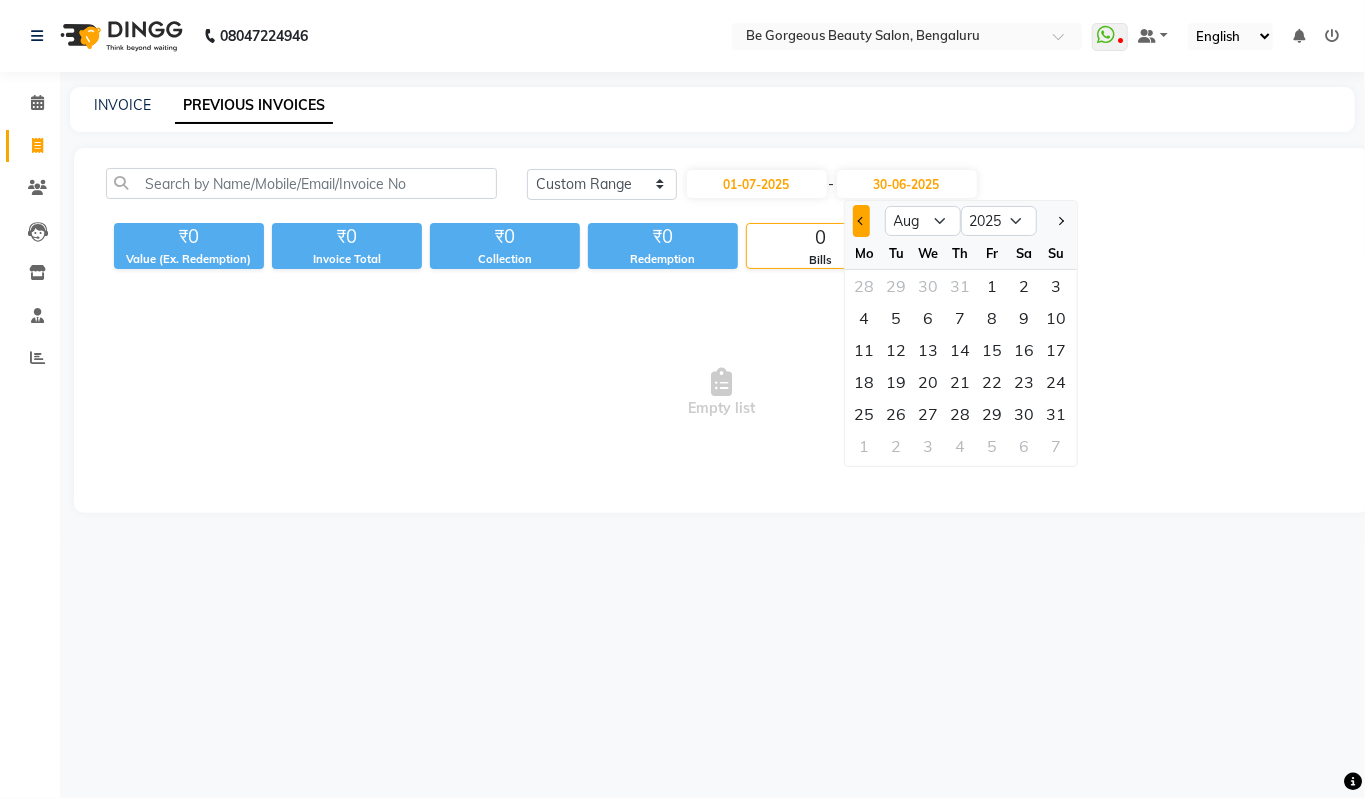 click 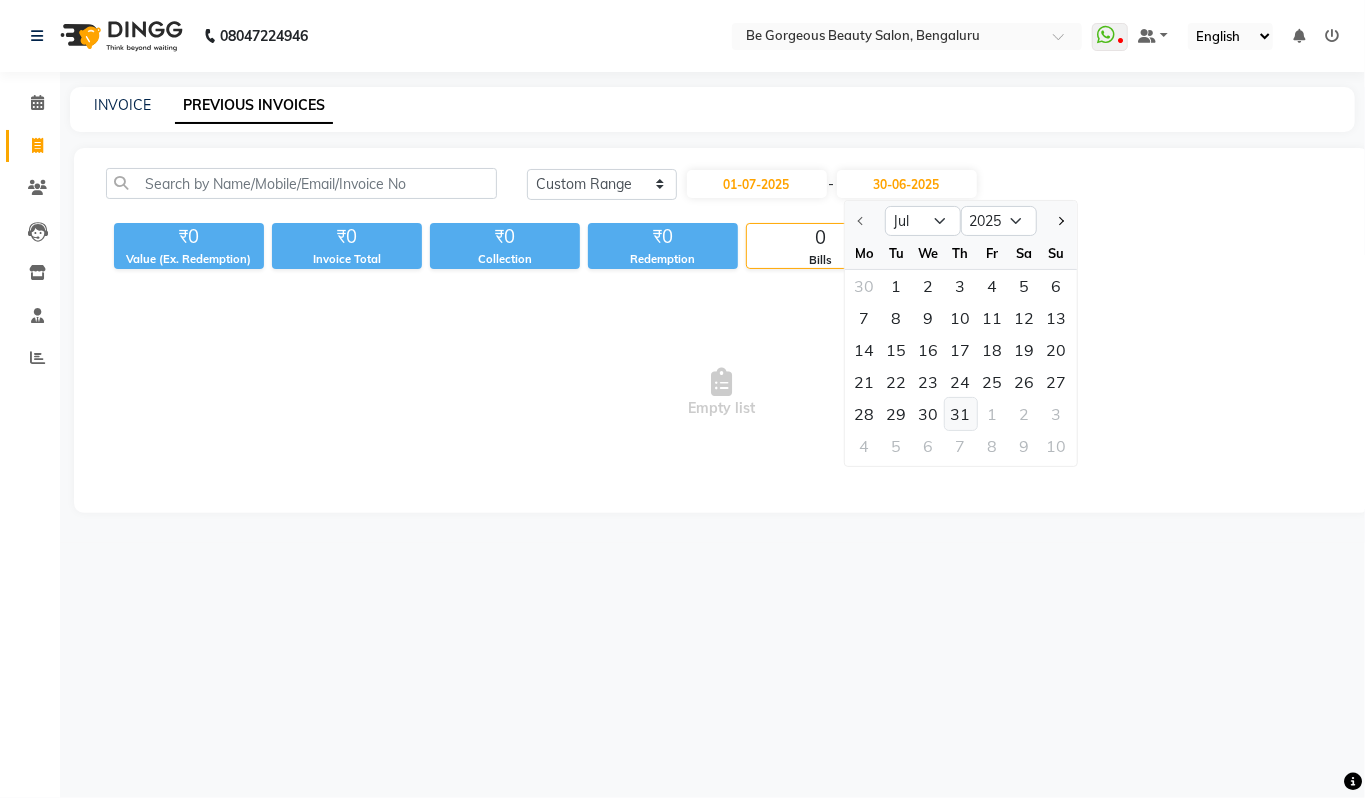 click on "31" 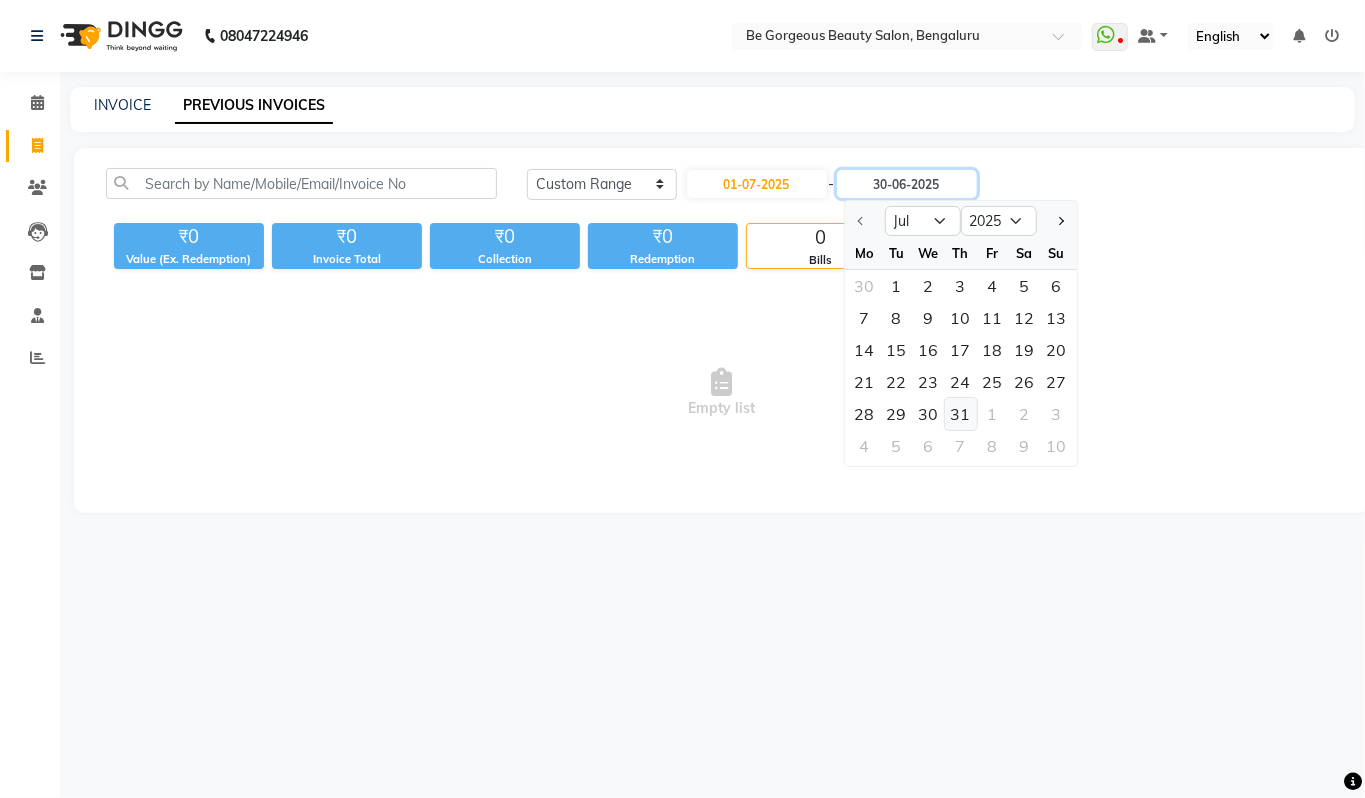 type on "31-07-2025" 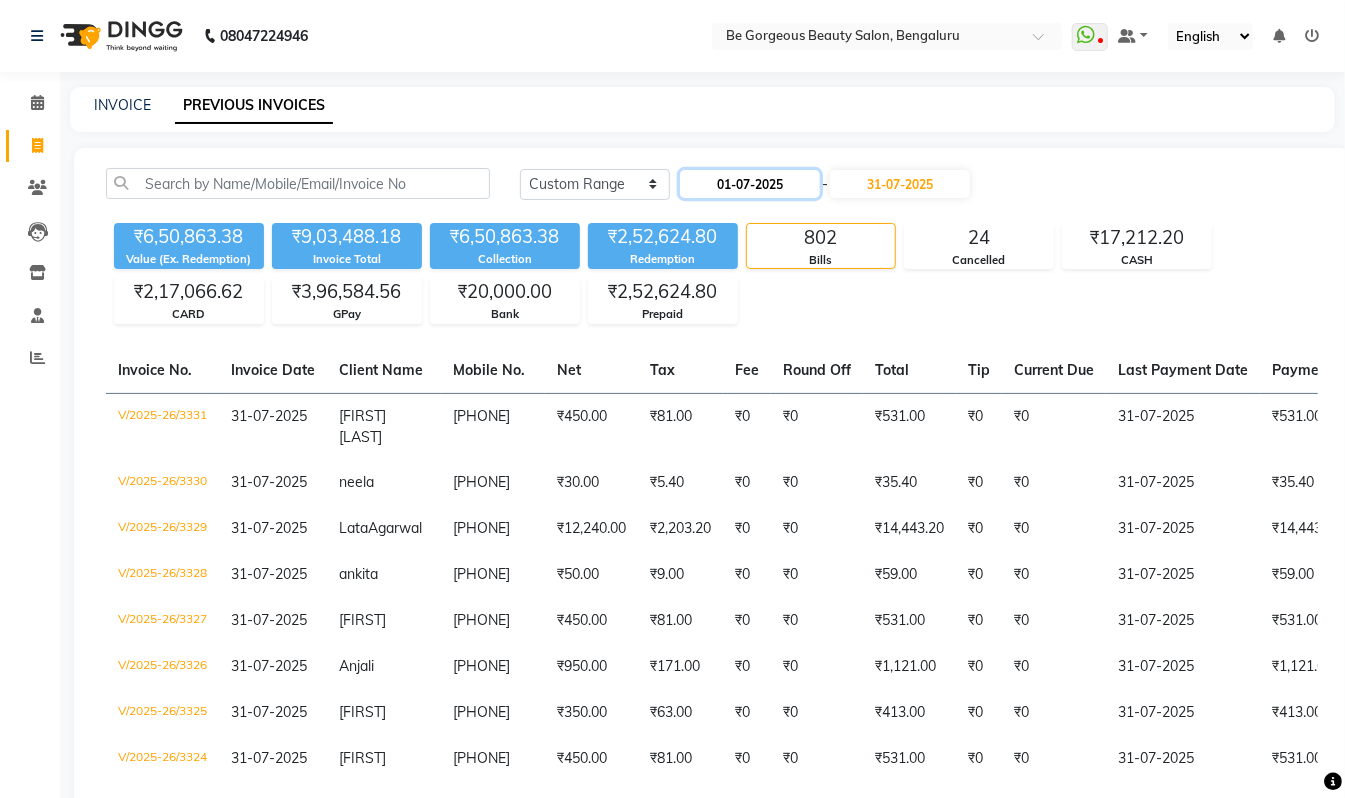 click on "01-07-2025" 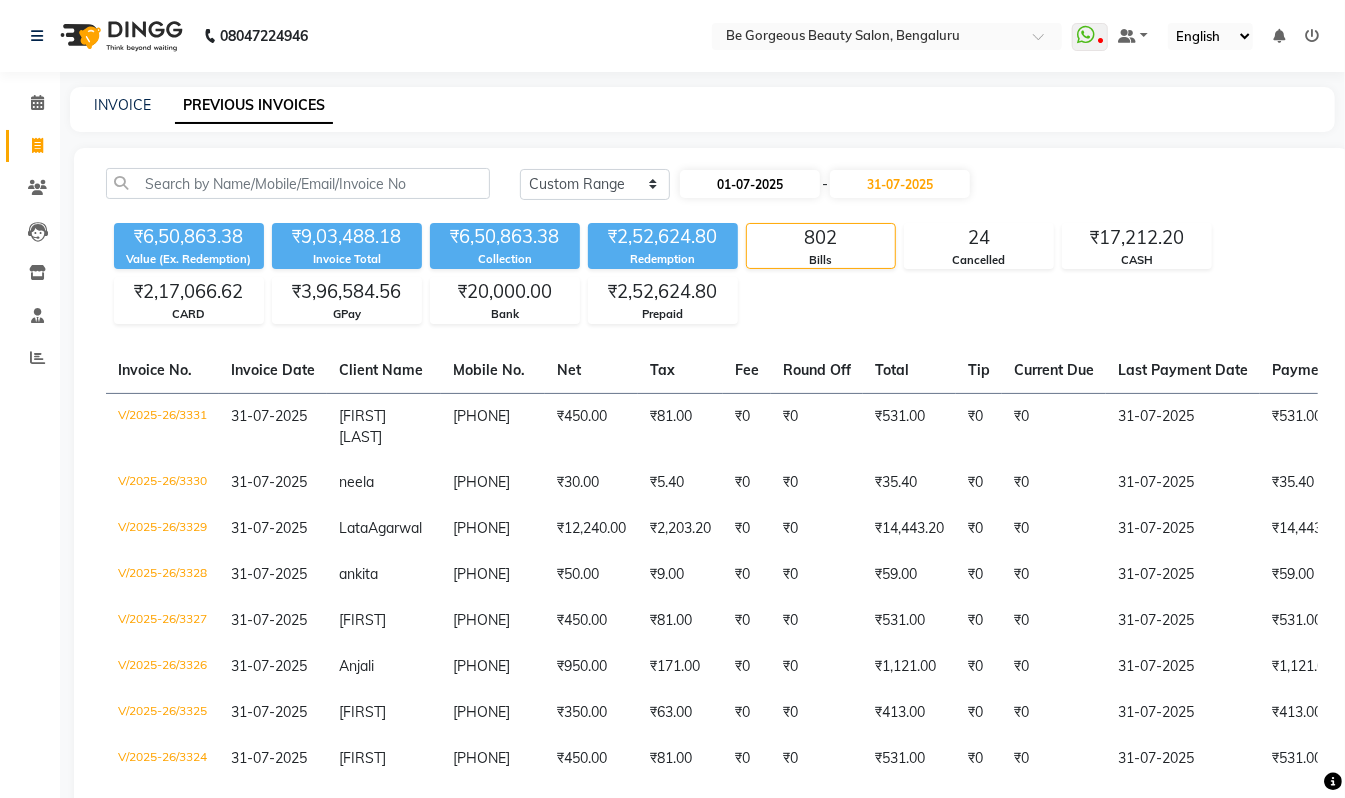 select on "7" 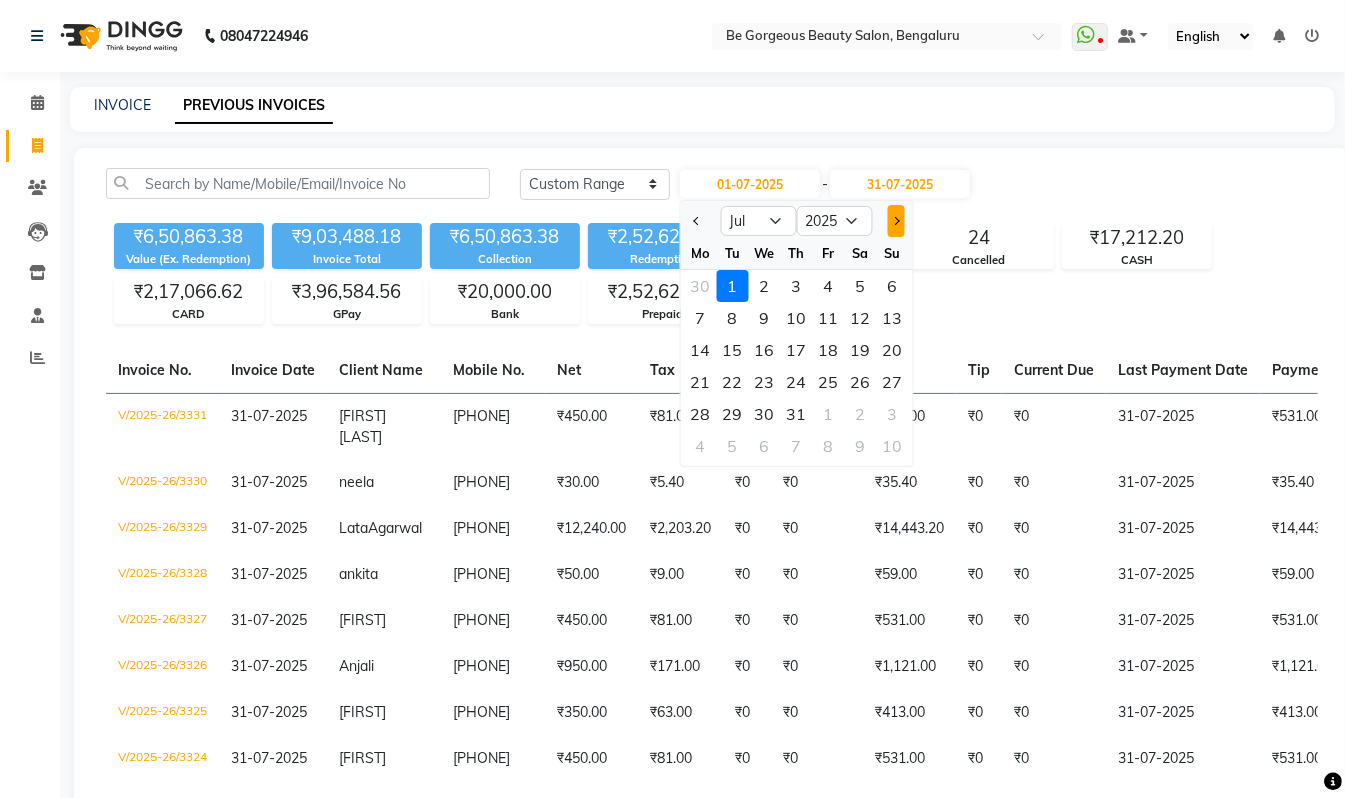 click 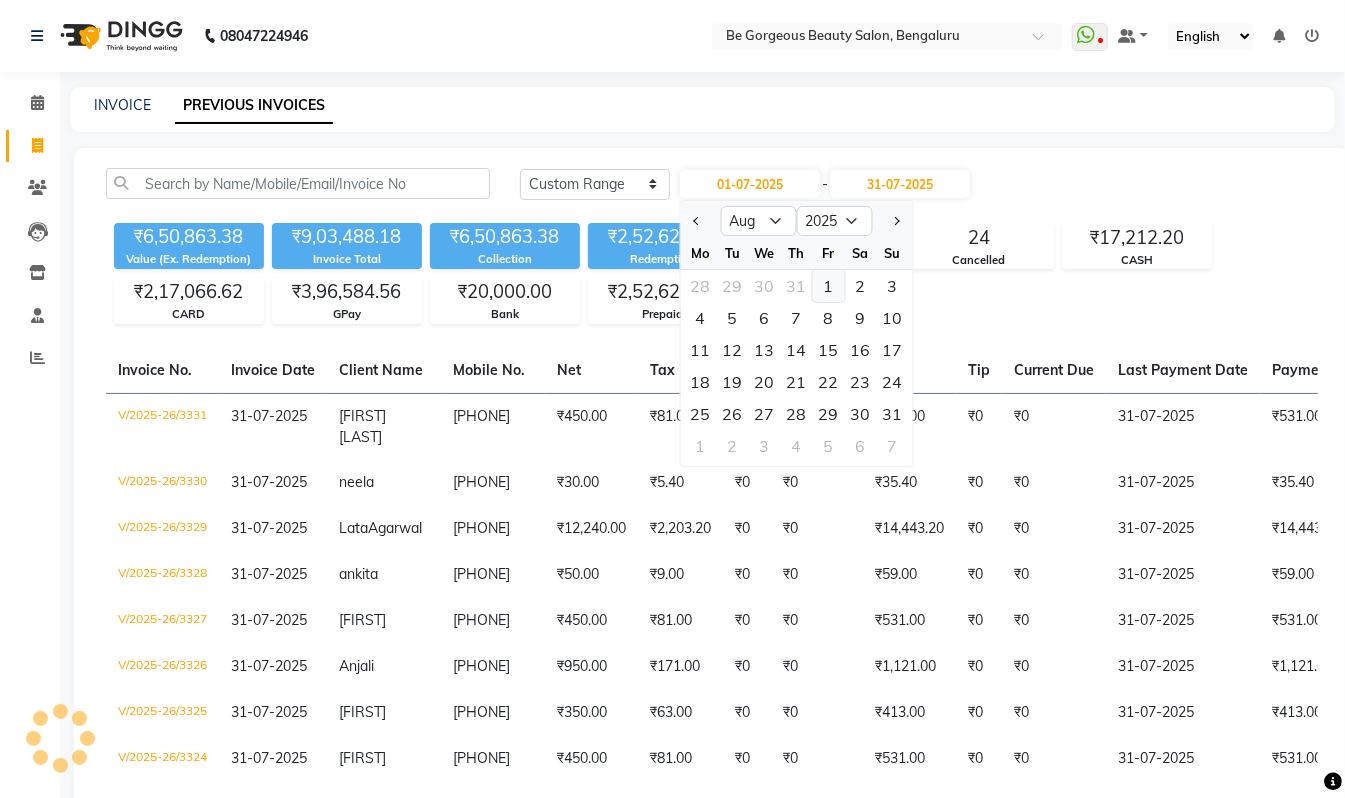 click on "1" 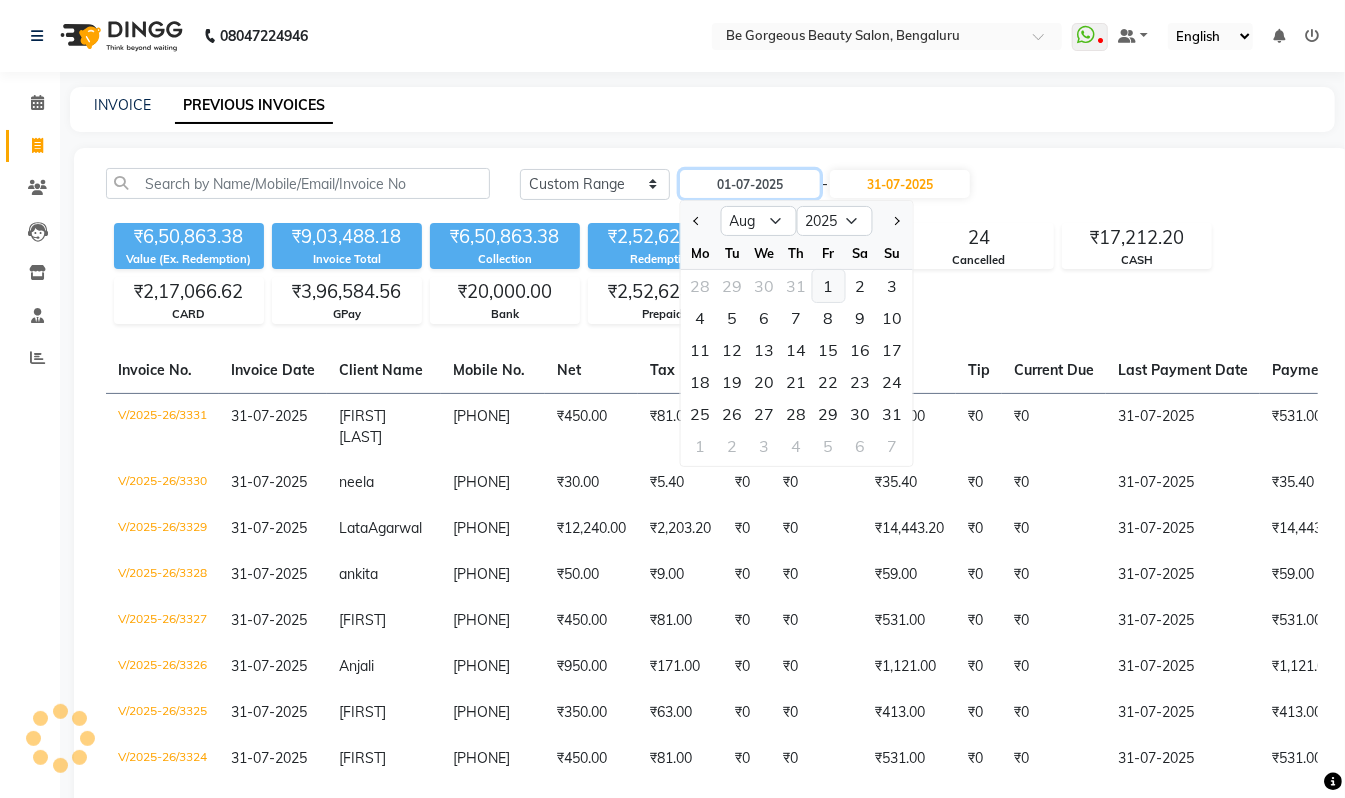 type on "01-08-2025" 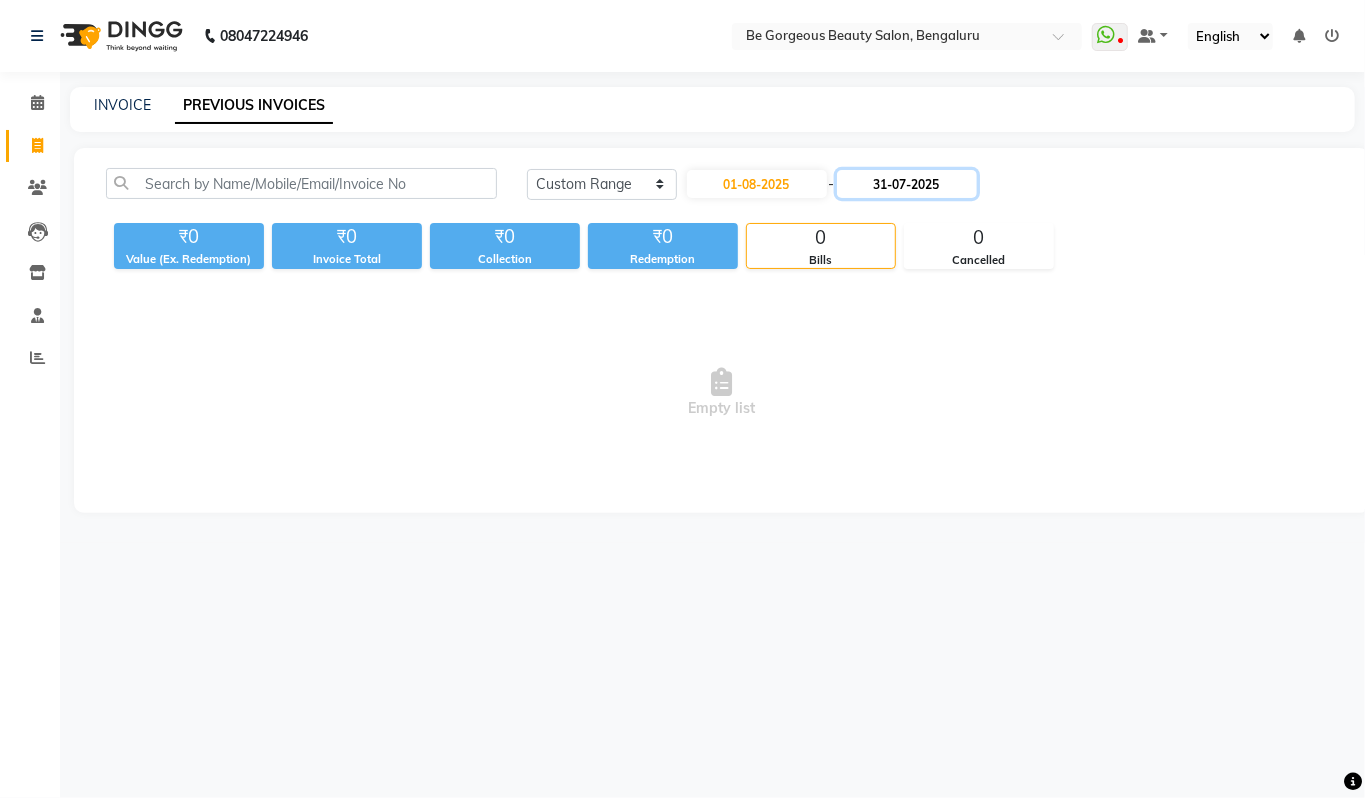 click on "31-07-2025" 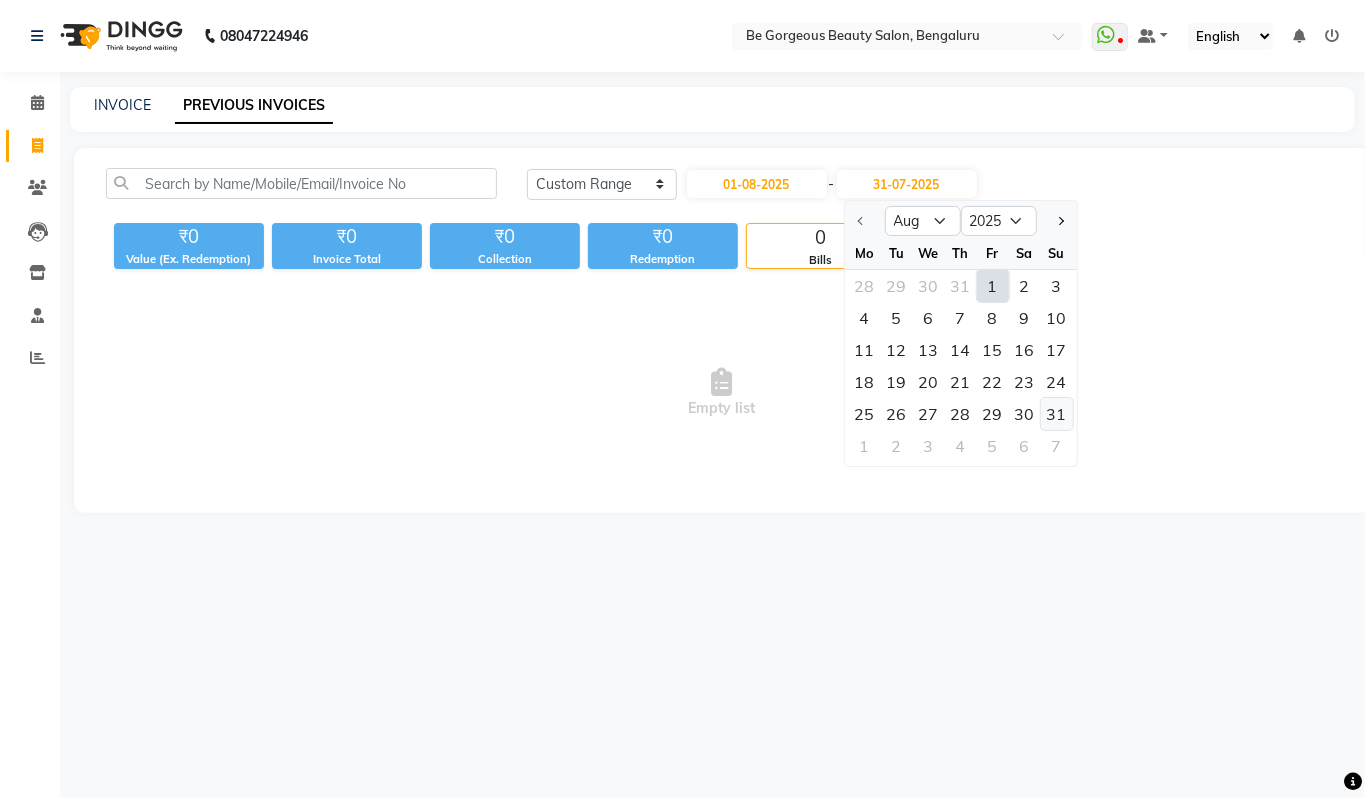 click on "31" 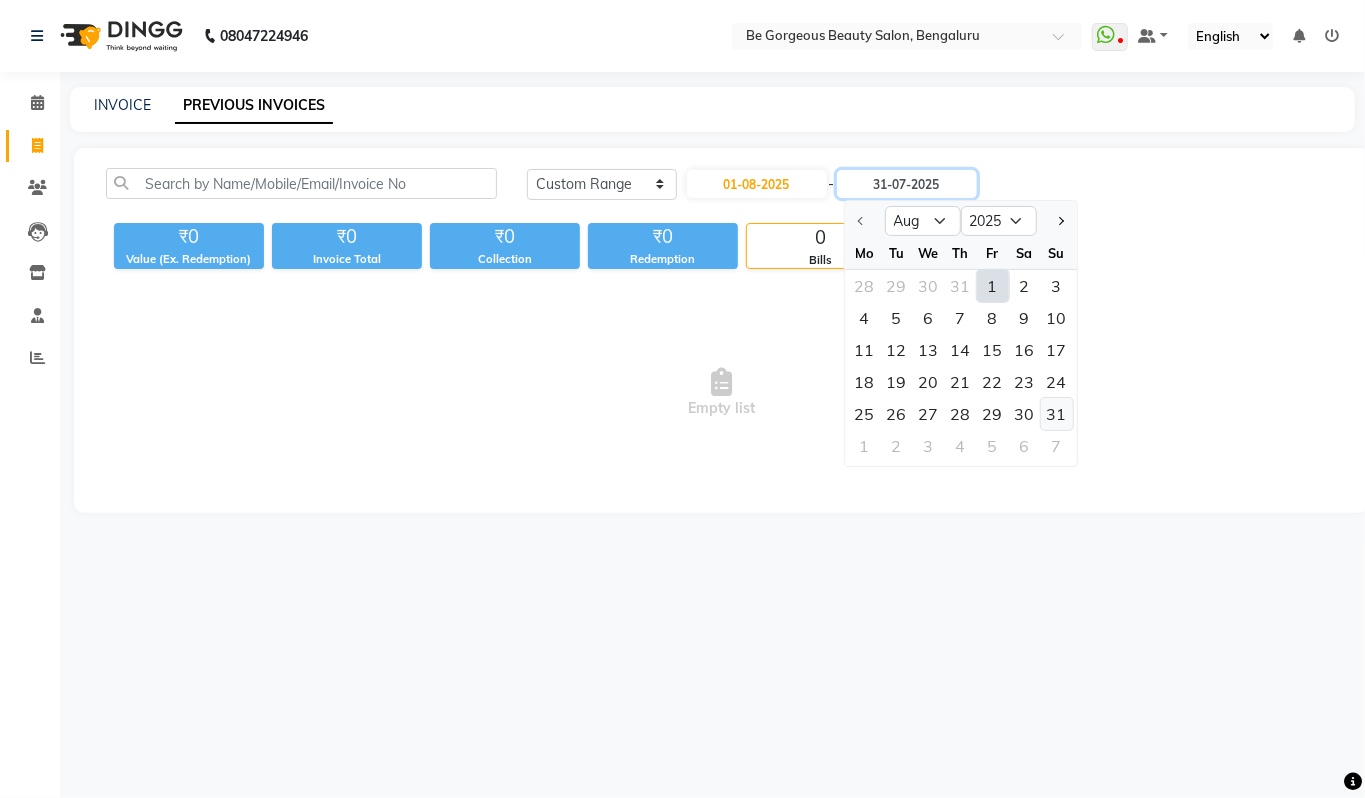 type on "31-08-2025" 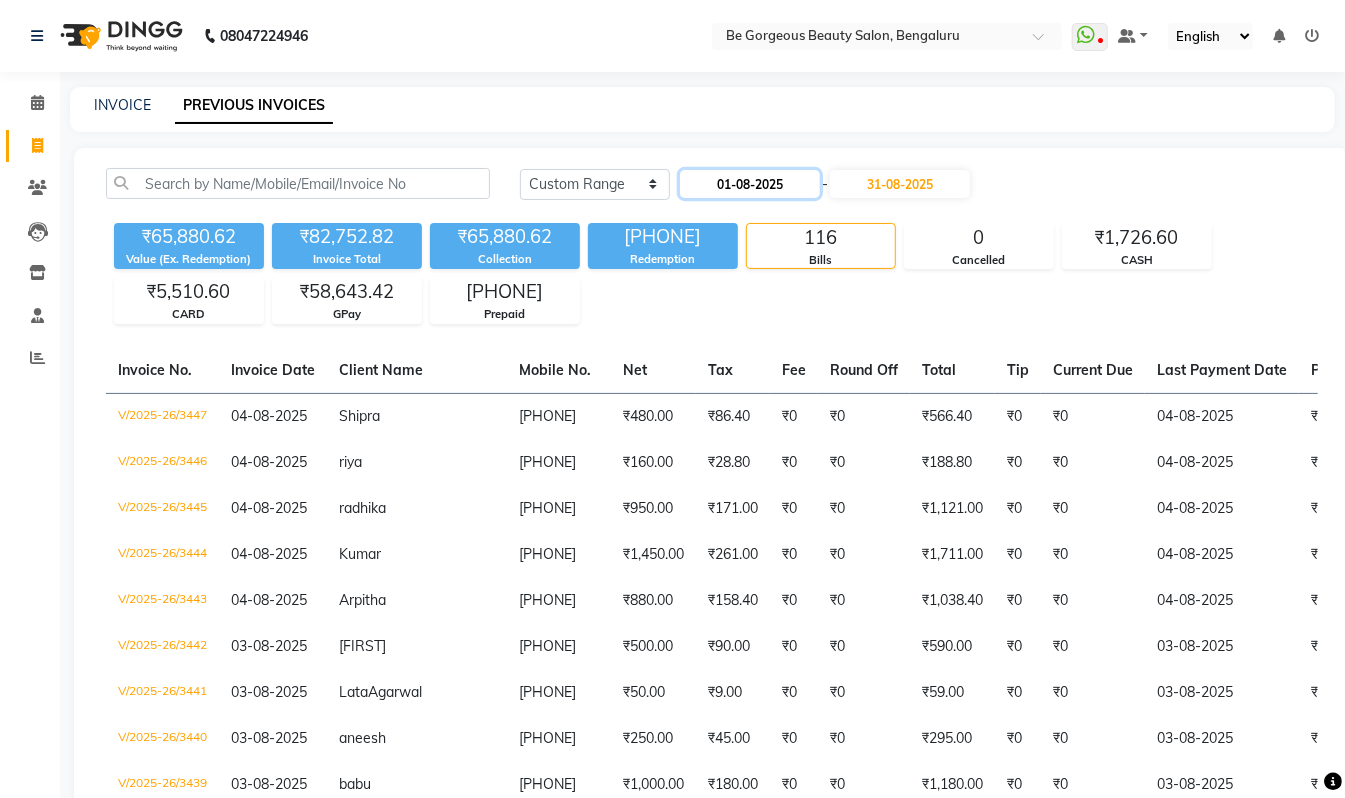 click on "01-08-2025" 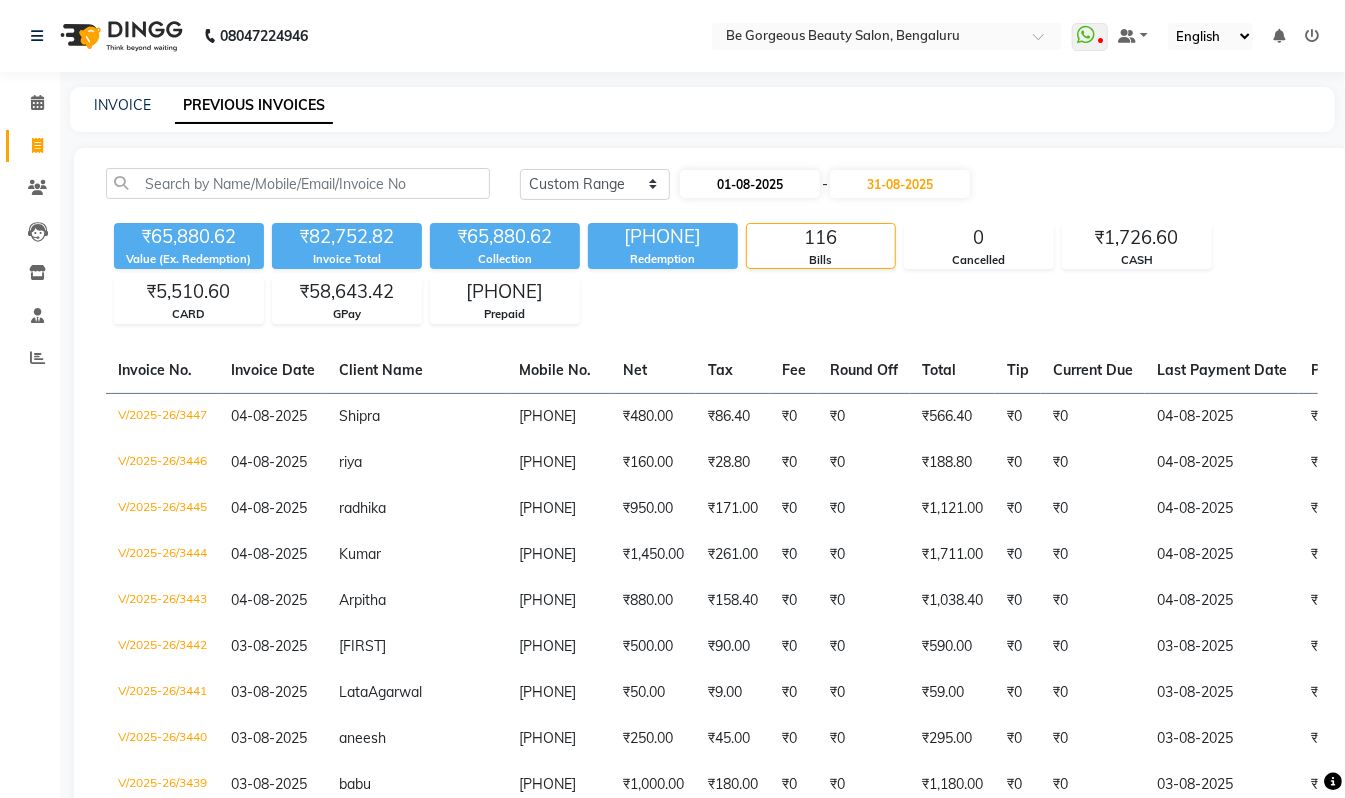 select on "8" 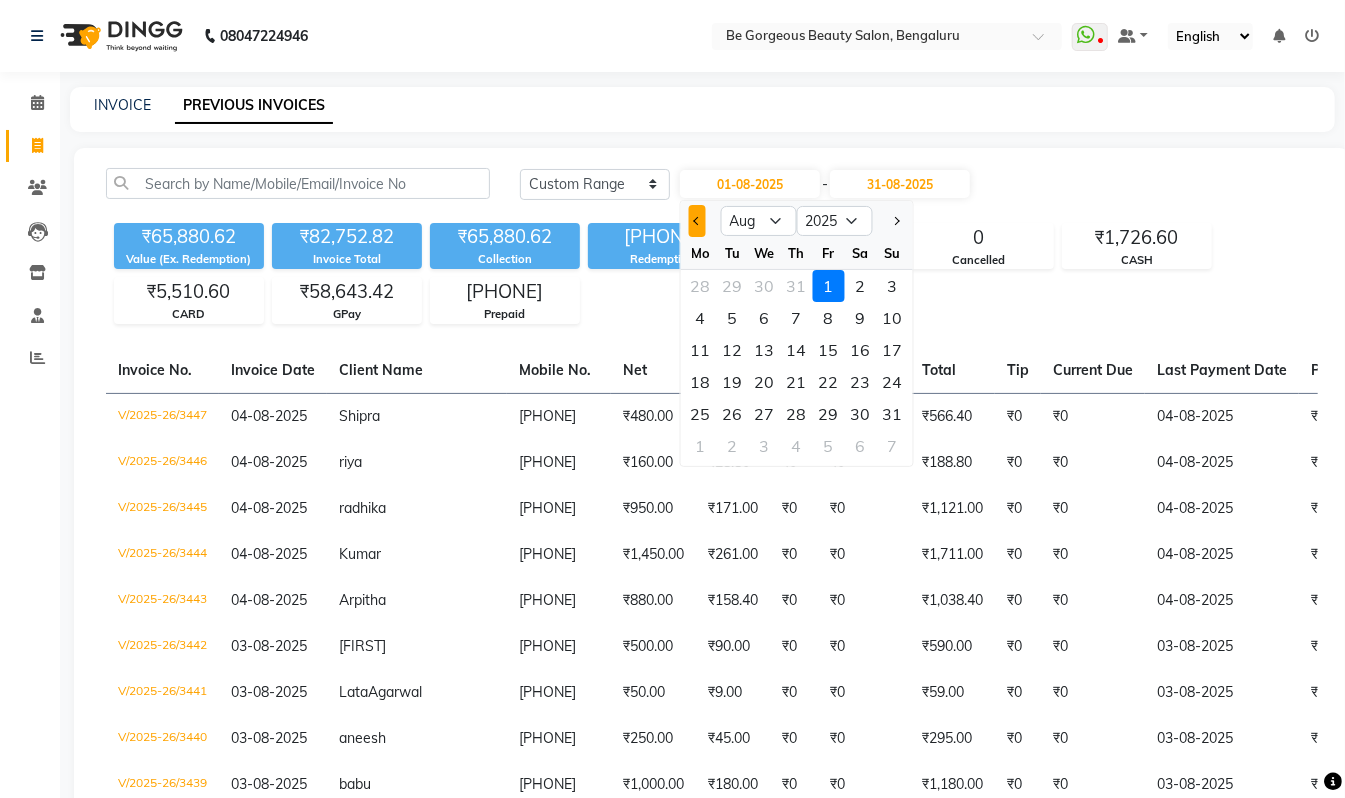 click 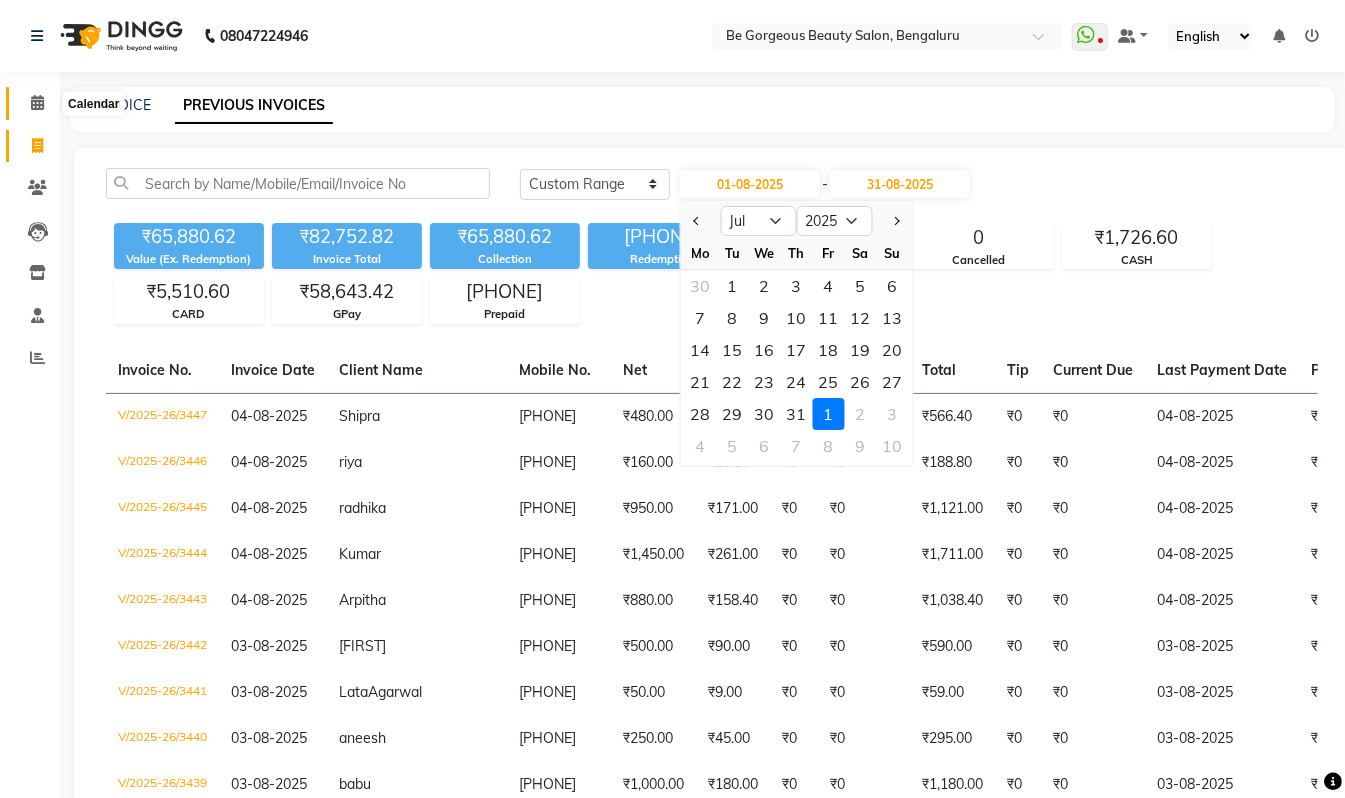 click 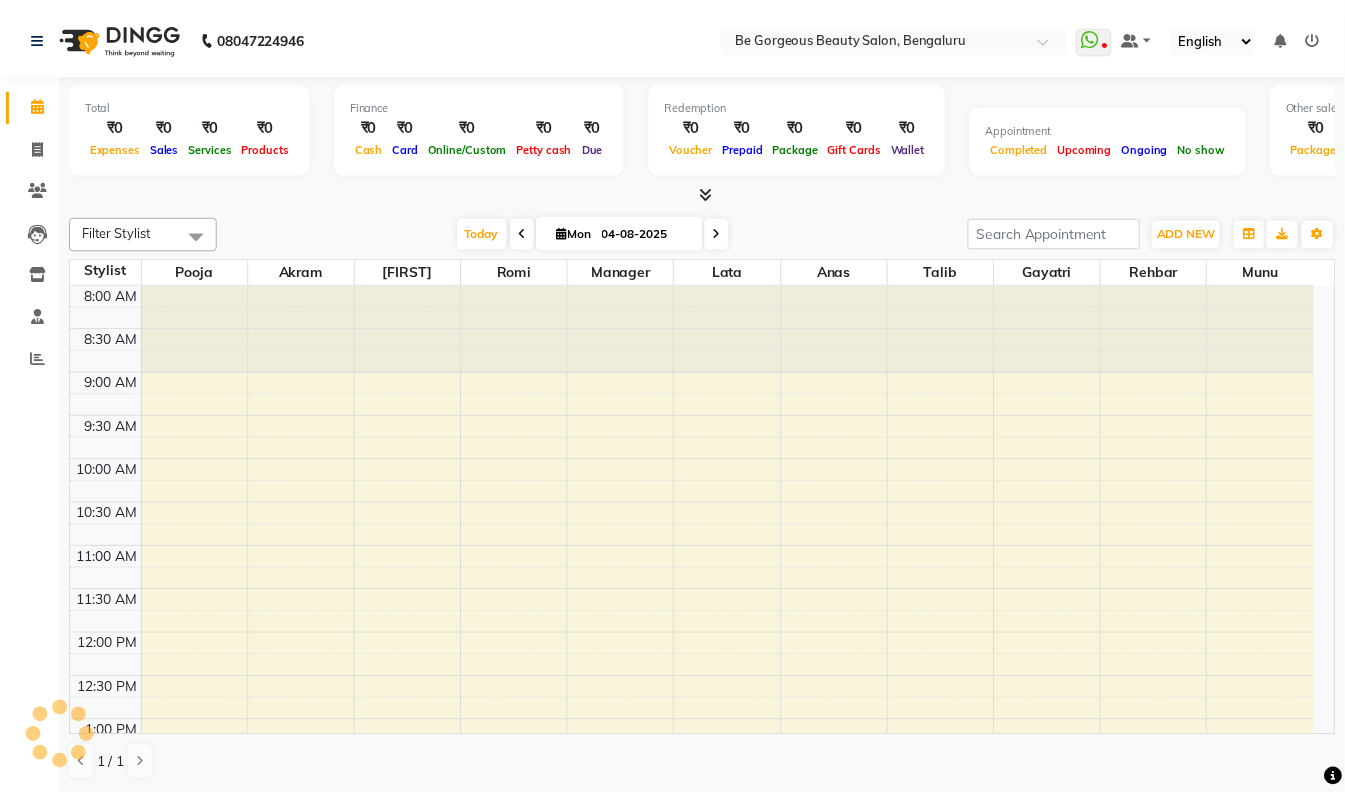 scroll, scrollTop: 0, scrollLeft: 0, axis: both 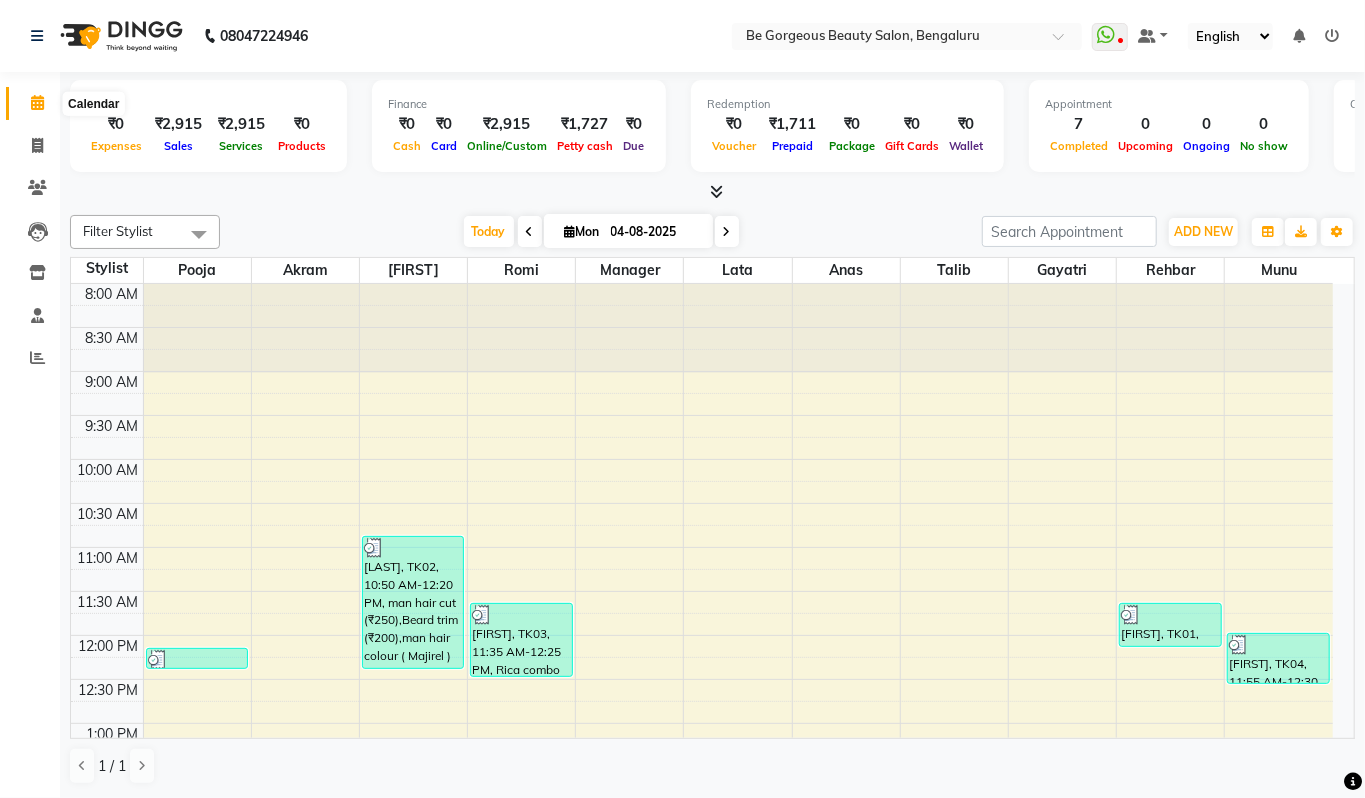 click 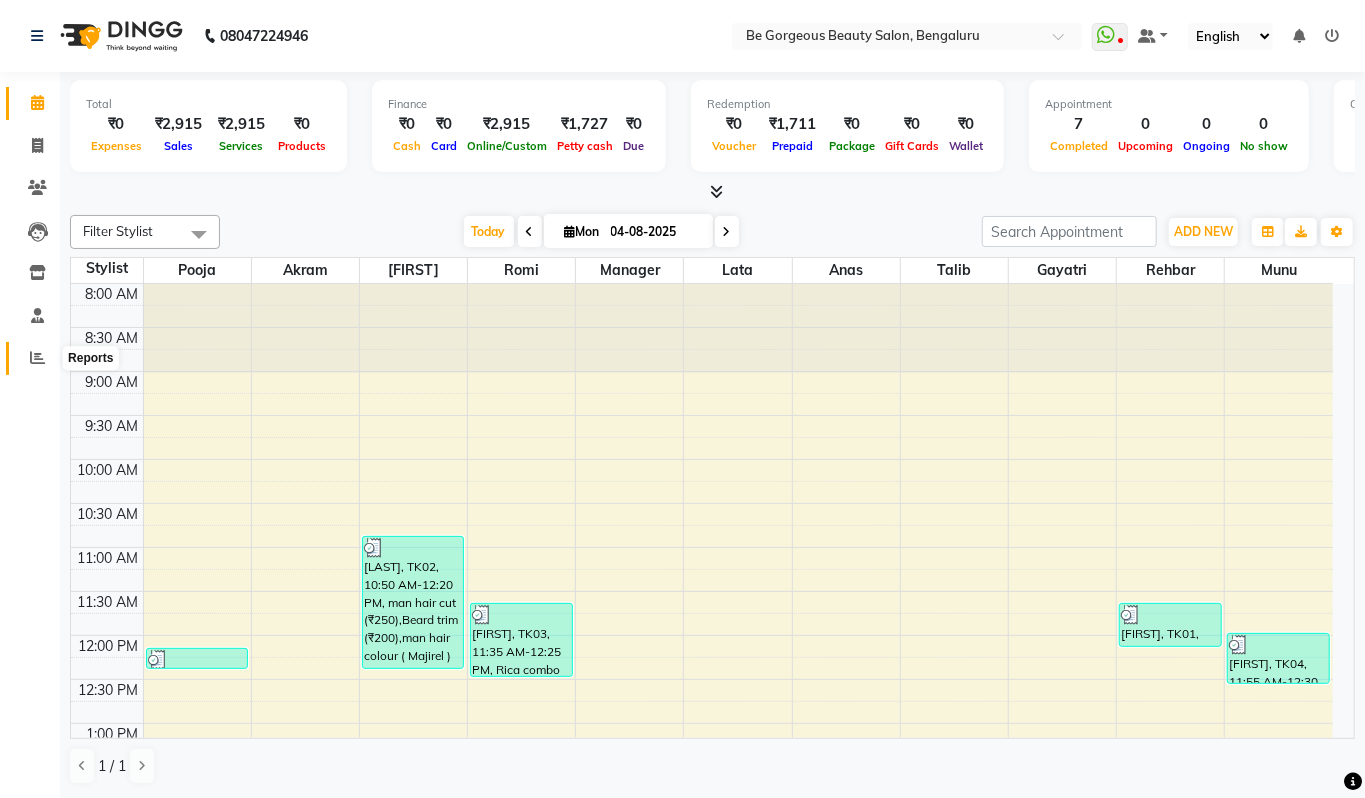 click 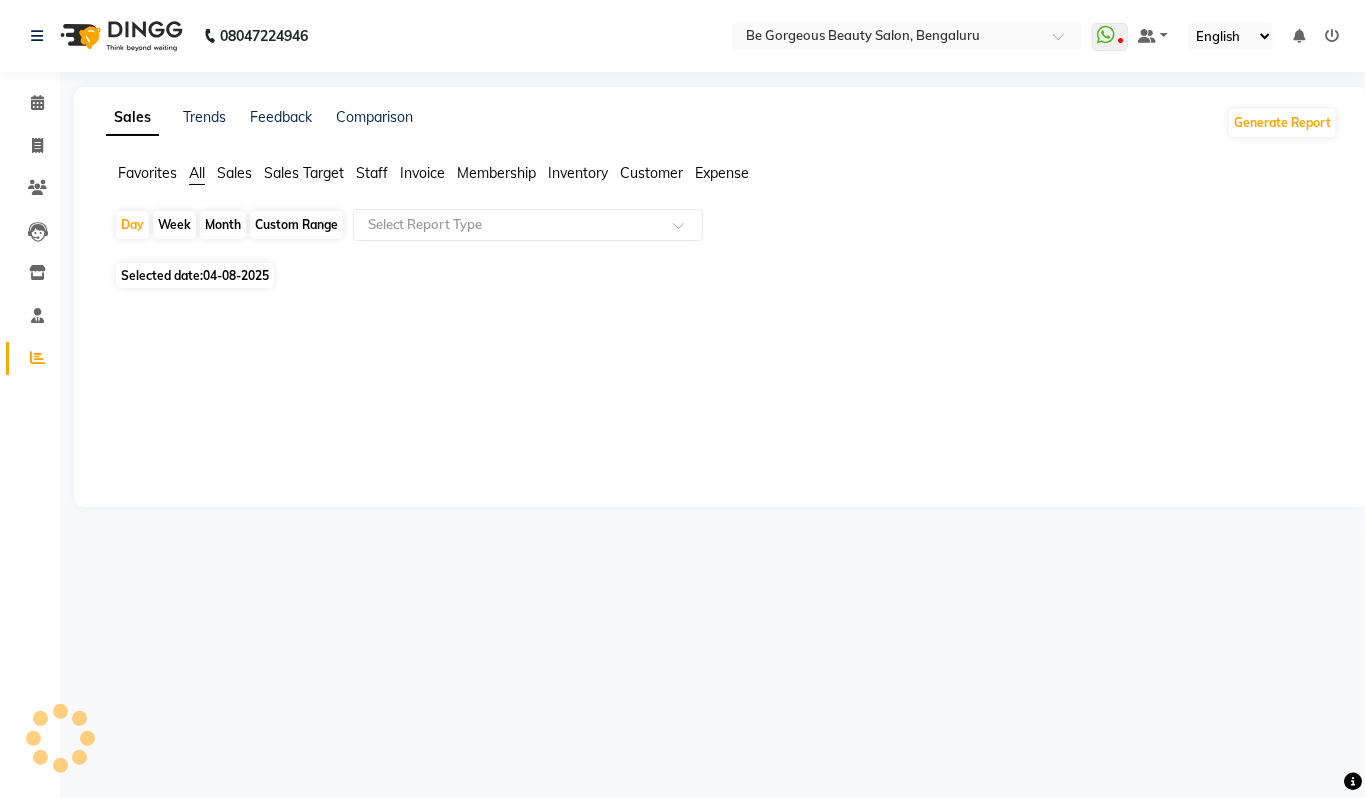 click on "Staff" 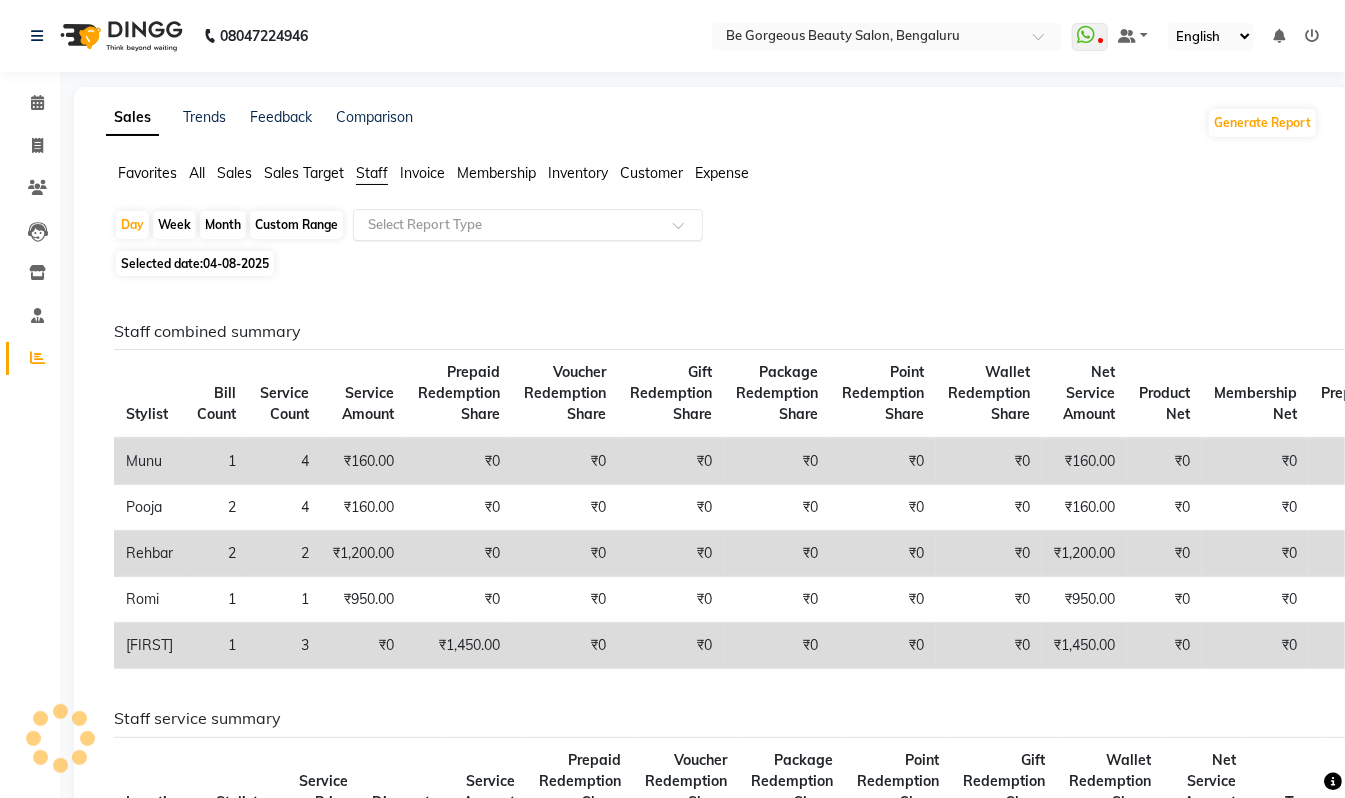 click 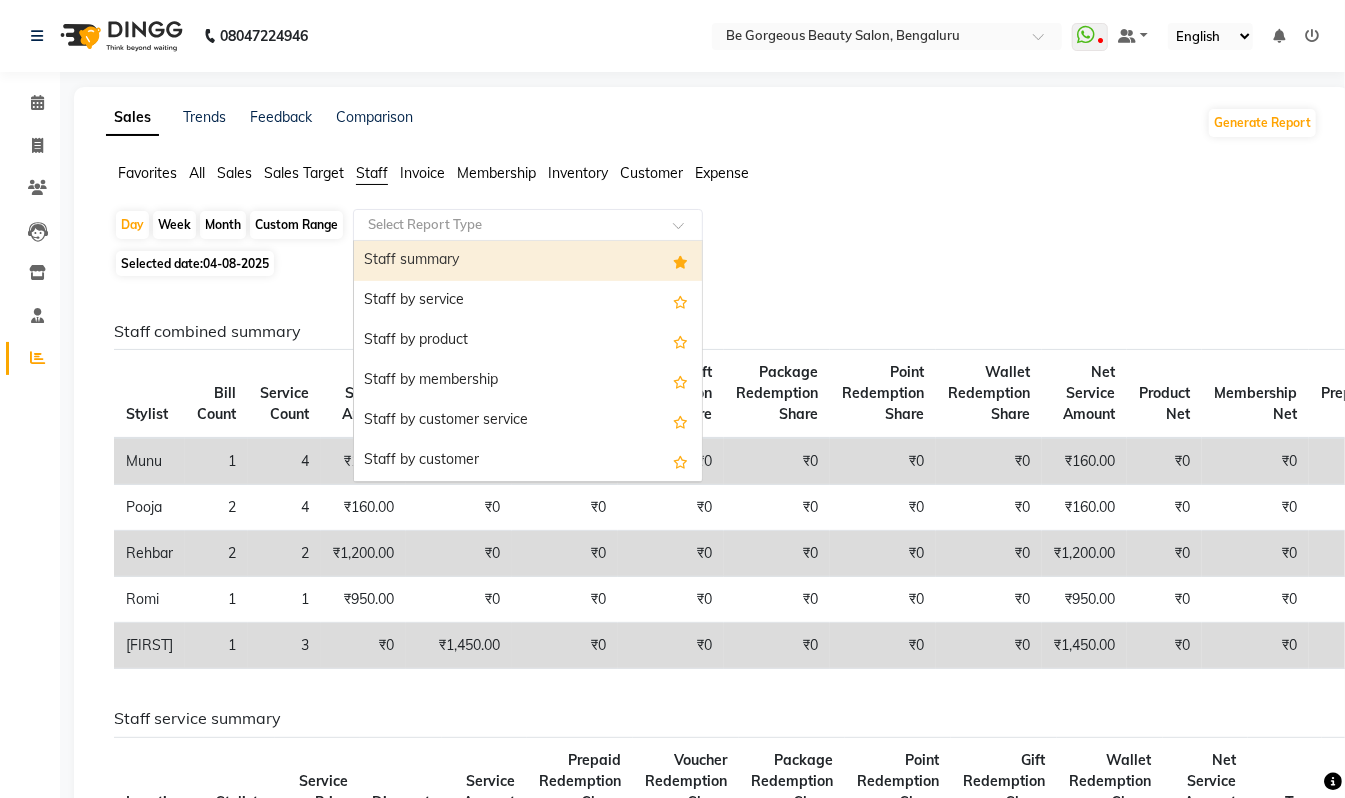 click on "Staff summary" at bounding box center (528, 261) 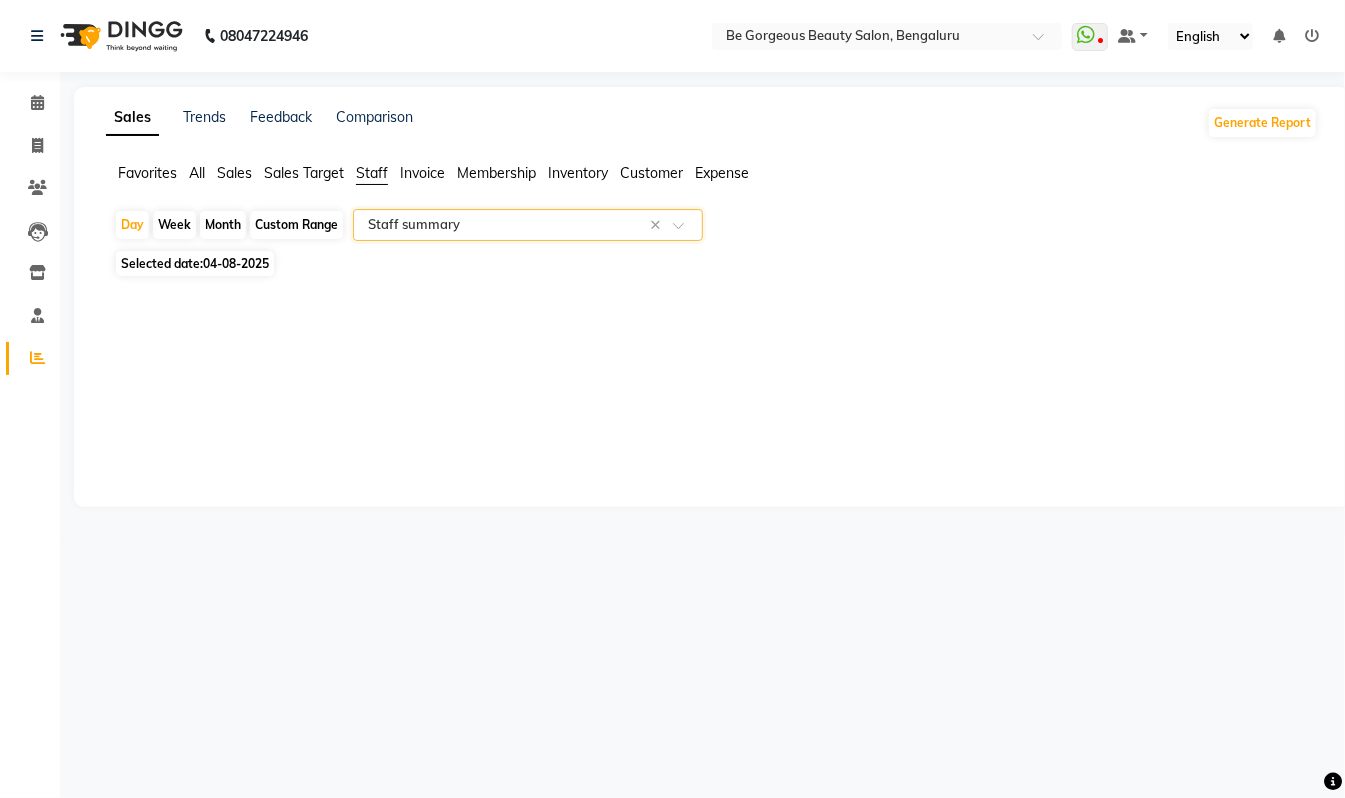 select on "csv" 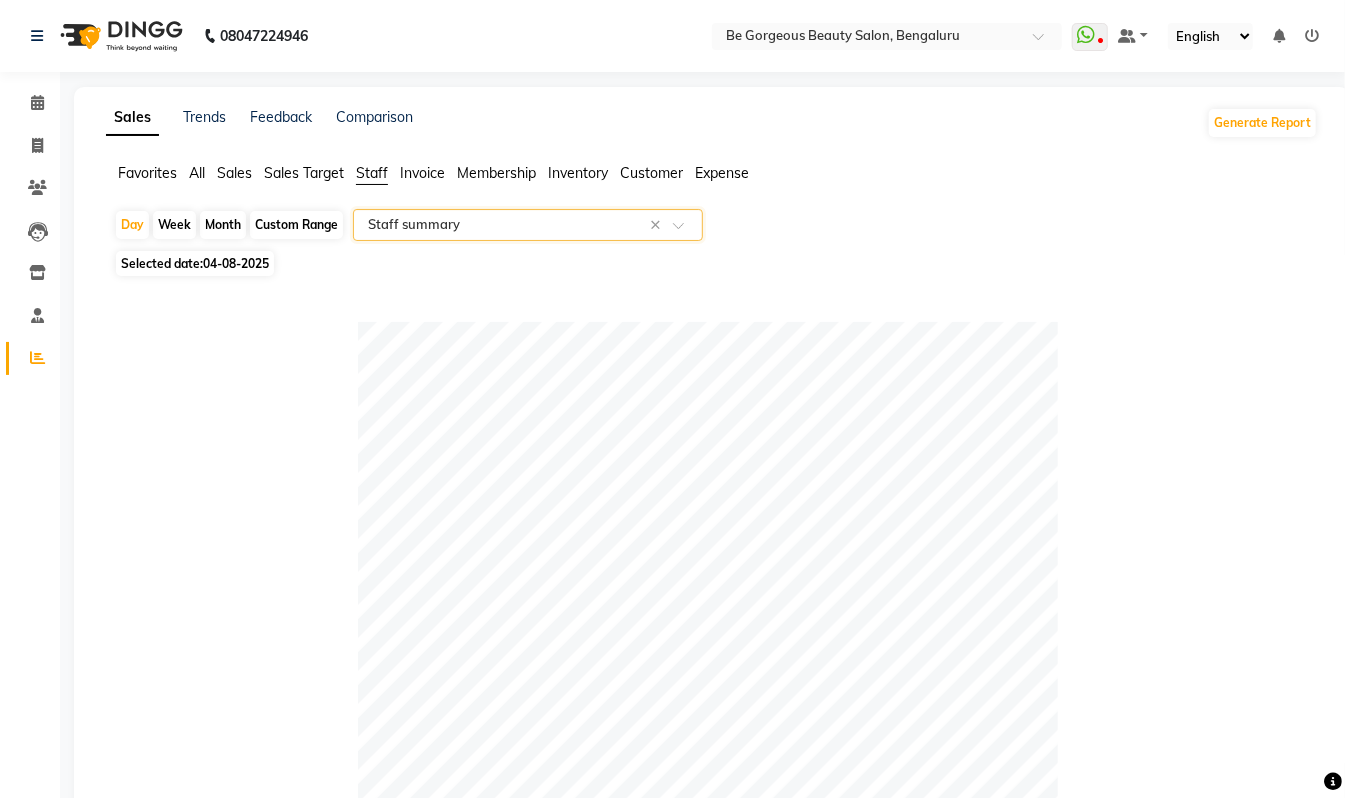 click on "Custom Range" 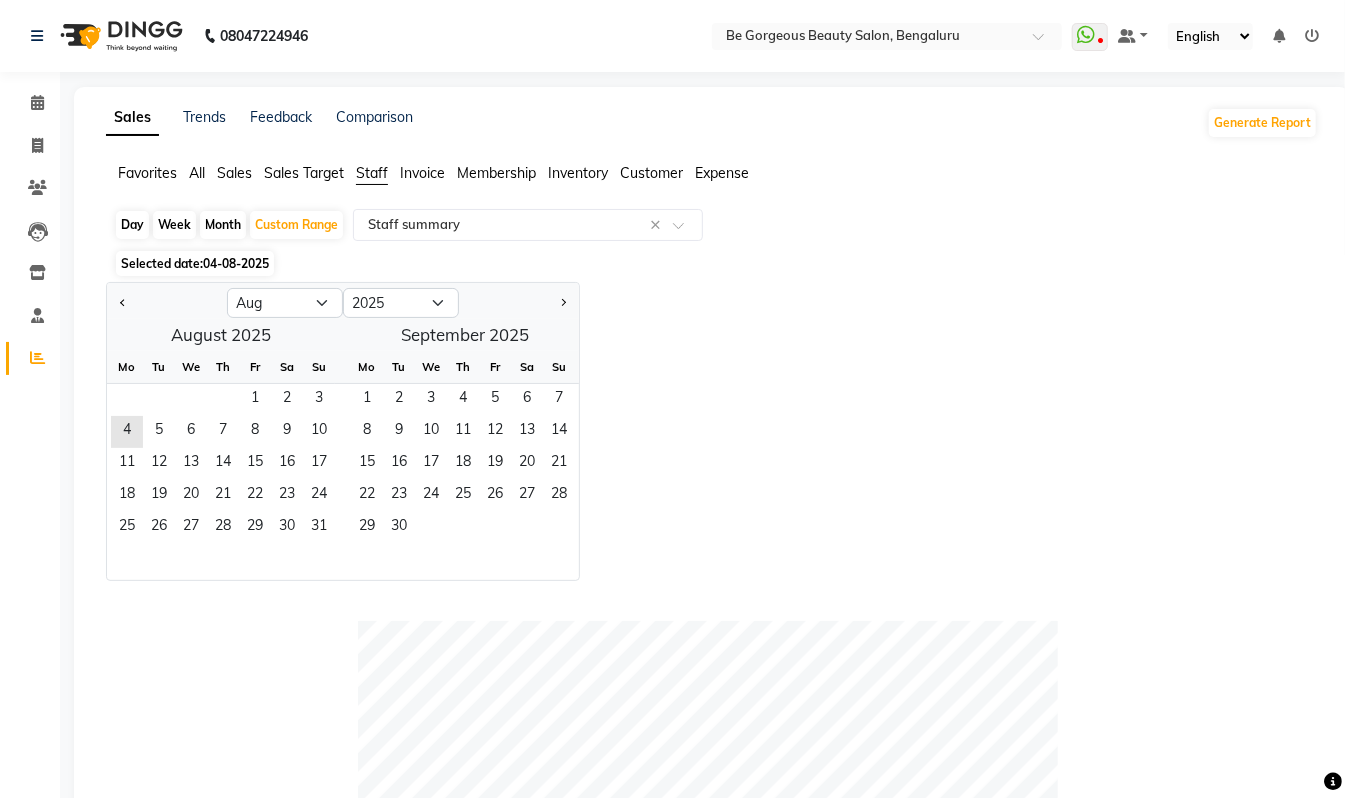 click 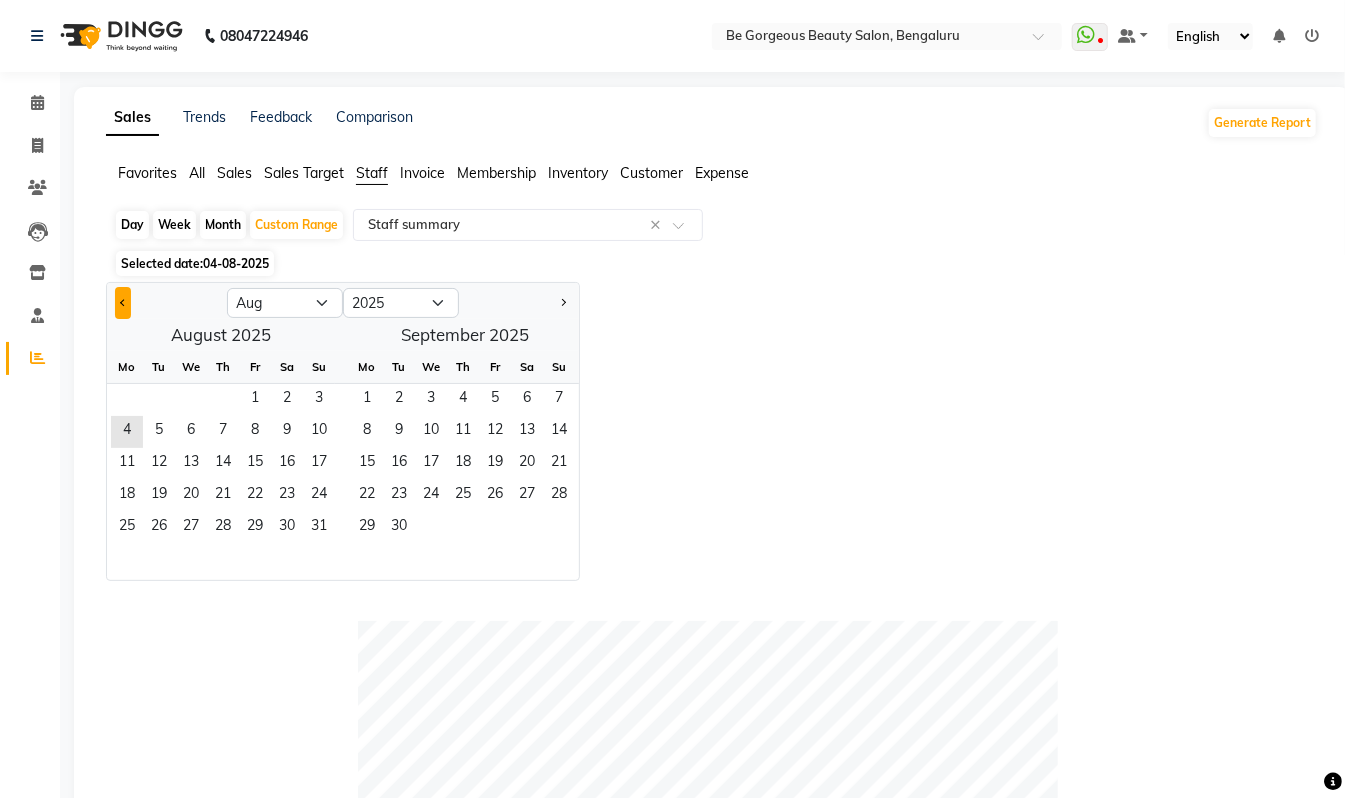 click 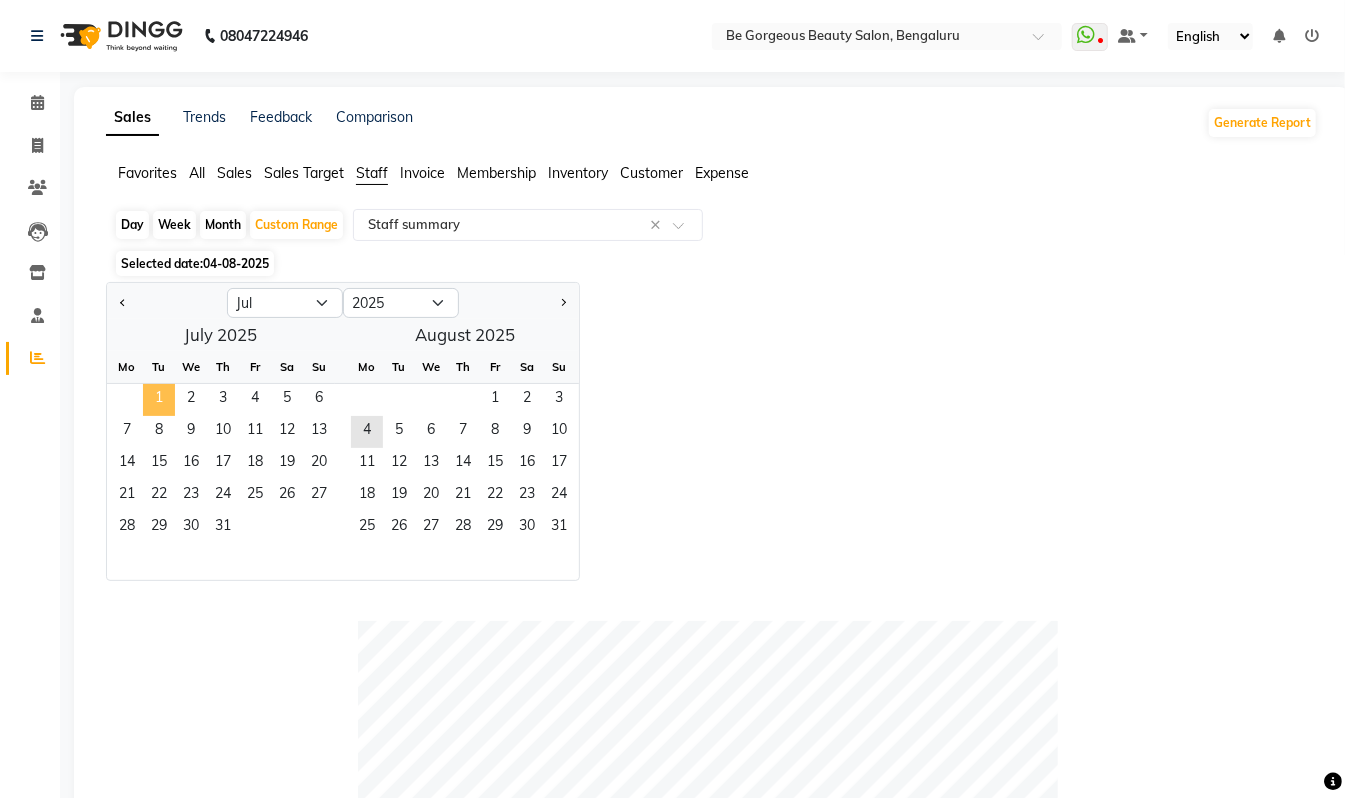 click on "1" 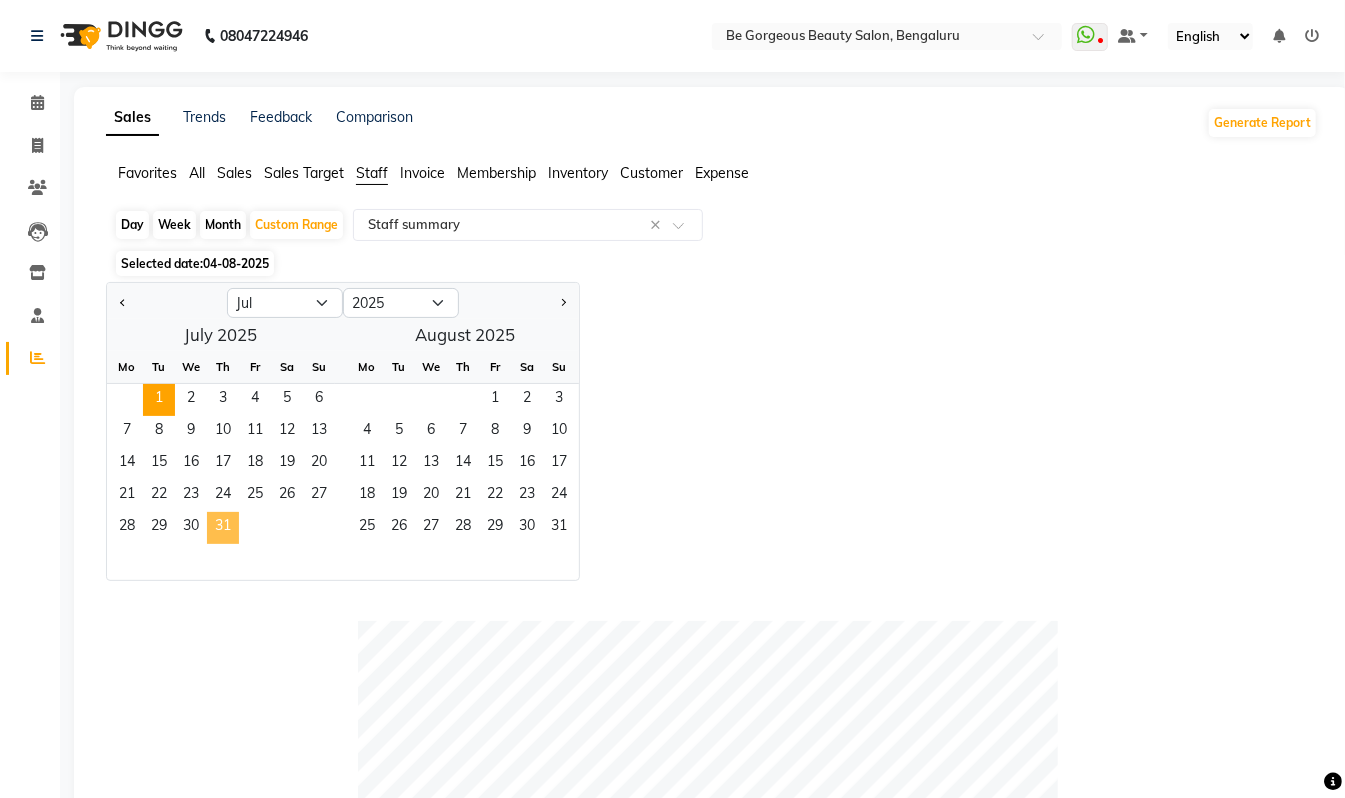 click on "31" 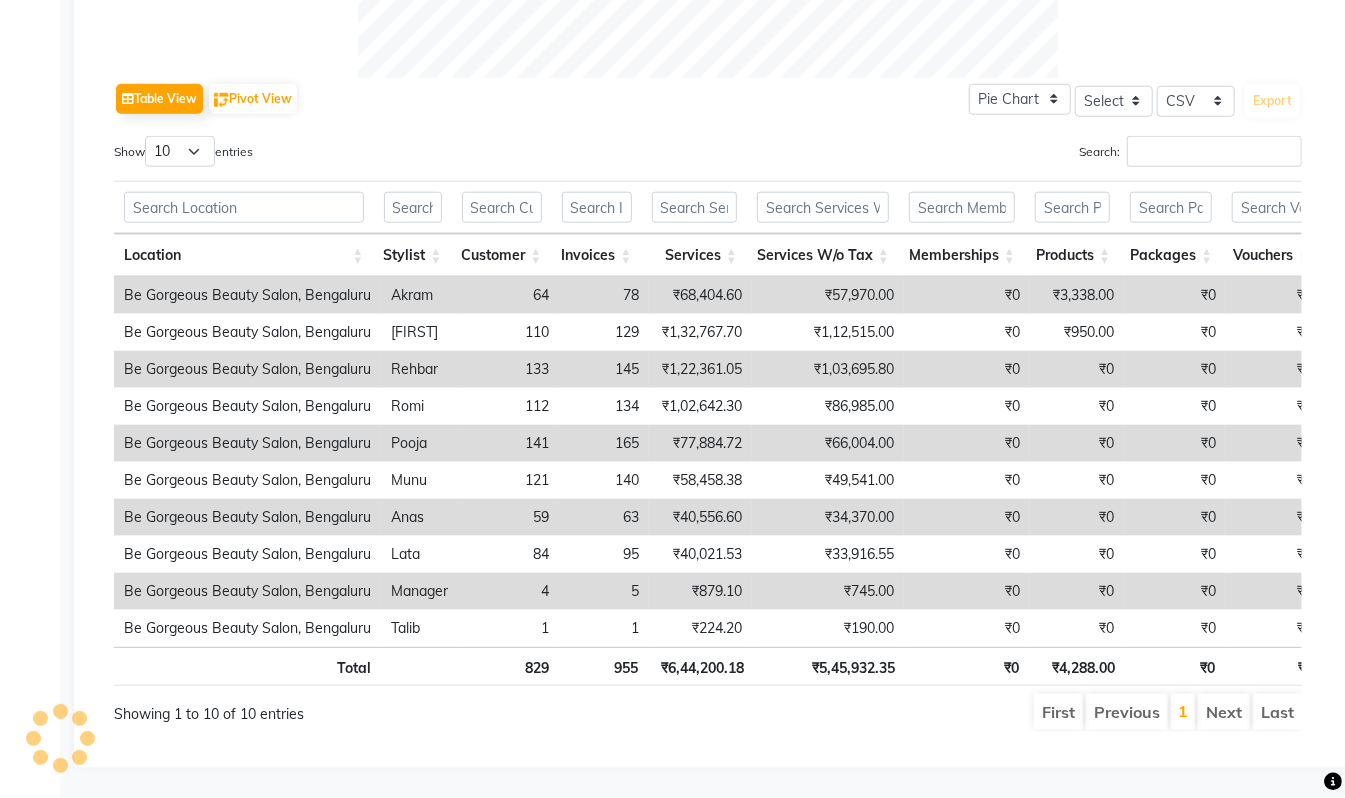 scroll, scrollTop: 988, scrollLeft: 0, axis: vertical 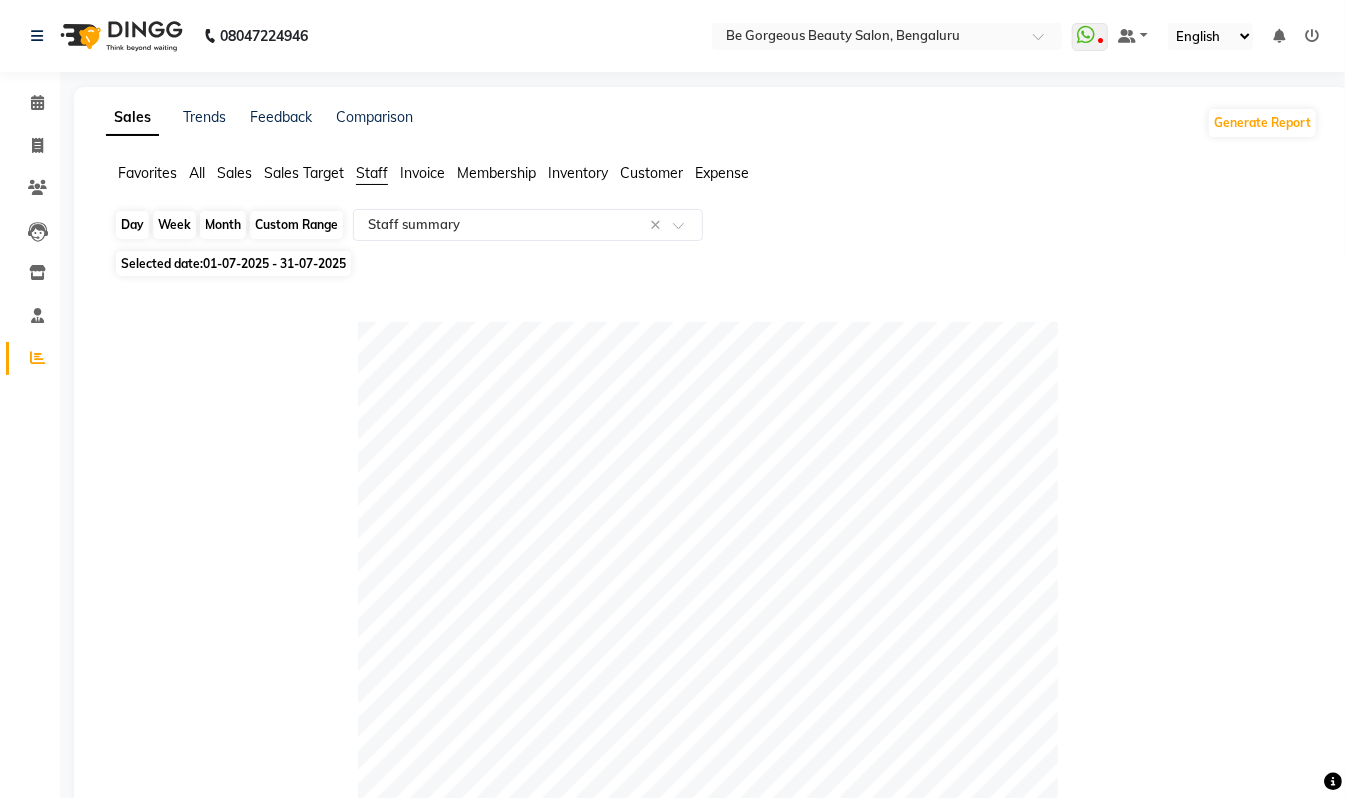 click on "Custom Range" 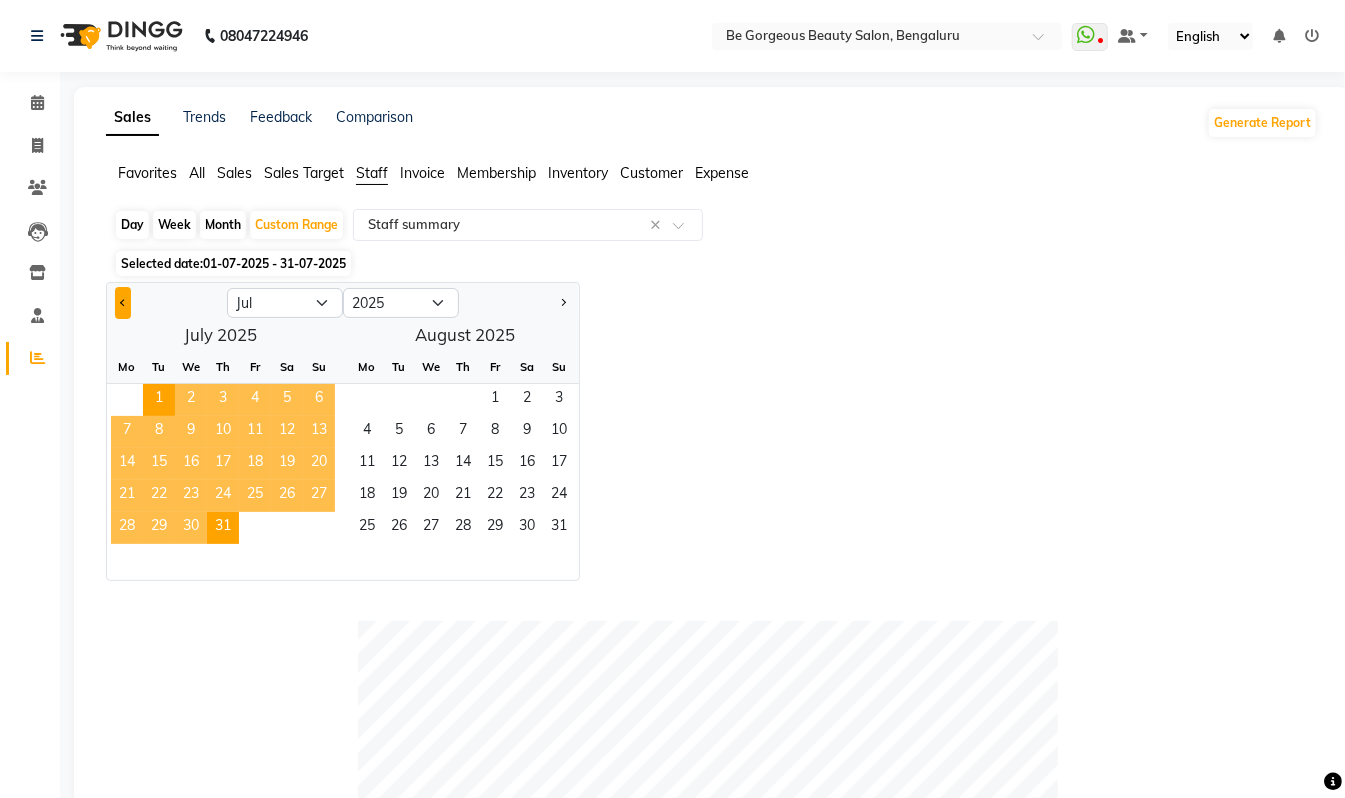 click 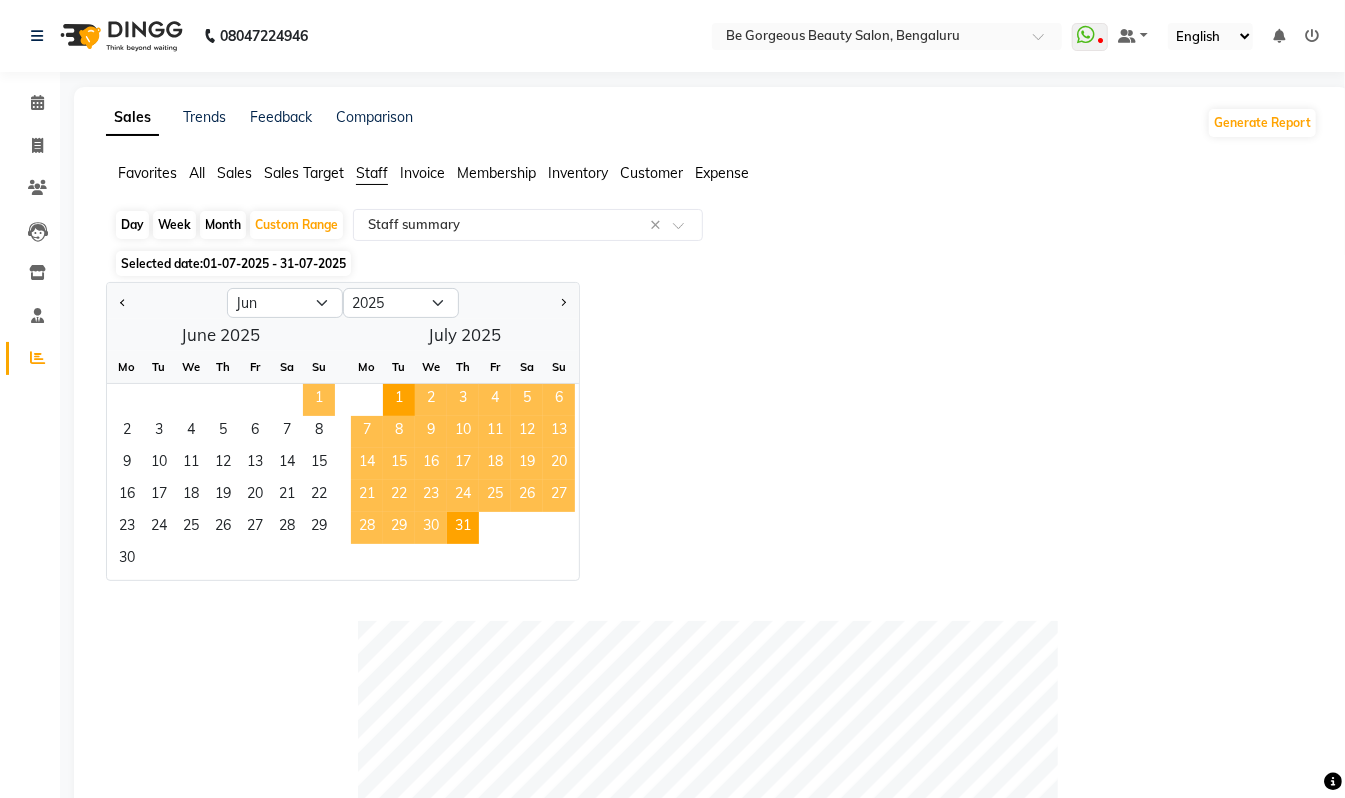 click on "1" 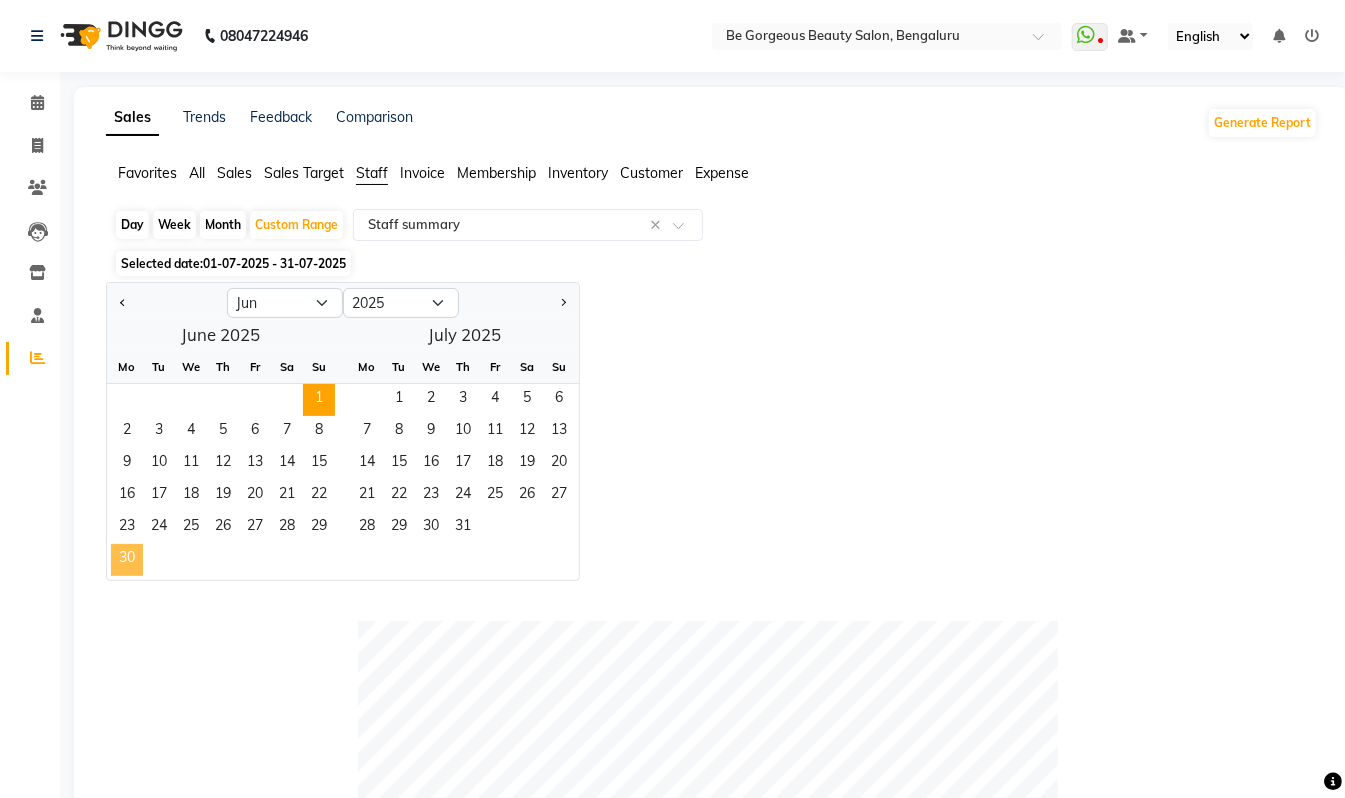 click on "30" 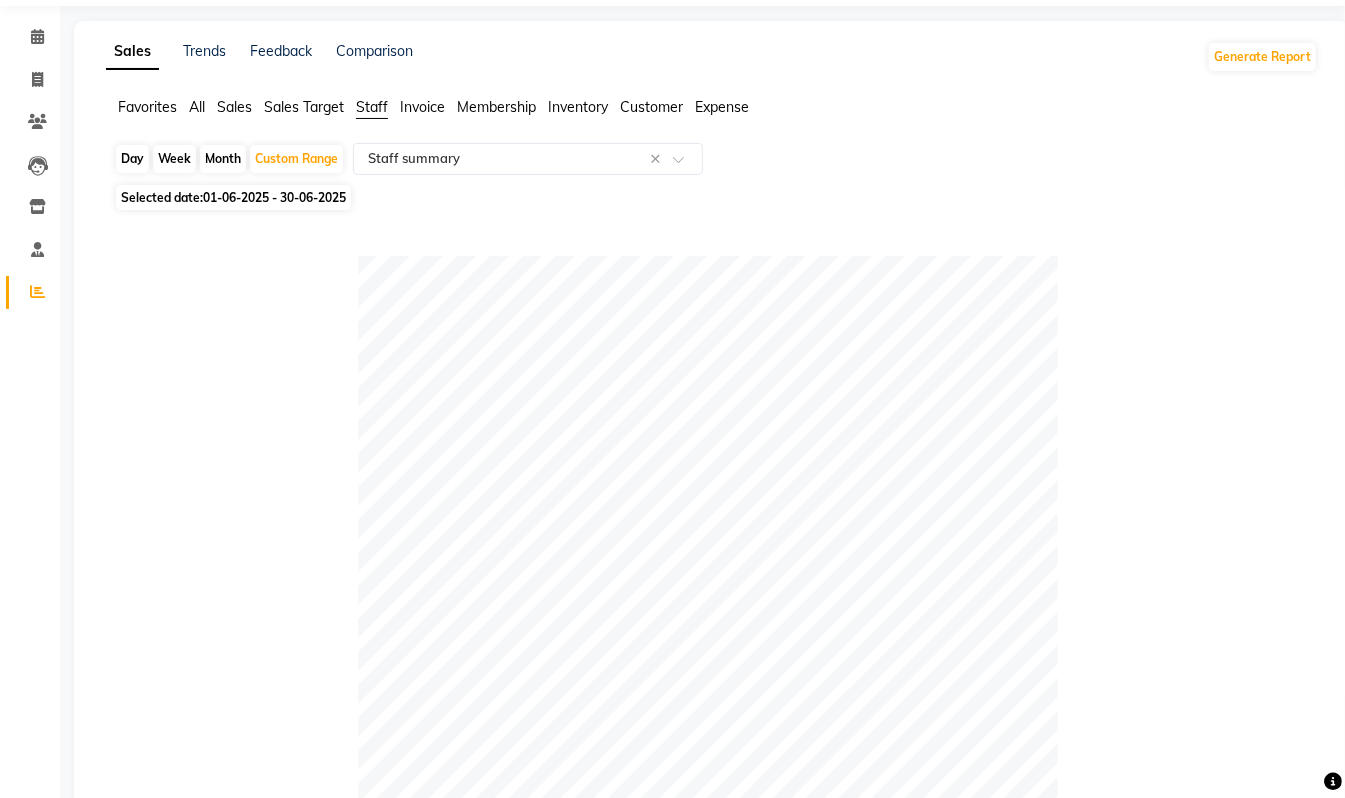 scroll, scrollTop: 0, scrollLeft: 0, axis: both 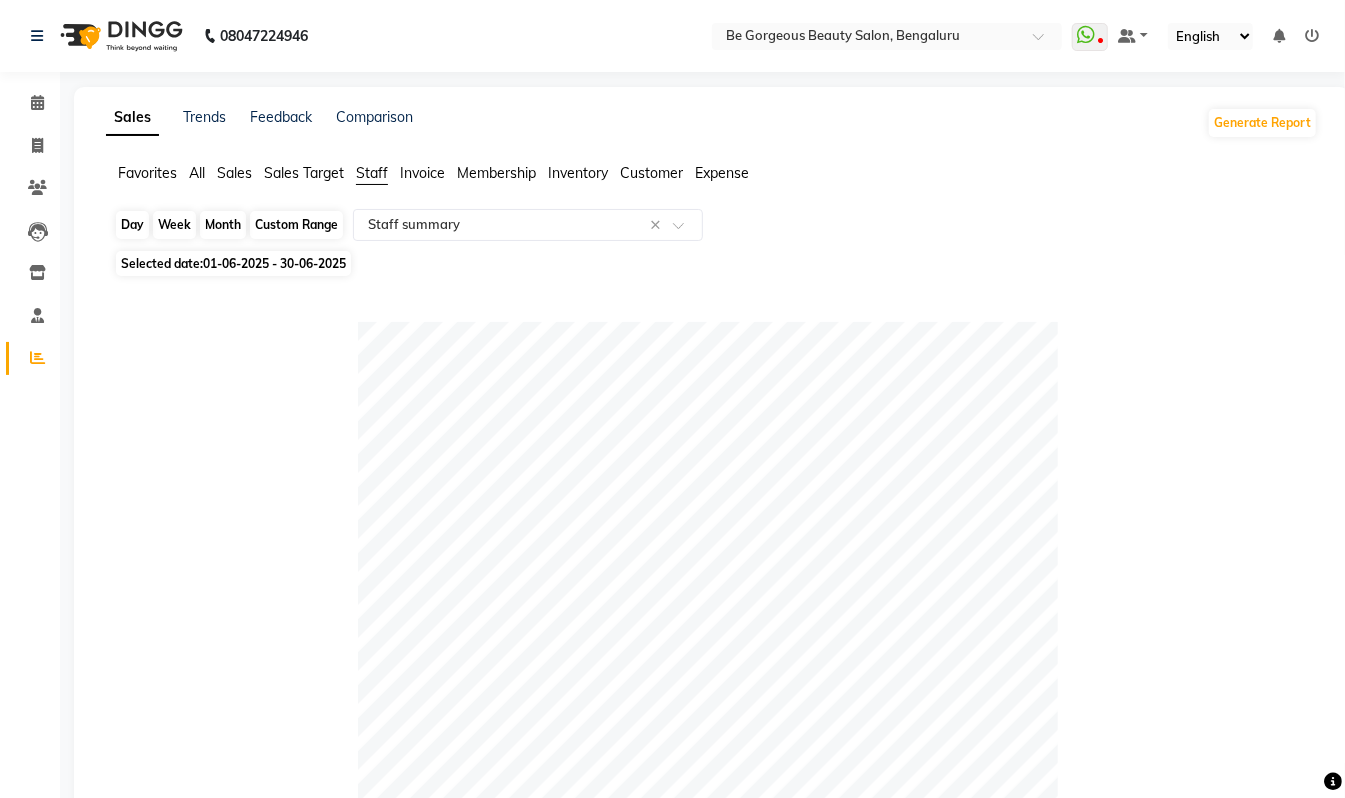 click on "Custom Range" 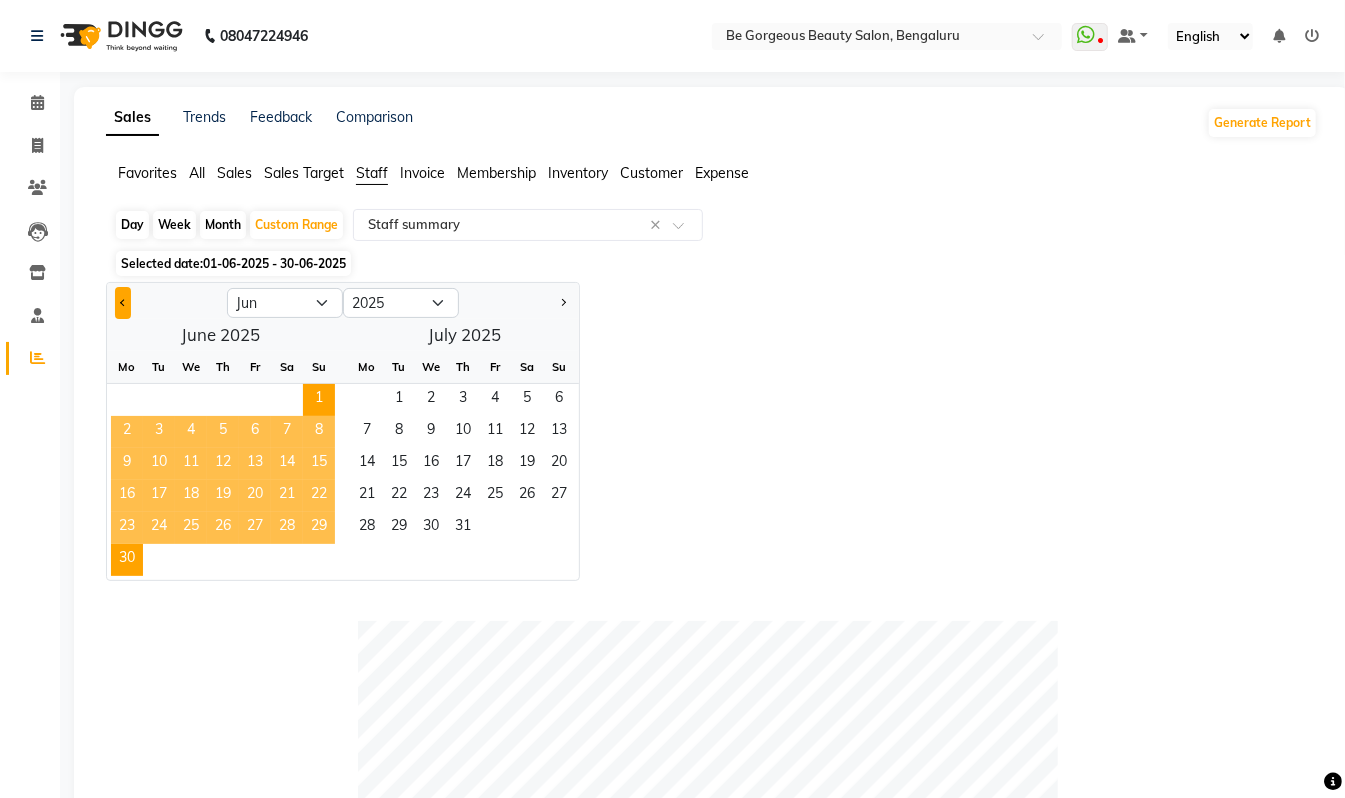 click 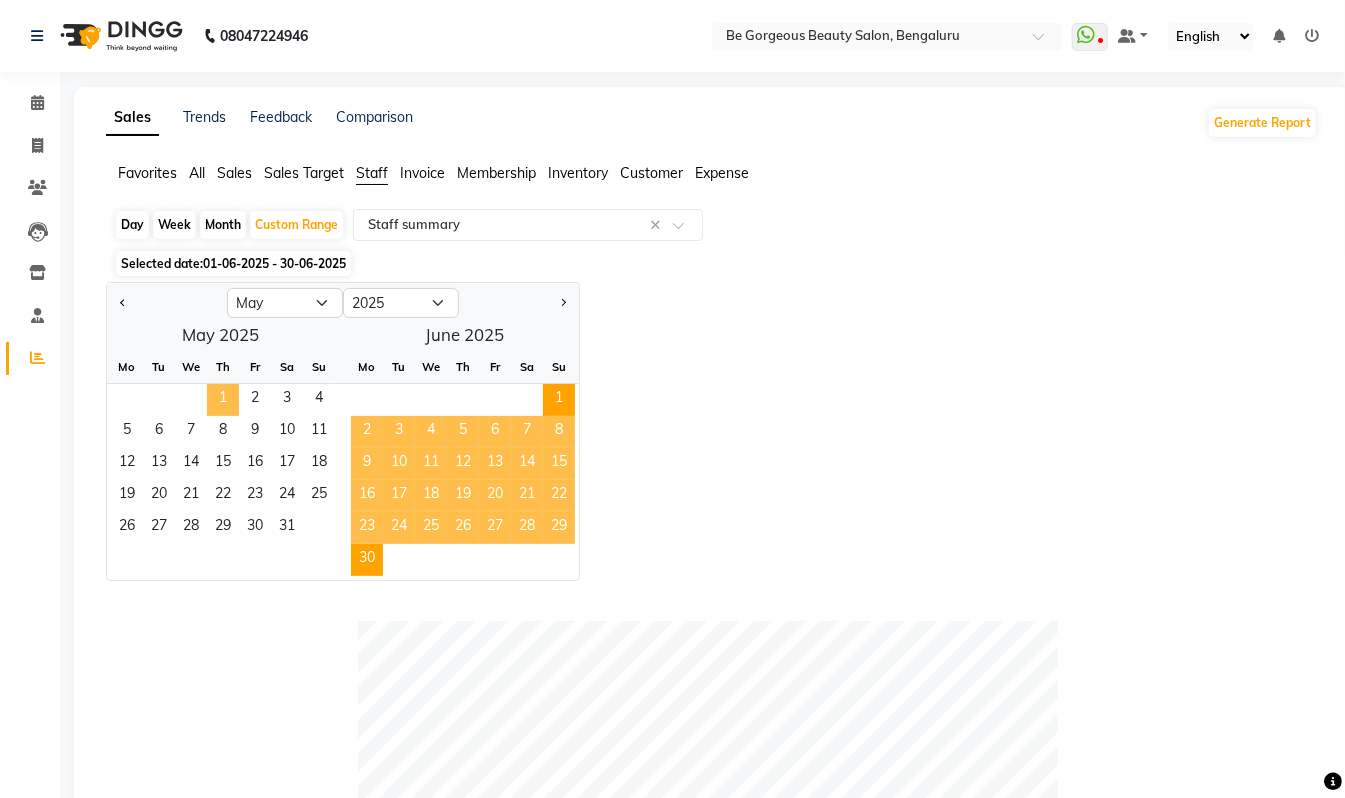 click on "1" 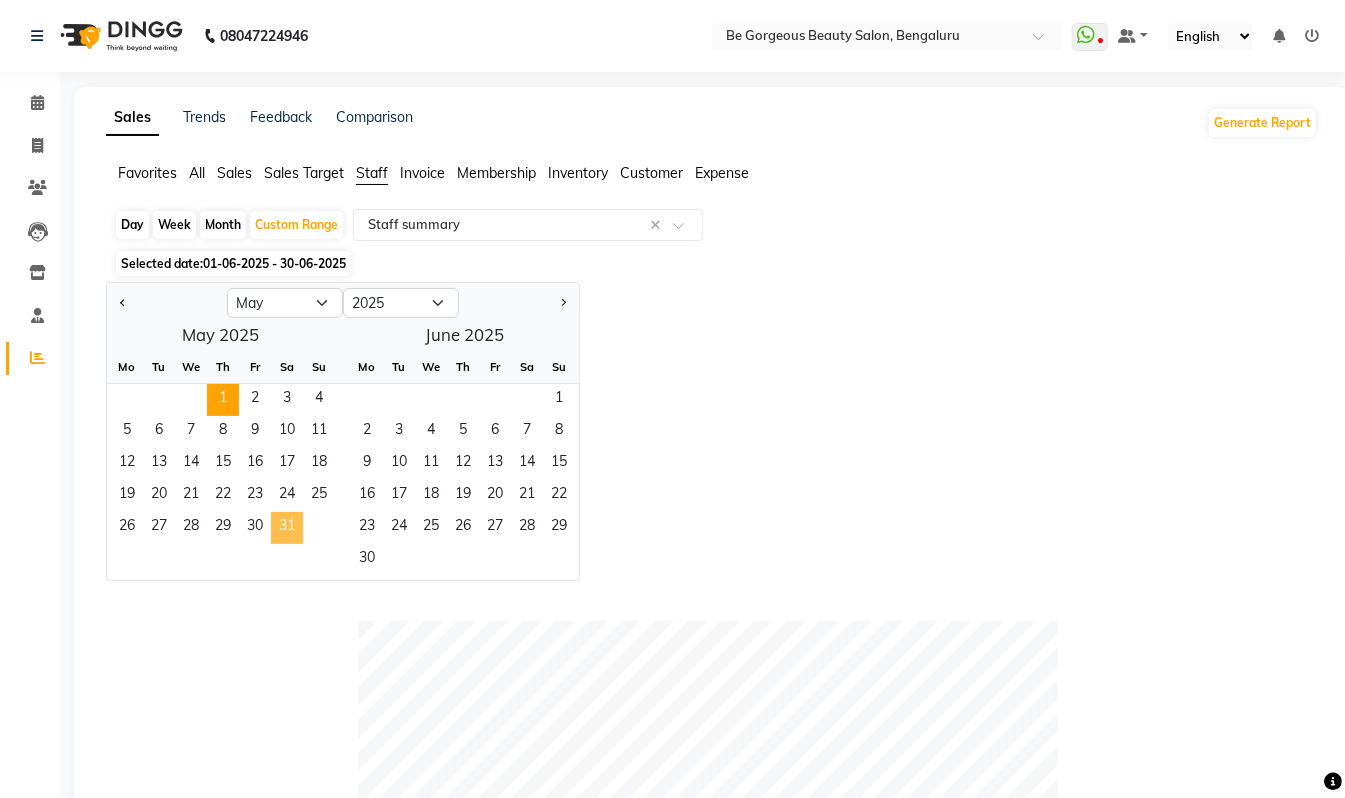 click on "31" 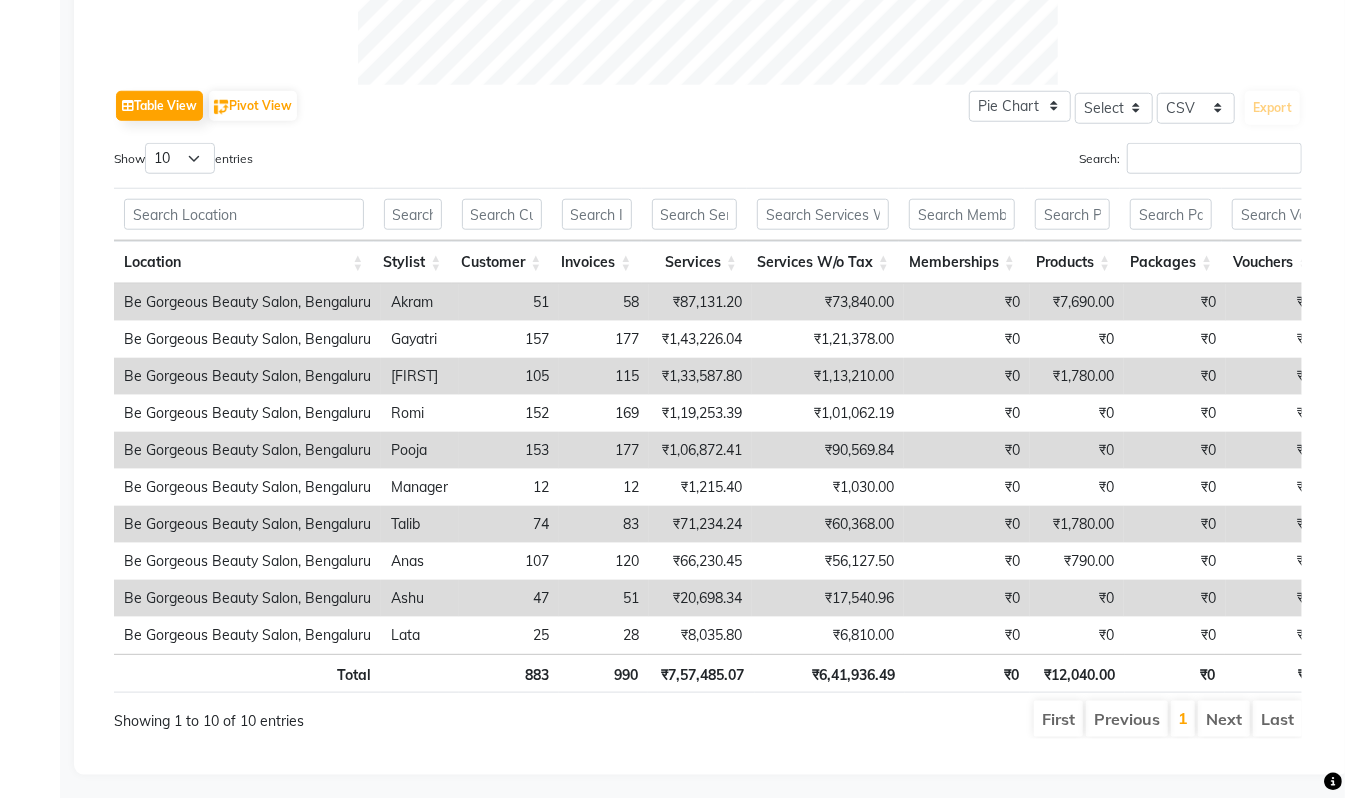 scroll, scrollTop: 0, scrollLeft: 0, axis: both 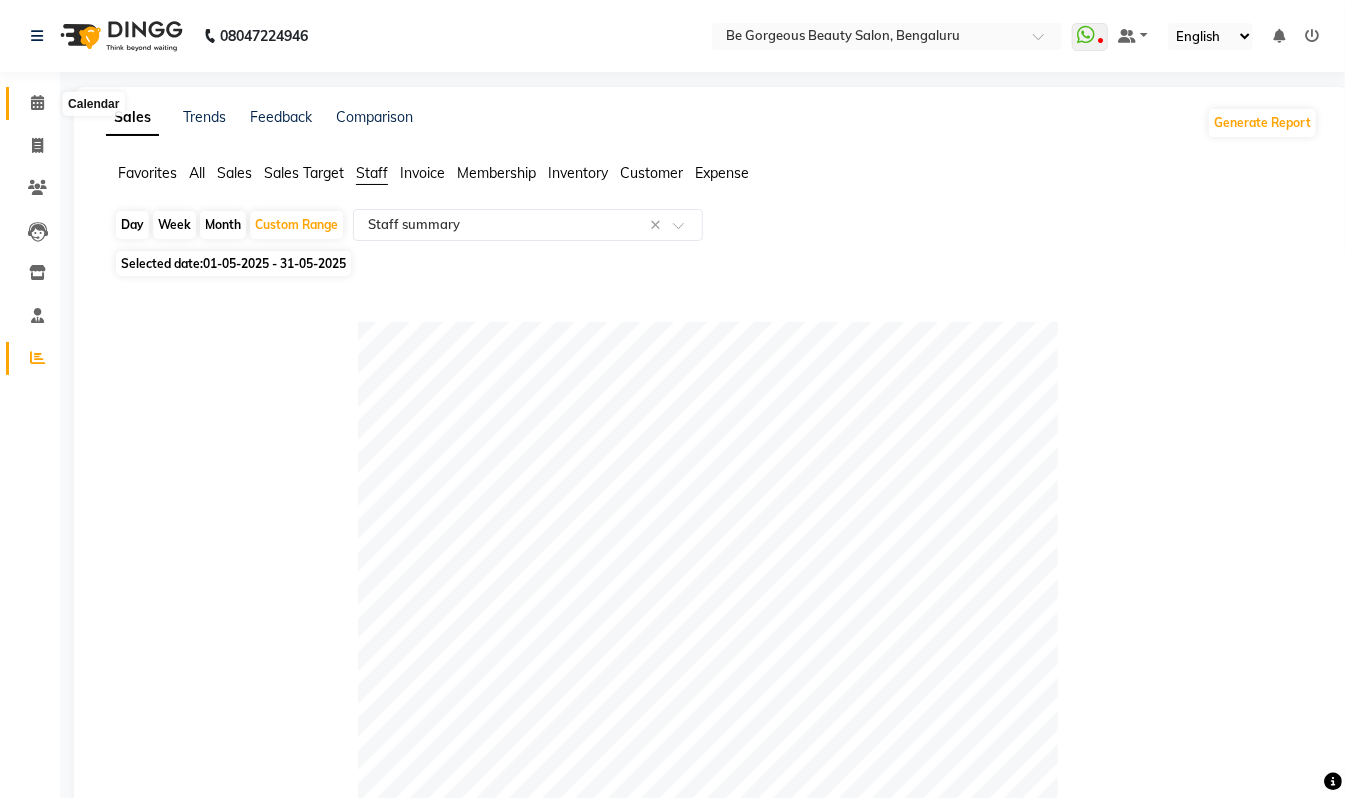 click 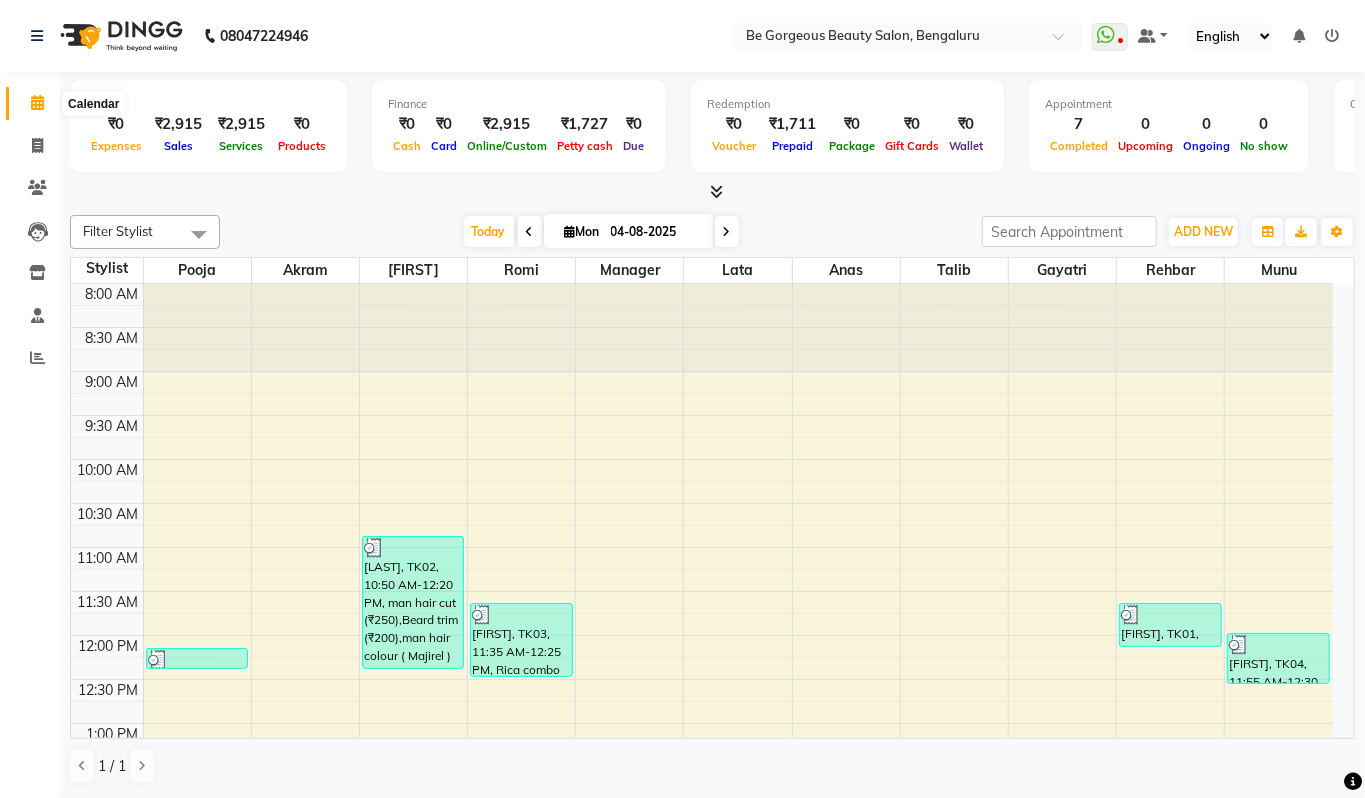 click 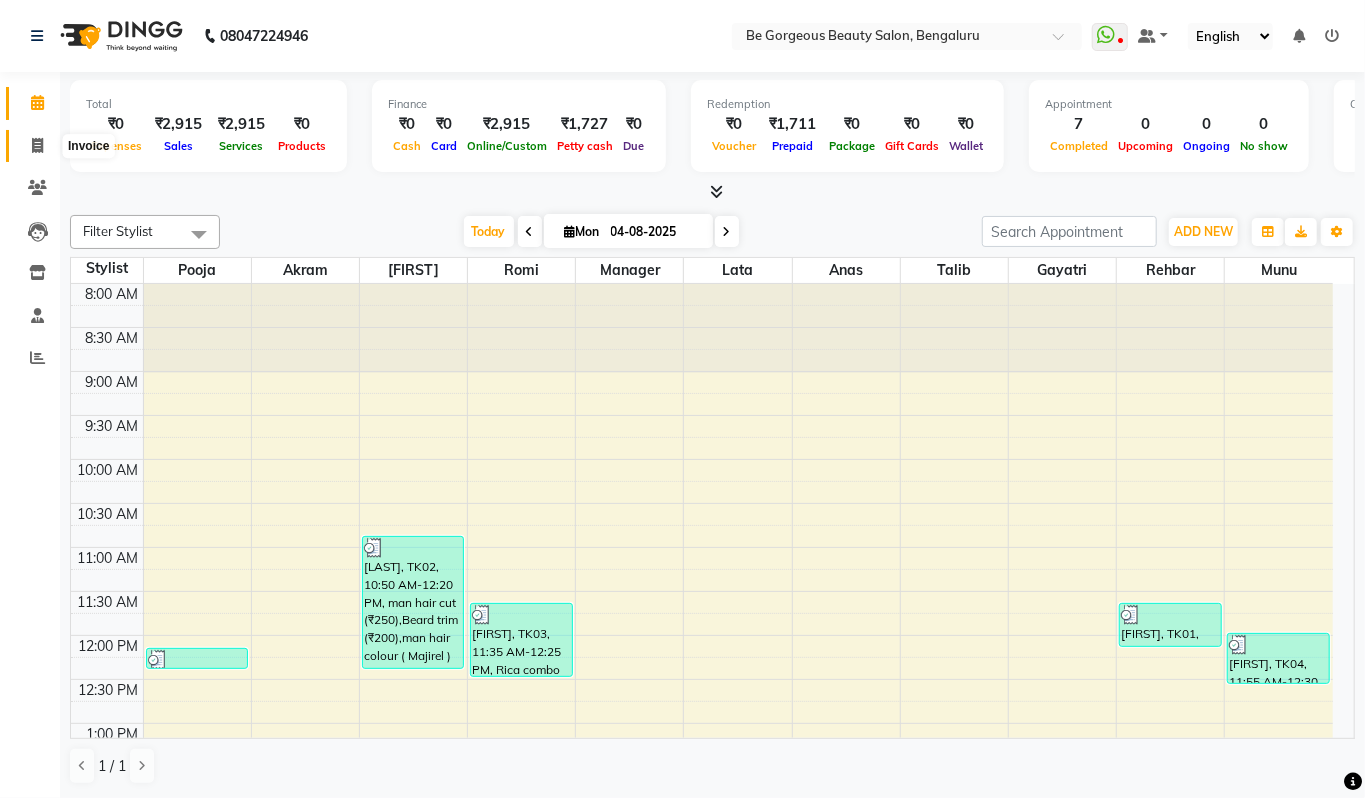 click 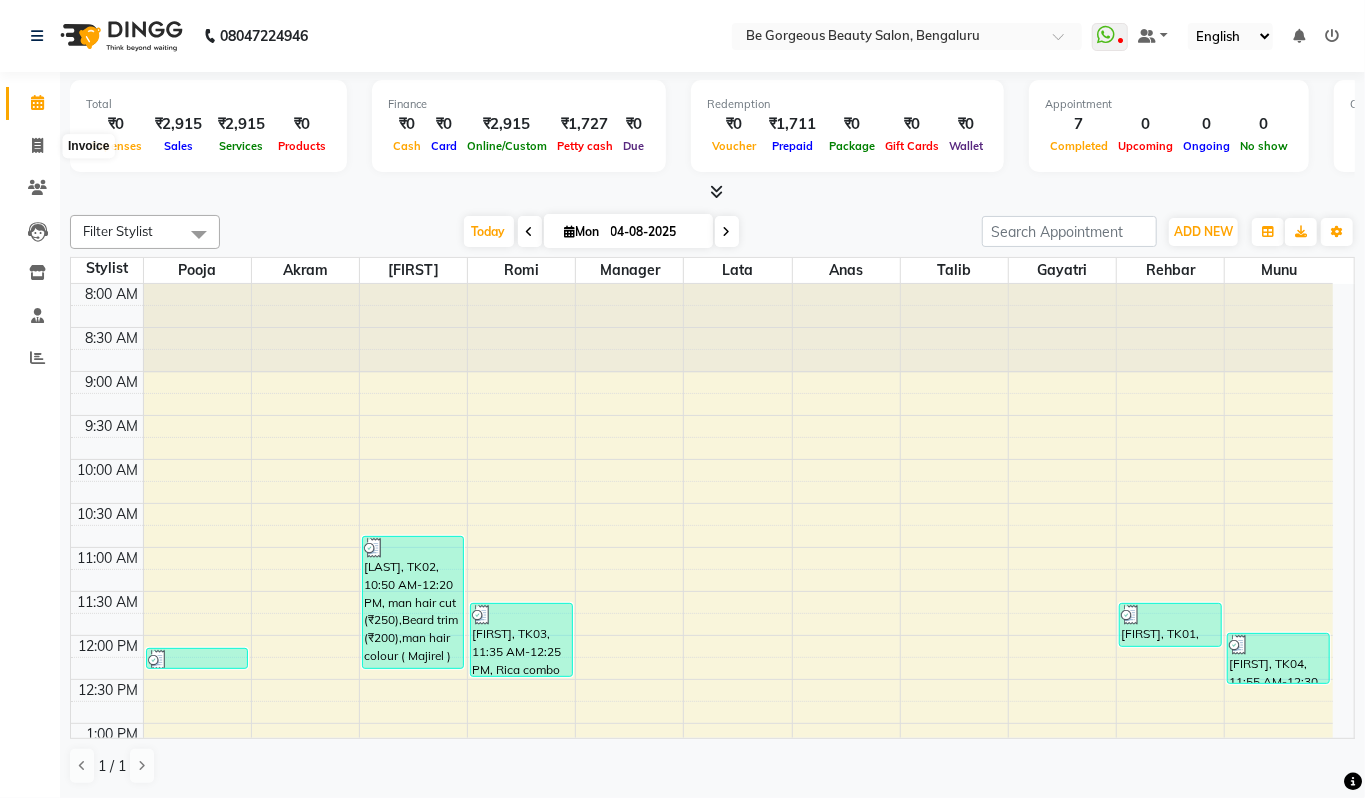 select on "5405" 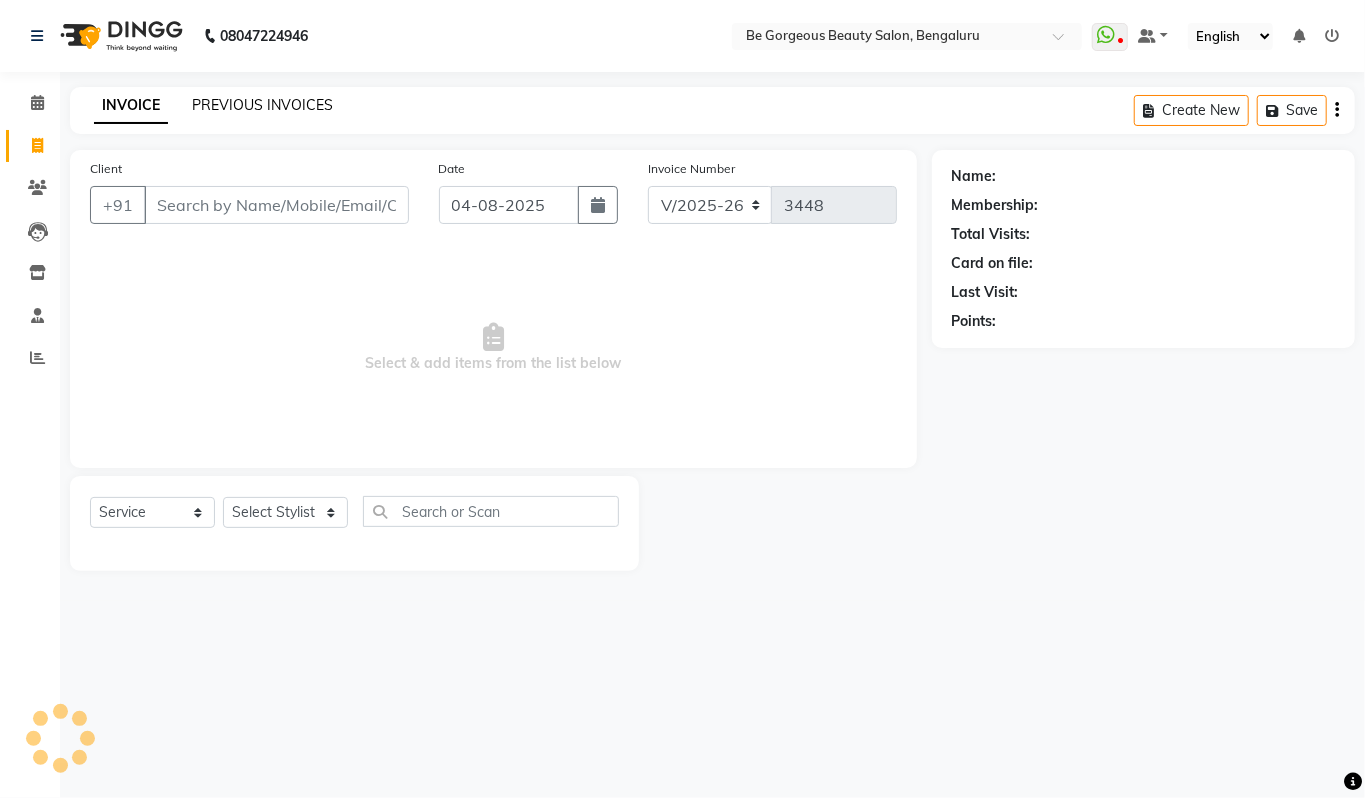 click on "PREVIOUS INVOICES" 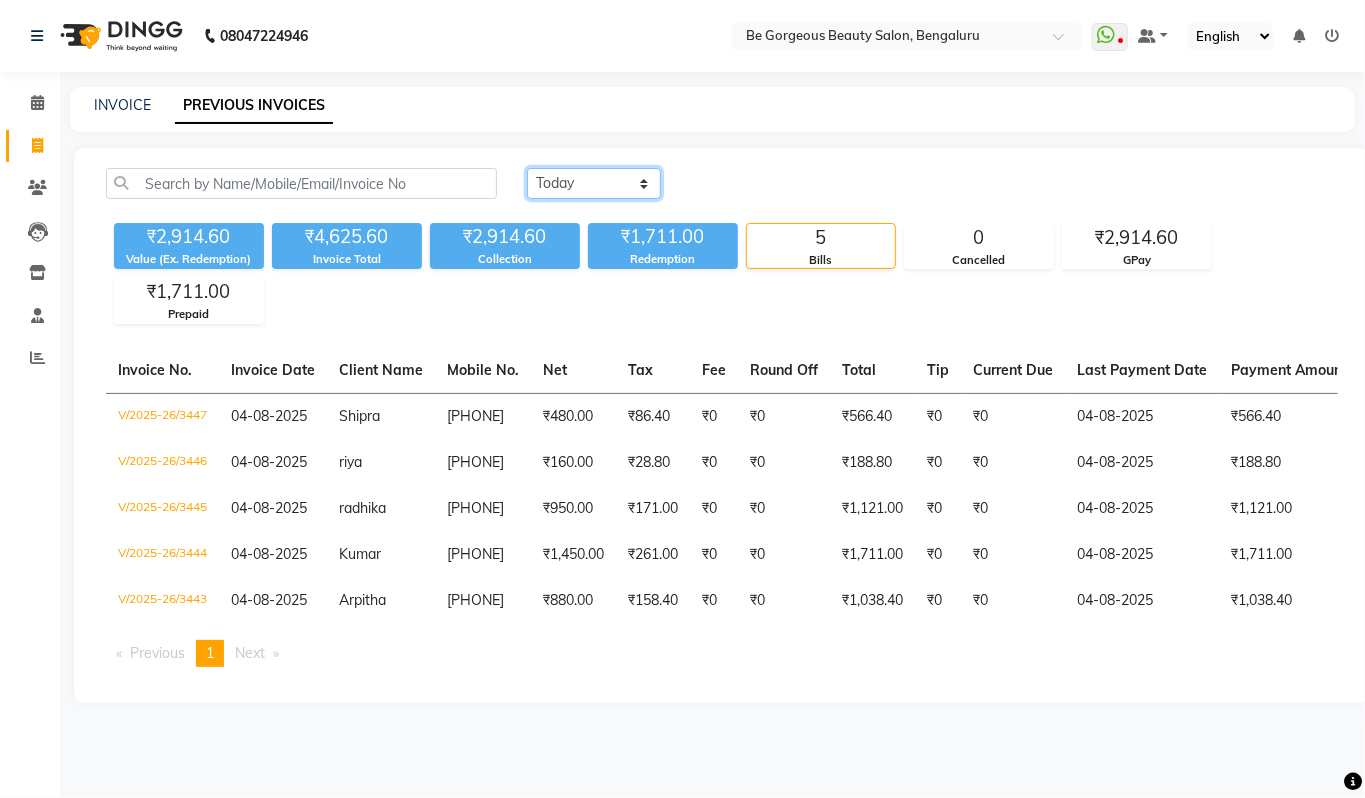 click on "Today Yesterday Custom Range" 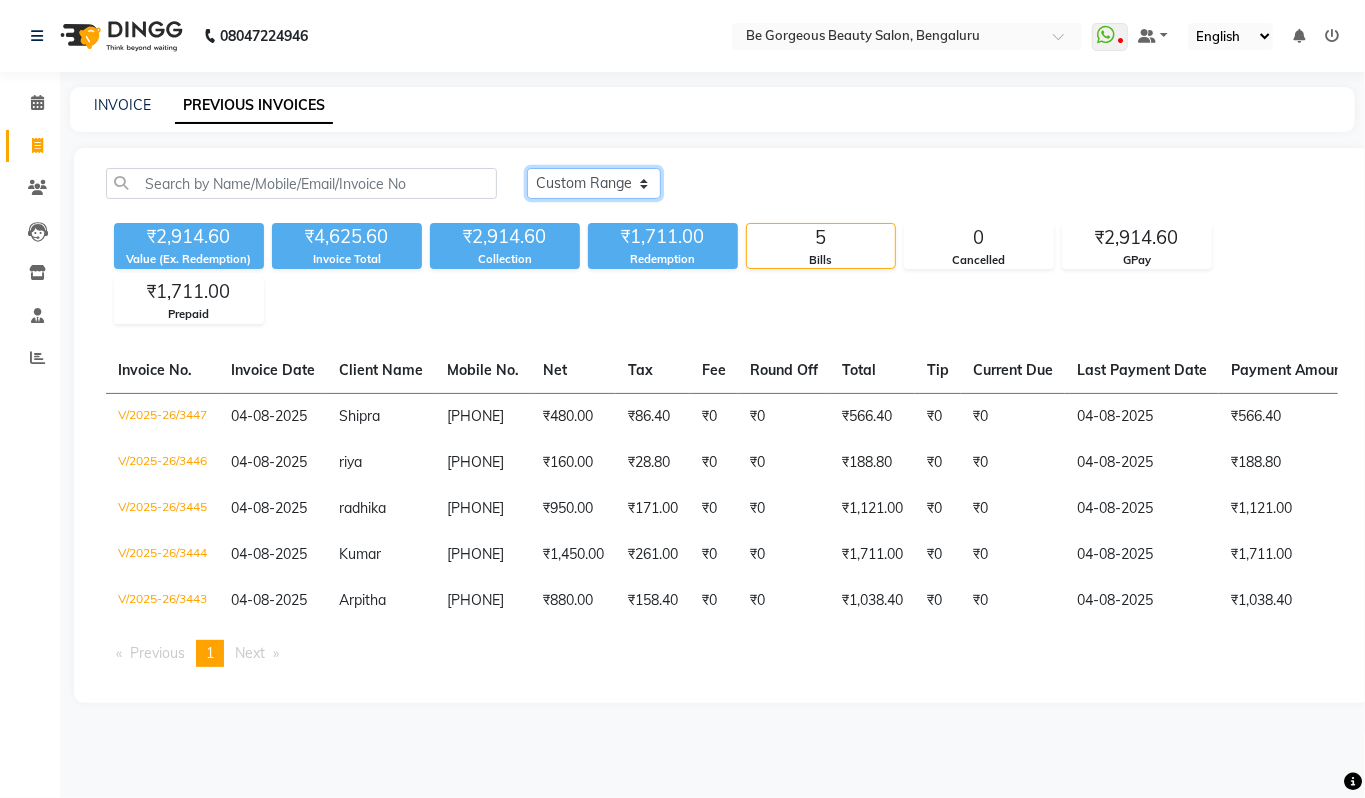 click on "Today Yesterday Custom Range" 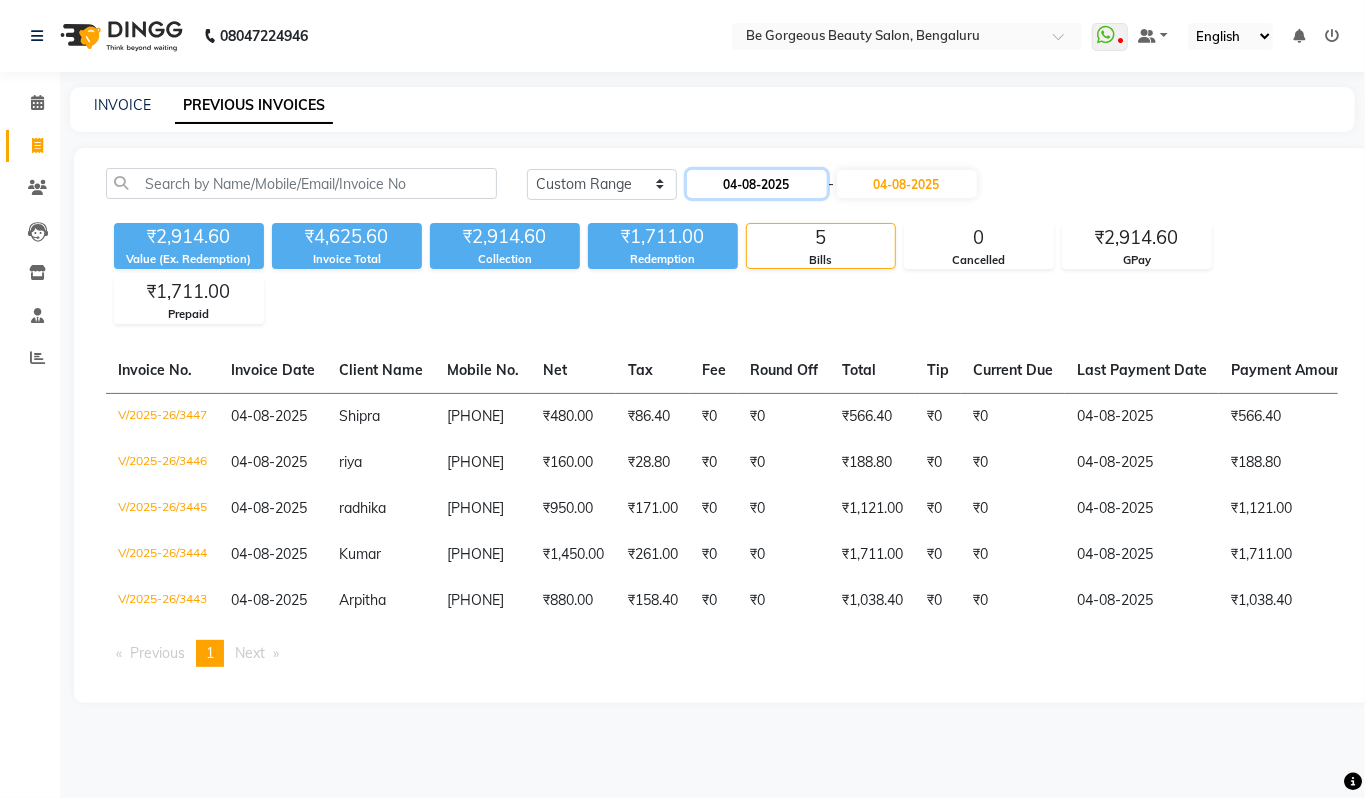 click on "04-08-2025" 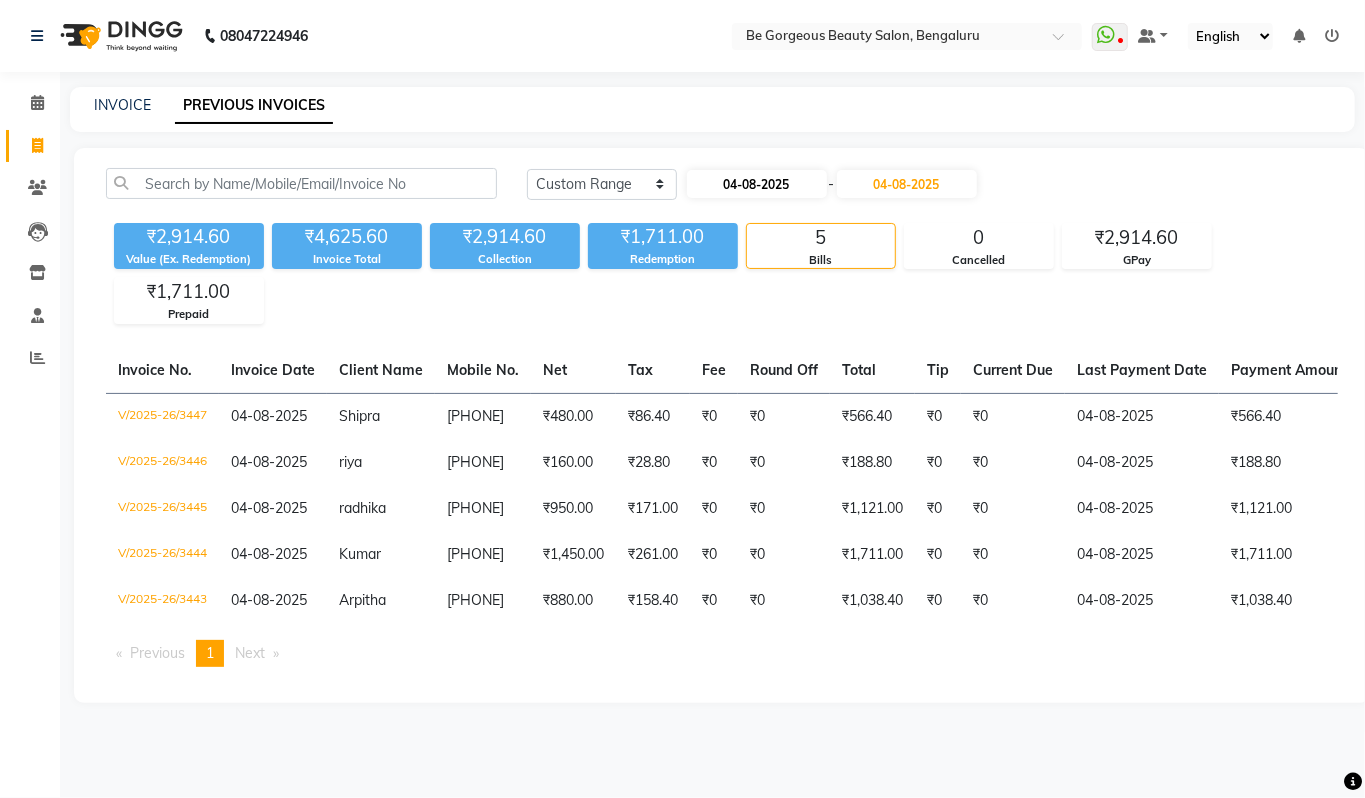select on "8" 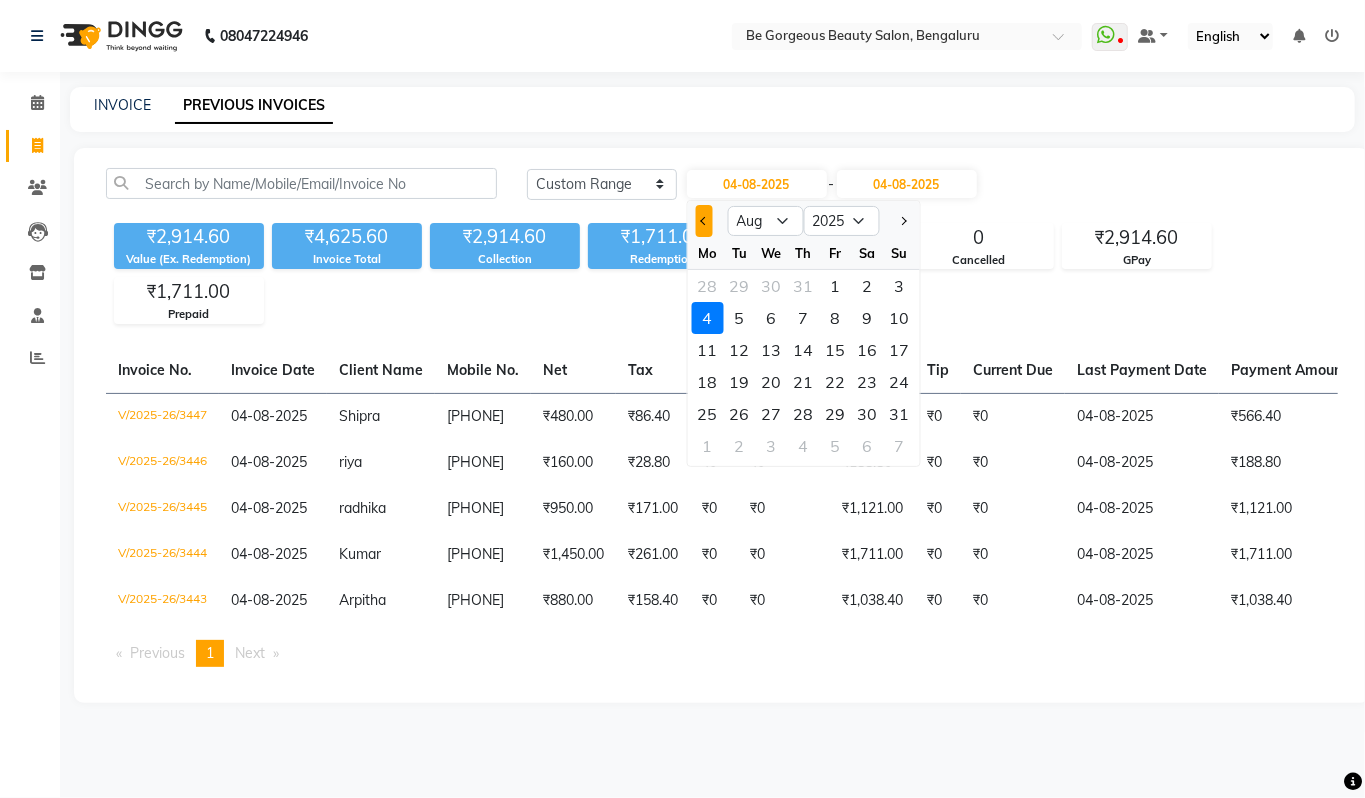 click 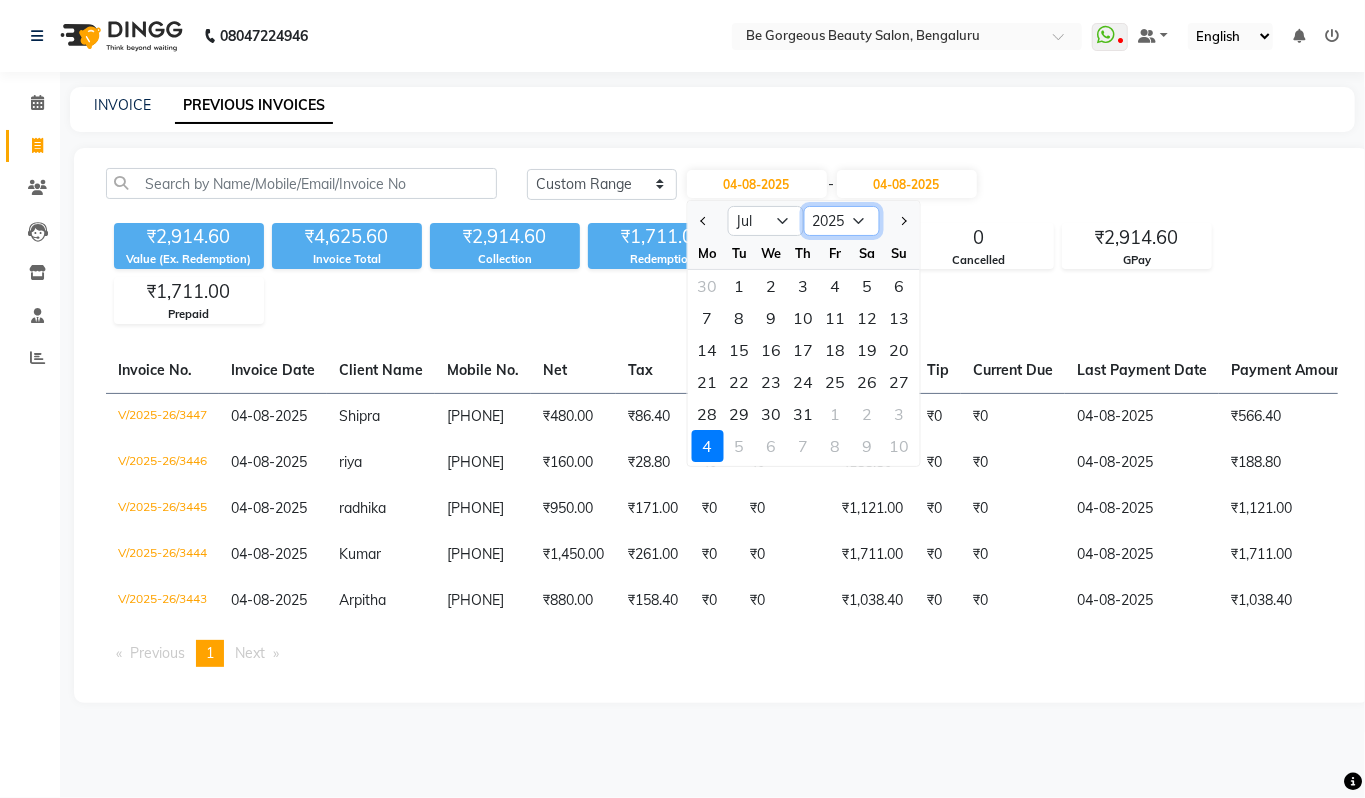 click on "2015 2016 2017 2018 2019 2020 2021 2022 2023 2024 2025 2026 2027 2028 2029 2030 2031 2032 2033 2034 2035" 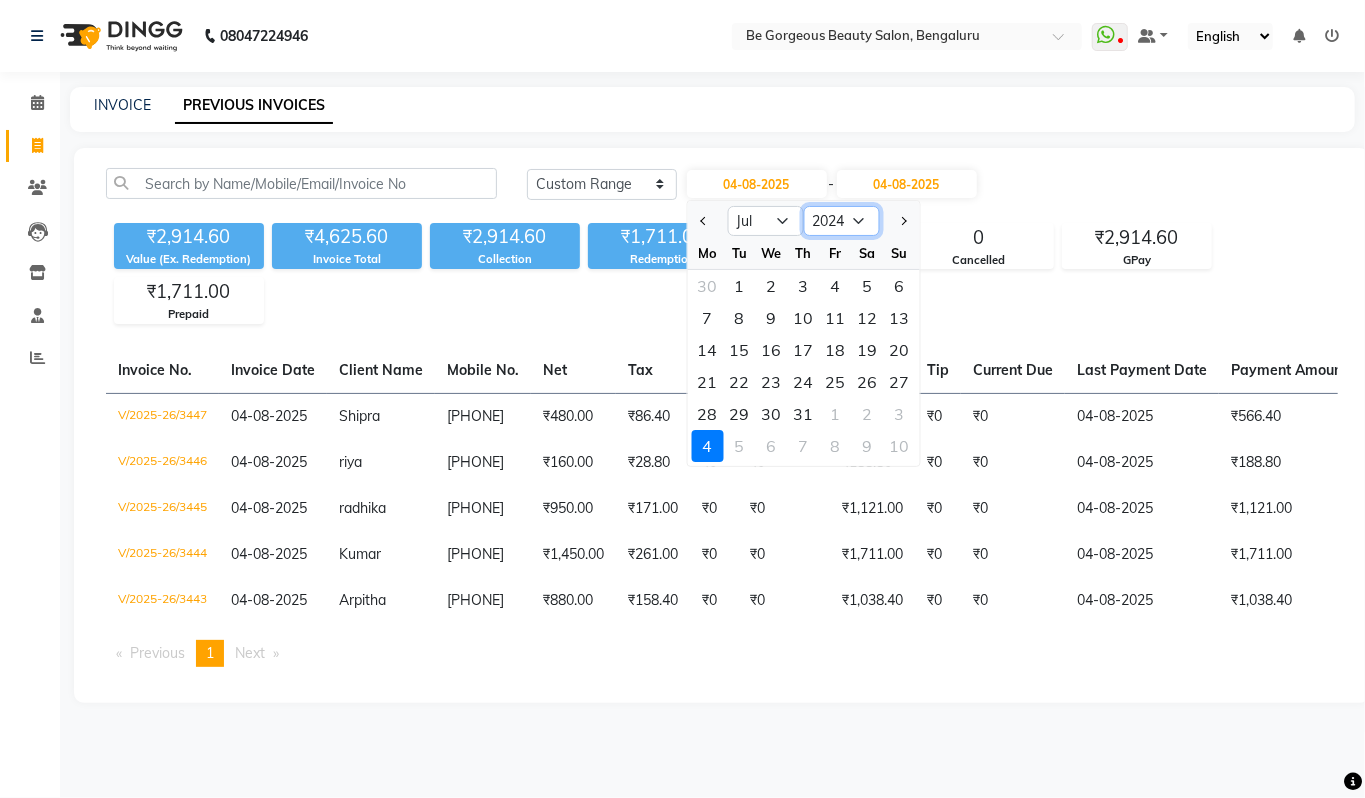 click on "2015 2016 2017 2018 2019 2020 2021 2022 2023 2024 2025 2026 2027 2028 2029 2030 2031 2032 2033 2034 2035" 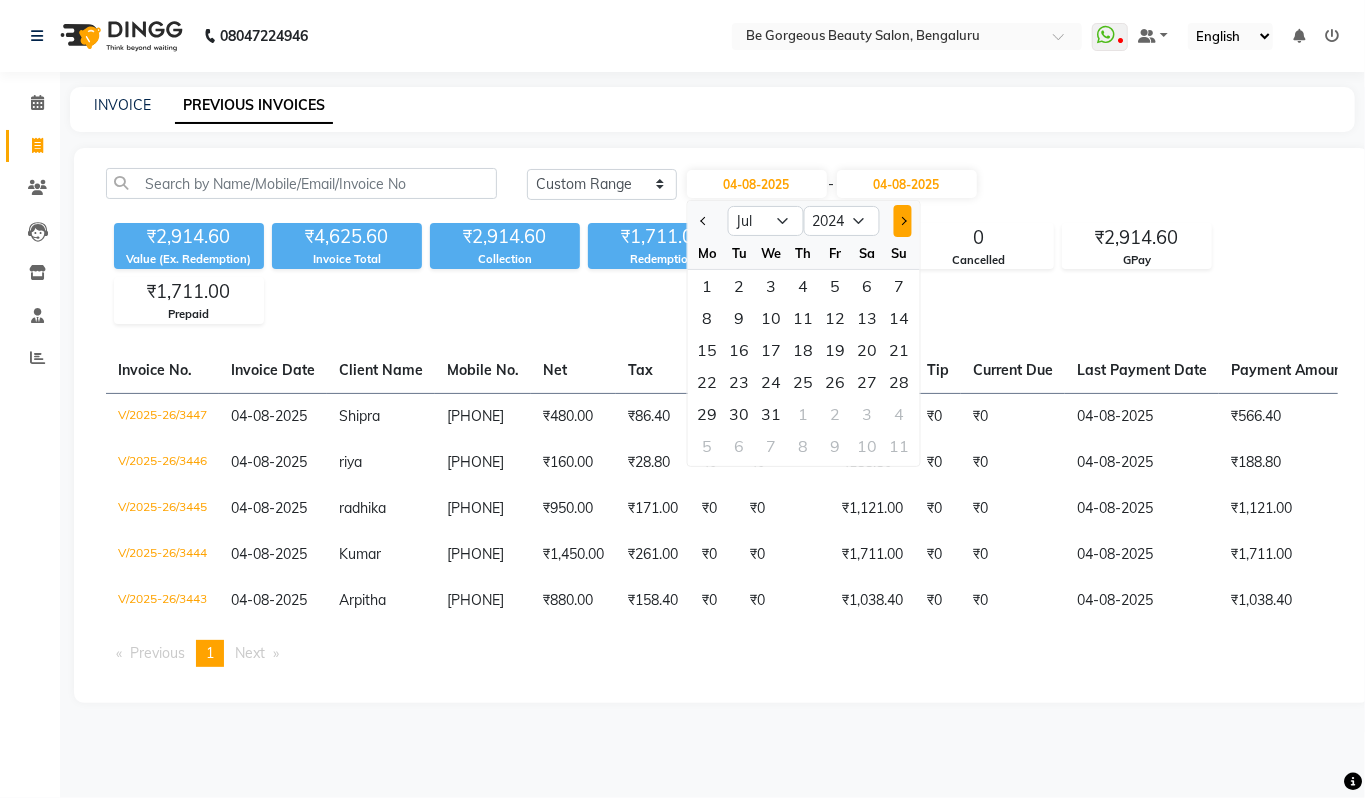 click 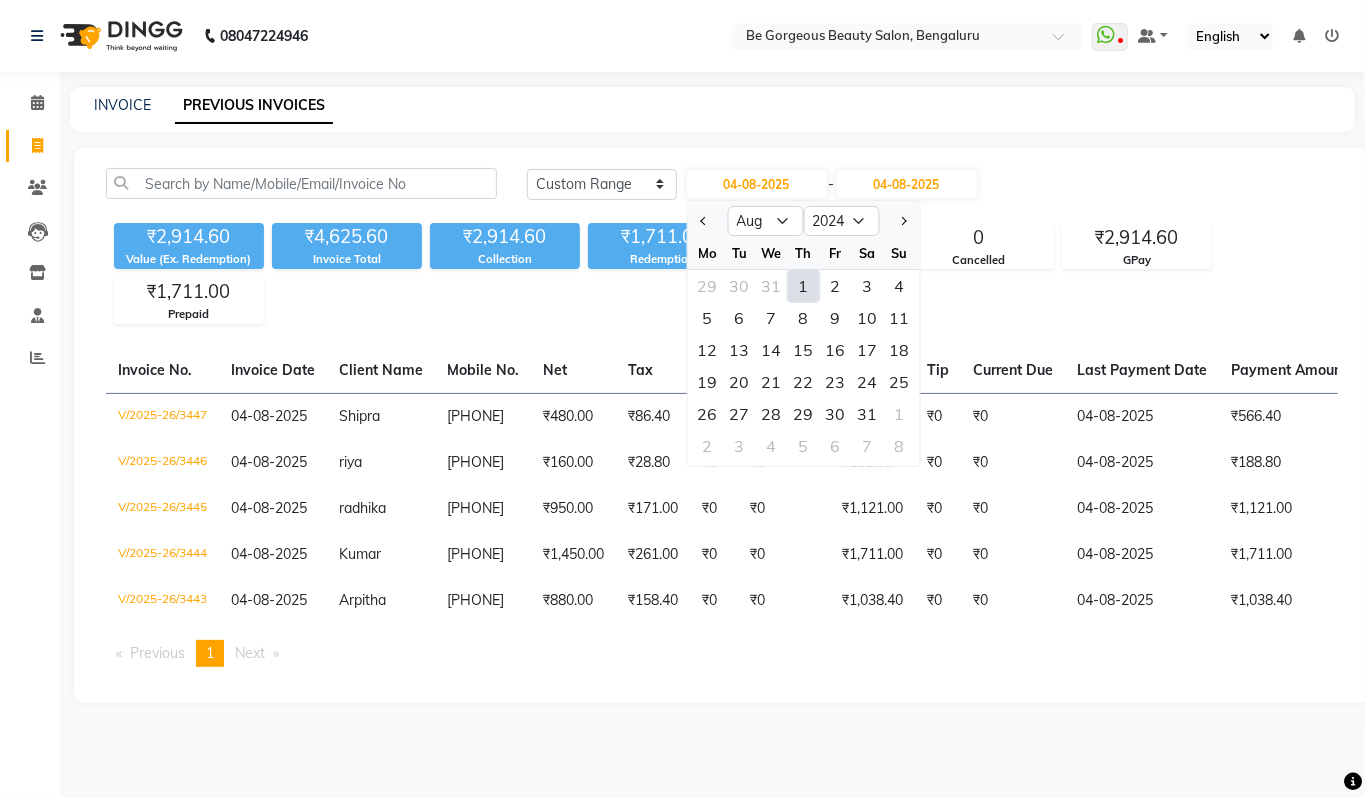 click on "1" 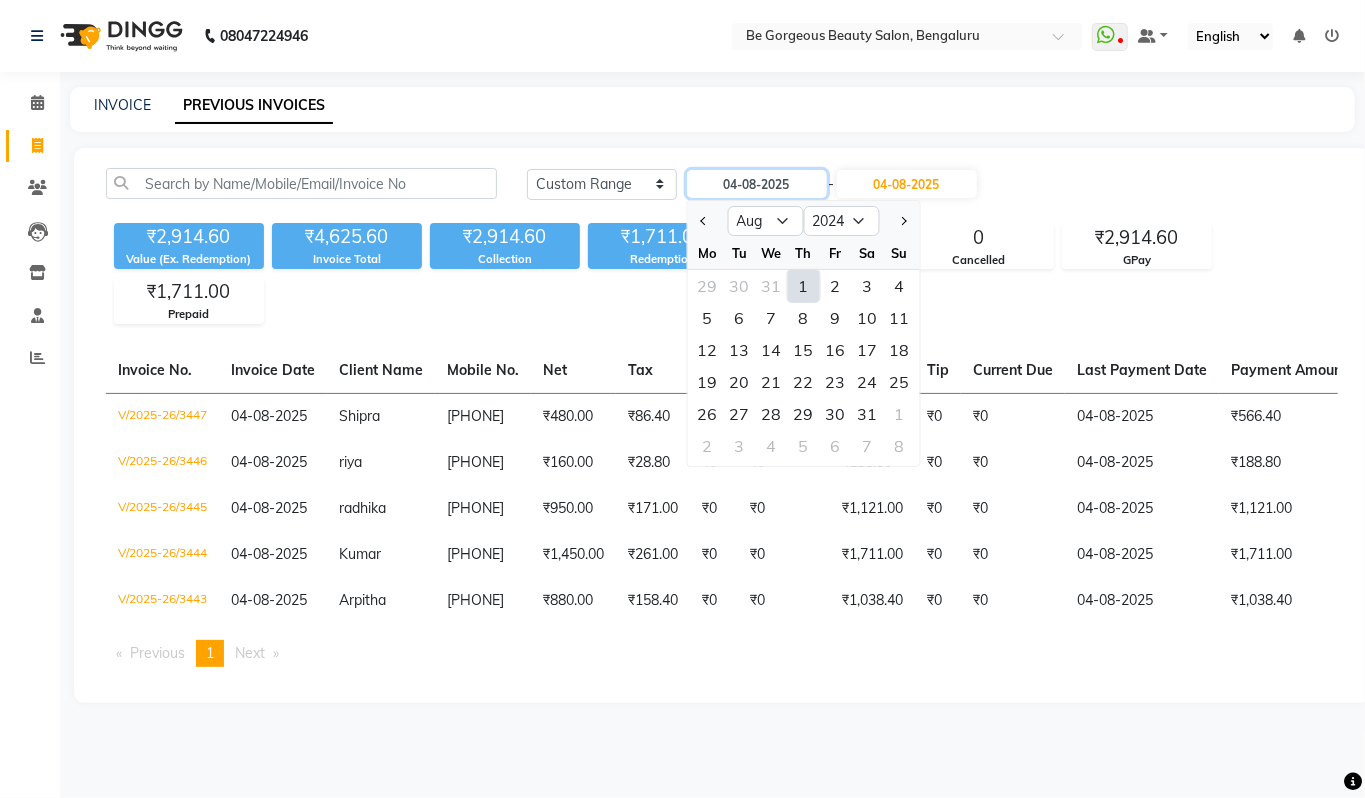 type on "01-08-2024" 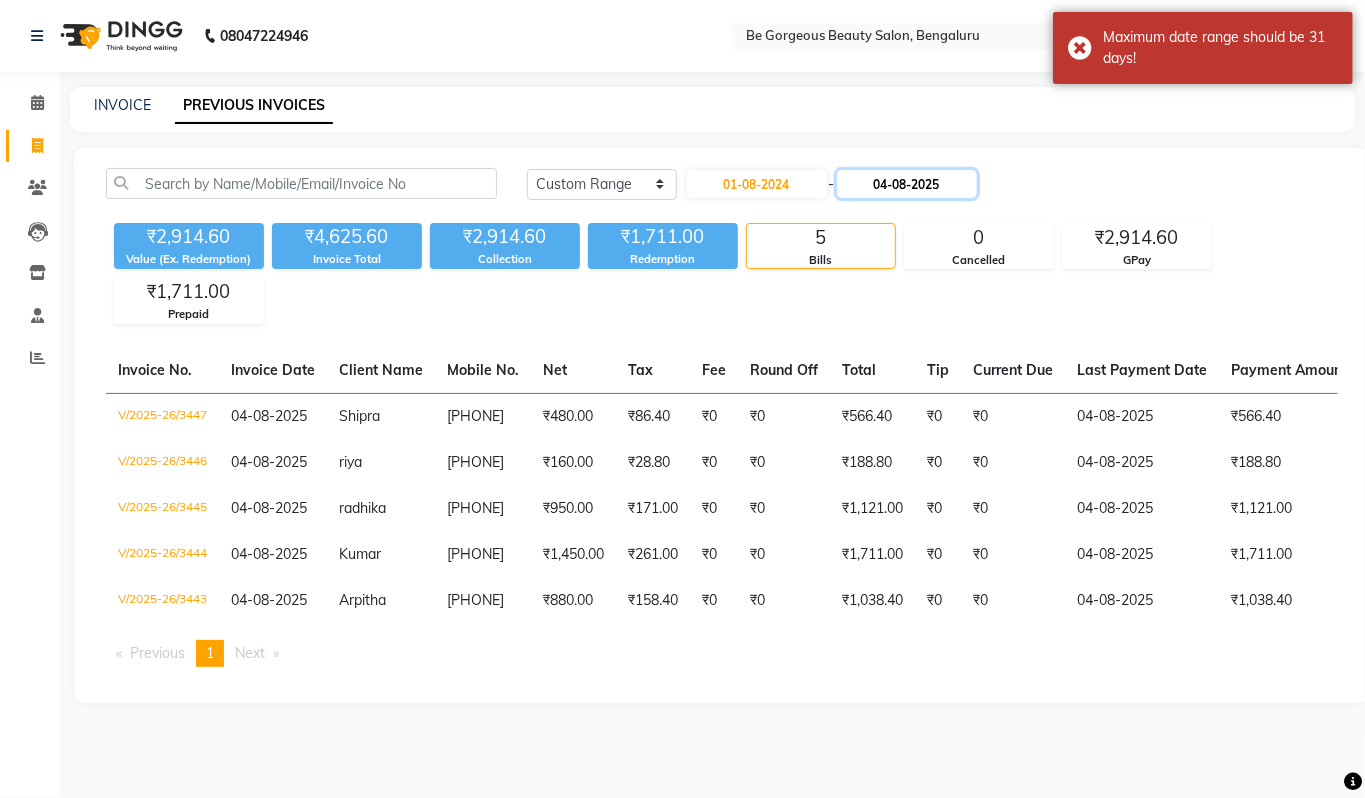 click on "04-08-2025" 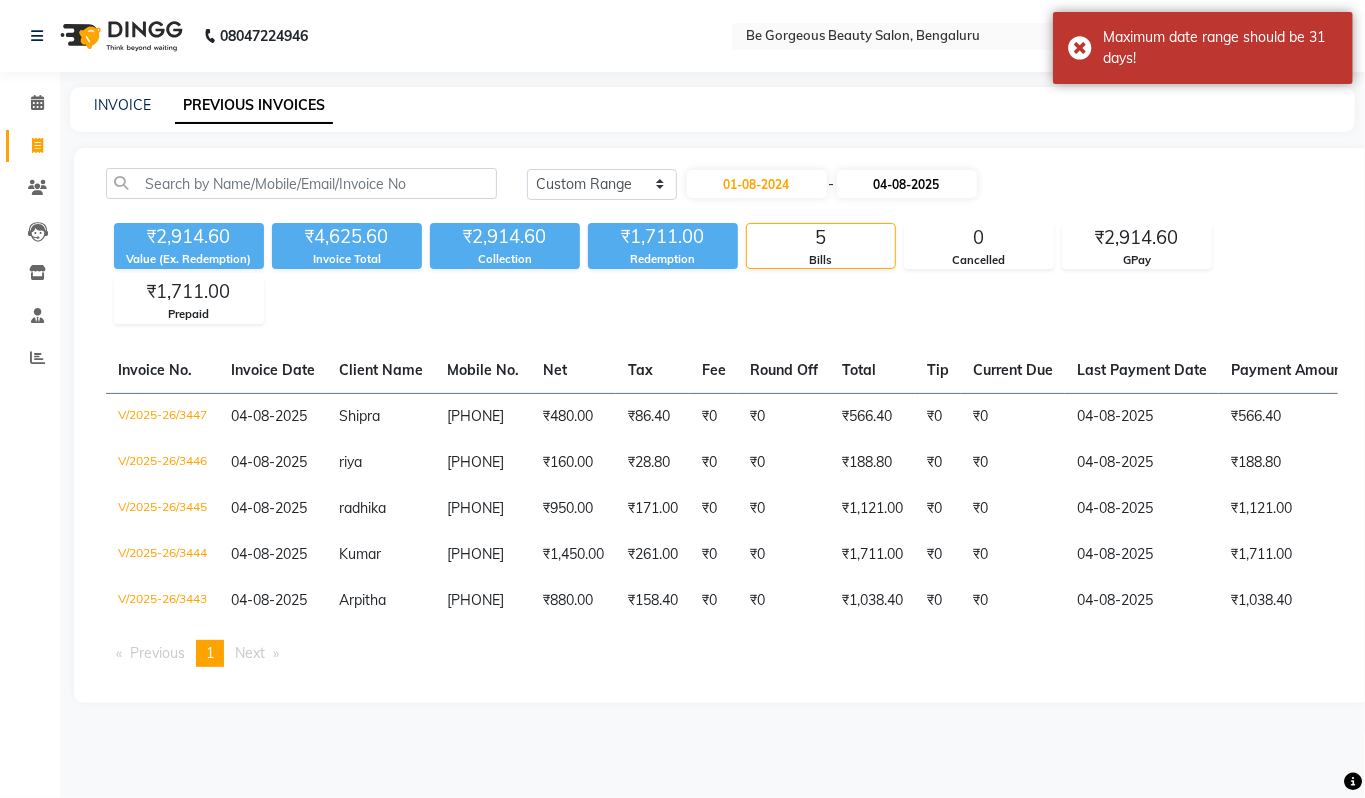 select on "8" 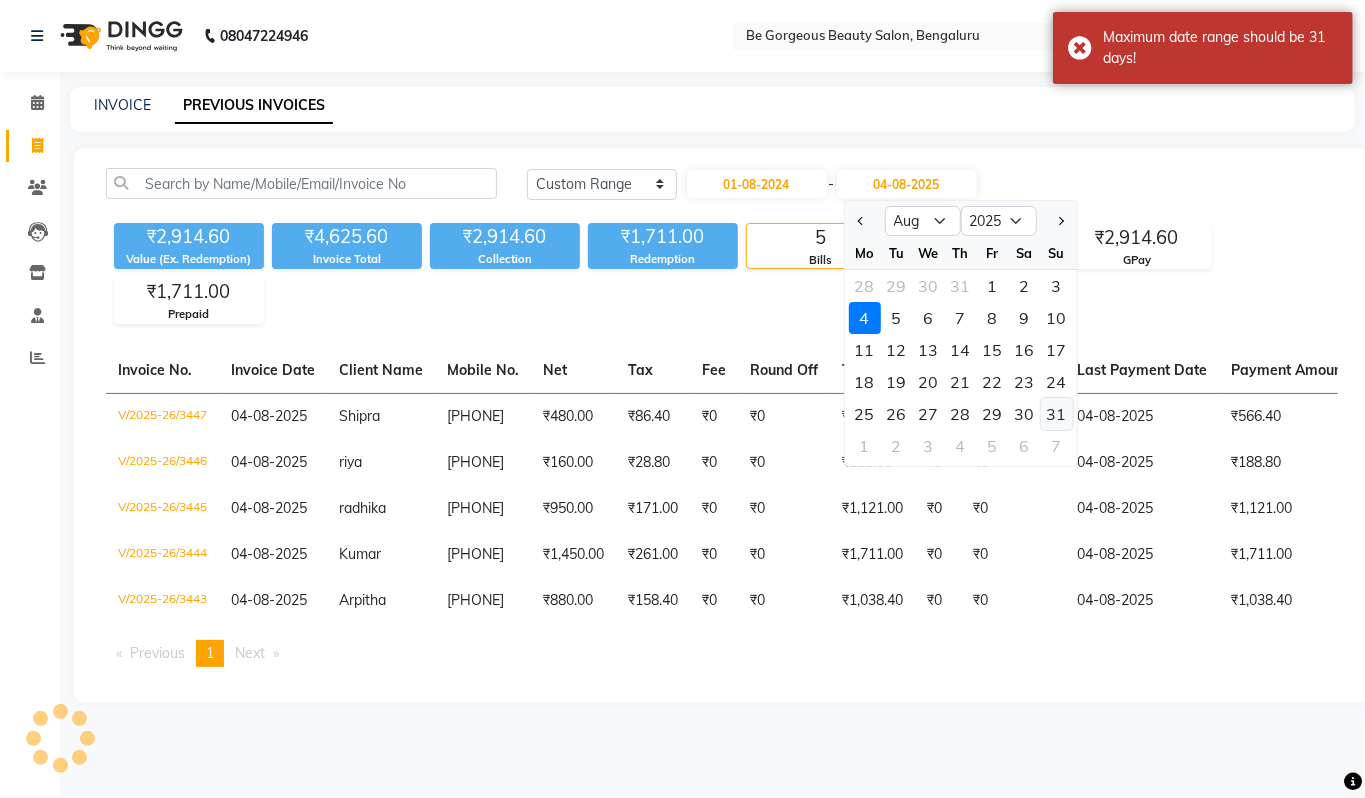 click on "31" 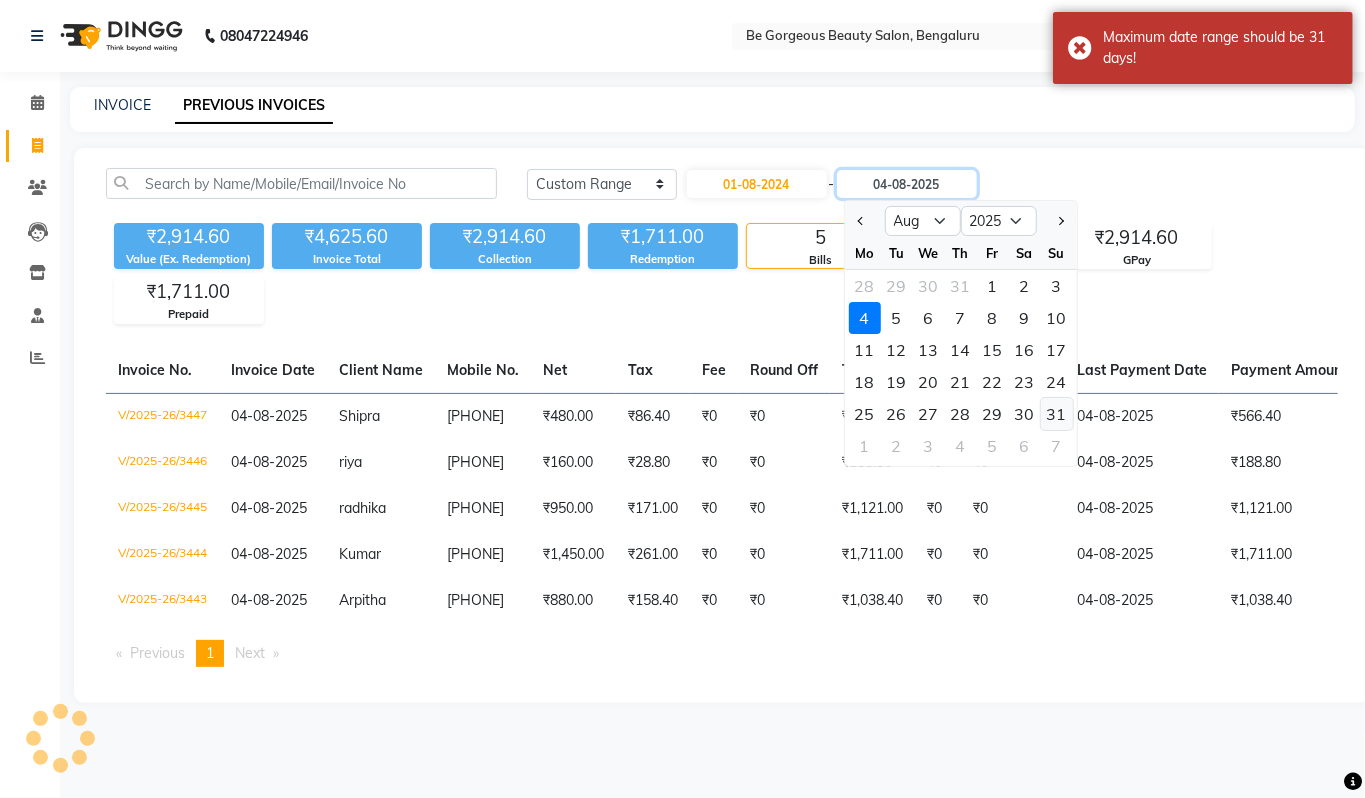 type on "31-08-2025" 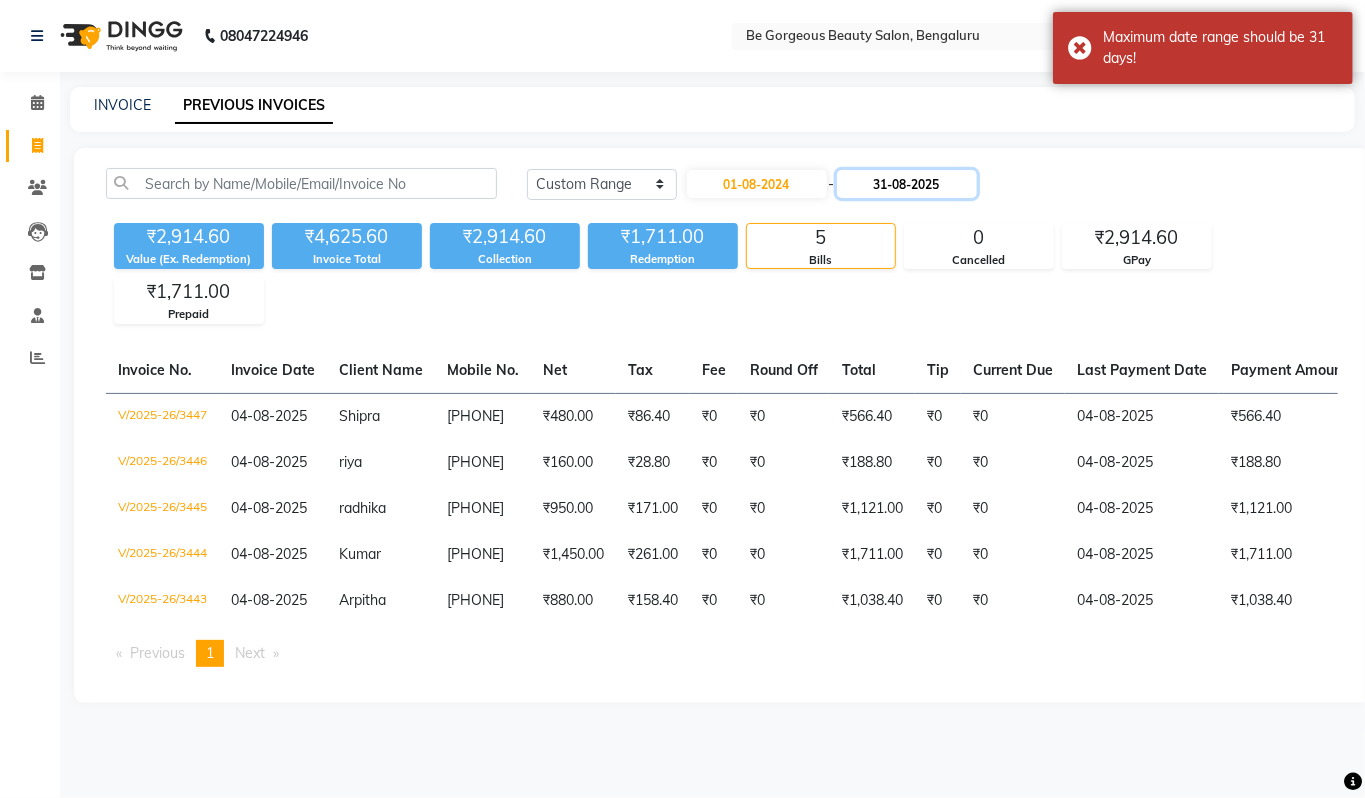 click on "31-08-2025" 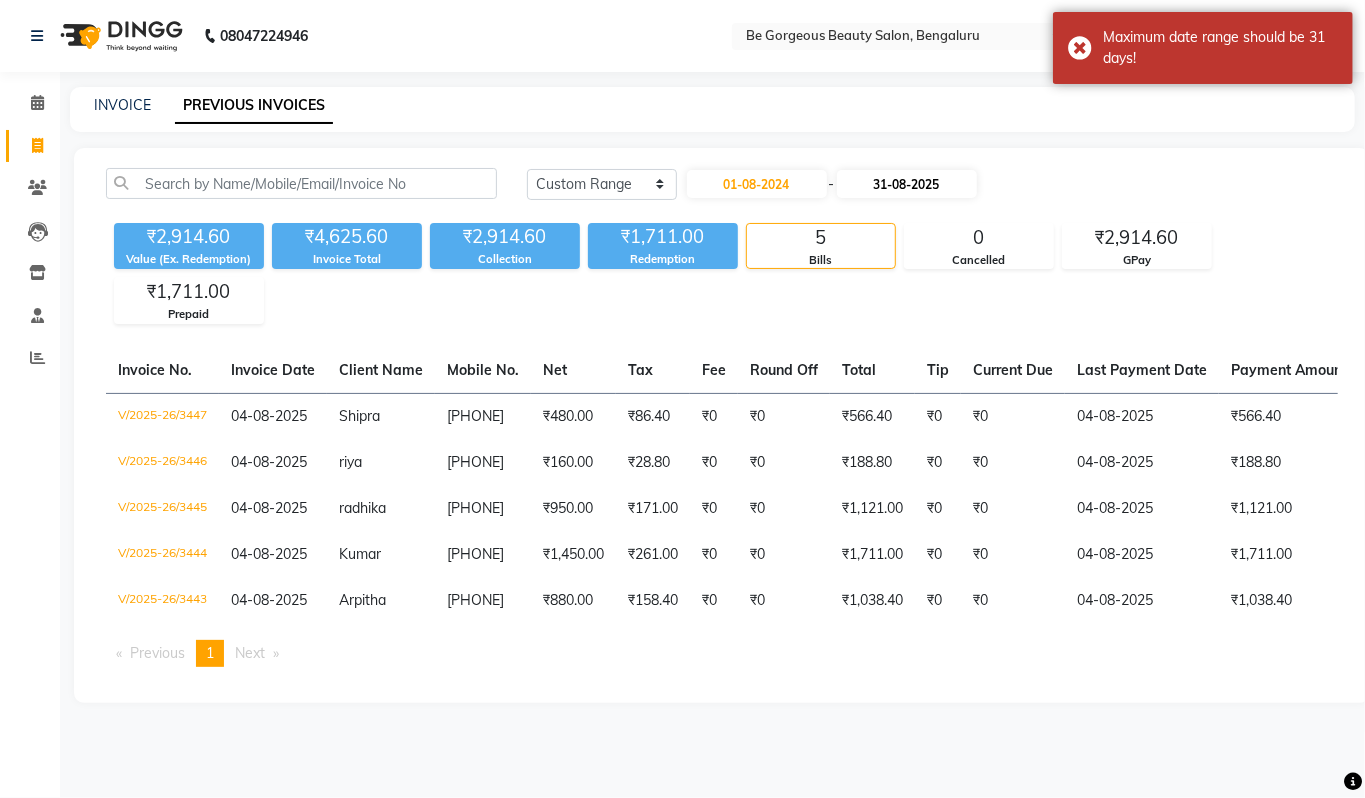 select on "8" 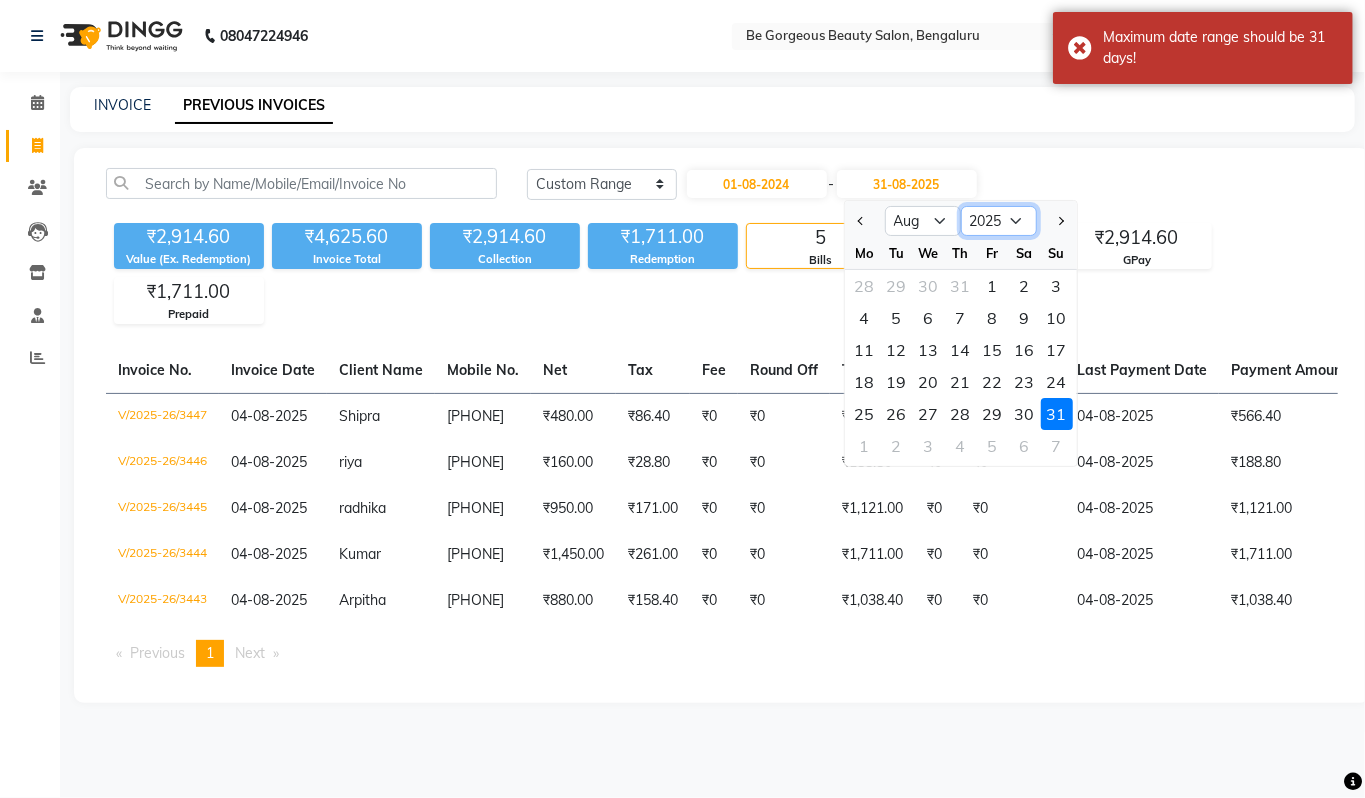click on "2024 2025 2026 2027 2028 2029 2030 2031 2032 2033 2034 2035" 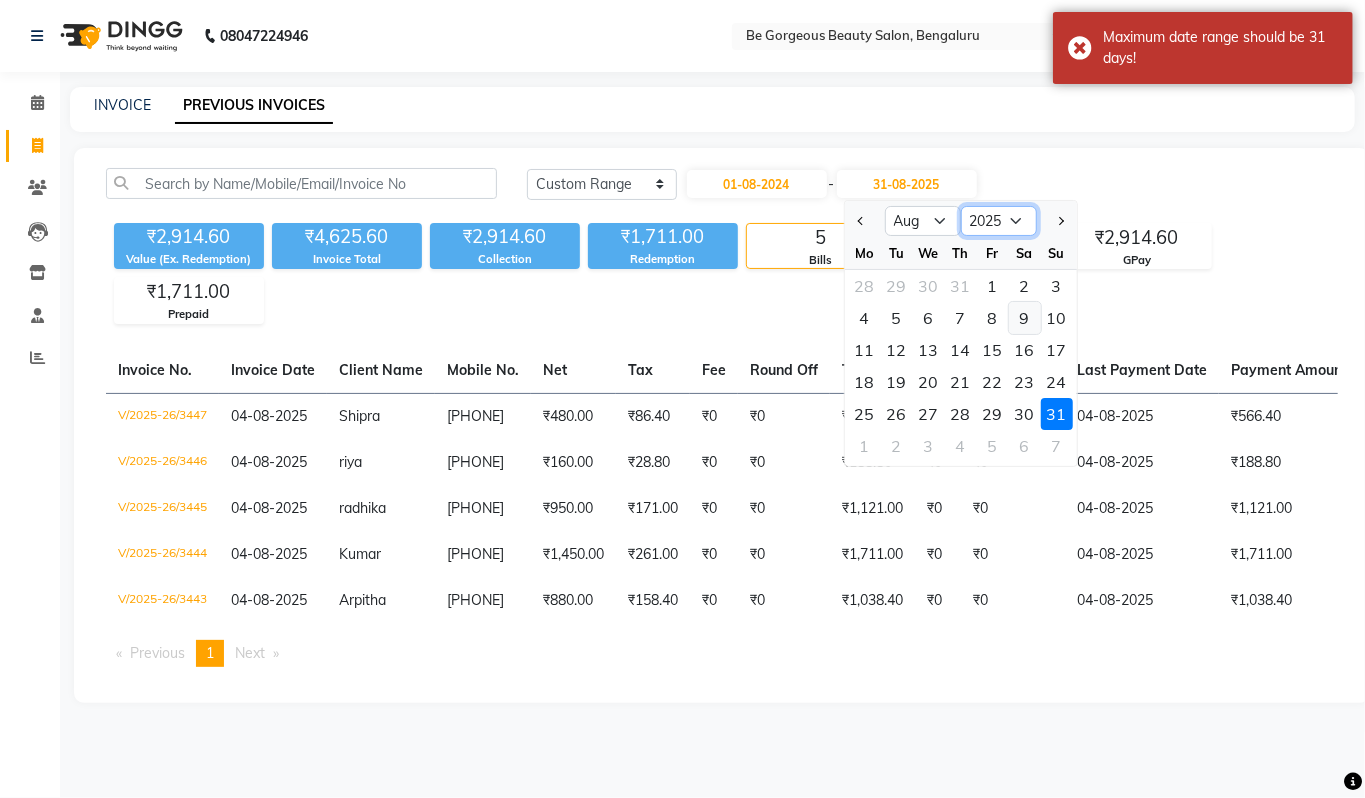select on "2024" 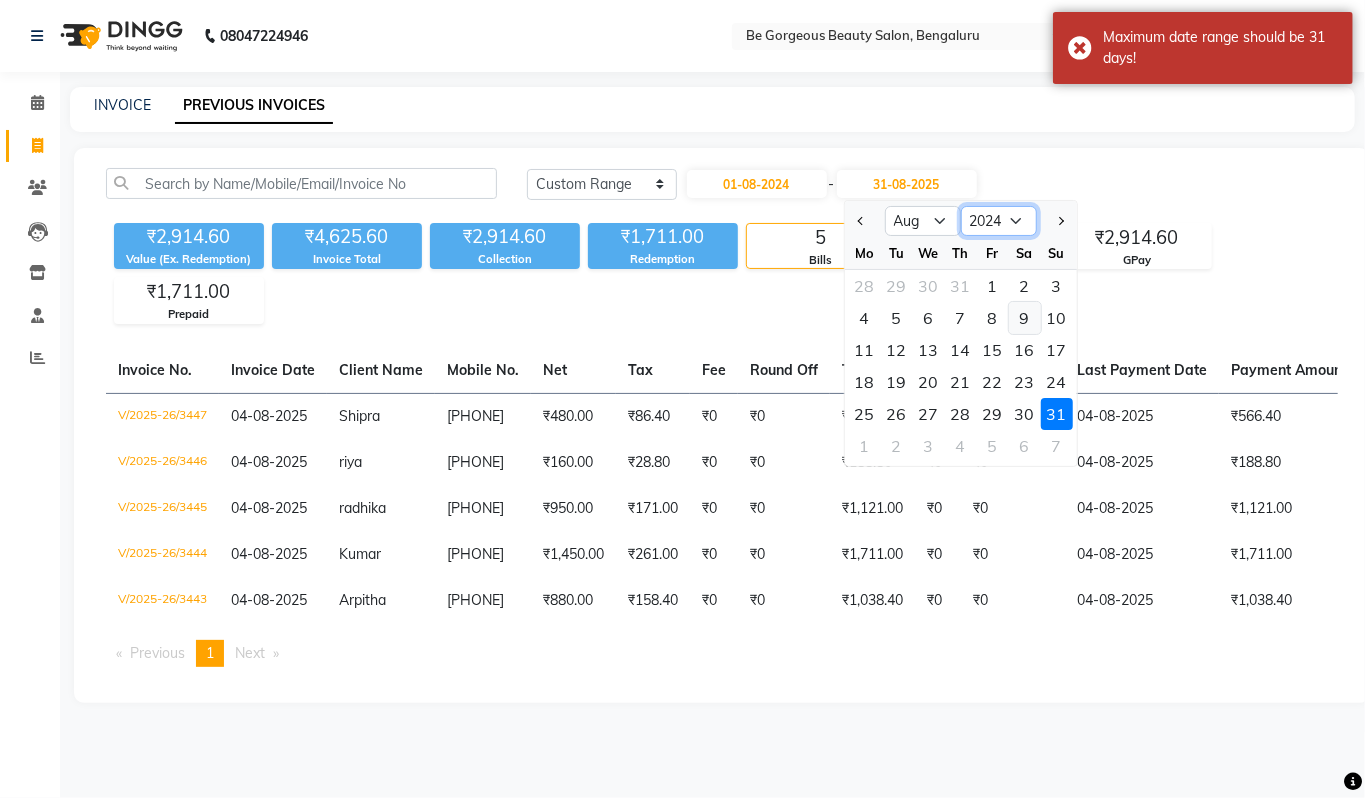 click on "2024 2025 2026 2027 2028 2029 2030 2031 2032 2033 2034 2035" 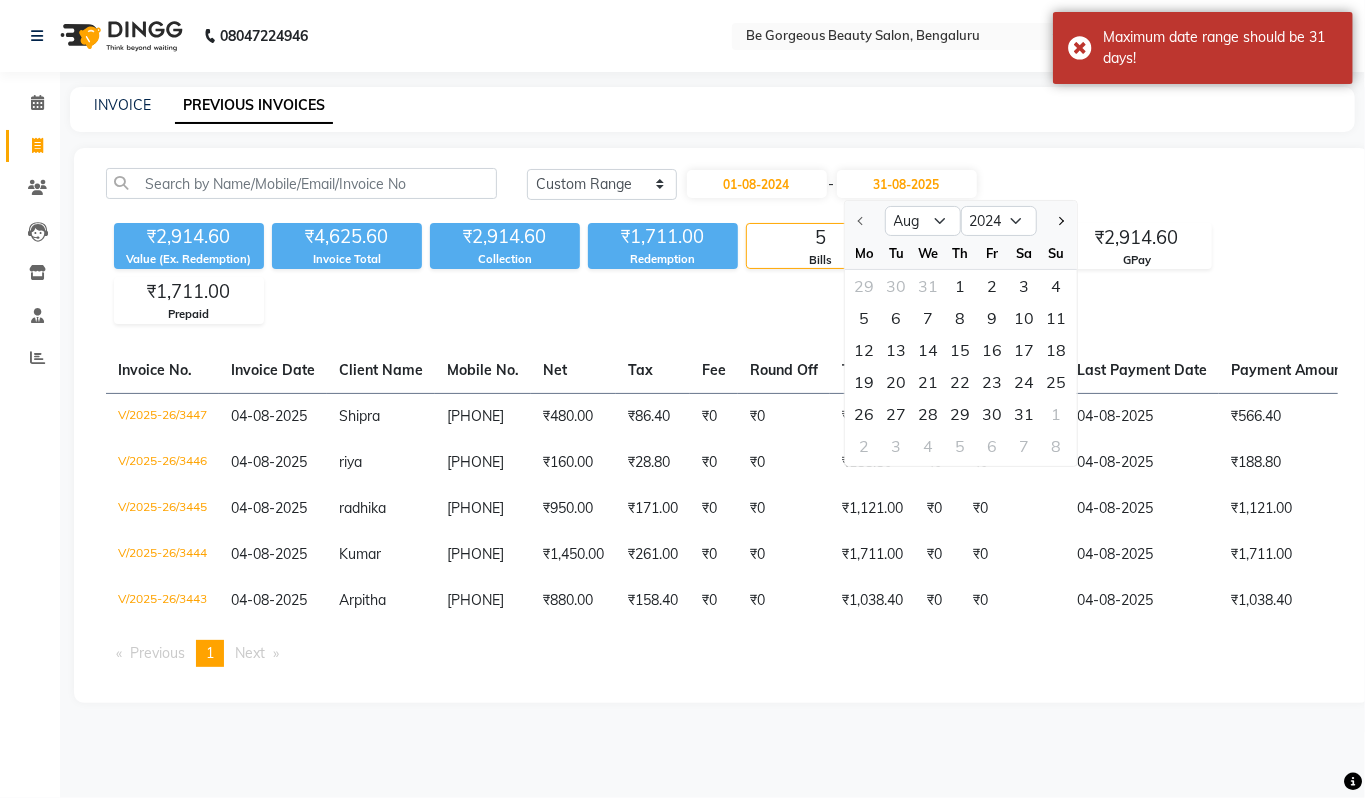 click on "₹2,914.60 Value (Ex. Redemption) ₹4,625.60 Invoice Total  ₹2,914.60 Collection ₹1,711.00 Redemption 5 Bills 0 Cancelled ₹2,914.60 GPay ₹1,711.00 Prepaid" 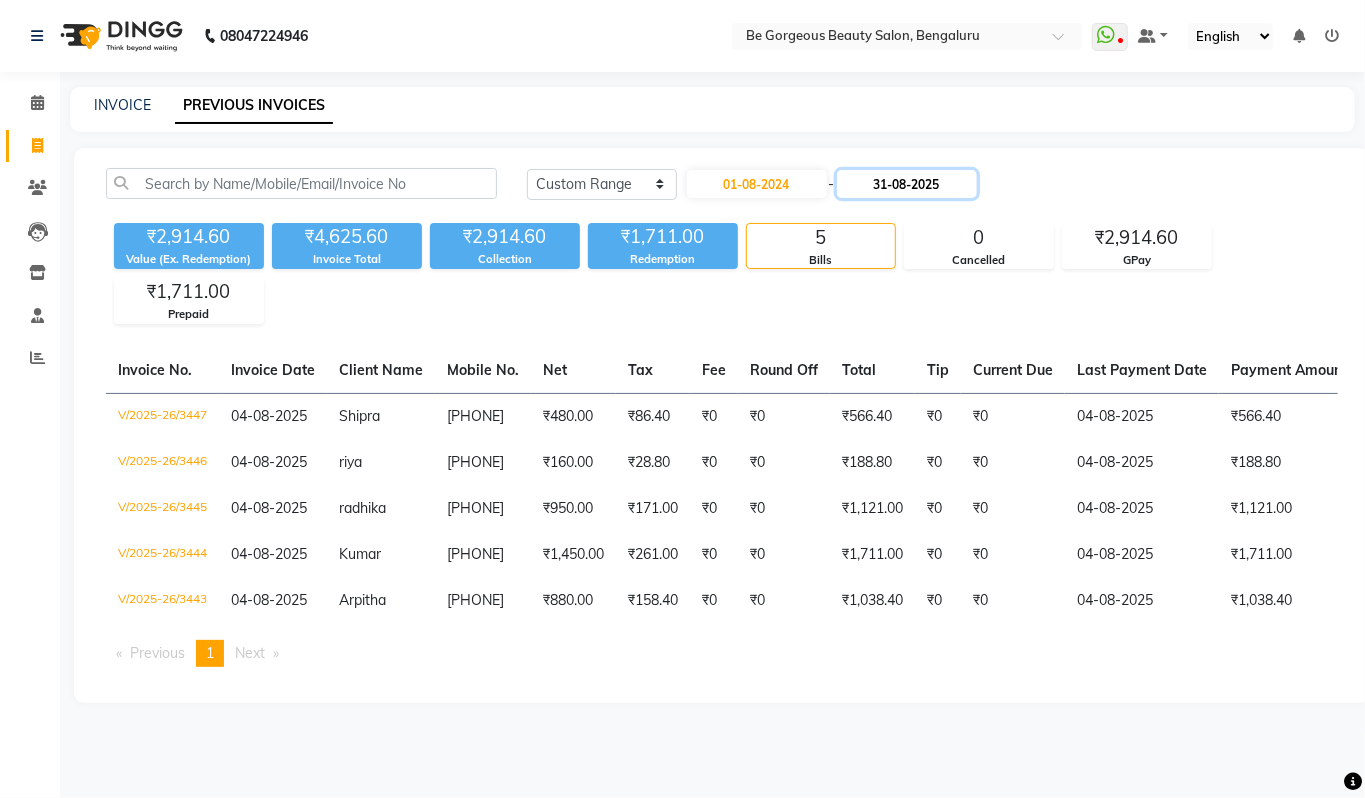 click on "31-08-2025" 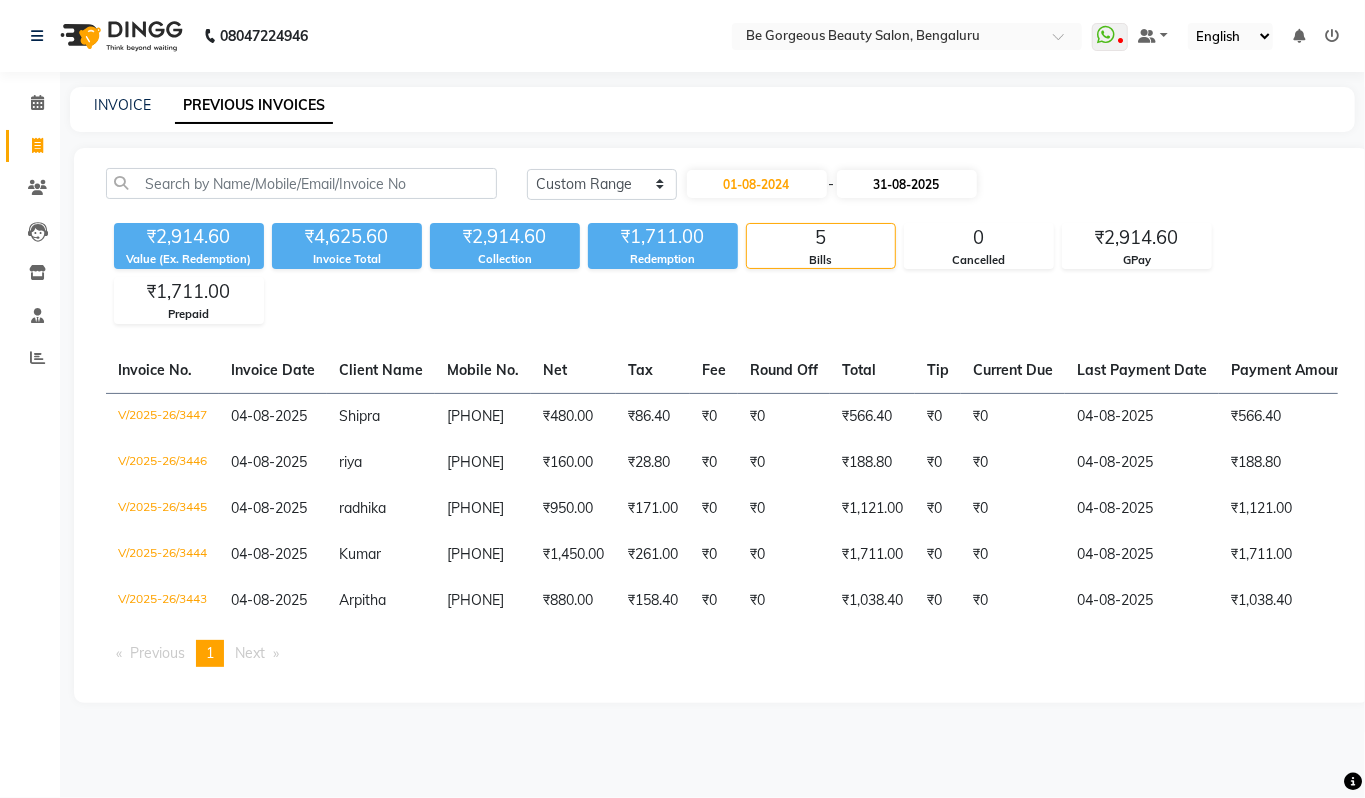 select on "8" 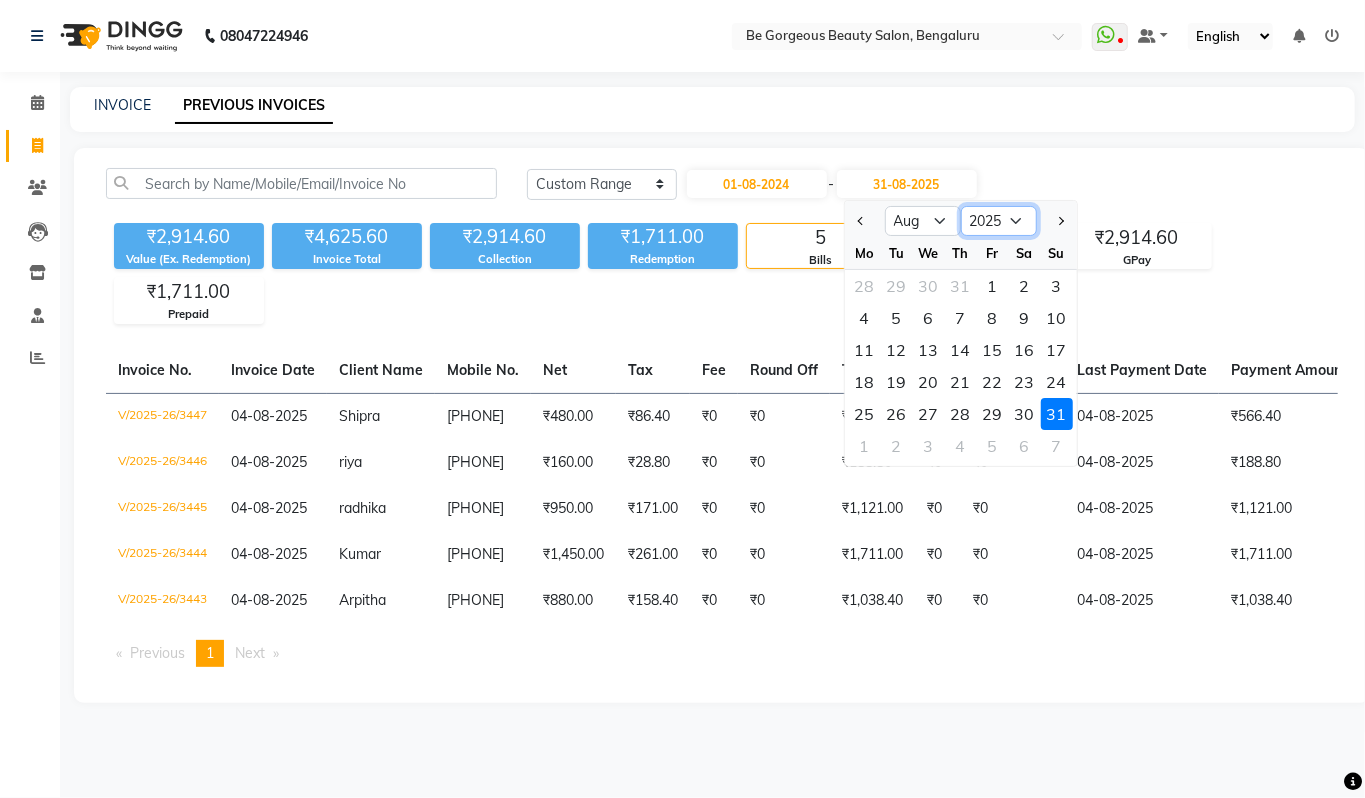 click on "2024 2025 2026 2027 2028 2029 2030 2031 2032 2033 2034 2035" 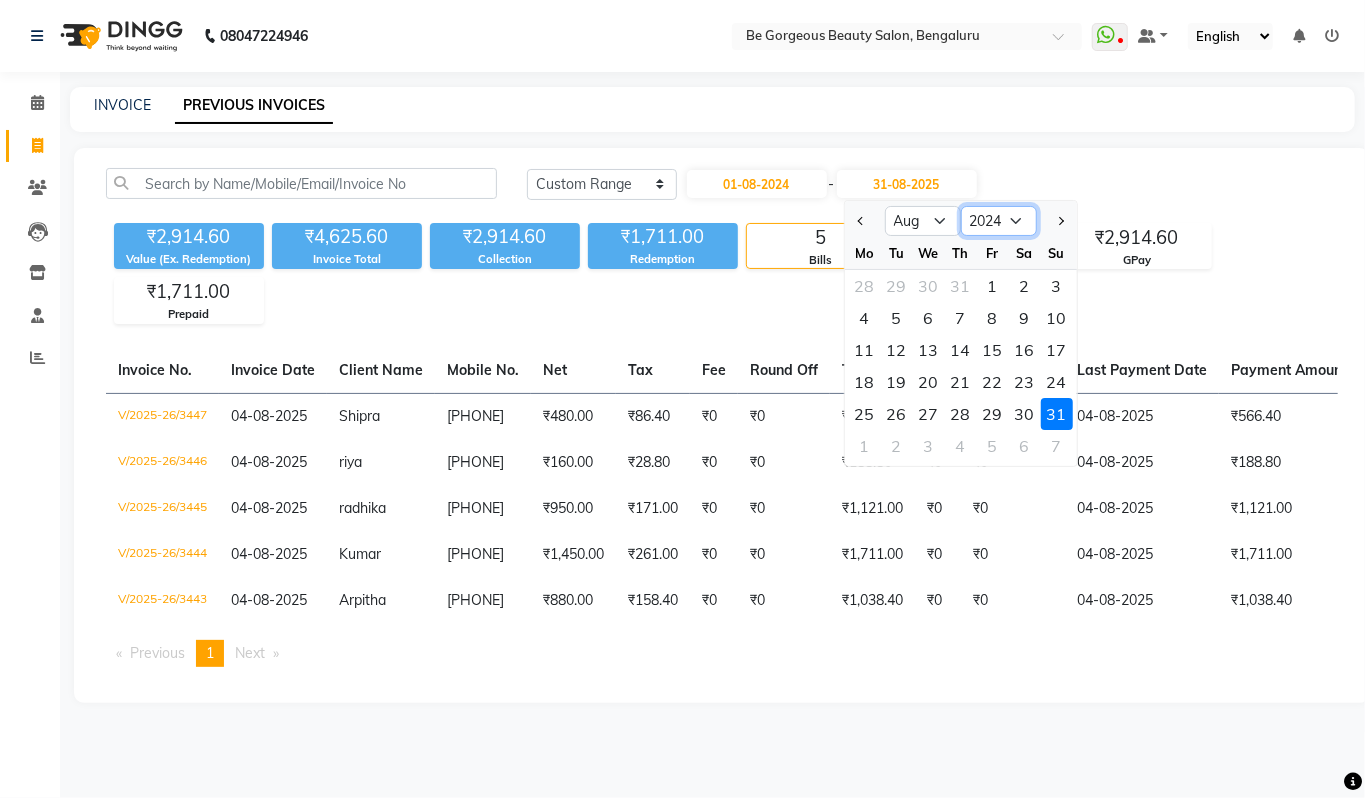 click on "2024 2025 2026 2027 2028 2029 2030 2031 2032 2033 2034 2035" 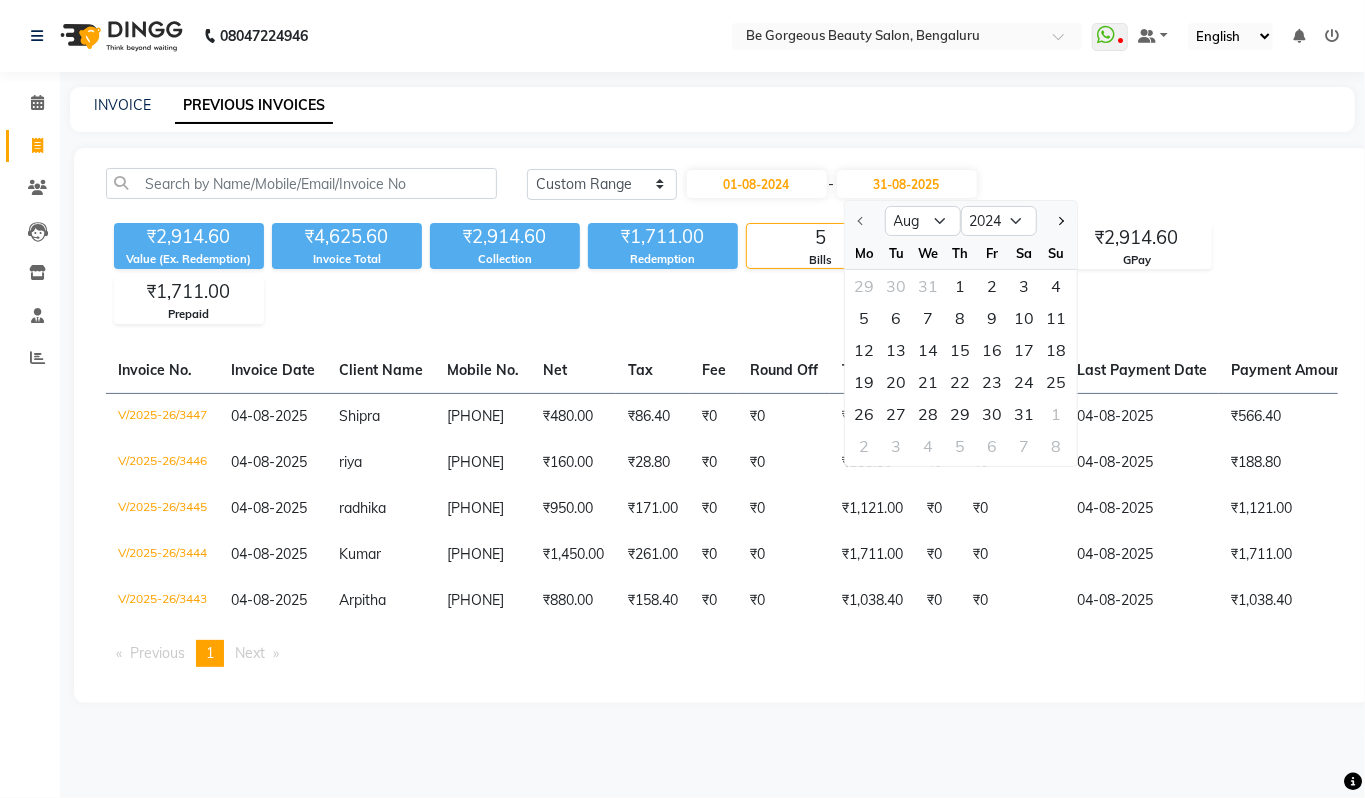 click on "₹2,914.60 Value (Ex. Redemption) ₹4,625.60 Invoice Total  ₹2,914.60 Collection ₹1,711.00 Redemption 5 Bills 0 Cancelled ₹2,914.60 GPay ₹1,711.00 Prepaid" 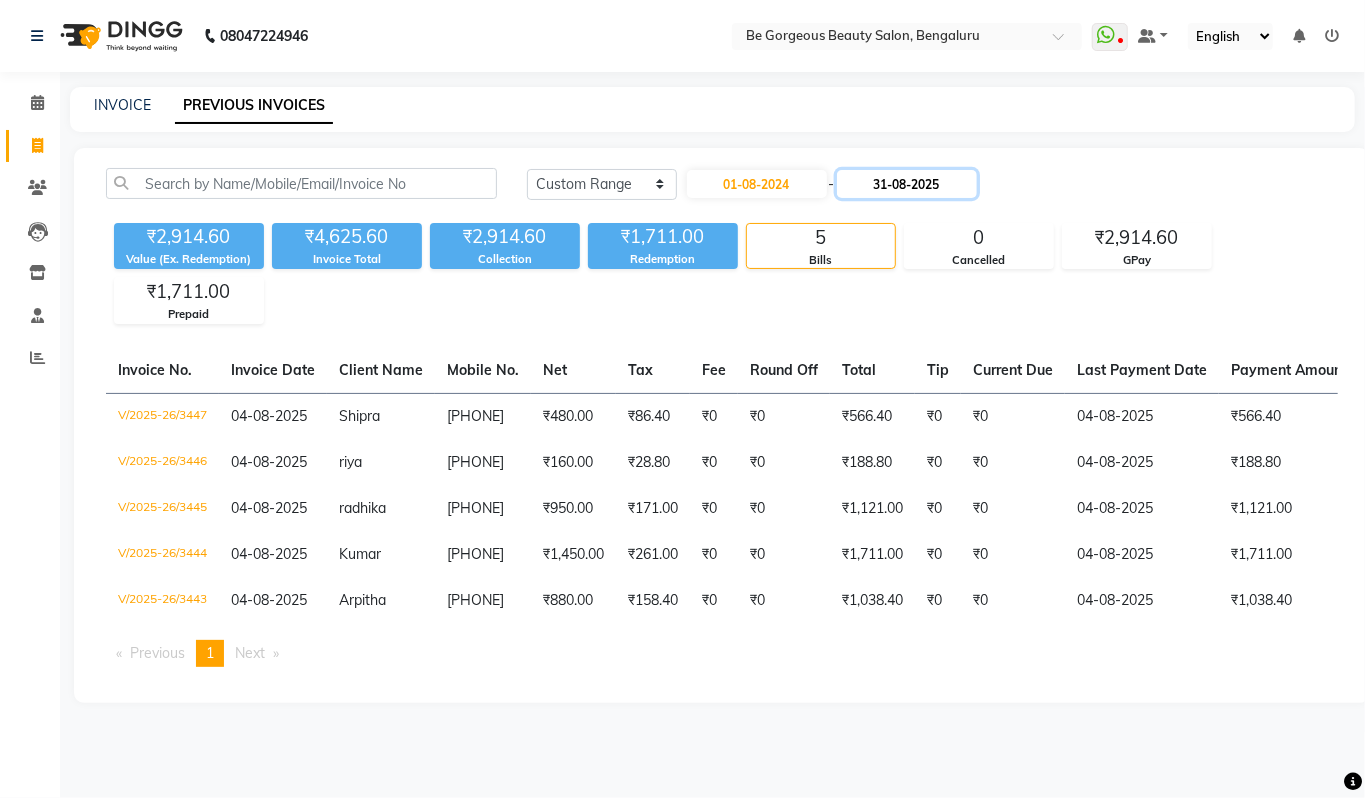 click on "31-08-2025" 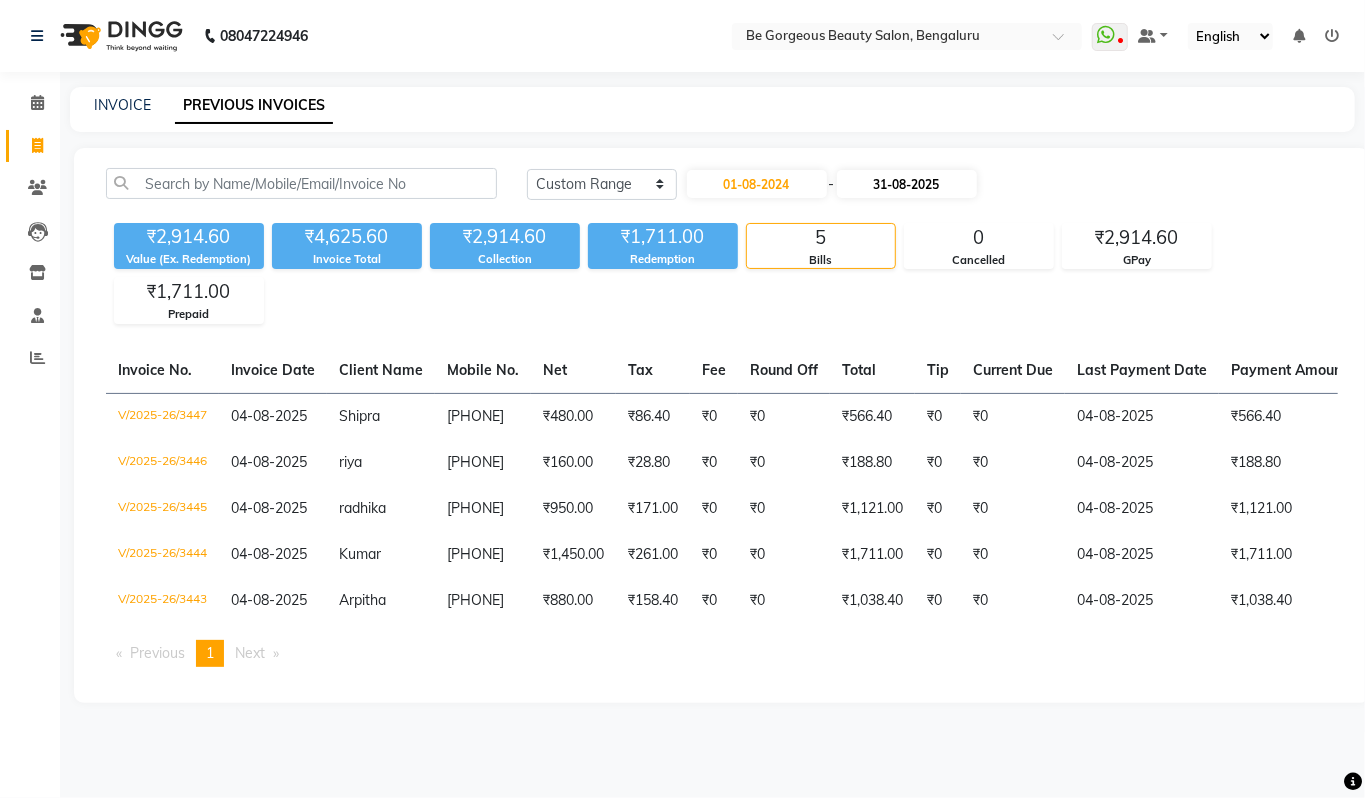 select on "8" 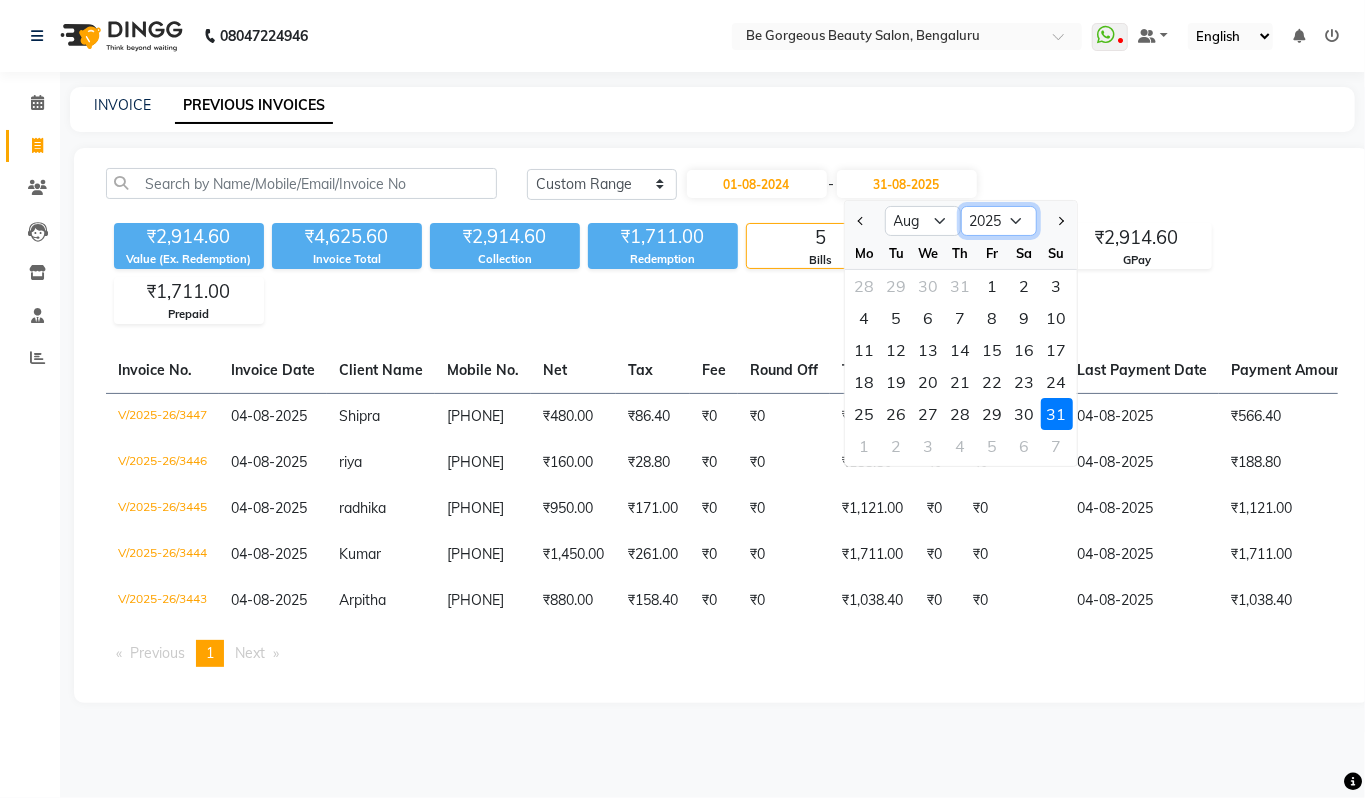 click on "2024 2025 2026 2027 2028 2029 2030 2031 2032 2033 2034 2035" 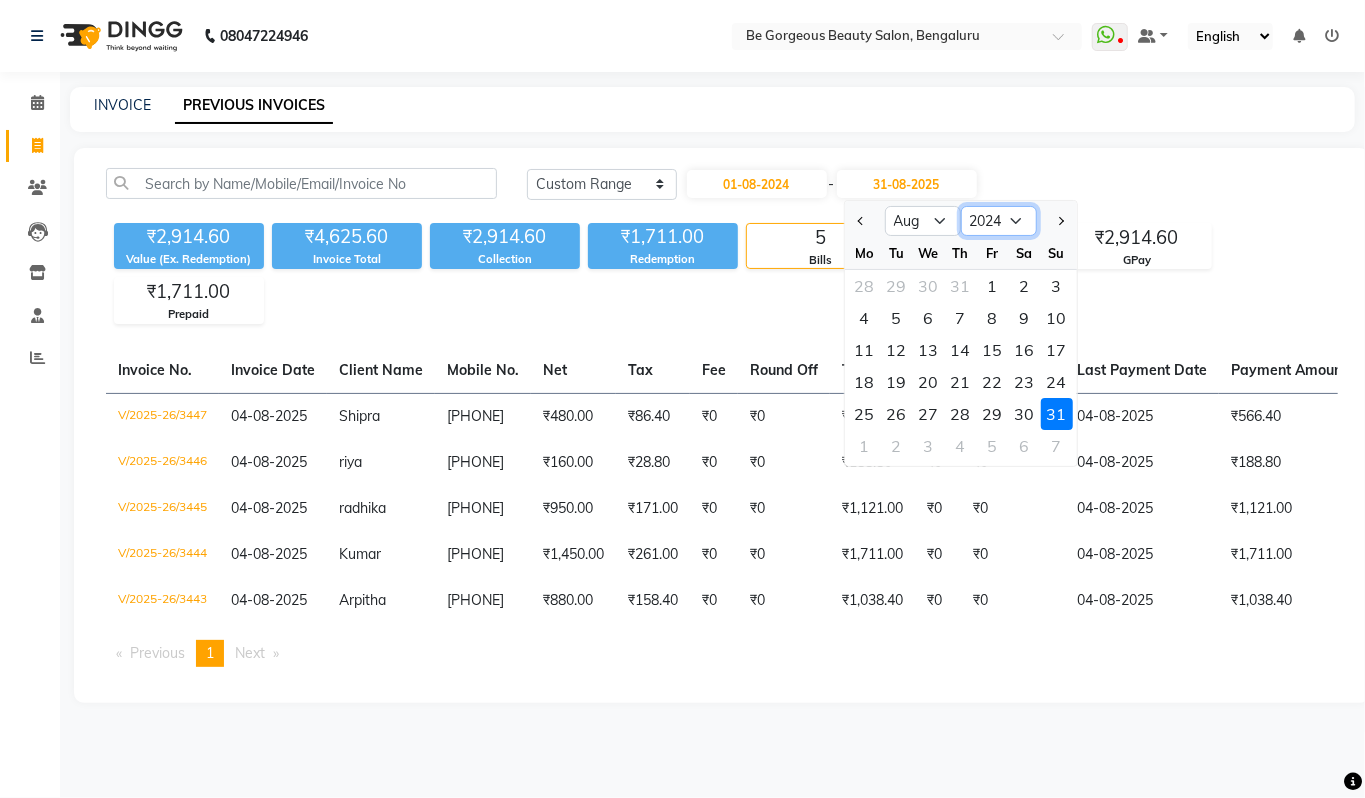 click on "2024 2025 2026 2027 2028 2029 2030 2031 2032 2033 2034 2035" 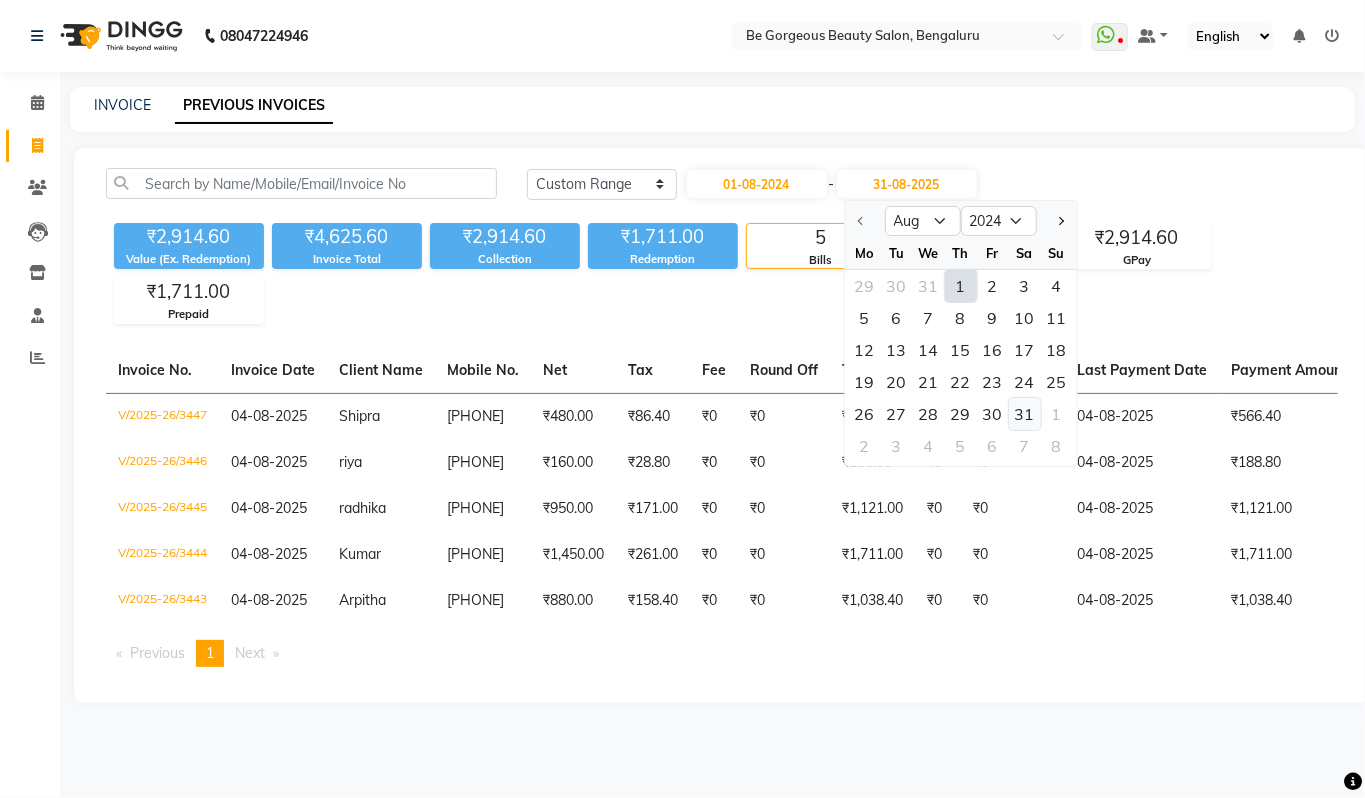 click on "31" 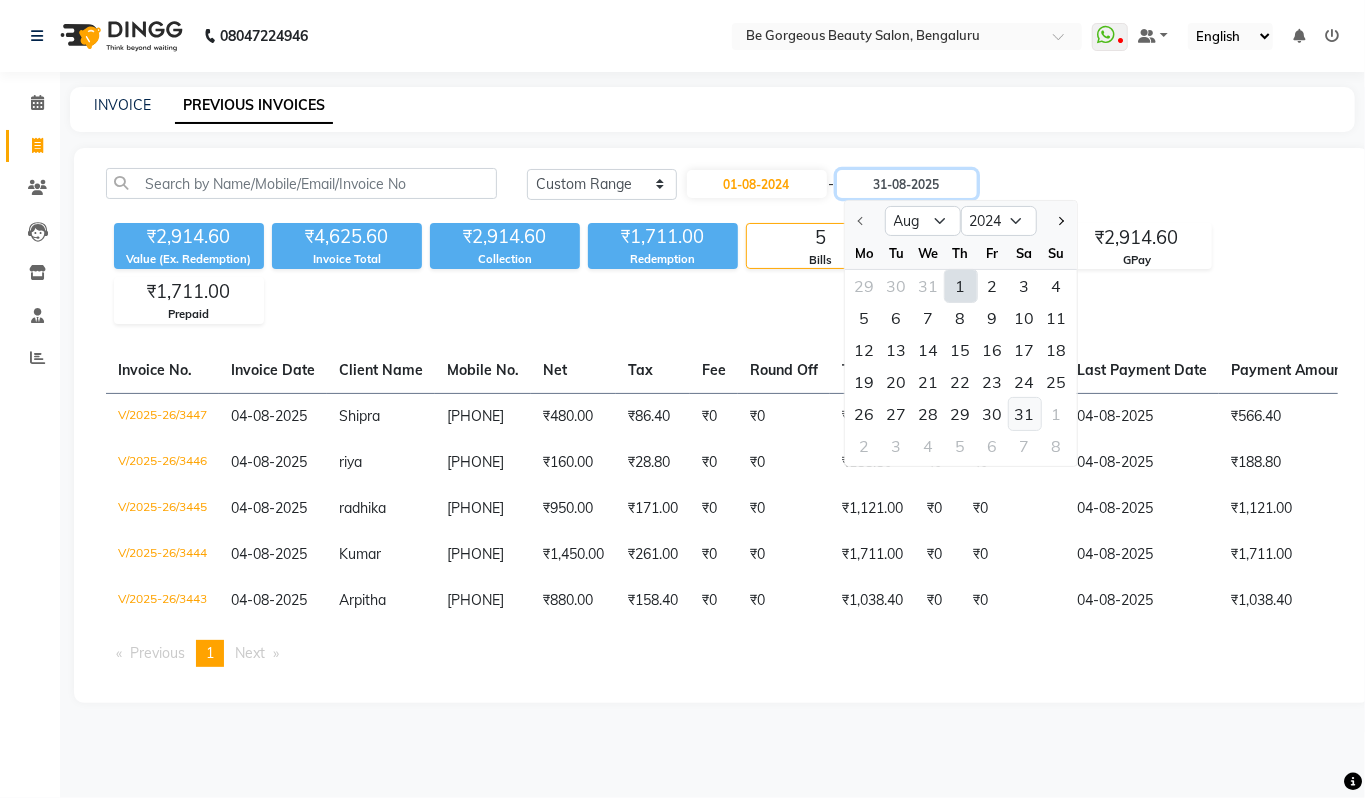 type on "31-08-2024" 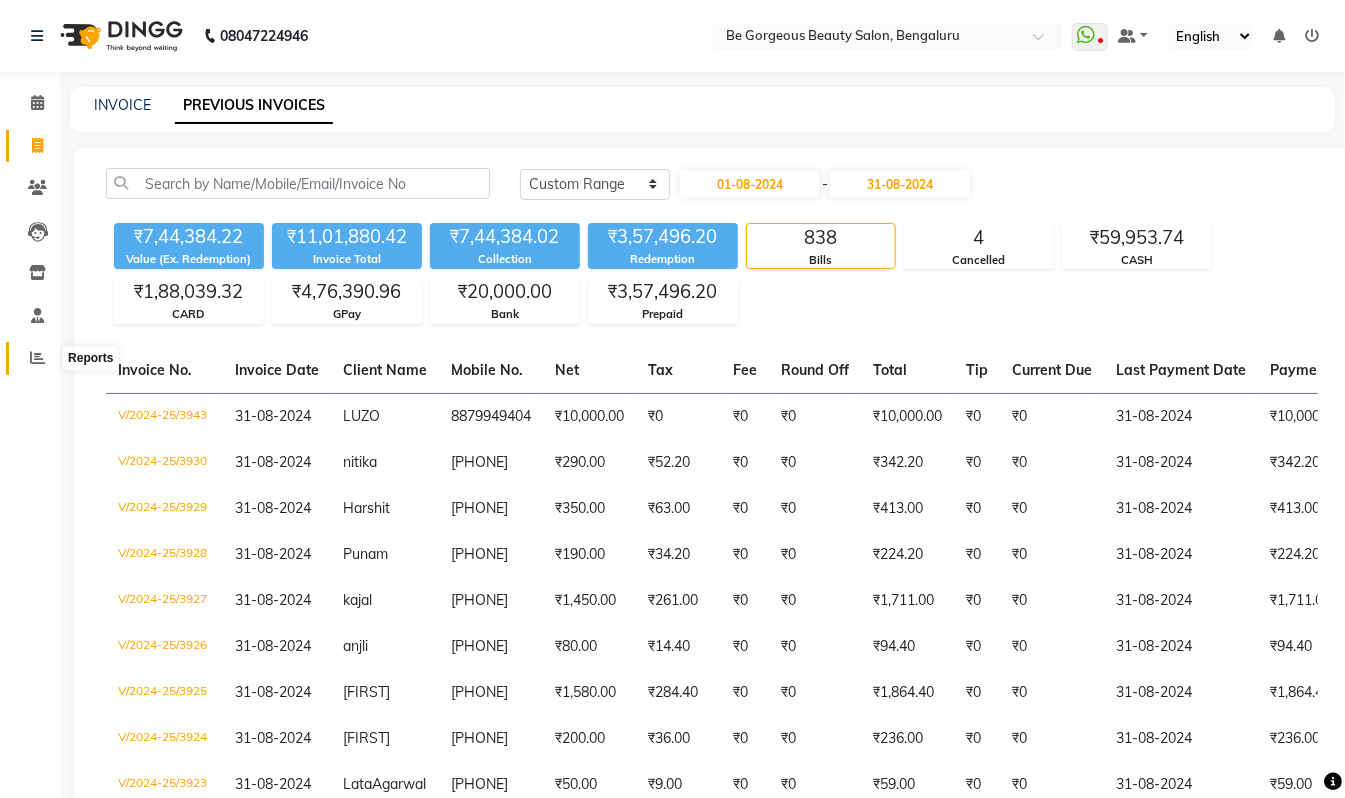 click 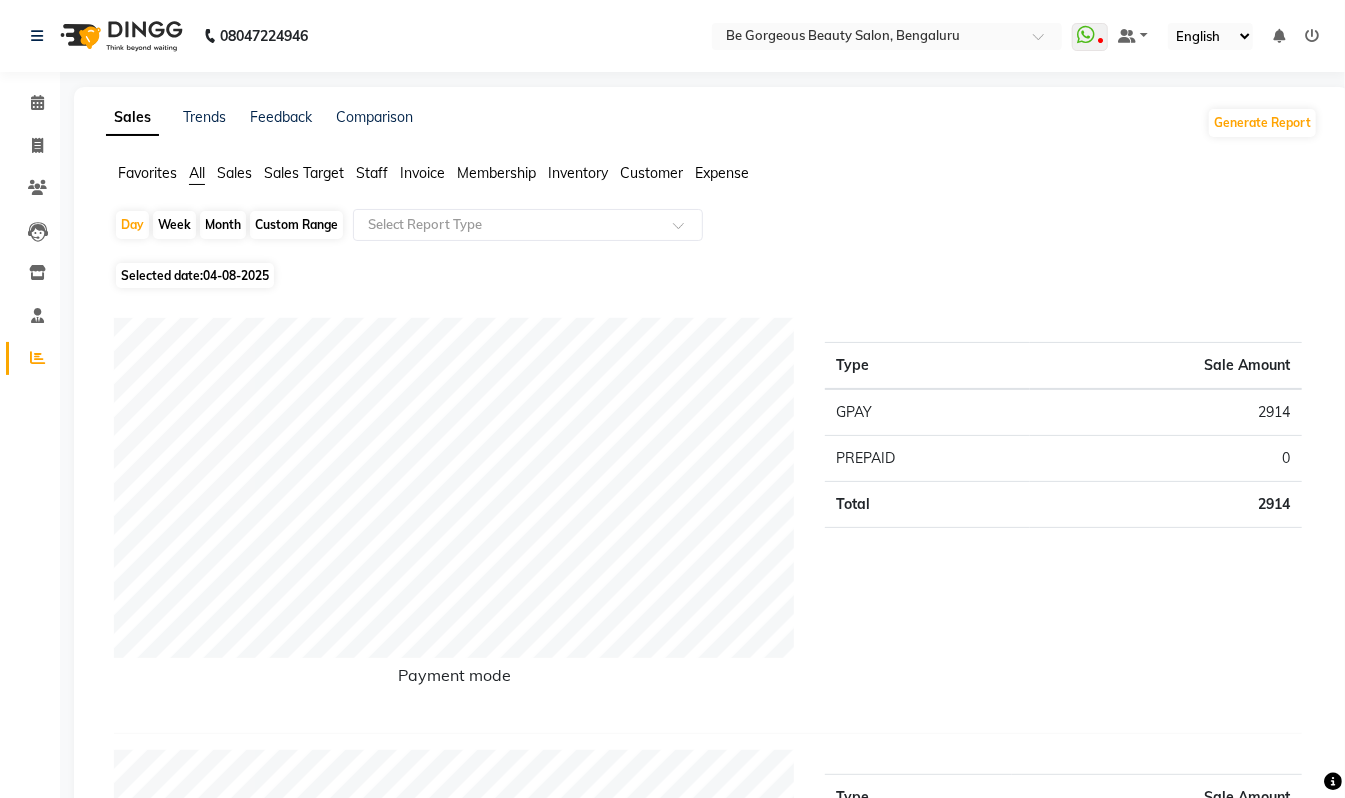 click on "Membership" 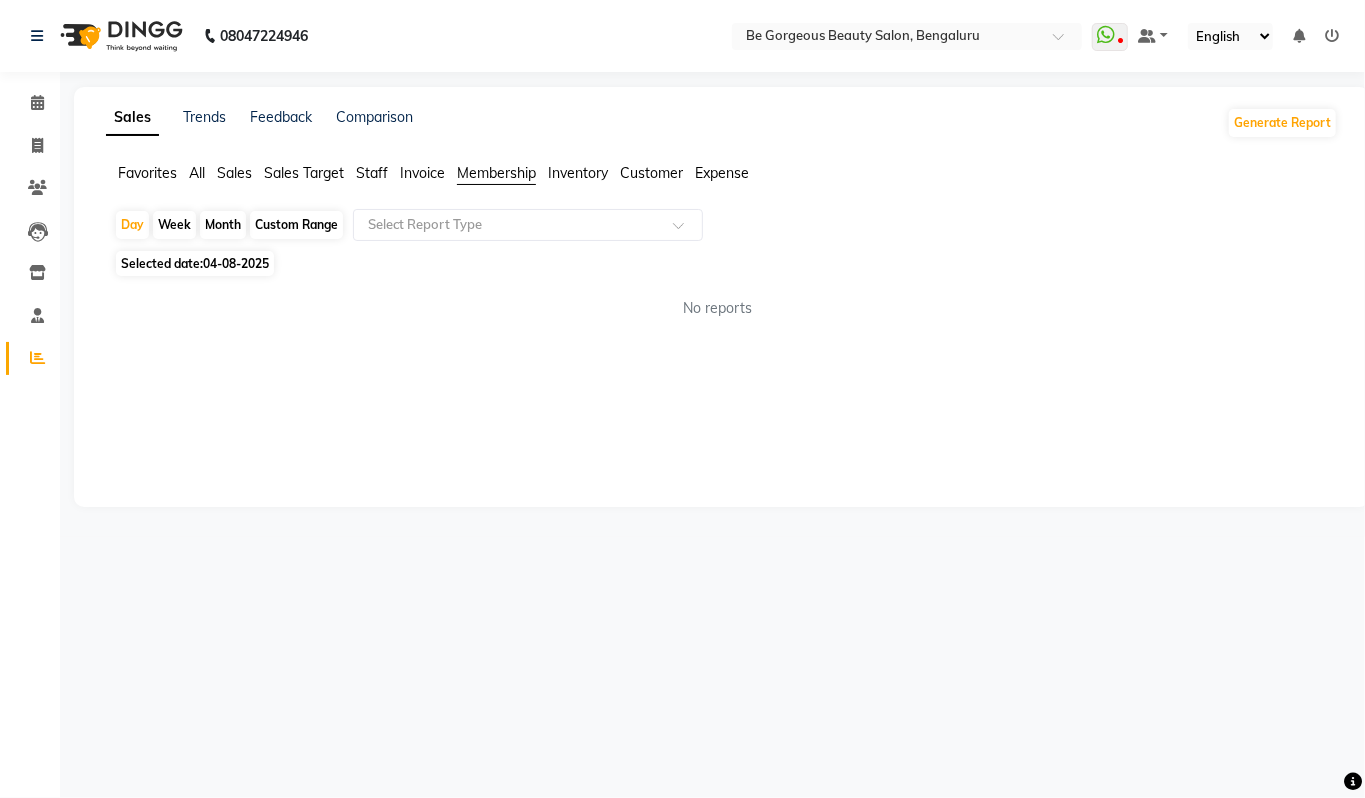 click on "Sales" 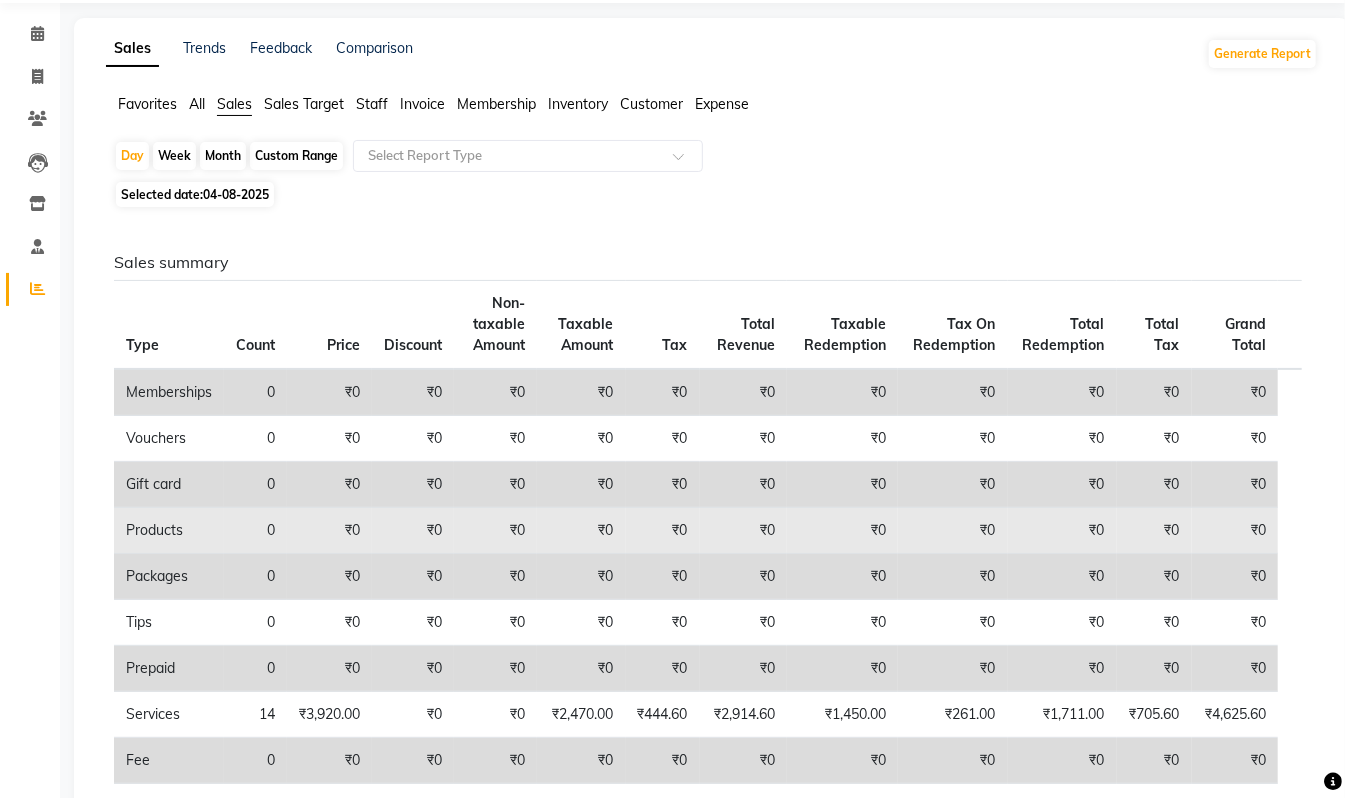 scroll, scrollTop: 133, scrollLeft: 0, axis: vertical 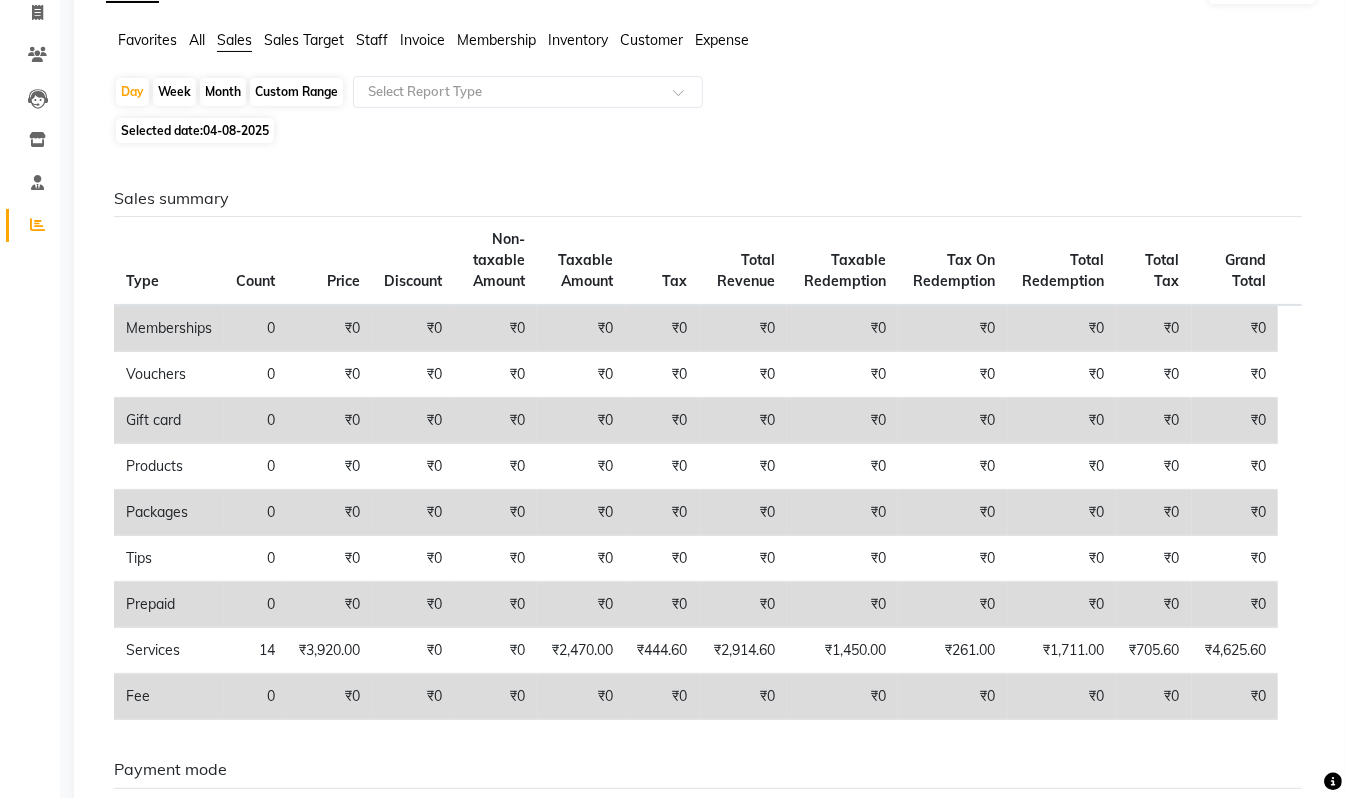 click on "Custom Range" 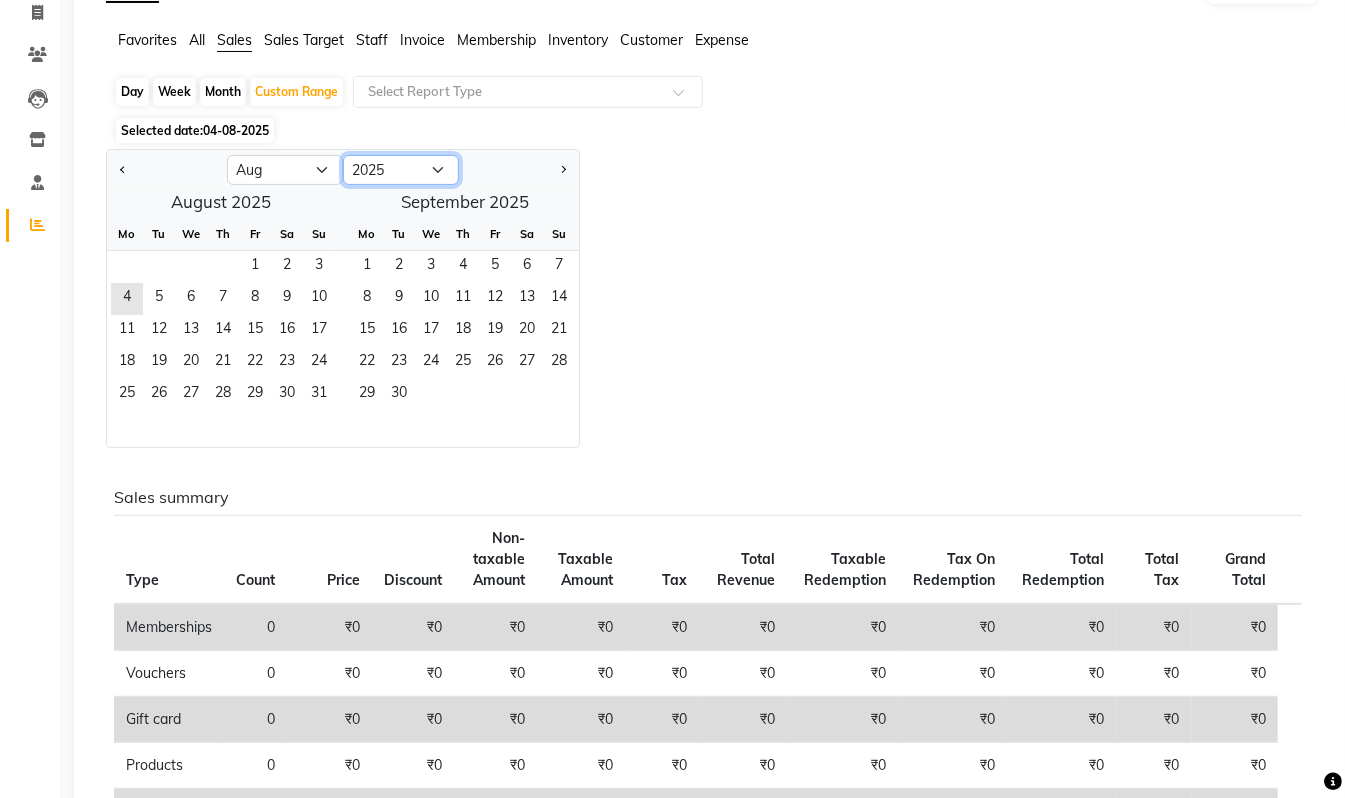 click on "2015 2016 2017 2018 2019 2020 2021 2022 2023 2024 2025 2026 2027 2028 2029 2030 2031 2032 2033 2034 2035" 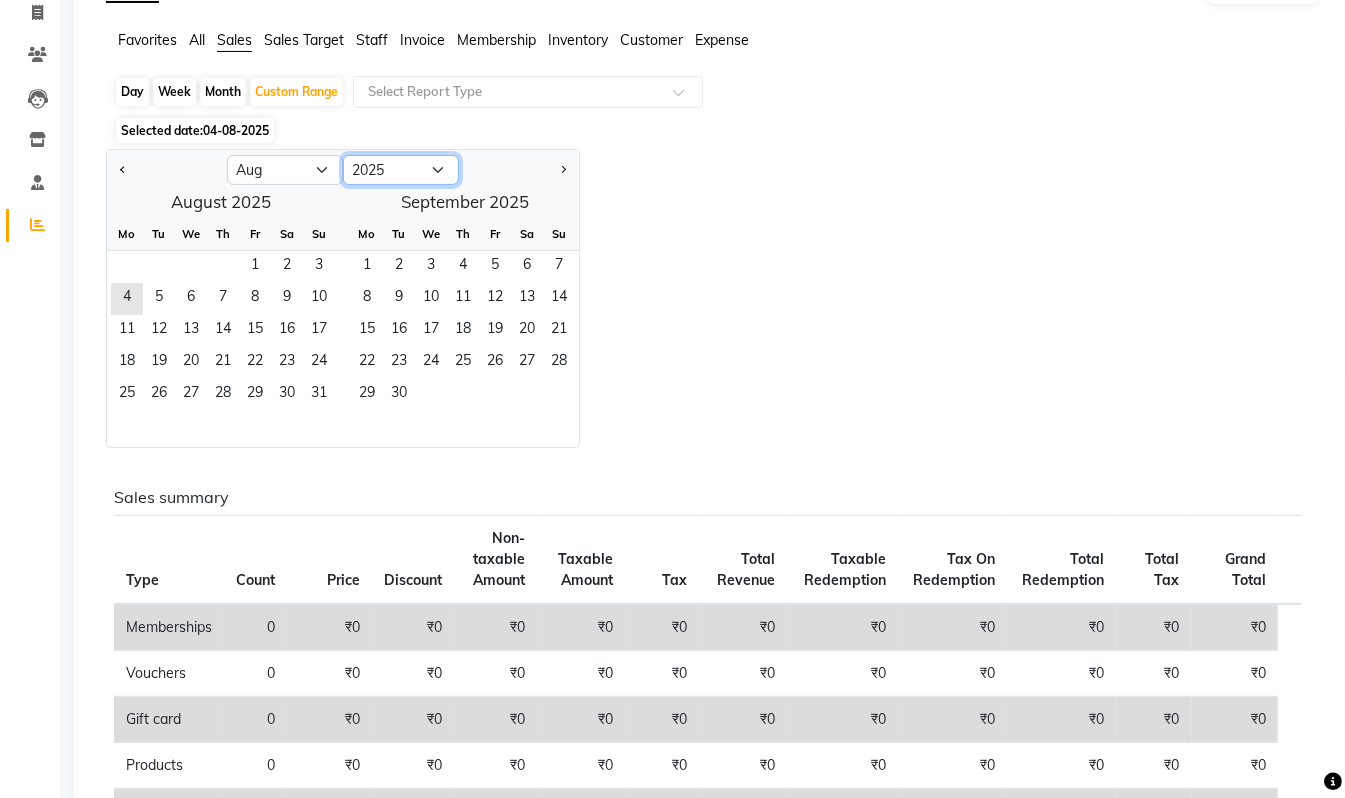 select on "2024" 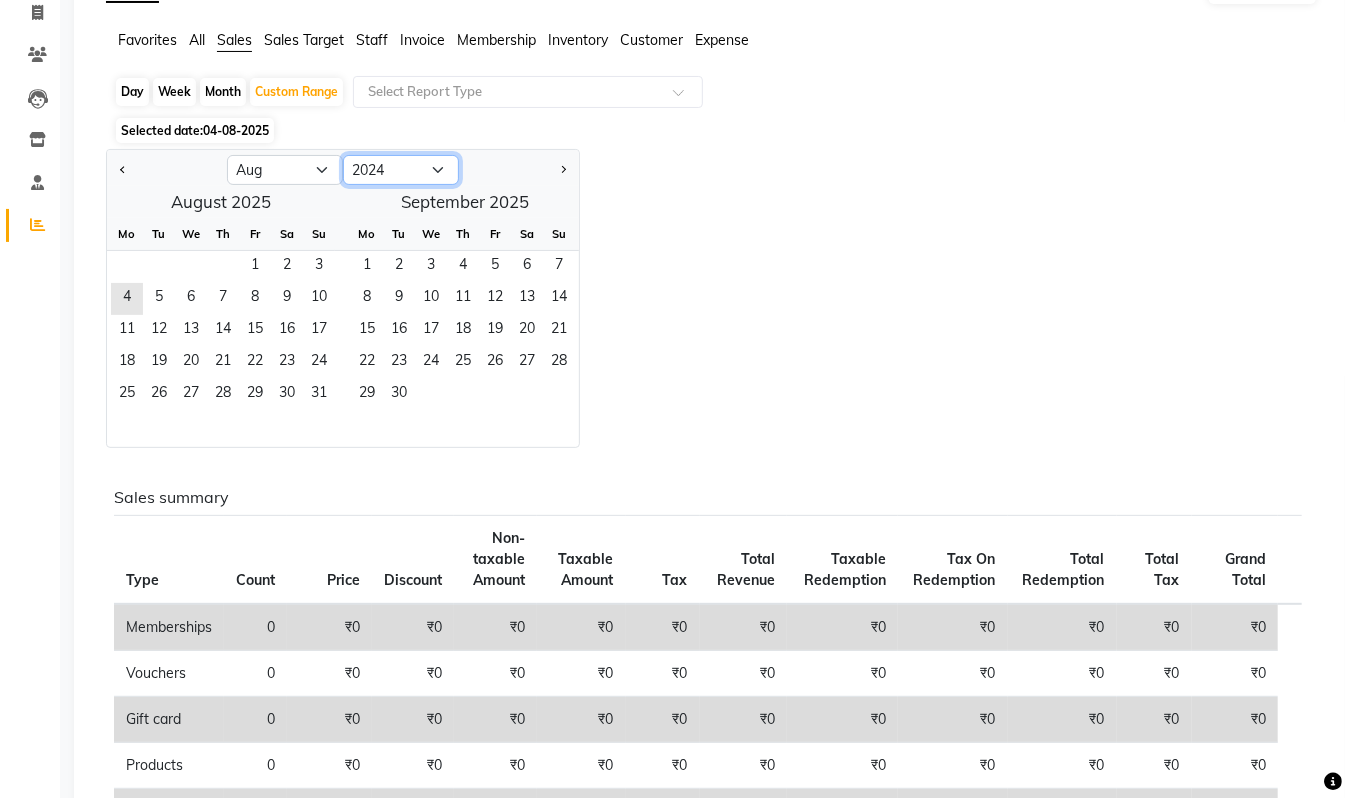 click on "2015 2016 2017 2018 2019 2020 2021 2022 2023 2024 2025 2026 2027 2028 2029 2030 2031 2032 2033 2034 2035" 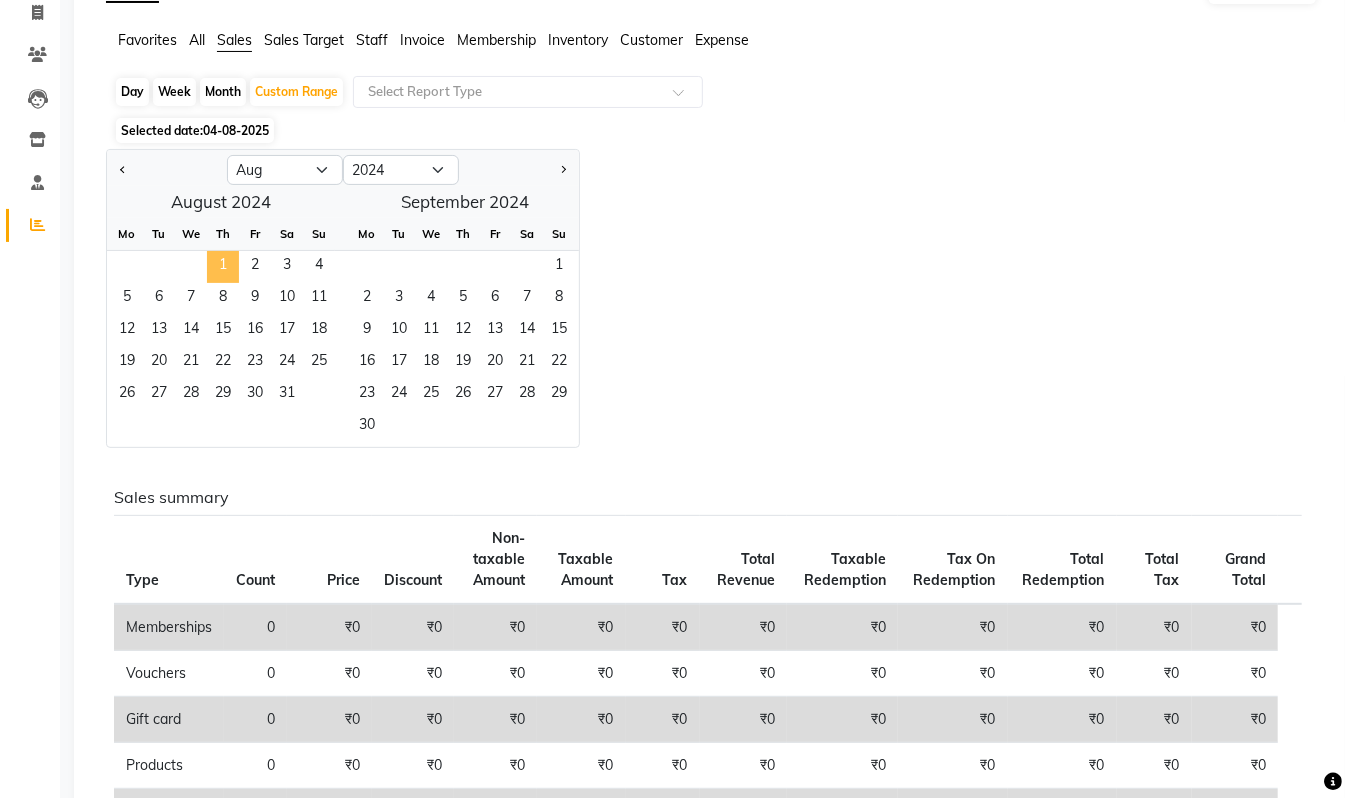 click on "1" 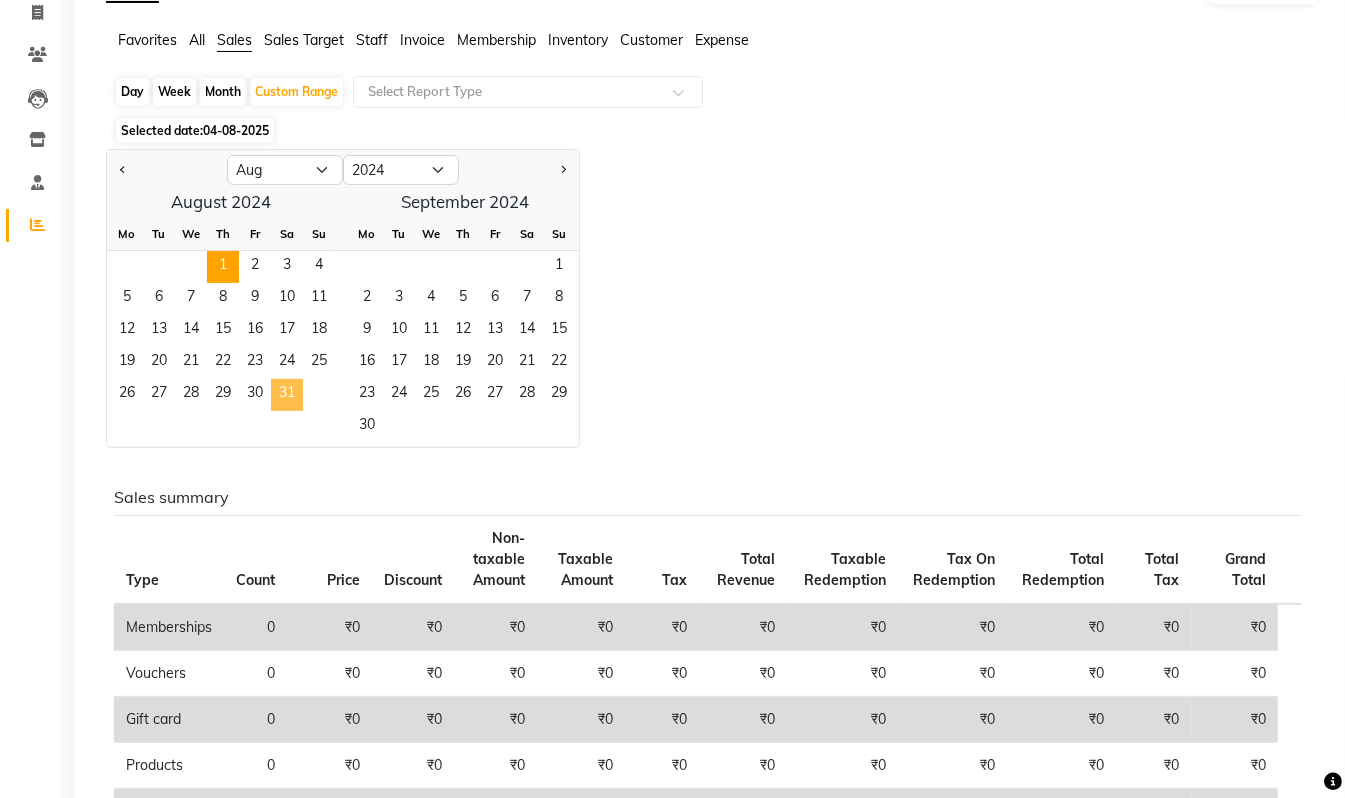 click on "31" 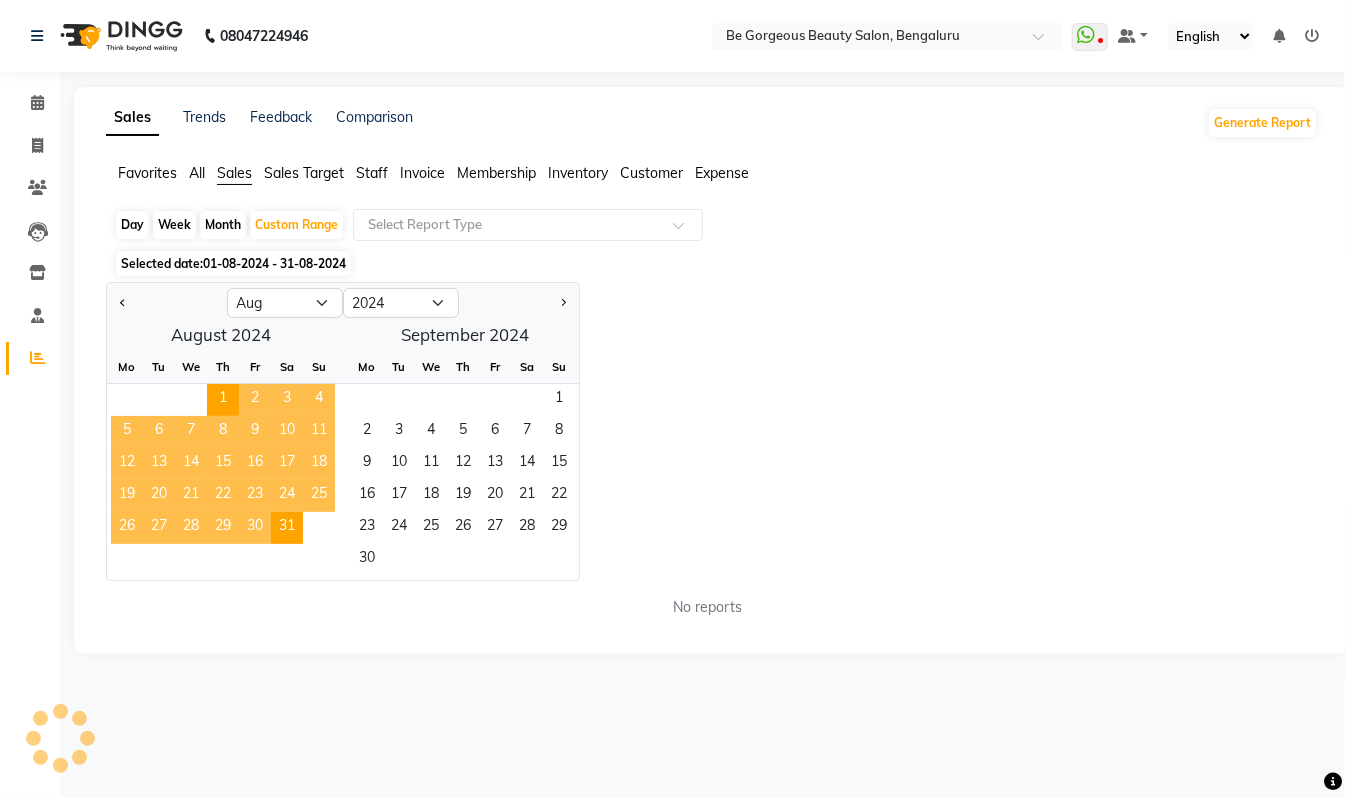 scroll, scrollTop: 0, scrollLeft: 0, axis: both 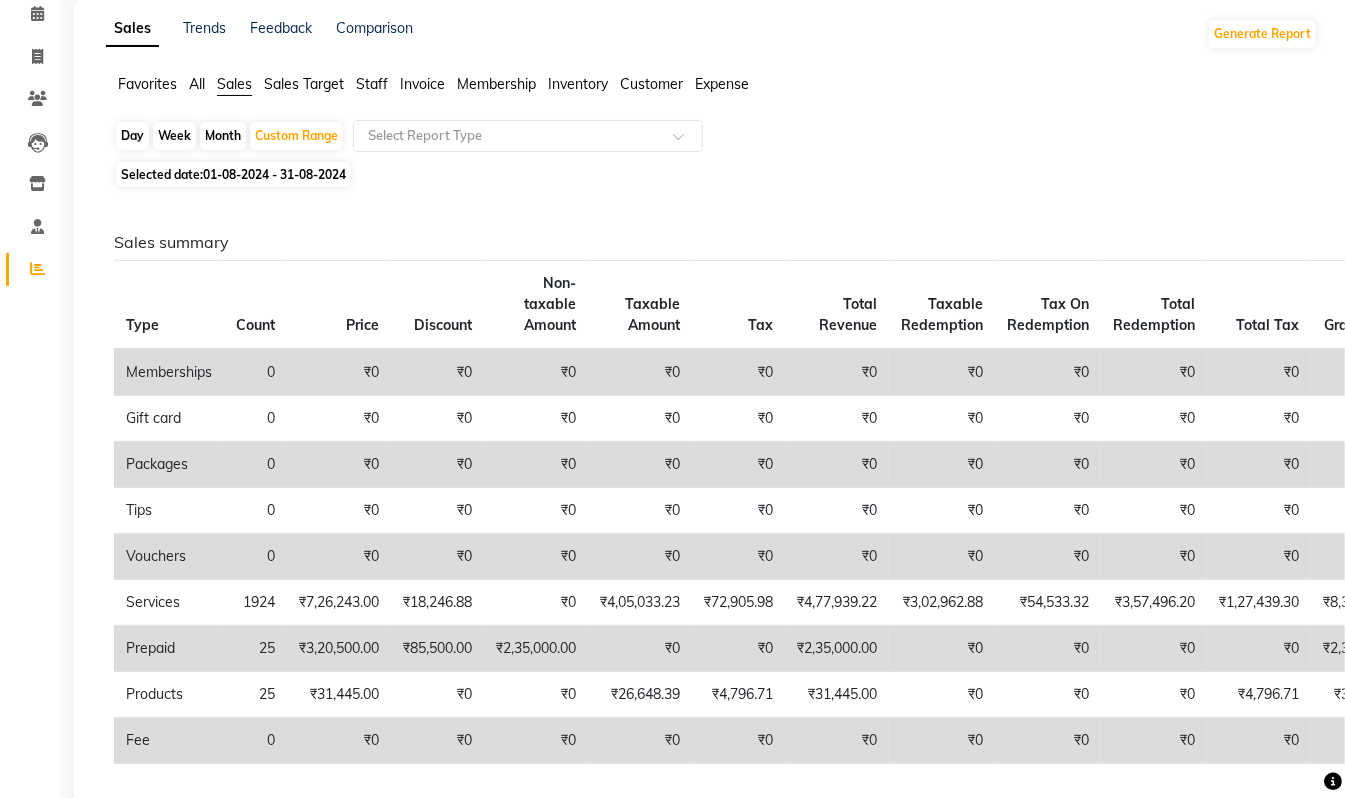 click on "Staff" 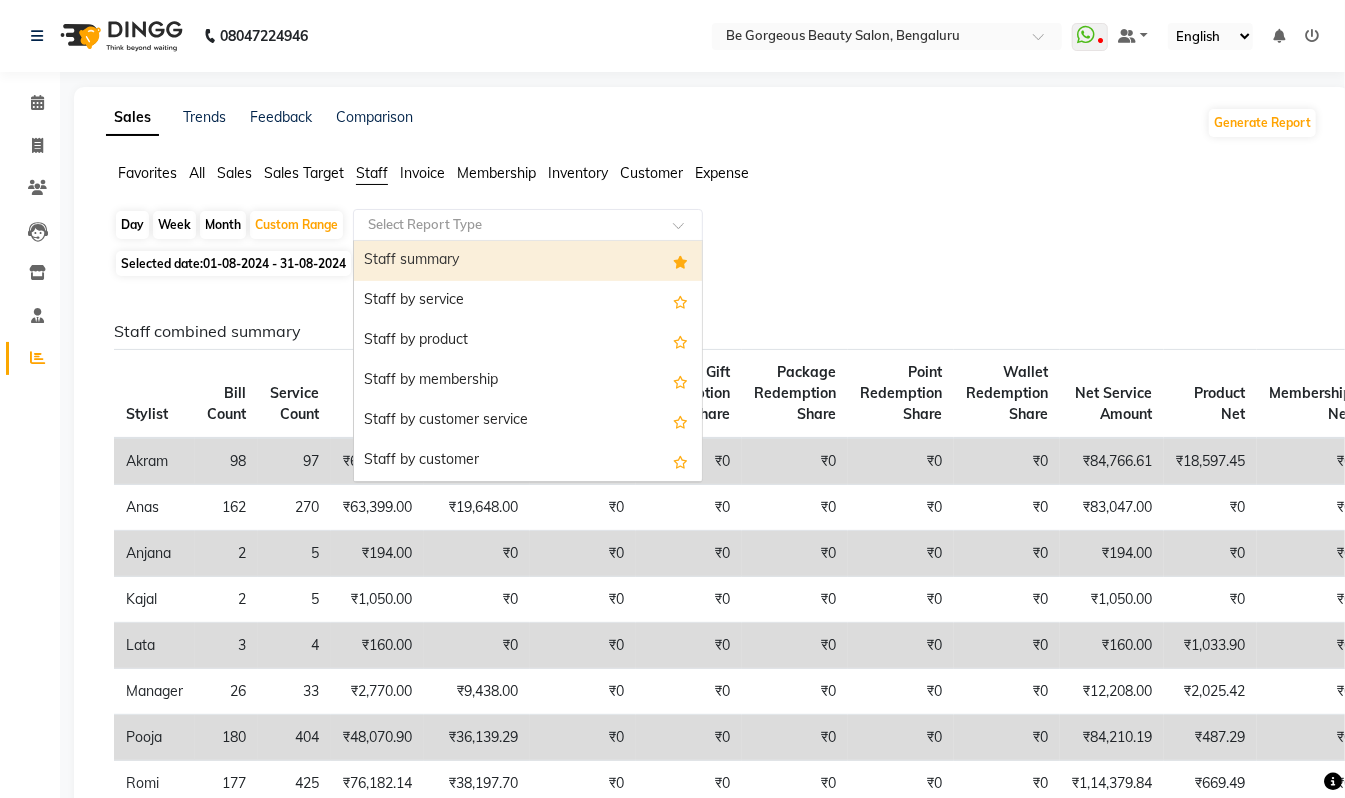 click 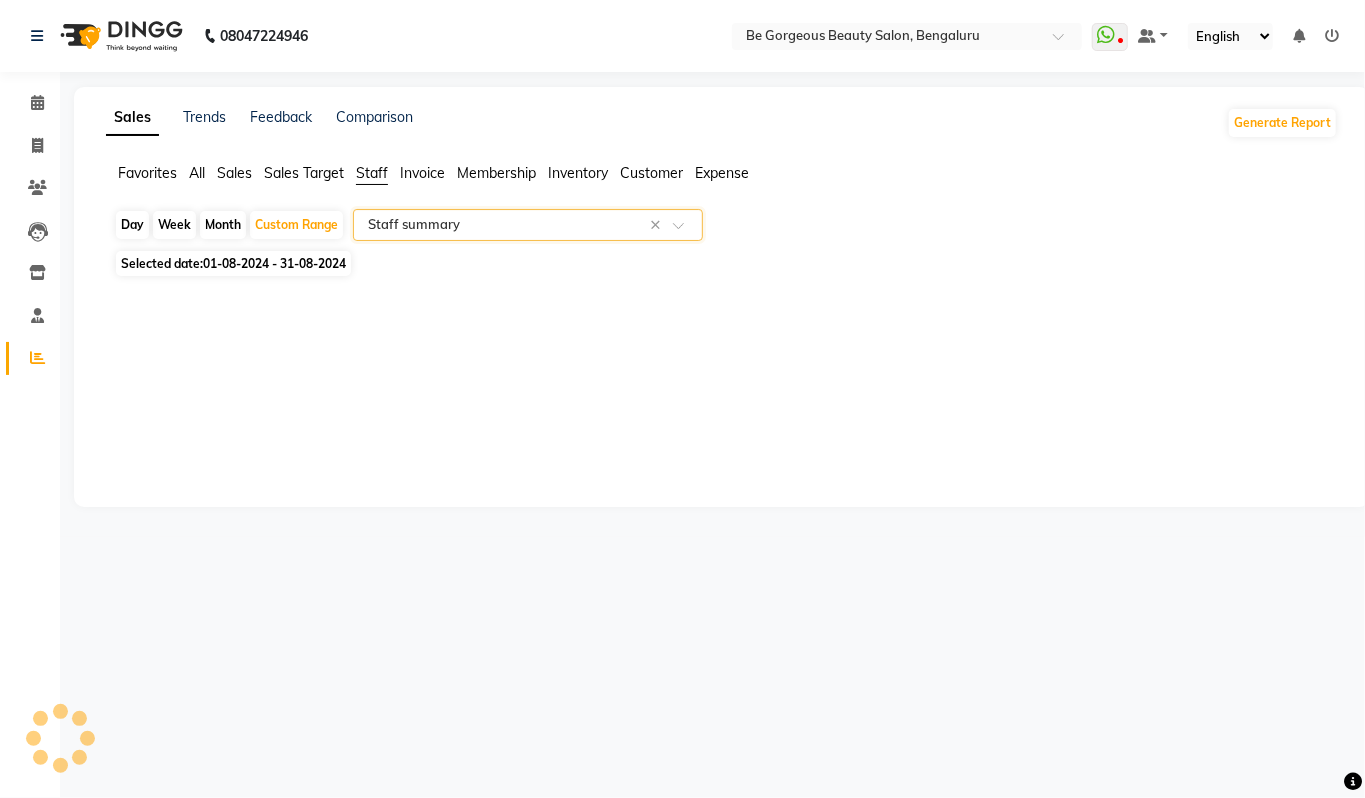 select on "csv" 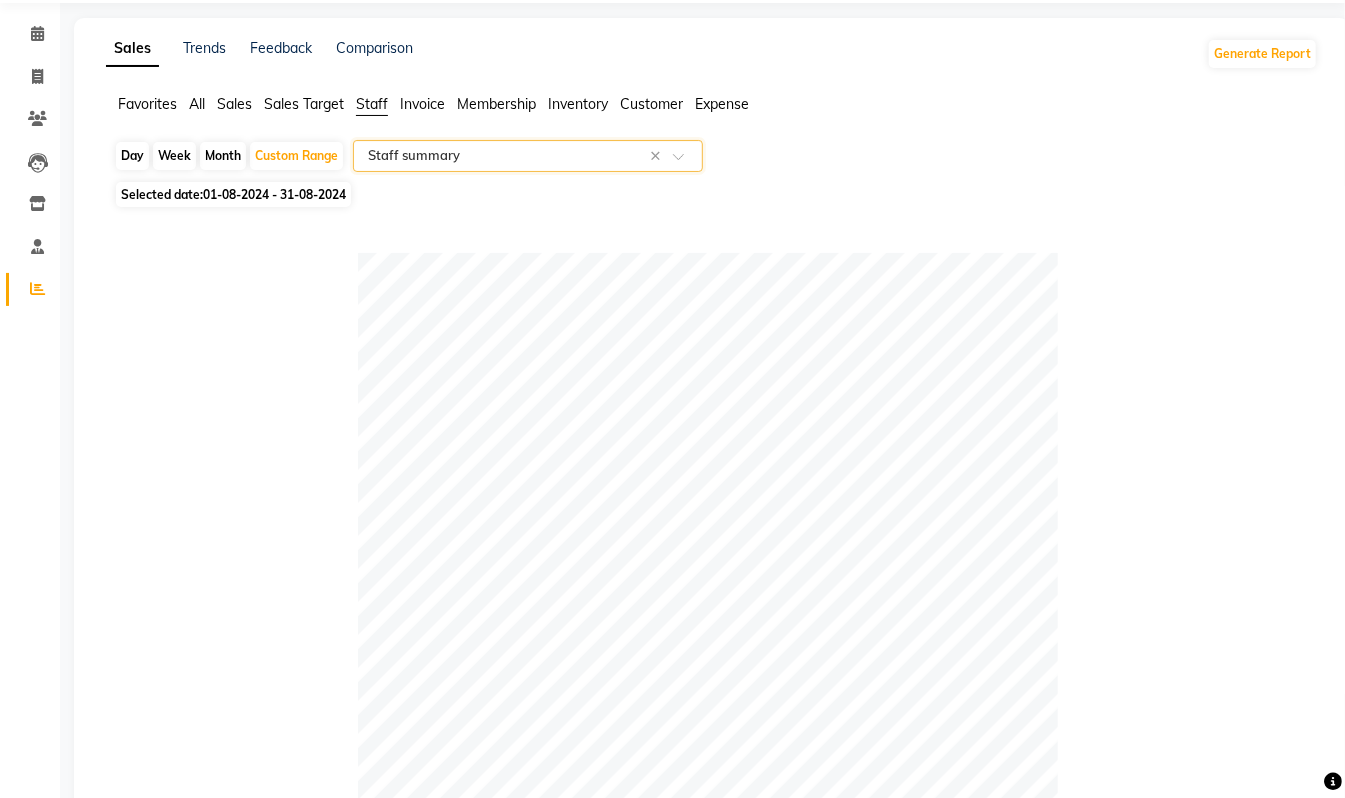 scroll, scrollTop: 13, scrollLeft: 0, axis: vertical 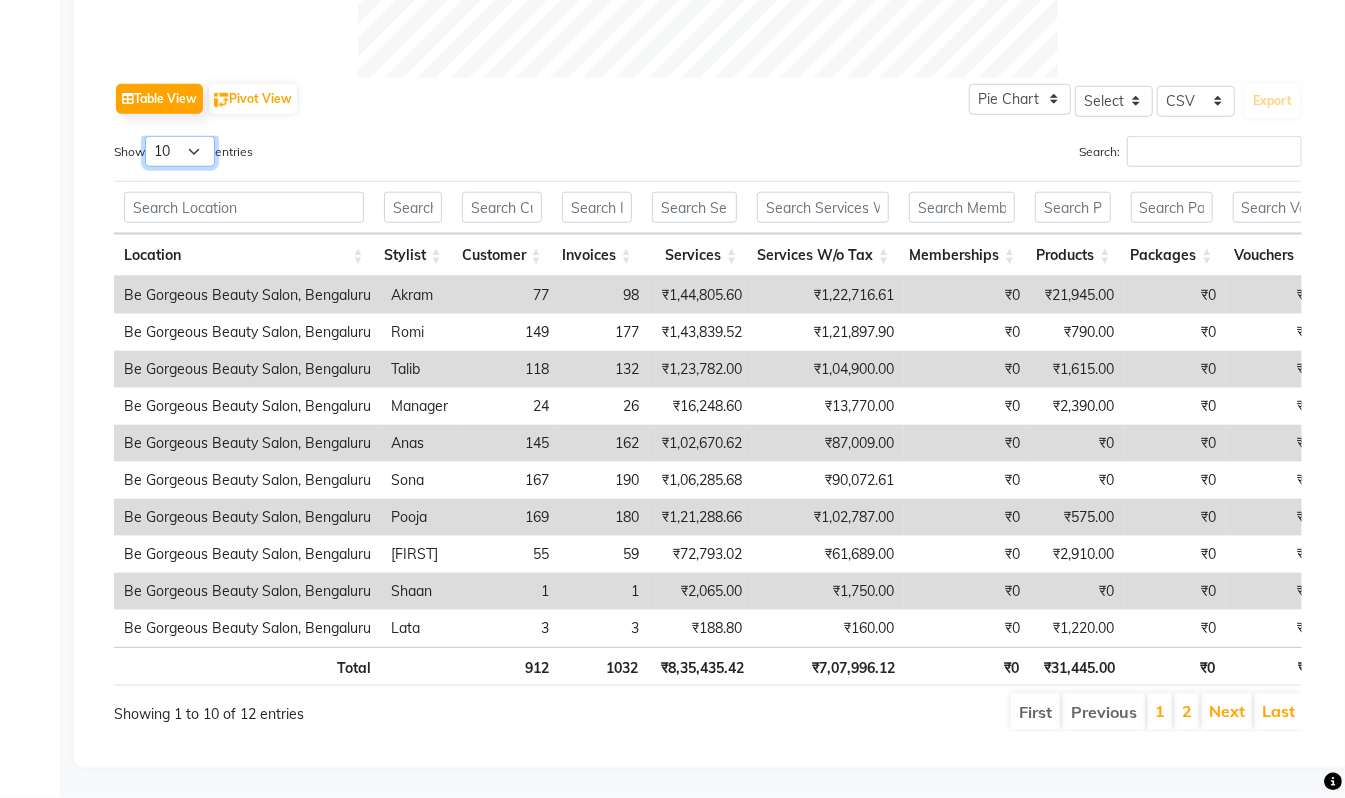 click on "10 25 50 100" at bounding box center [180, 151] 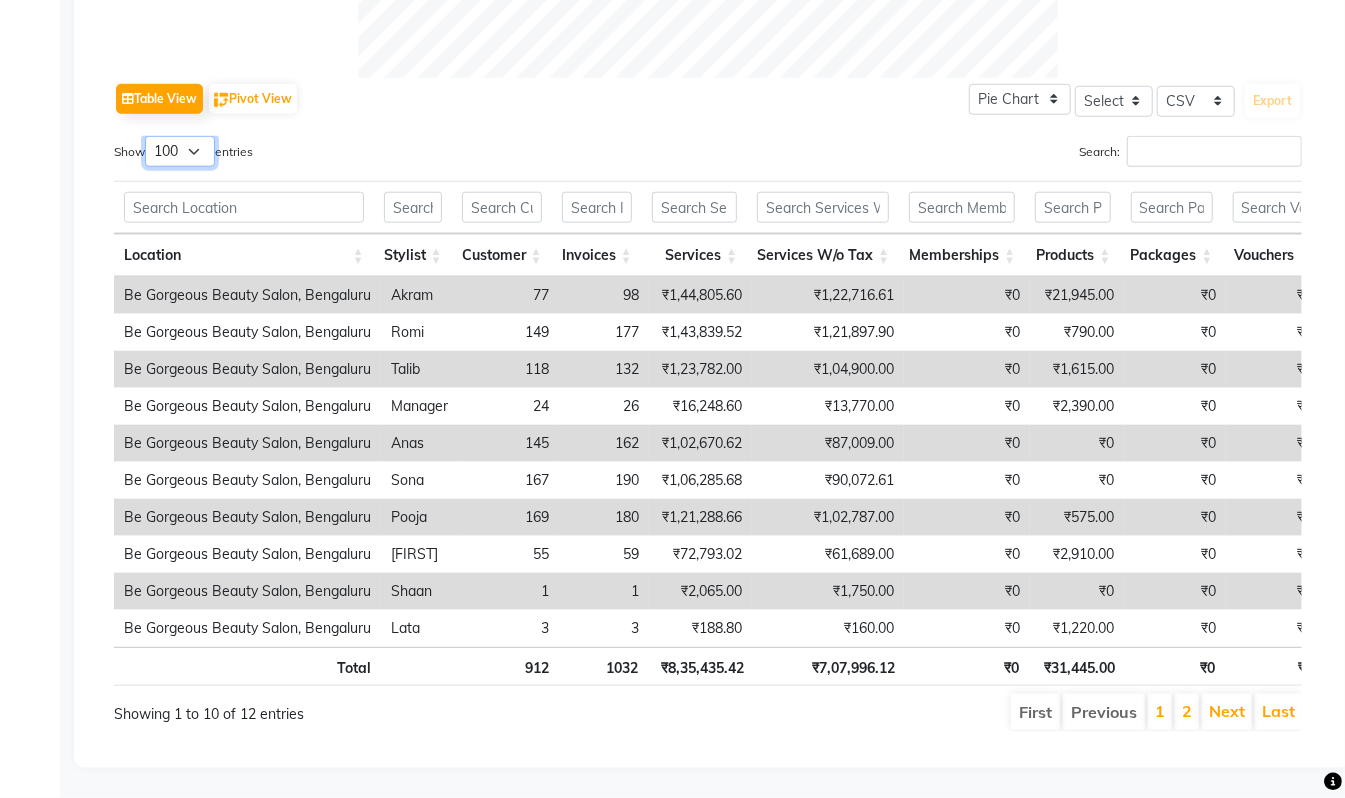 click on "10 25 50 100" at bounding box center [180, 151] 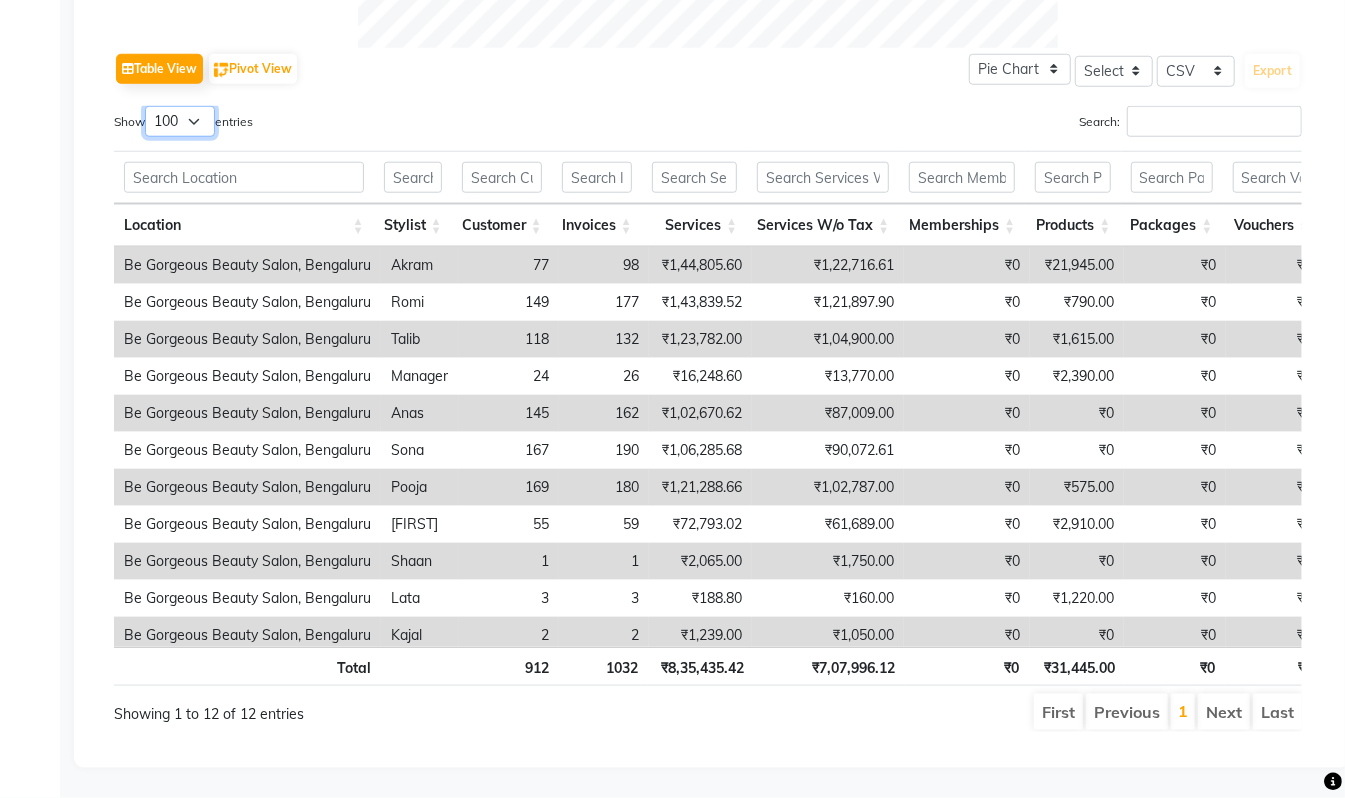 scroll, scrollTop: 64, scrollLeft: 0, axis: vertical 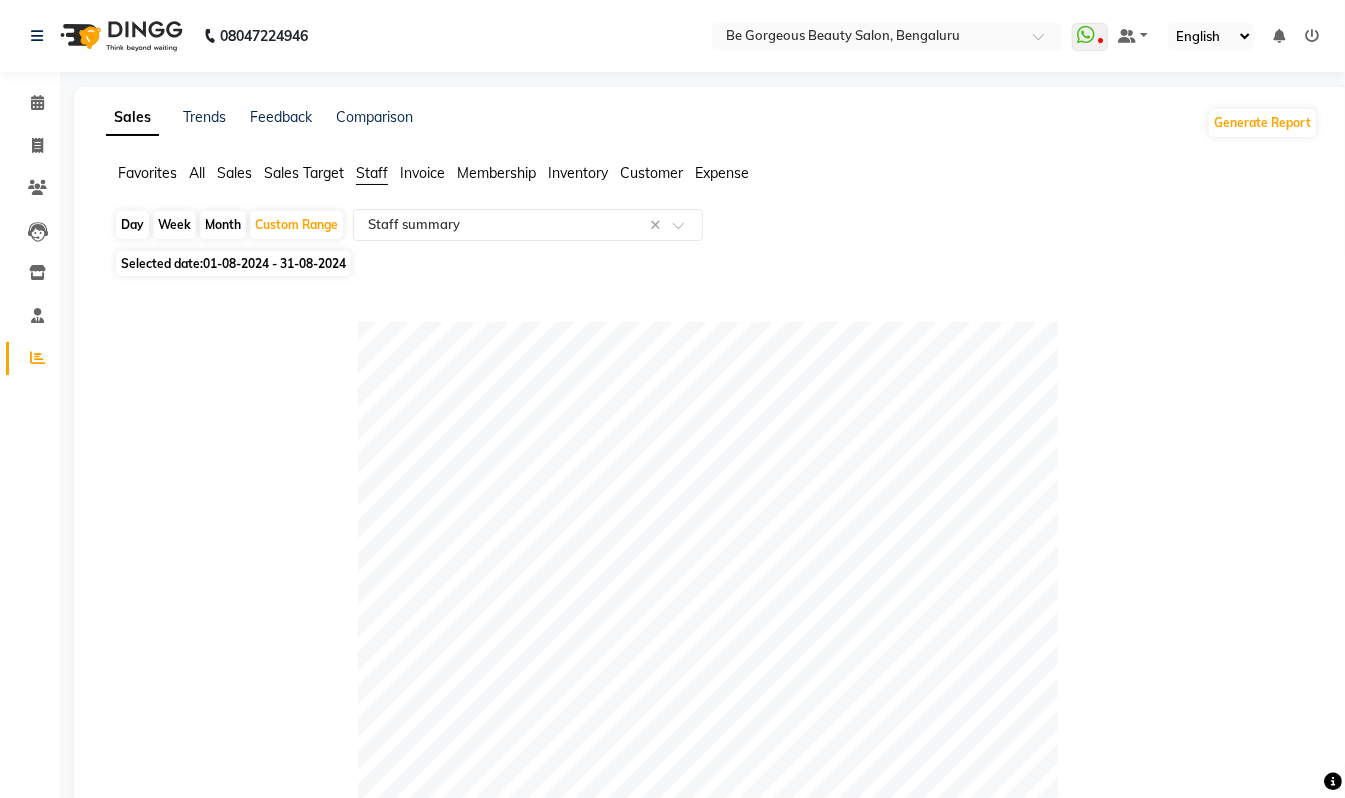 click on "Membership" 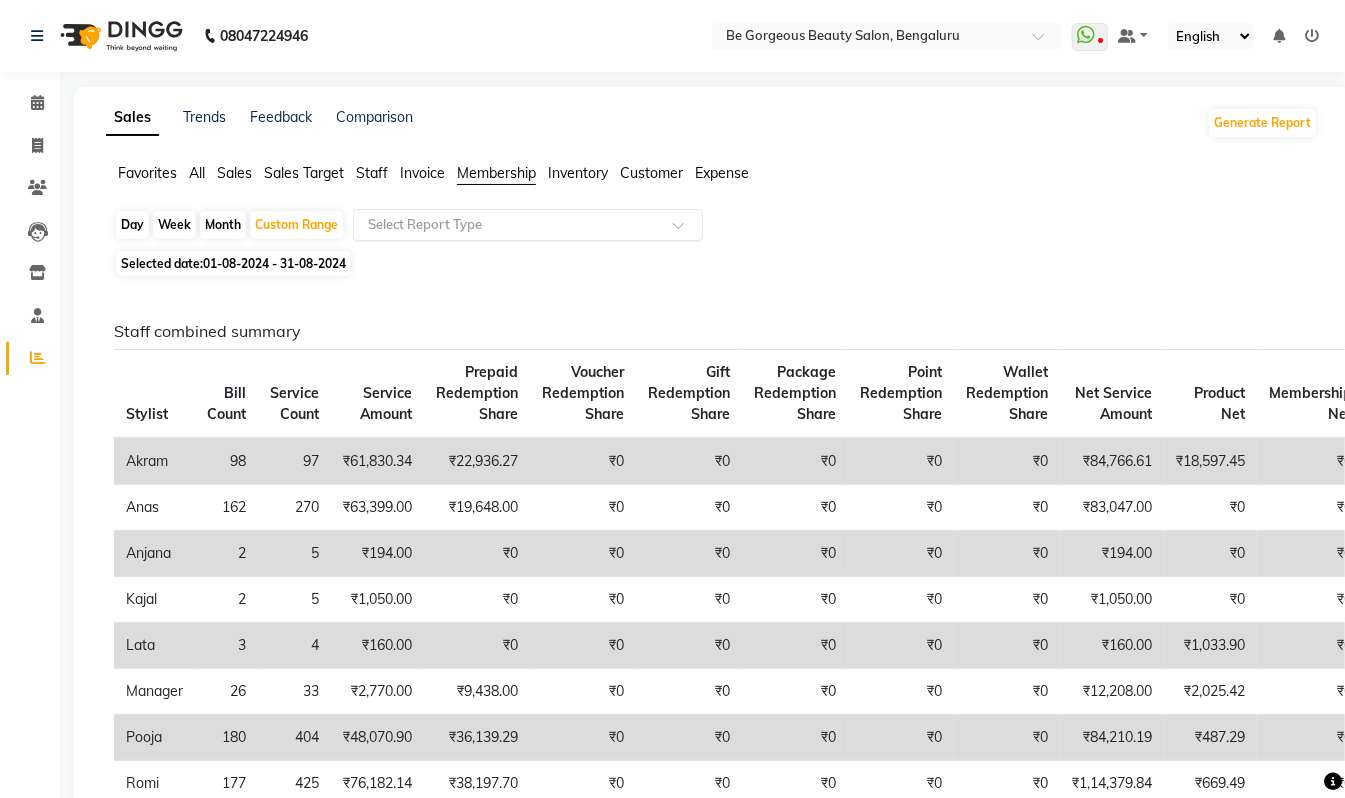 click 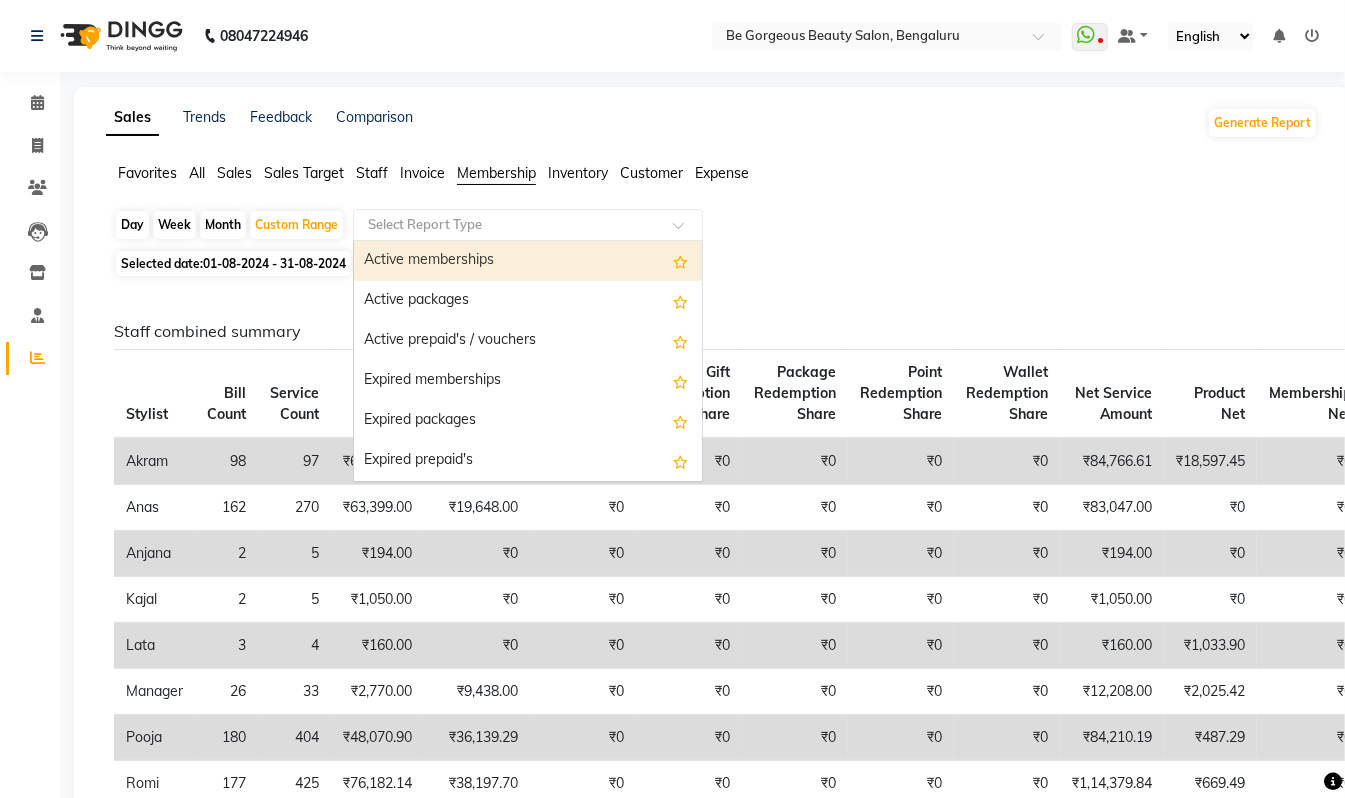 click on "Active memberships" at bounding box center (528, 261) 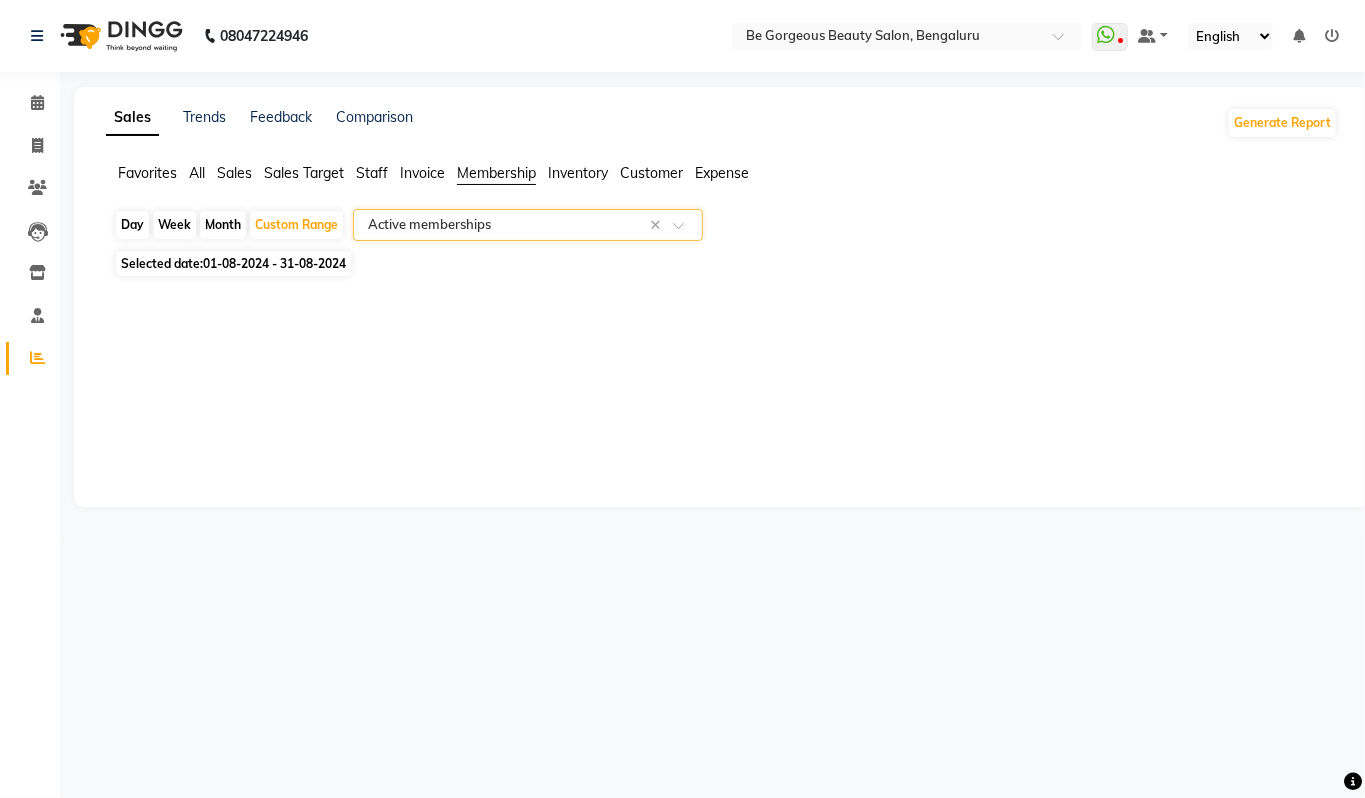 click on "Sales Trends Feedback Comparison Generate Report Favorites All Sales Sales Target Staff Invoice Membership Inventory Customer Expense  Day   Week   Month   Custom Range  Select Report Type × Active memberships × Selected date:  01-08-2024 - 31-08-2024  ★ Mark as Favorite  Choose how you'd like to save "" report to favorites  Save to Personal Favorites:   Only you can see this report in your favorites tab. Share with Organization:   Everyone in your organization can see this report in their favorites tab.  Save to Favorites" 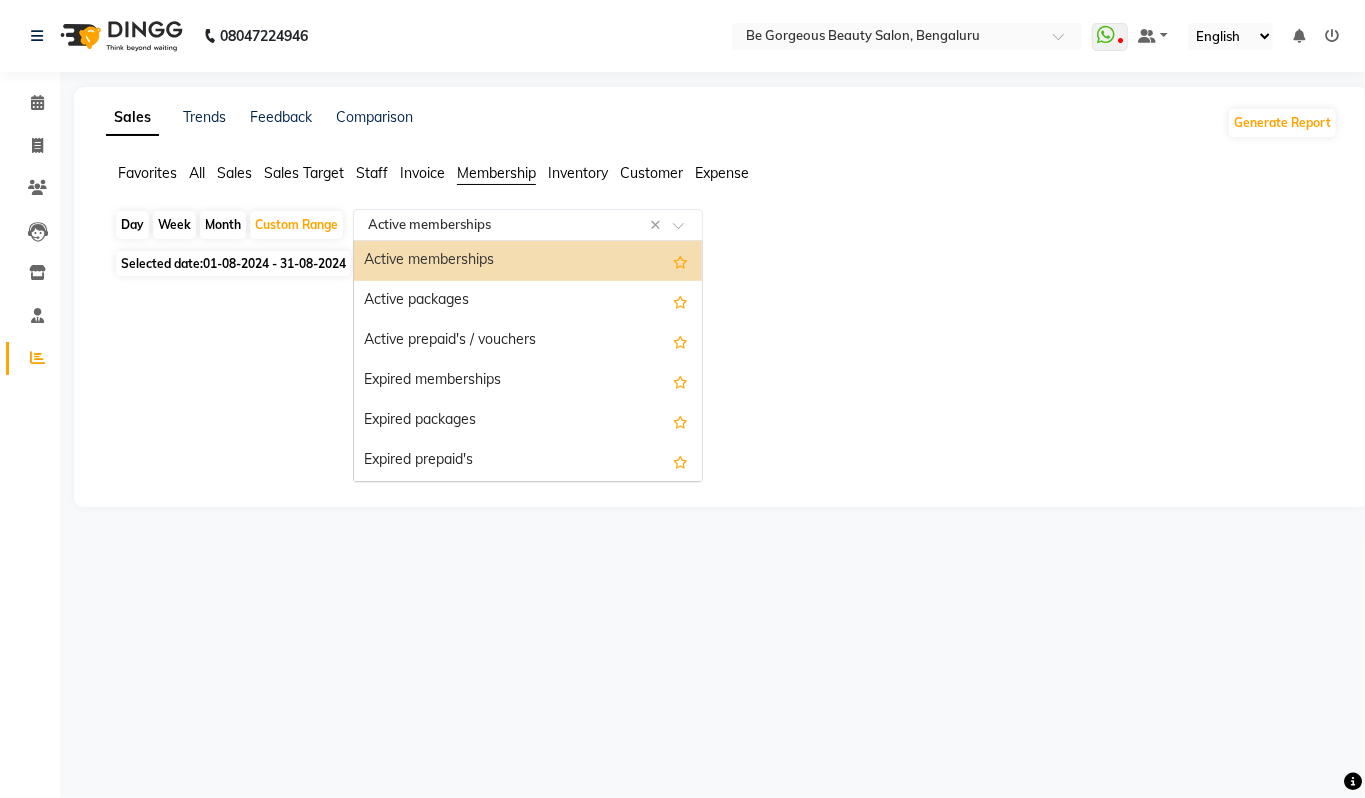 click 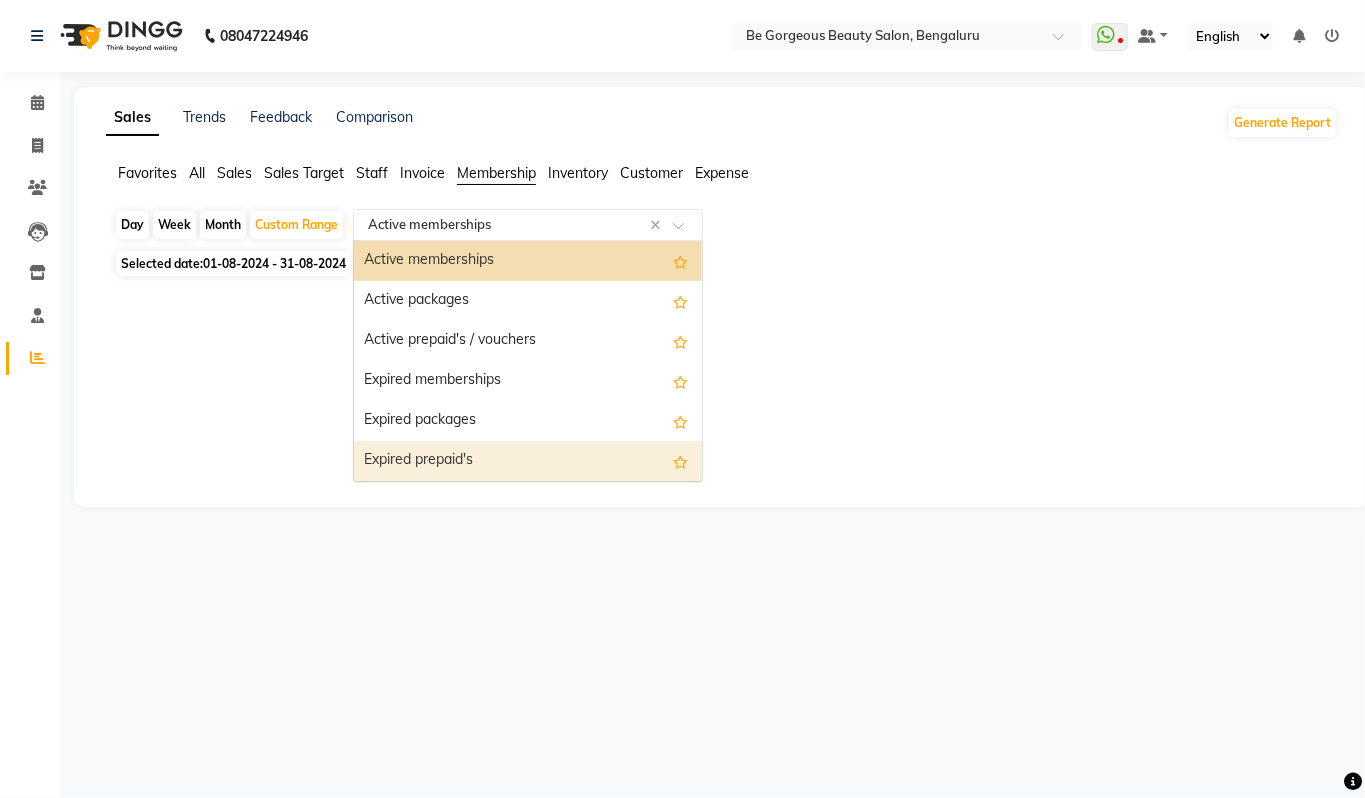 click on "Expired prepaid's" at bounding box center (528, 461) 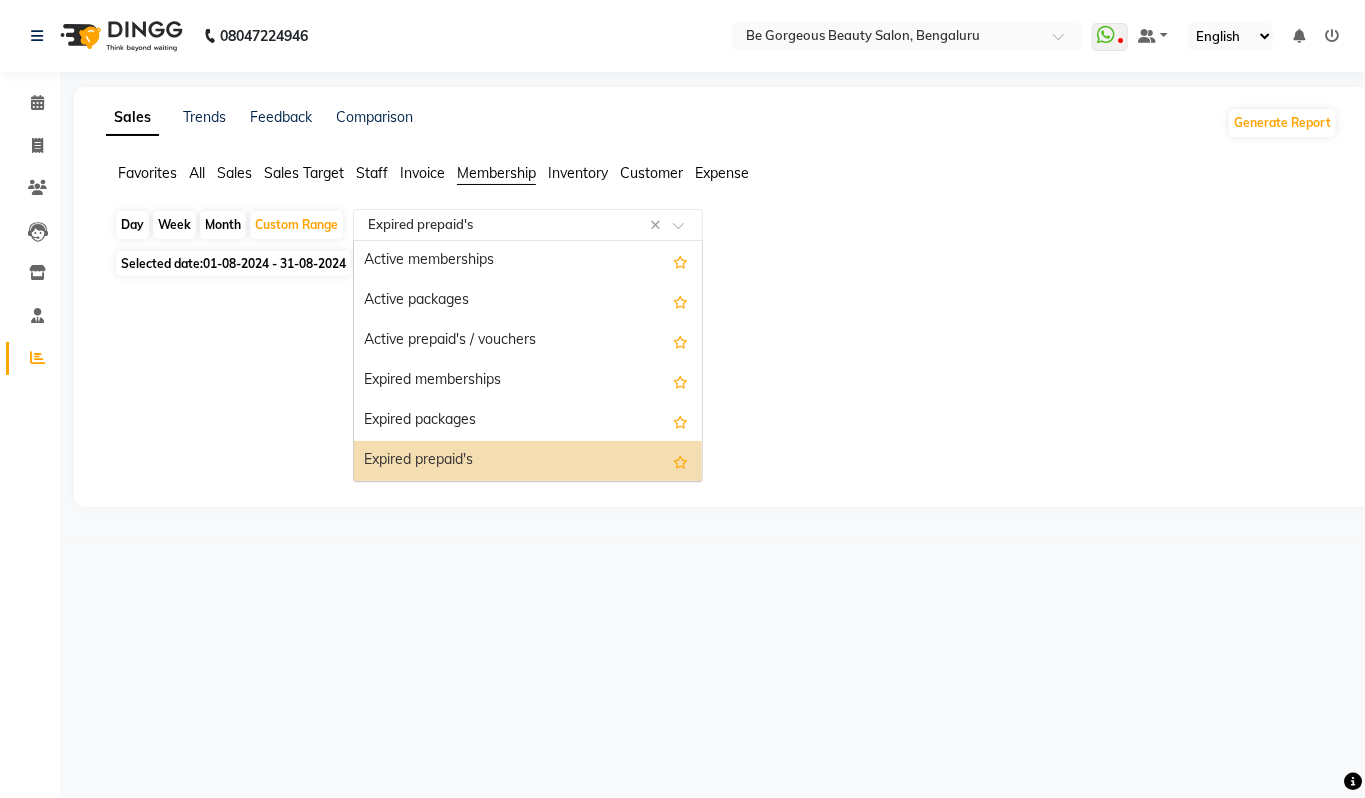 click 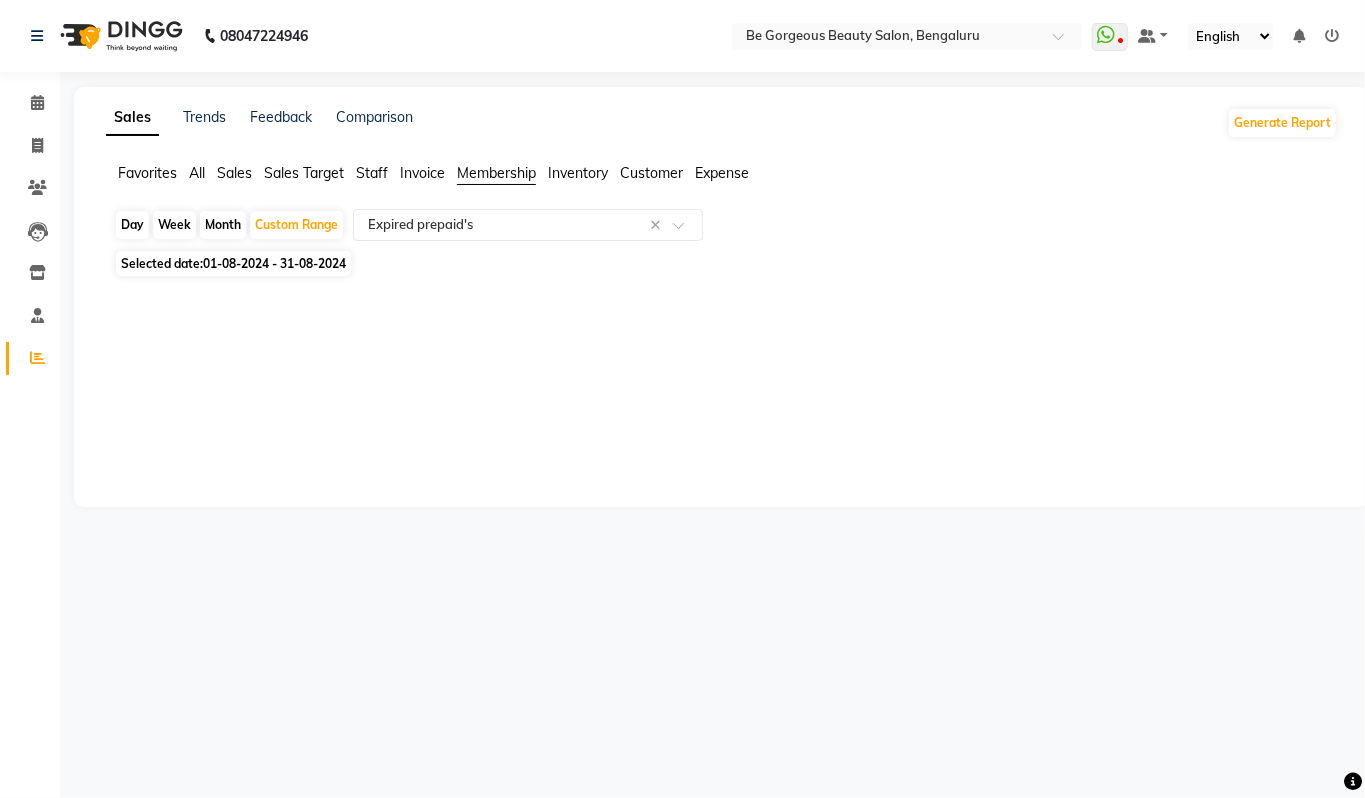 click on "Day   Week   Month   Custom Range  Select Report Type × Expired prepaid's × Selected date:  01-08-2024 - 31-08-2024  ★ Mark as Favorite  Choose how you'd like to save "" report to favorites  Save to Personal Favorites:   Only you can see this report in your favorites tab. Share with Organization:   Everyone in your organization can see this report in their favorites tab.  Save to Favorites" 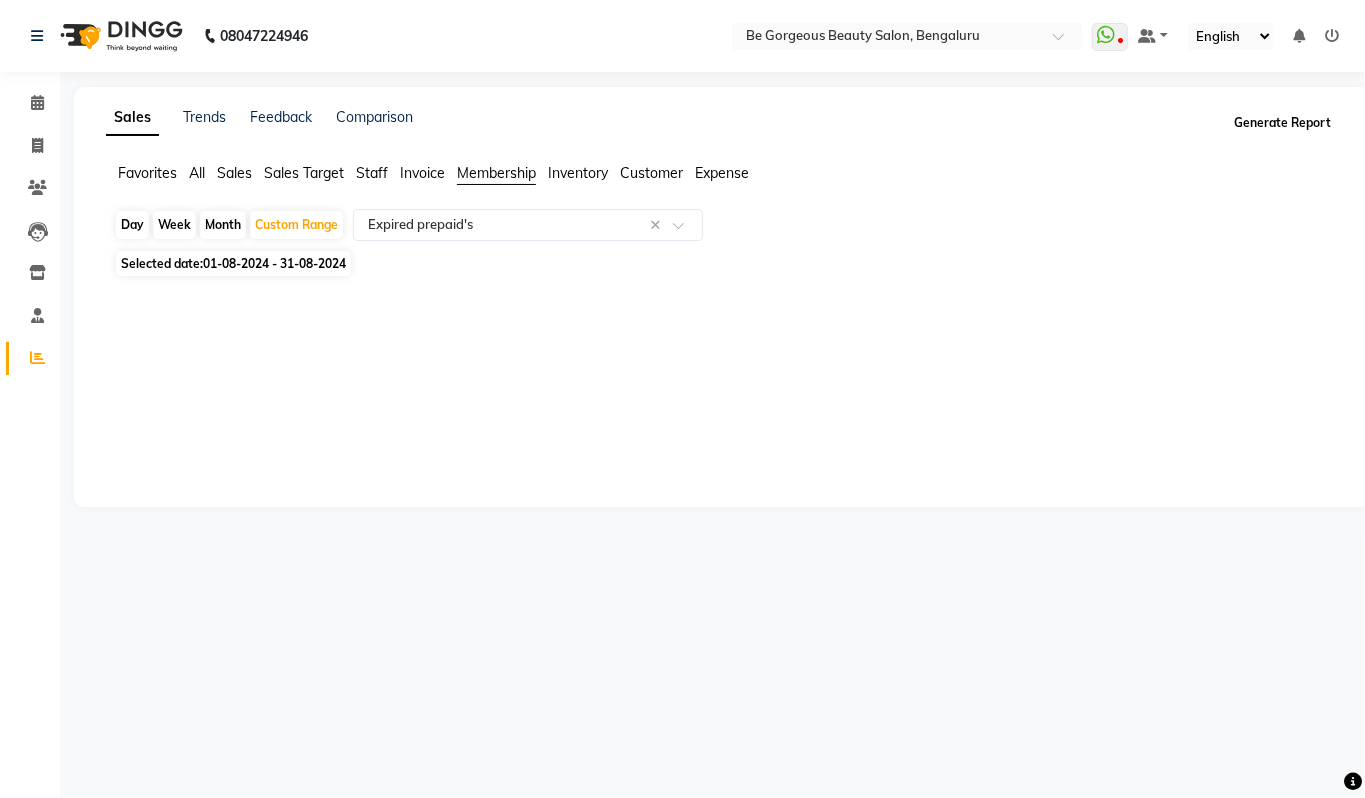 click on "Generate Report" 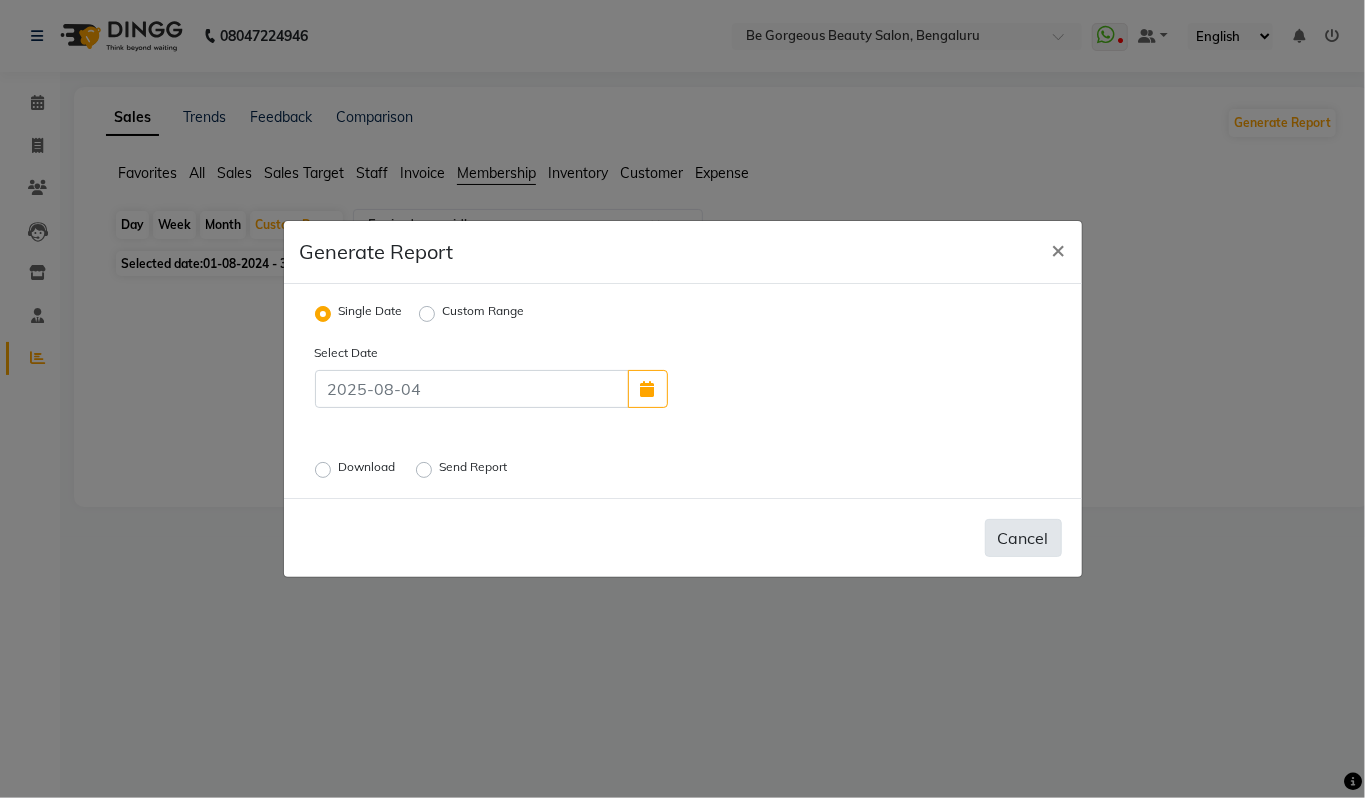 click on "Cancel" 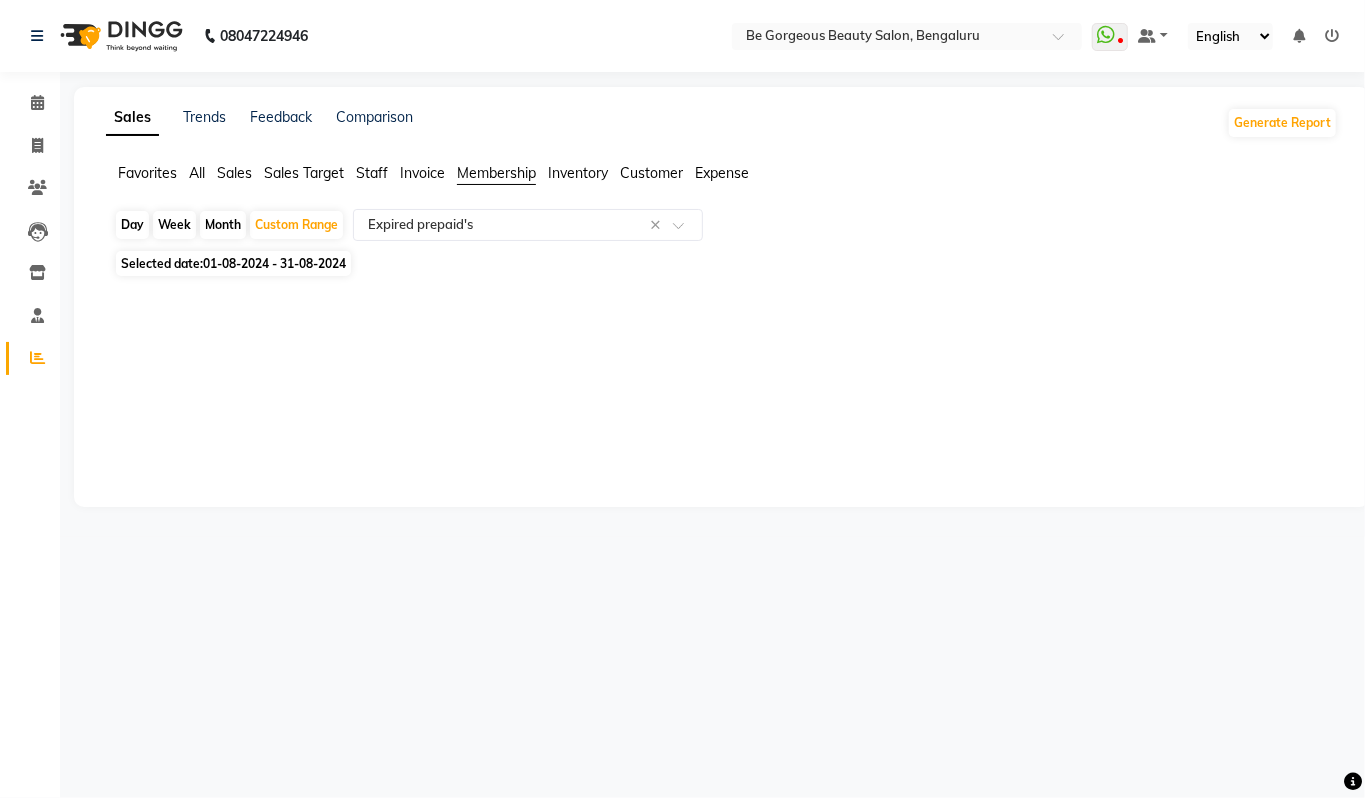 click on "Sales Trends Feedback Comparison Generate Report Favorites All Sales Sales Target Staff Invoice Membership Inventory Customer Expense  Day   Week   Month   Custom Range  Select Report Type × Expired prepaid's × Selected date:  01-08-2024 - 31-08-2024  ★ Mark as Favorite  Choose how you'd like to save "" report to favorites  Save to Personal Favorites:   Only you can see this report in your favorites tab. Share with Organization:   Everyone in your organization can see this report in their favorites tab.  Save to Favorites" 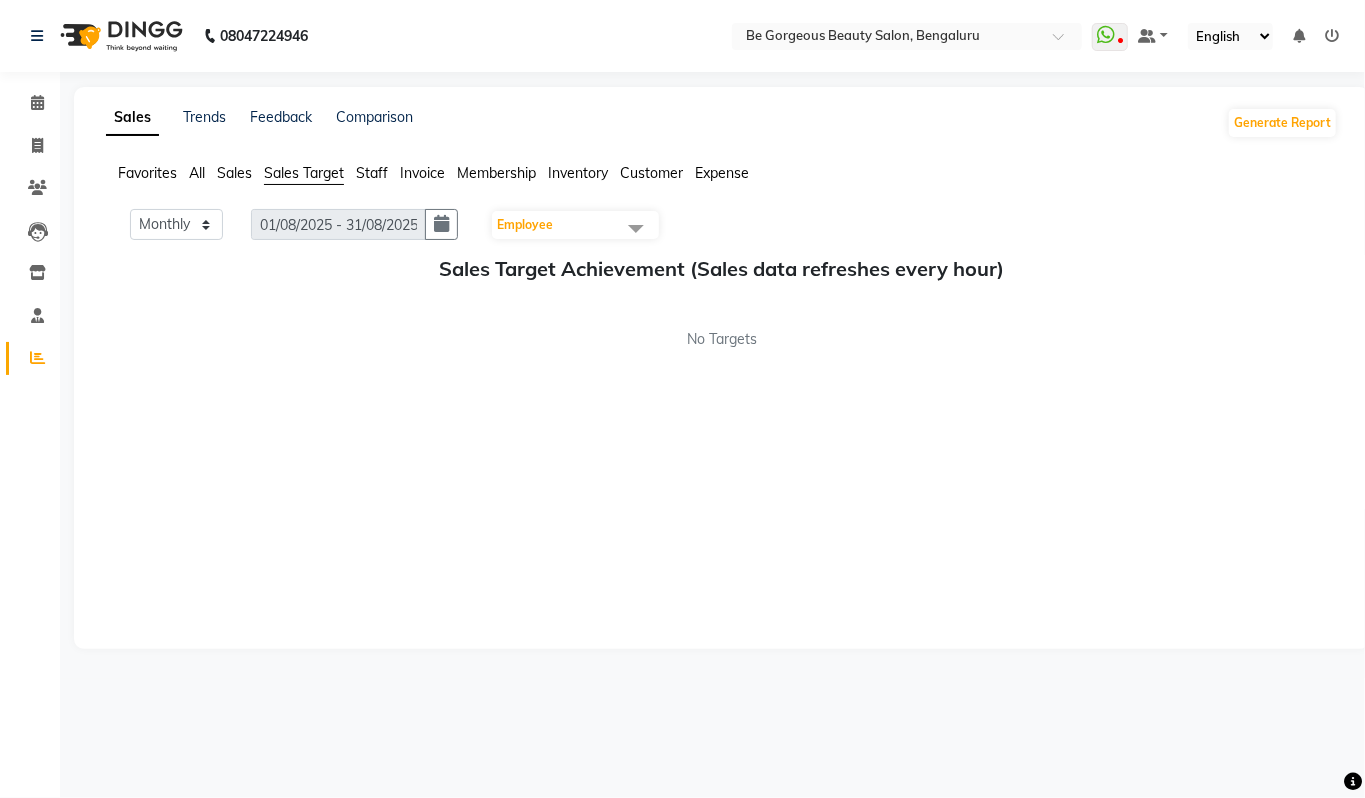 click on "Sales" 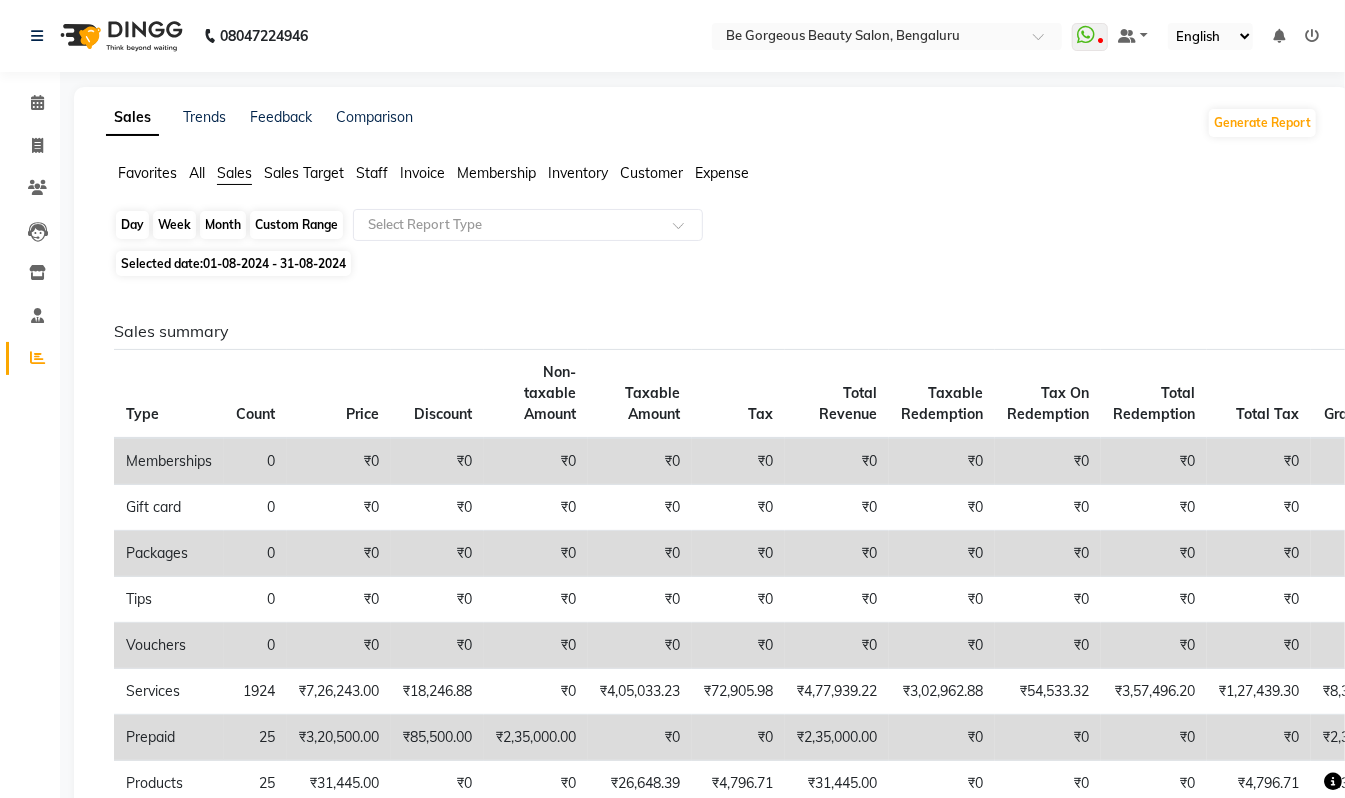 click on "Custom Range" 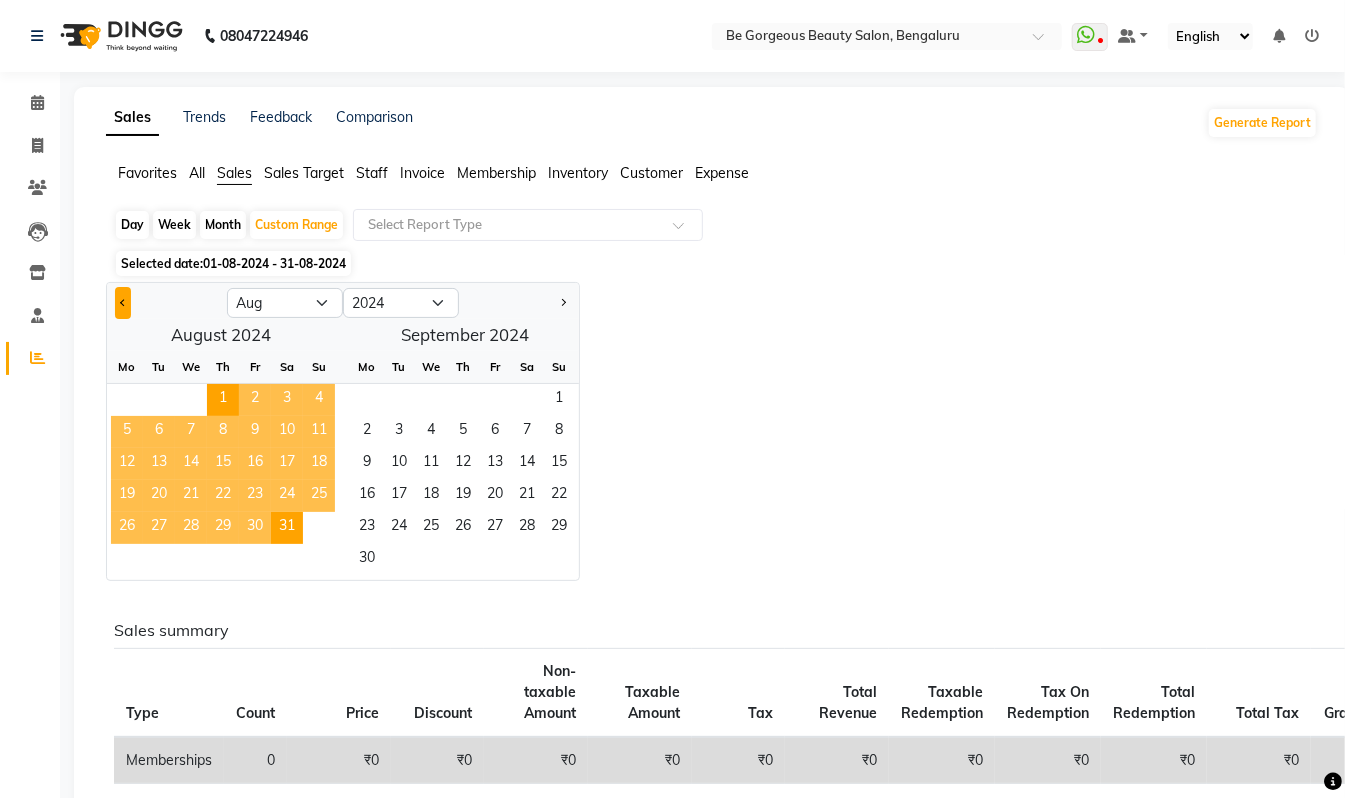 click 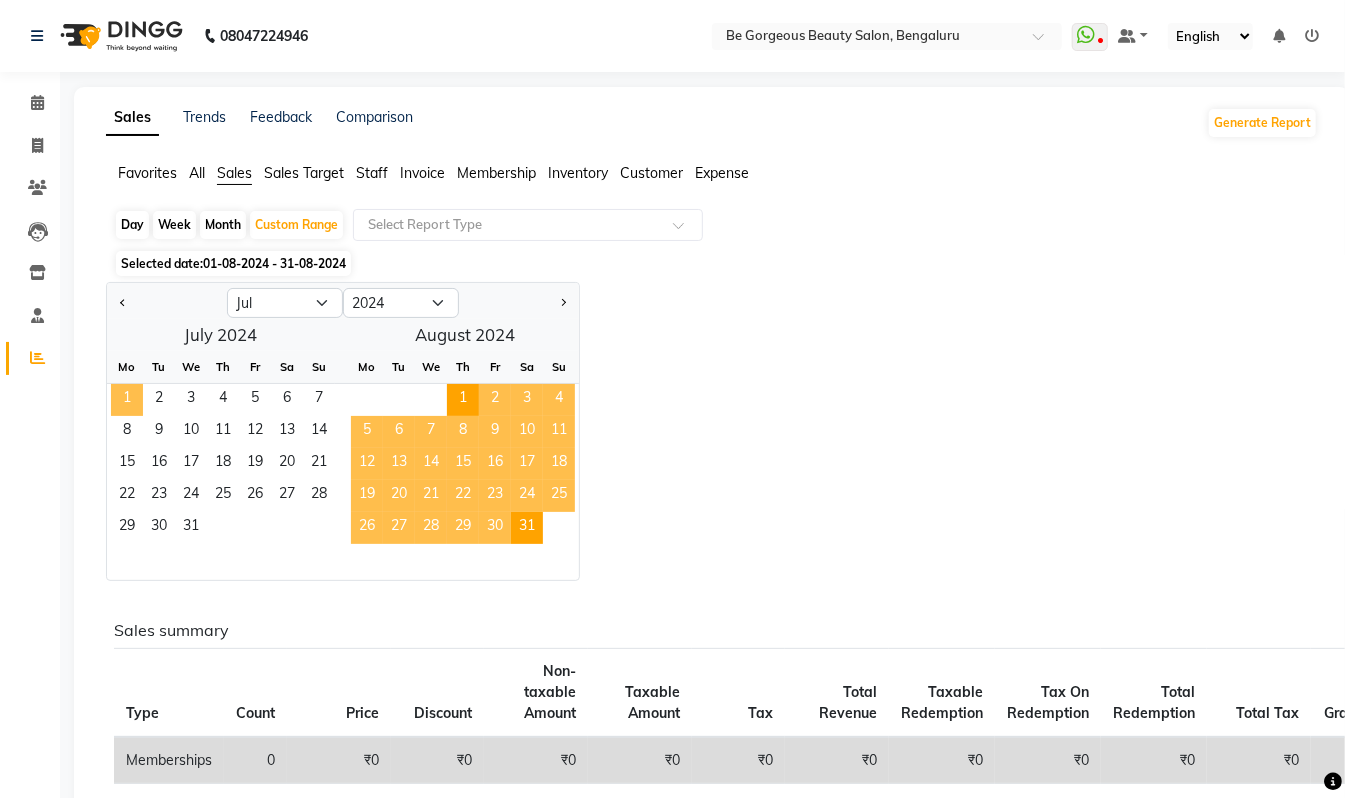 click on "1" 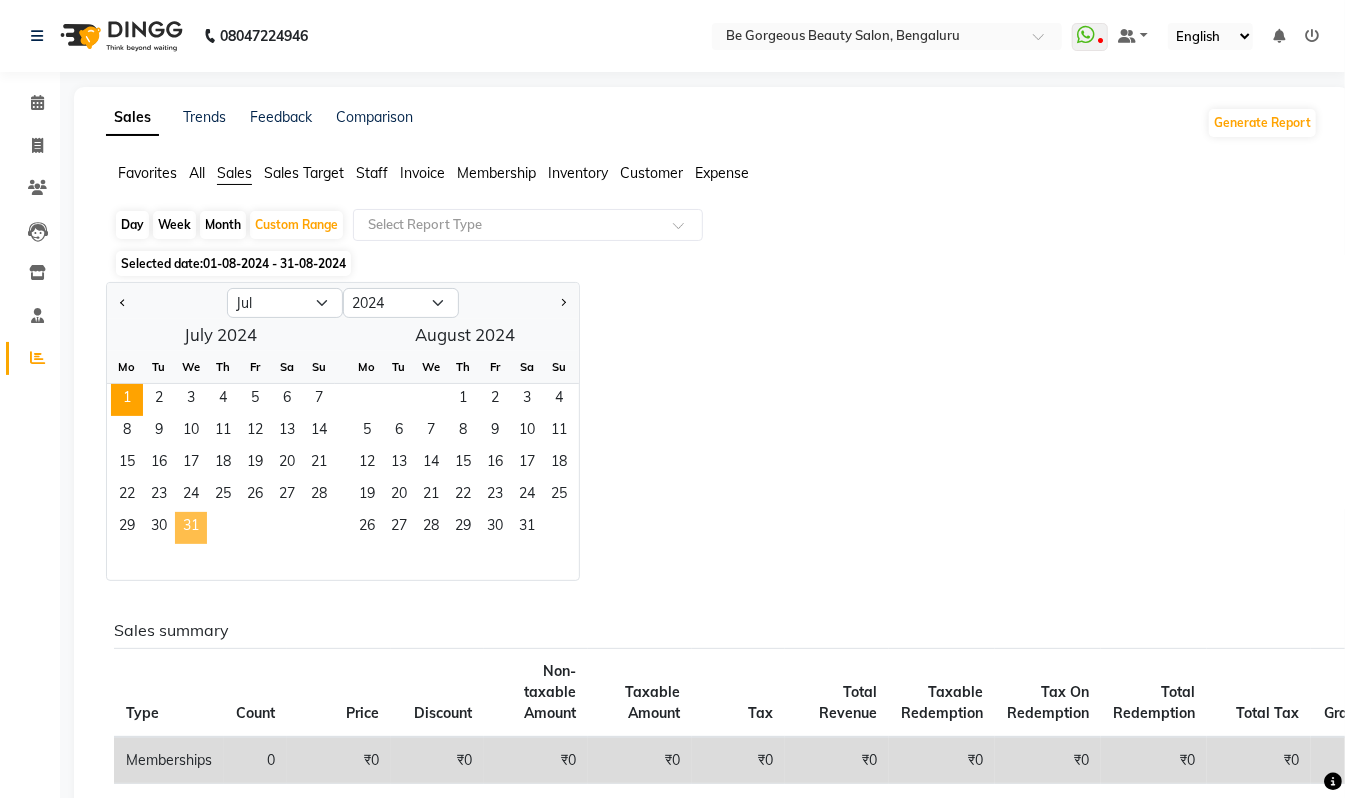 click on "31" 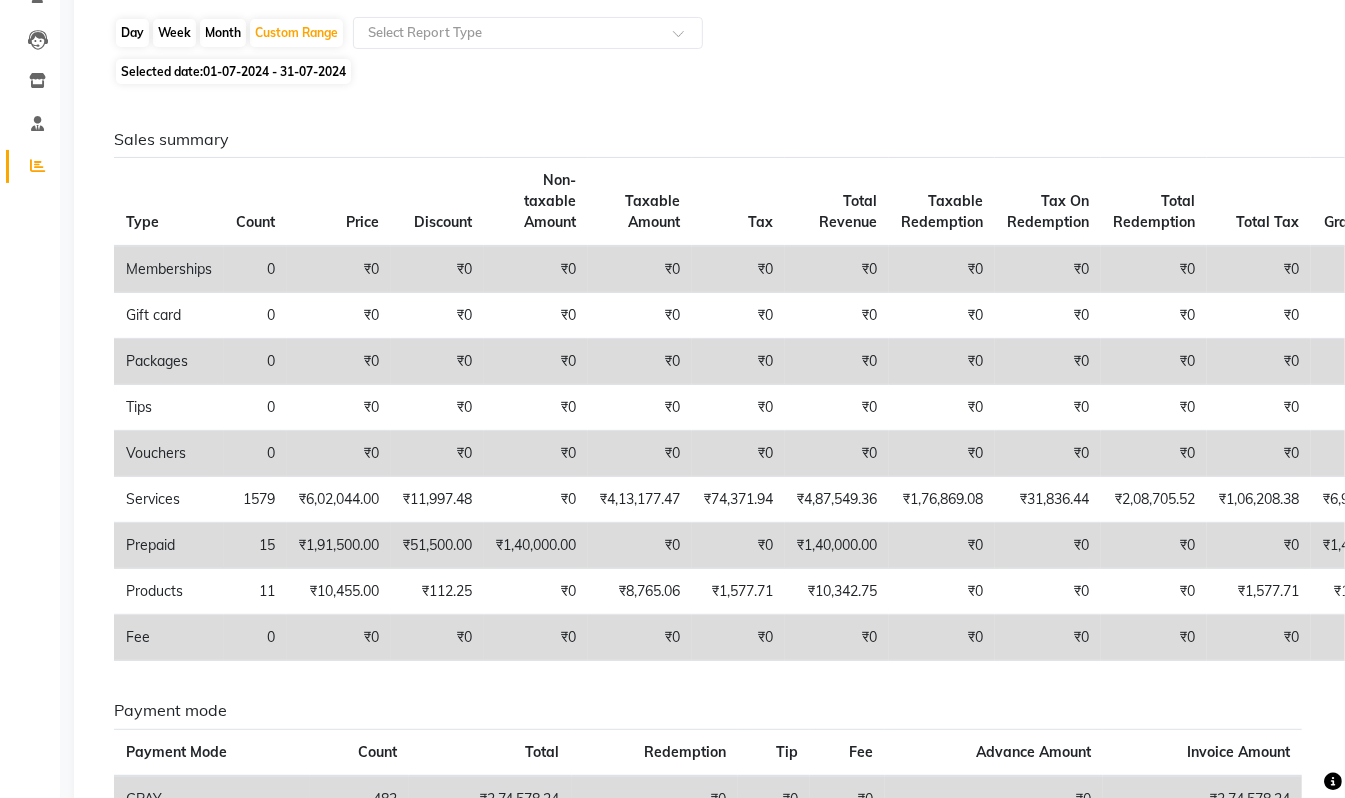 scroll, scrollTop: 0, scrollLeft: 0, axis: both 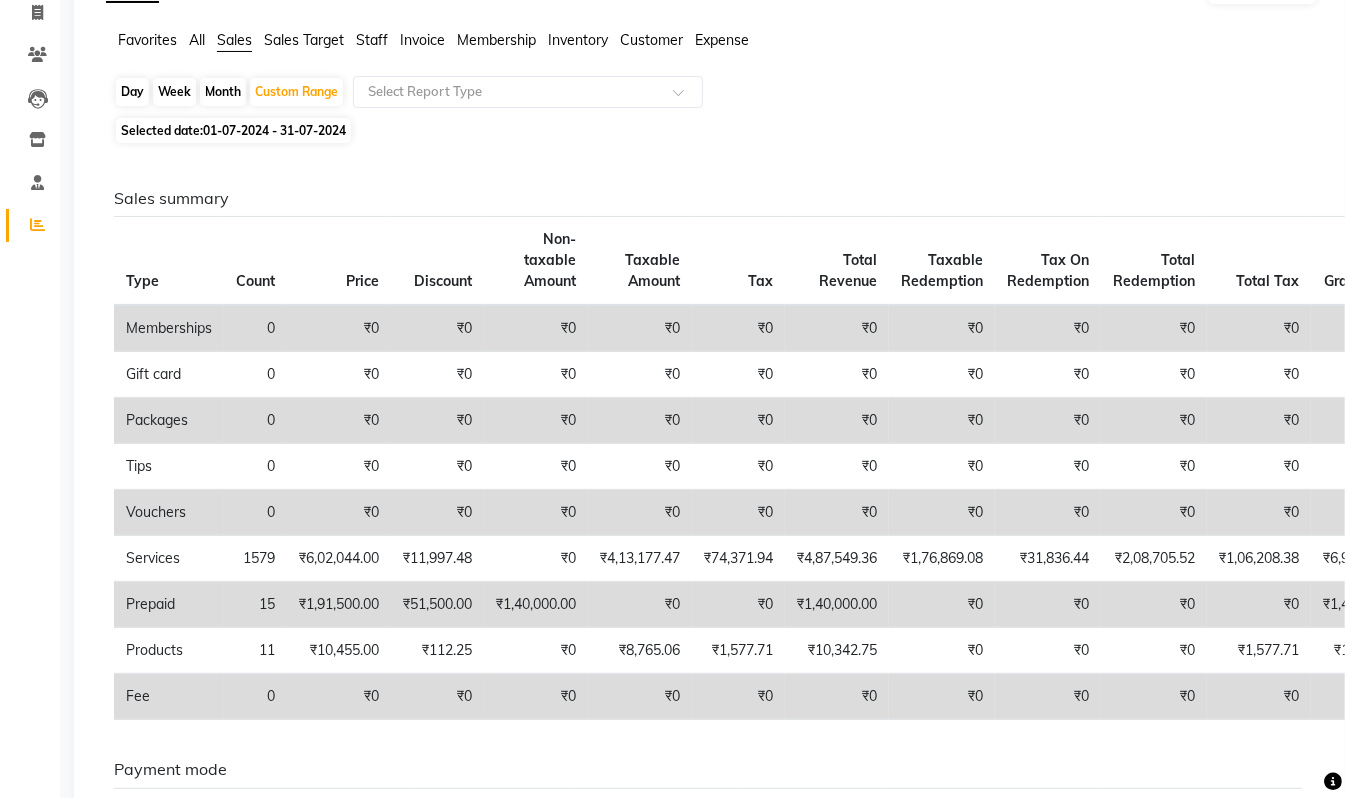 click on "01-07-2024 - 31-07-2024" 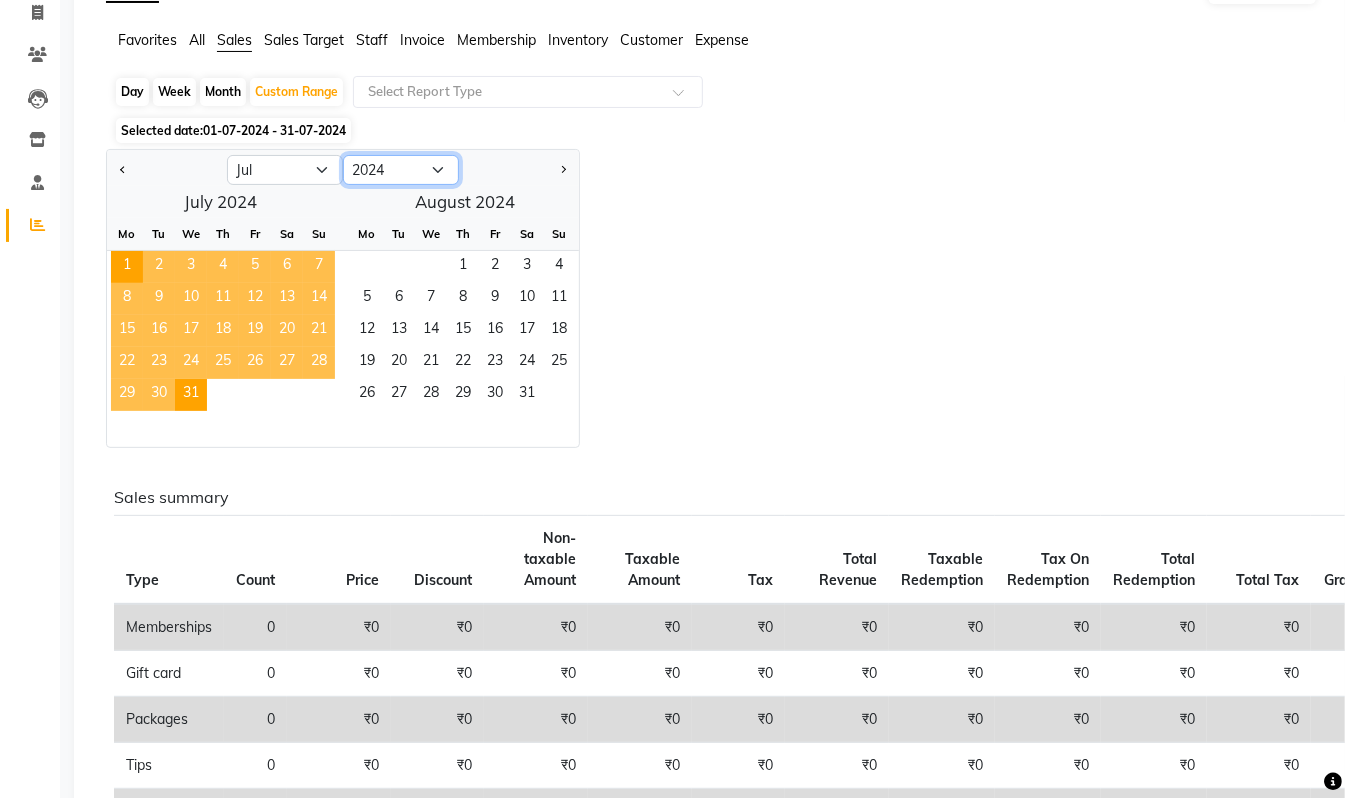 click on "2014 2015 2016 2017 2018 2019 2020 2021 2022 2023 2024 2025 2026 2027 2028 2029 2030 2031 2032 2033 2034" 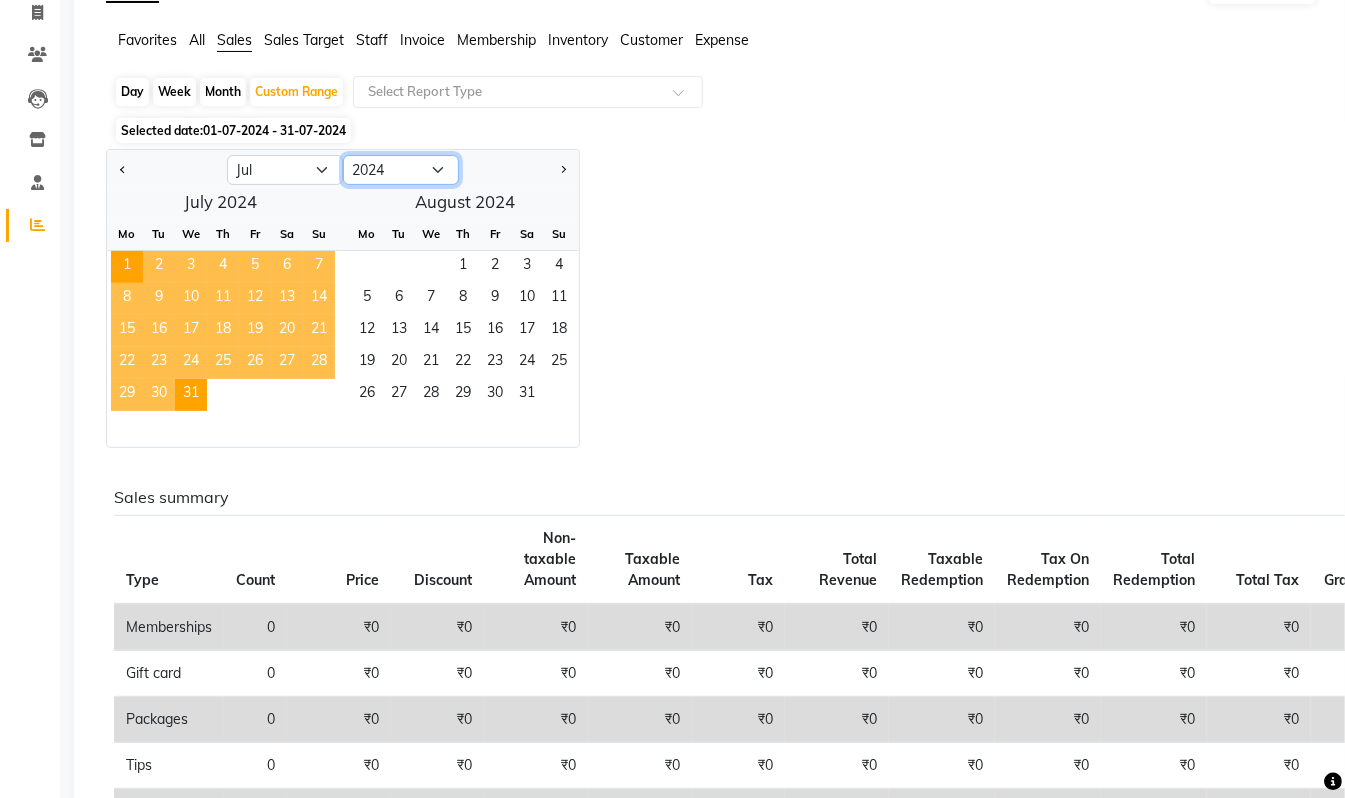 select on "2025" 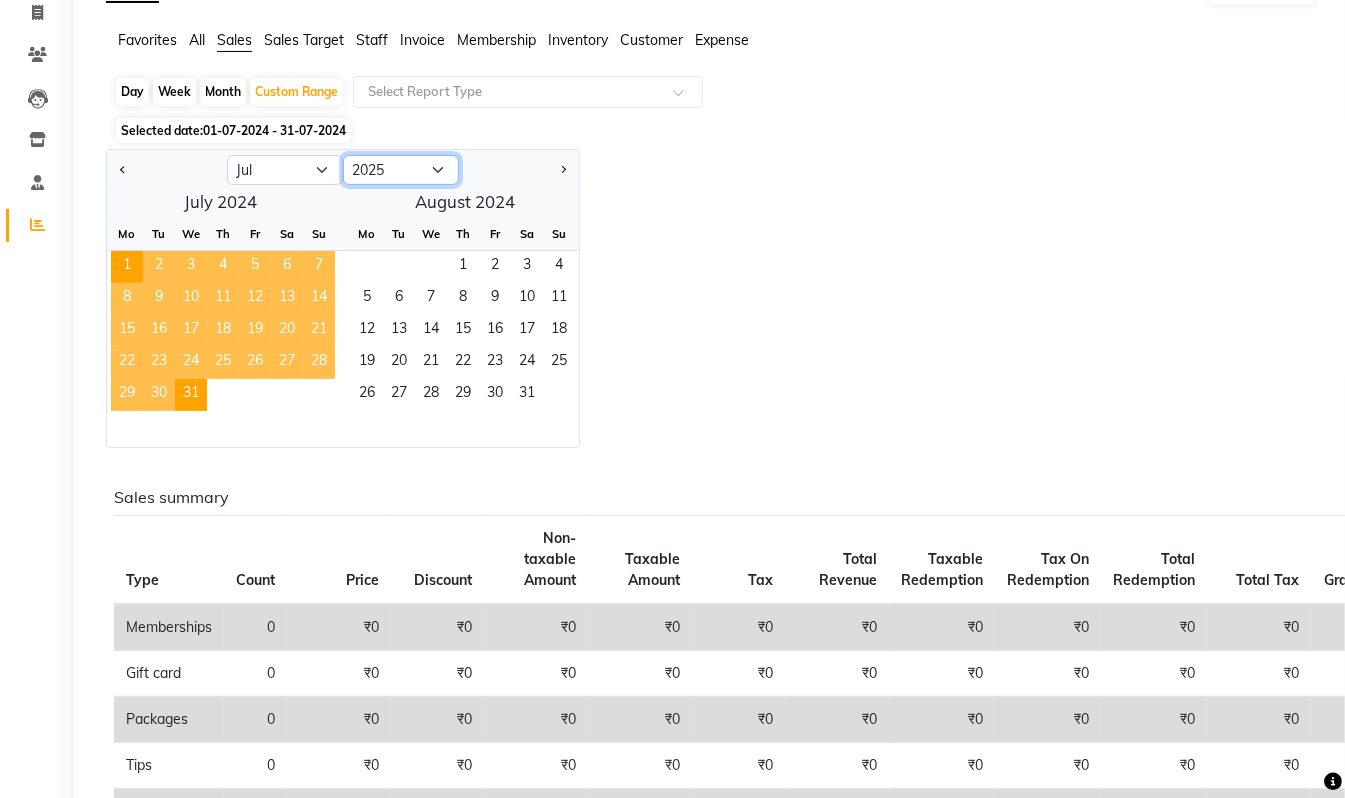 click on "2014 2015 2016 2017 2018 2019 2020 2021 2022 2023 2024 2025 2026 2027 2028 2029 2030 2031 2032 2033 2034" 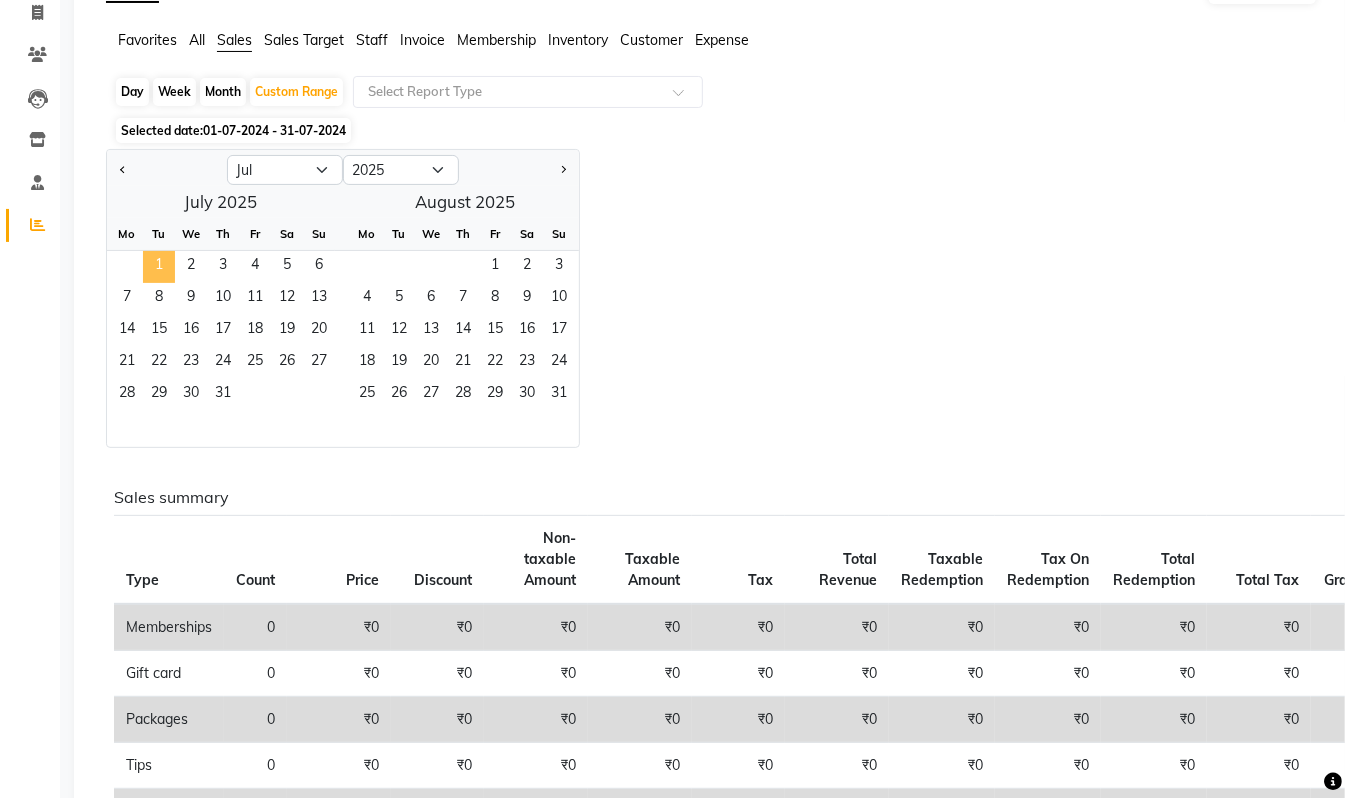 click on "1" 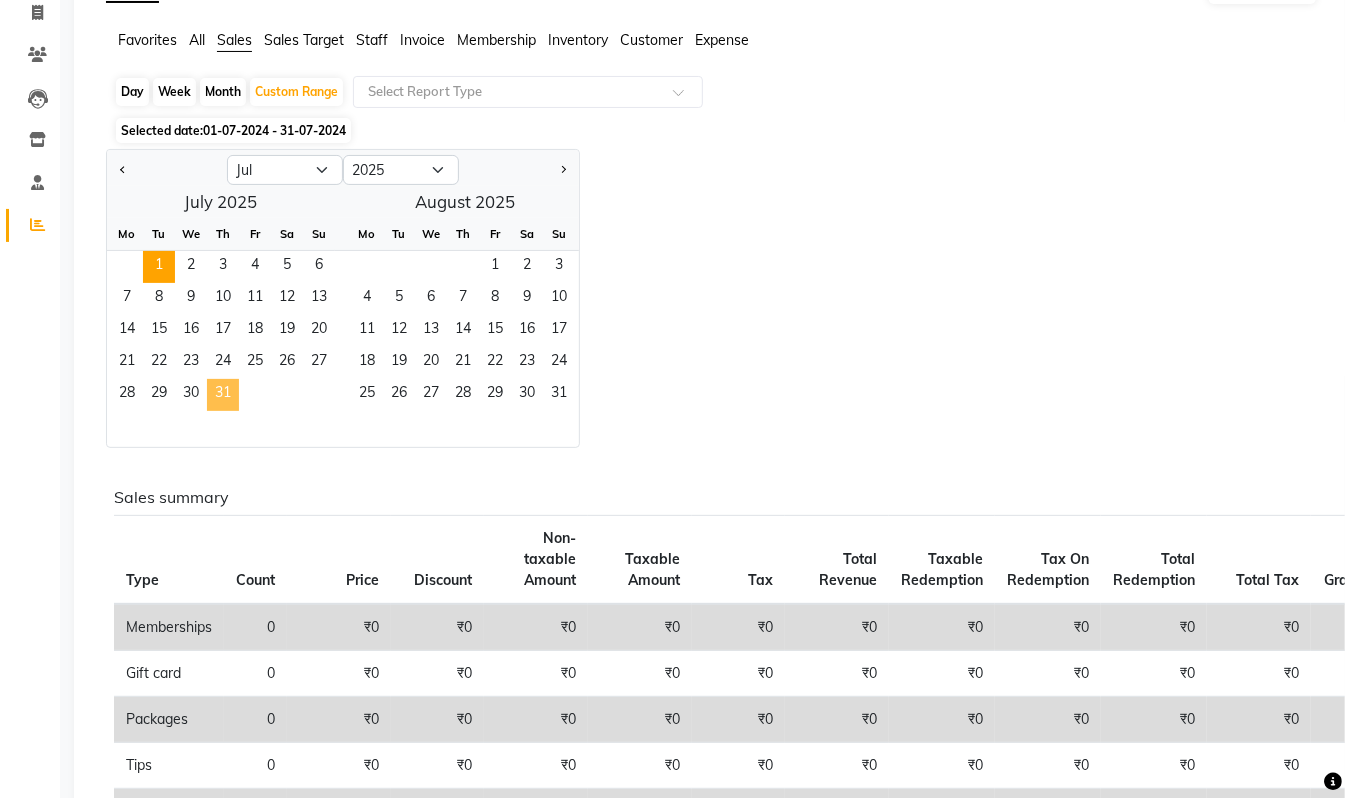 click on "31" 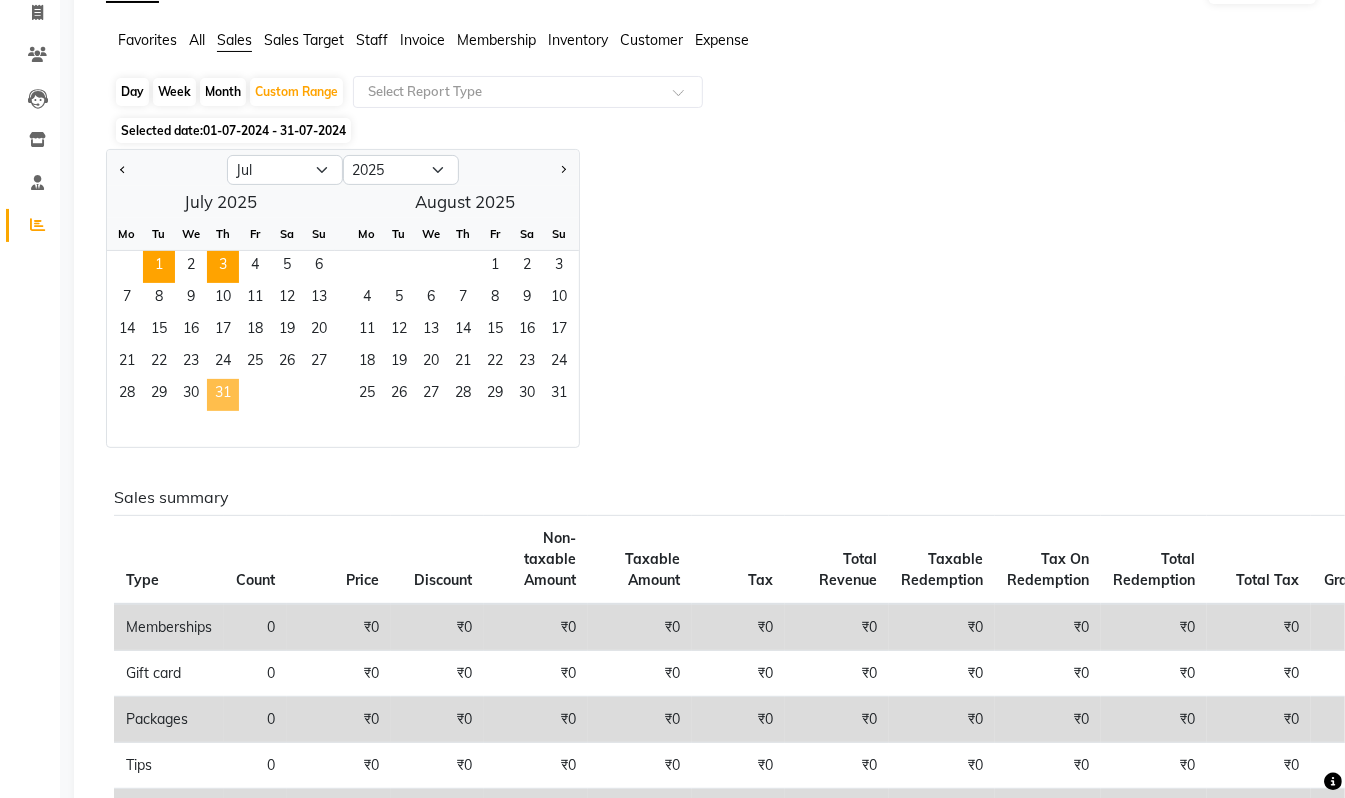scroll, scrollTop: 0, scrollLeft: 0, axis: both 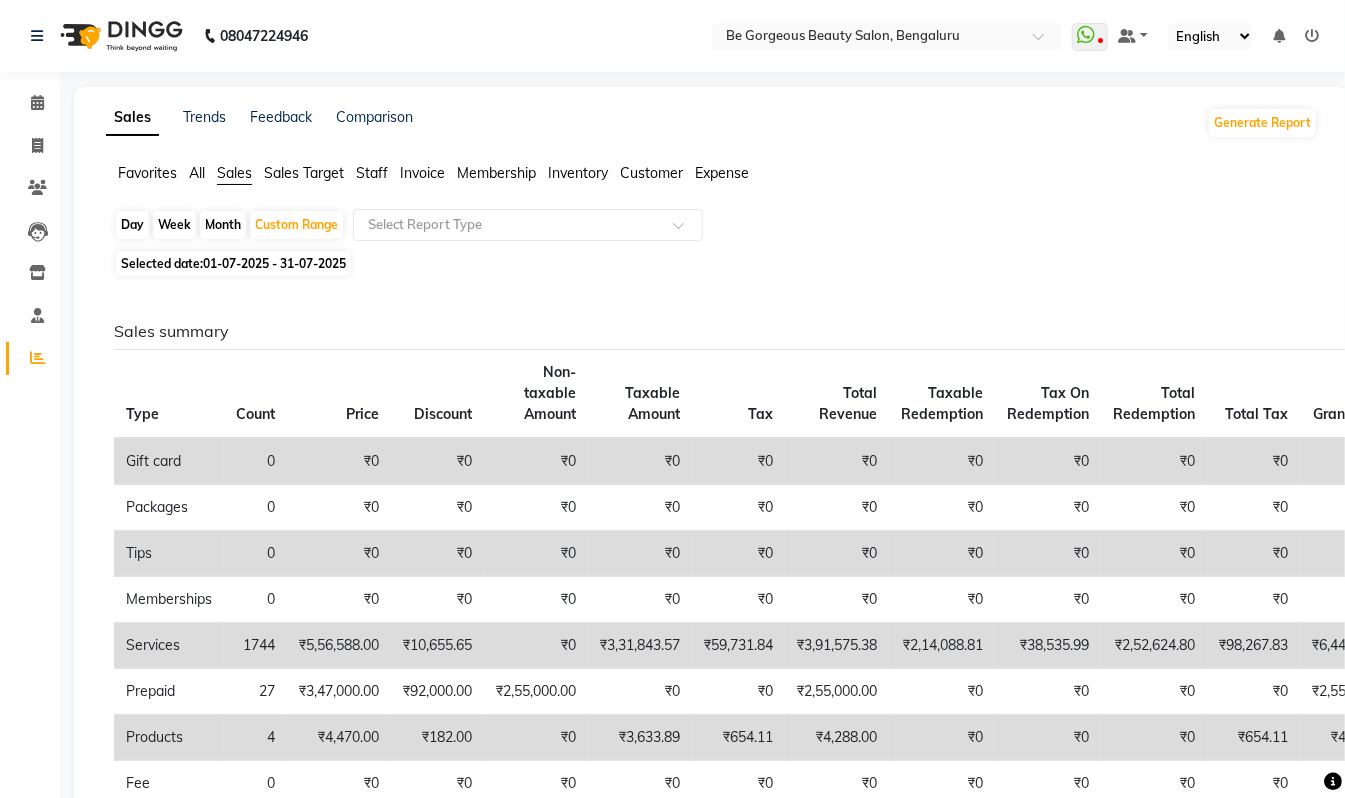 click on "Staff" 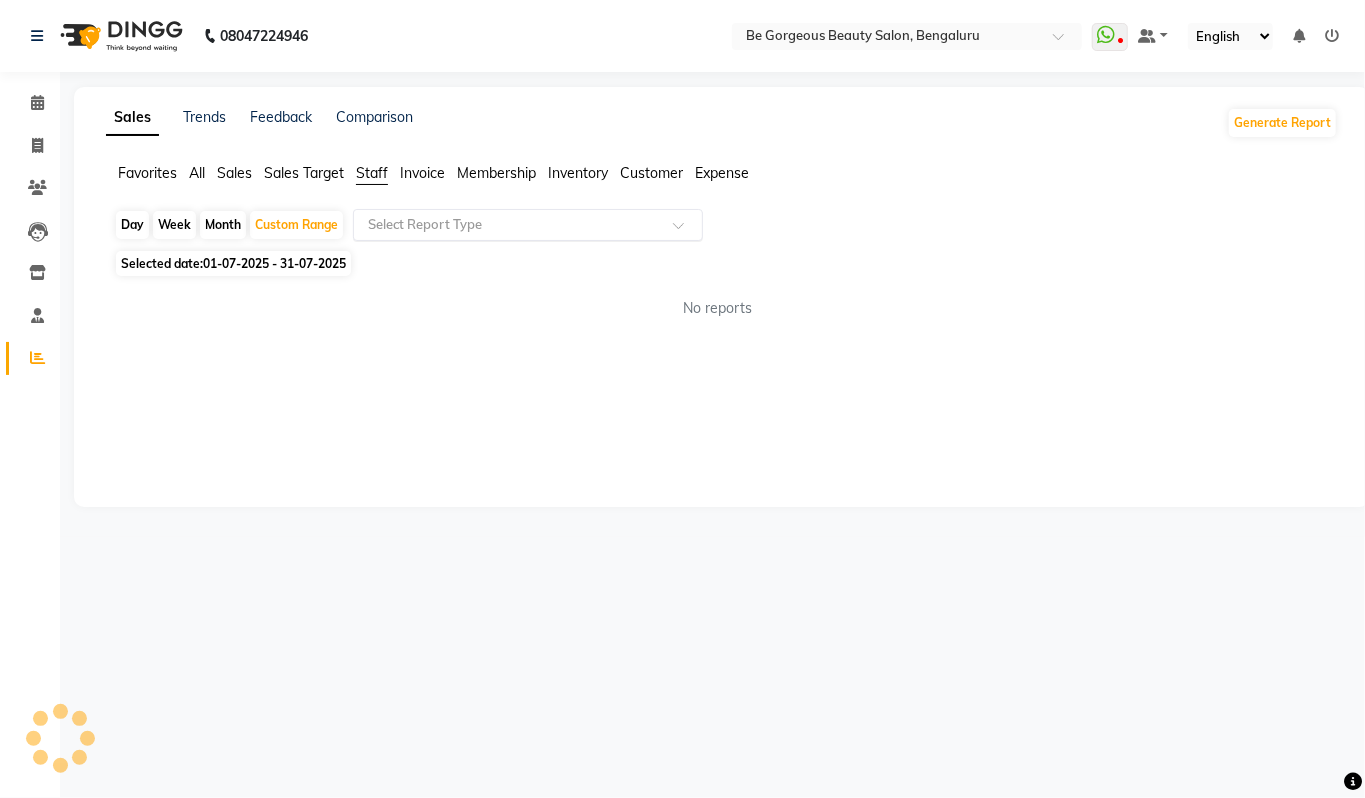 click 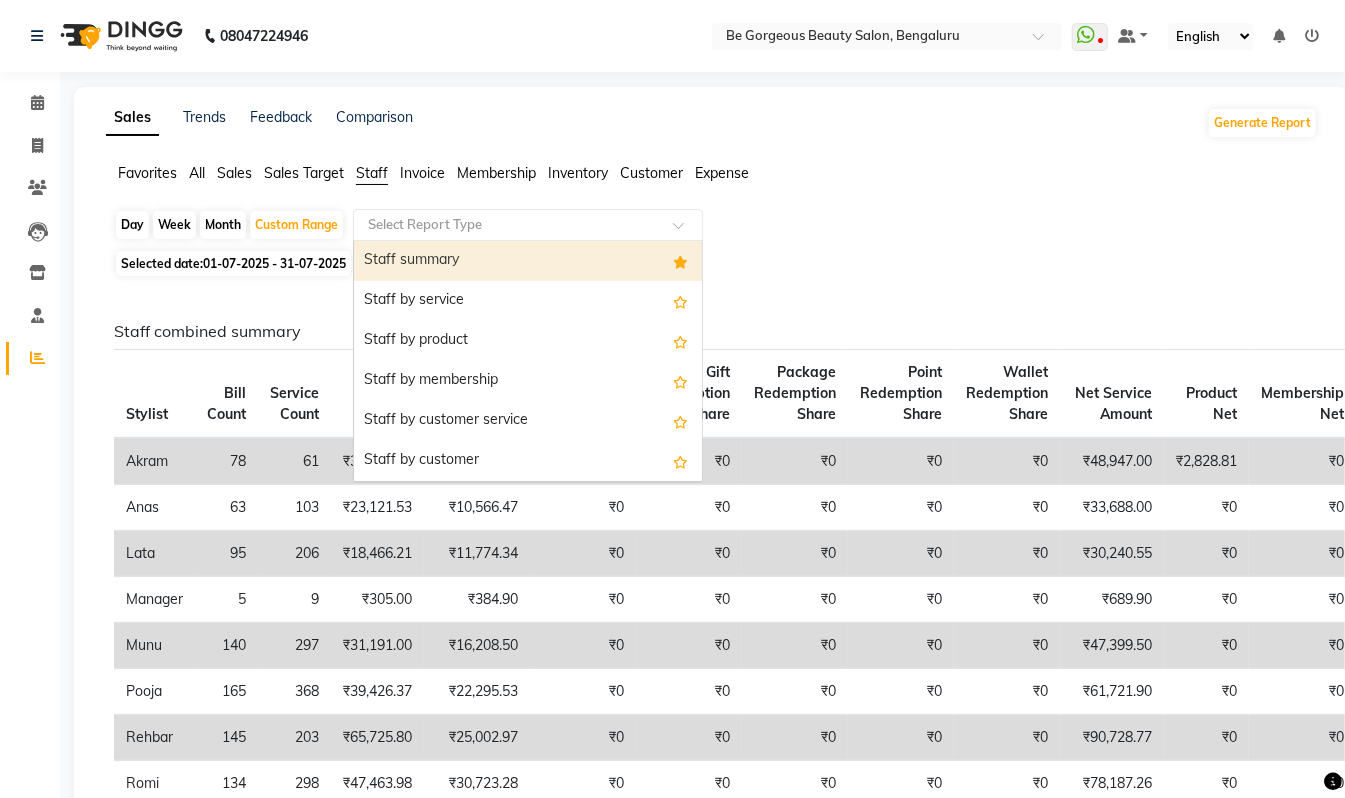 click on "Staff summary" at bounding box center [528, 261] 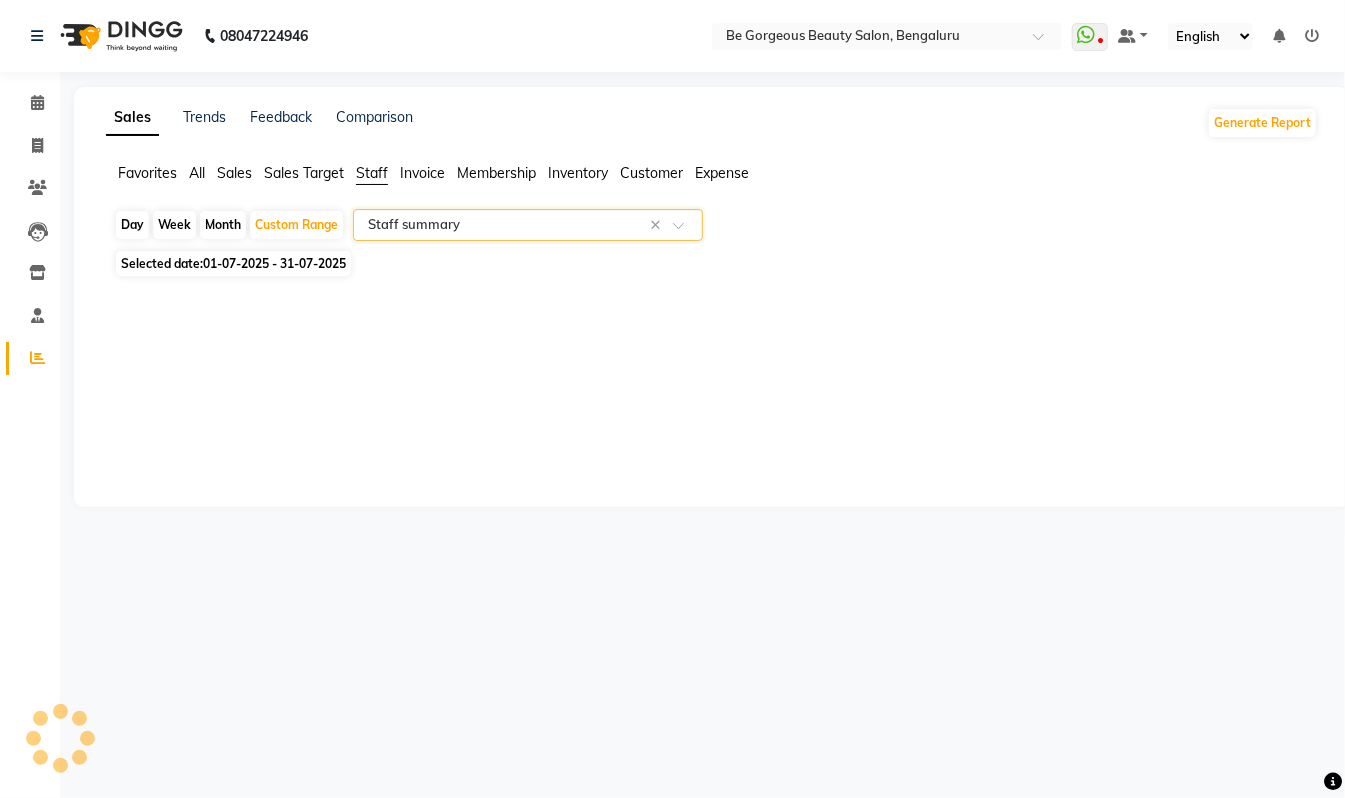 select on "csv" 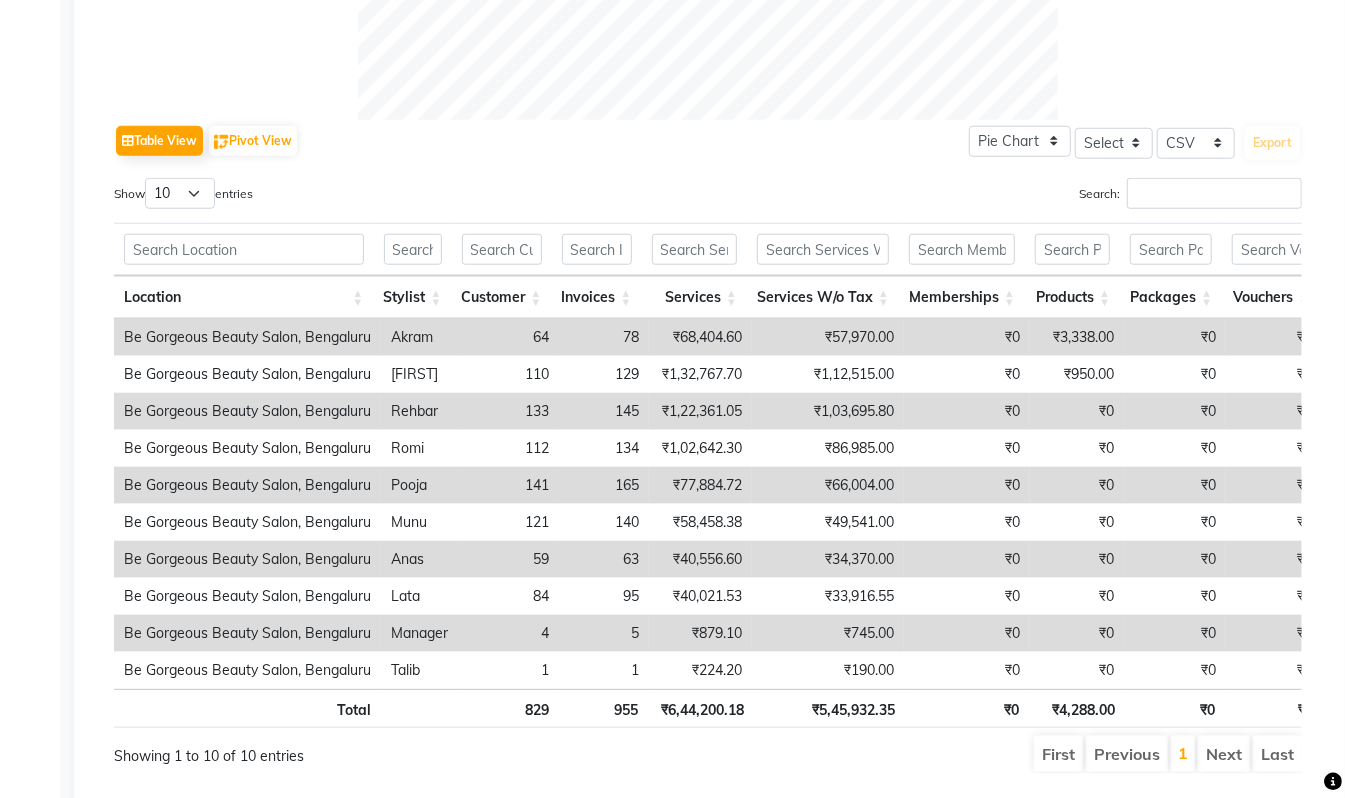 scroll, scrollTop: 908, scrollLeft: 0, axis: vertical 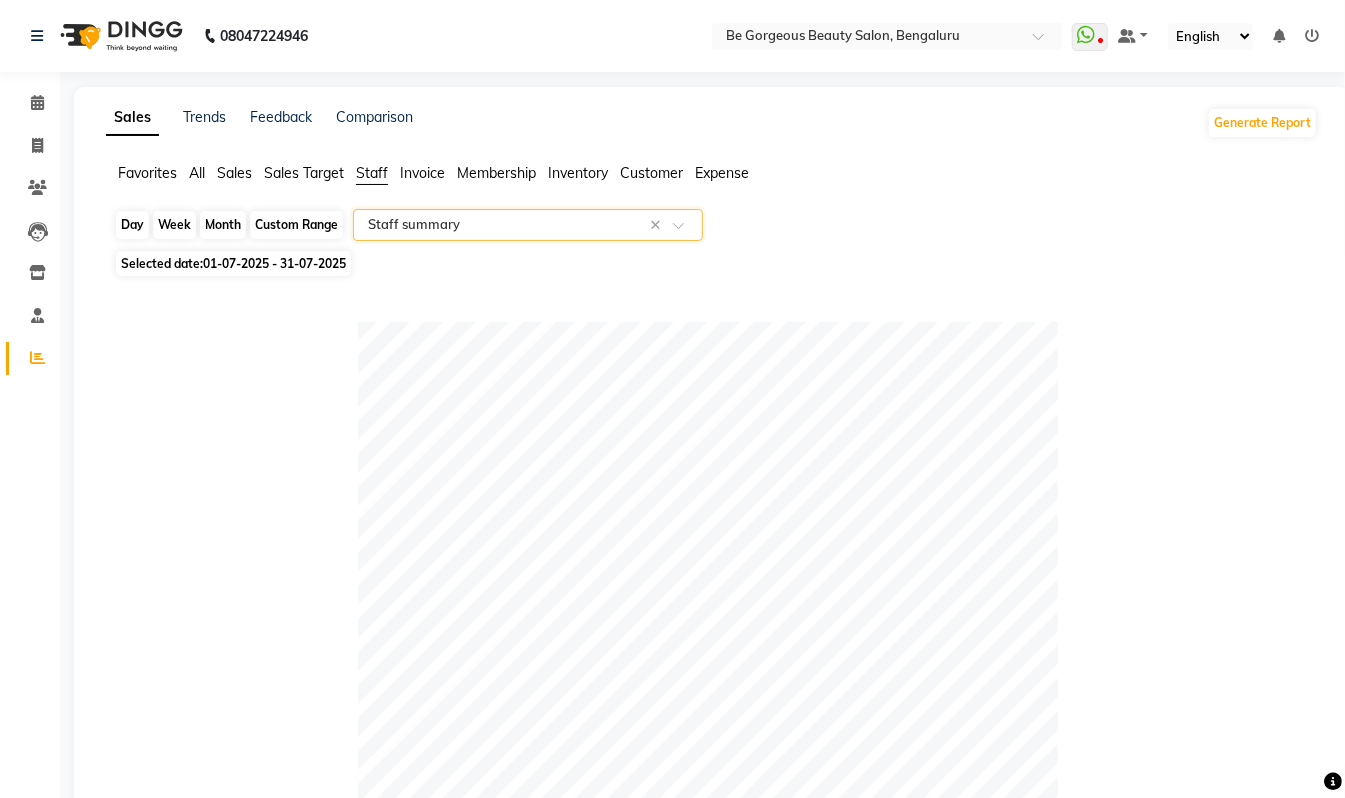 click on "Custom Range" 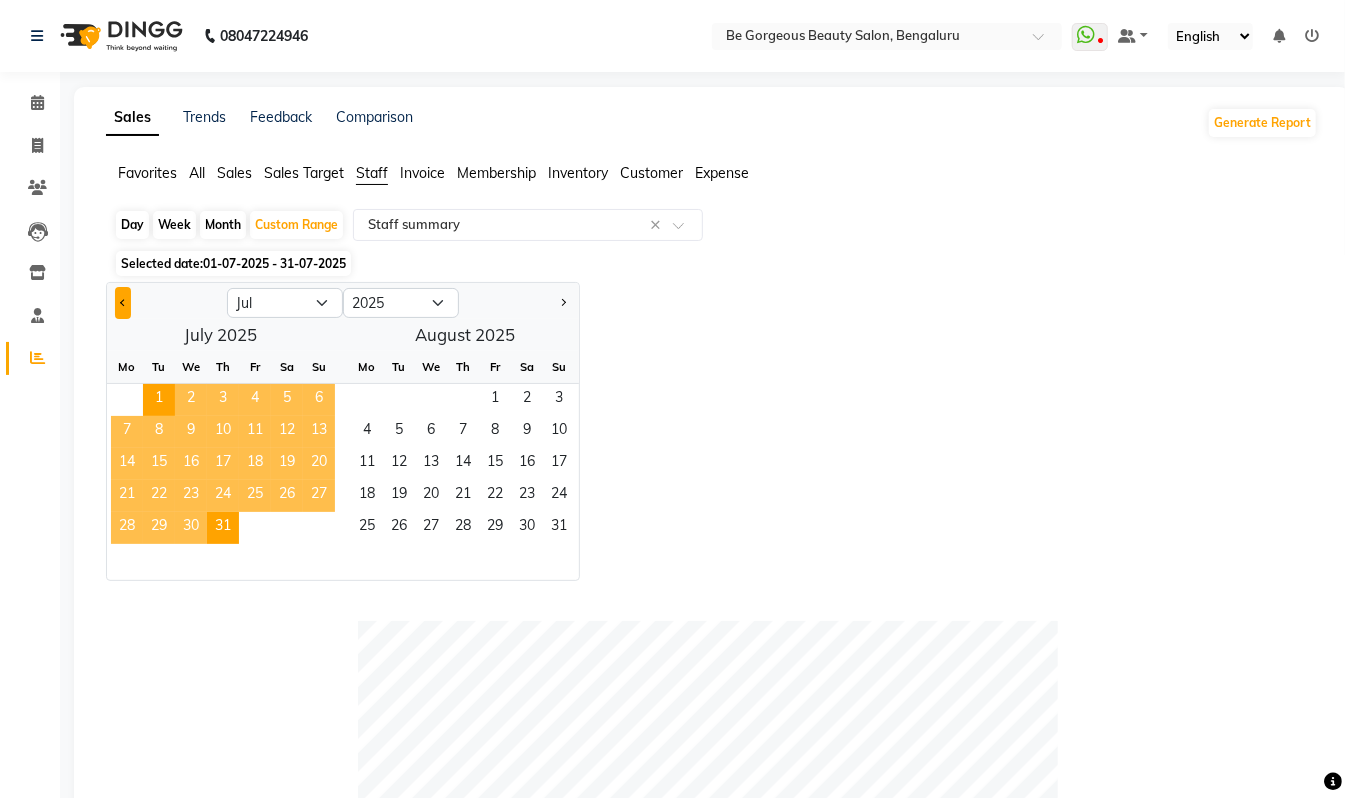 click 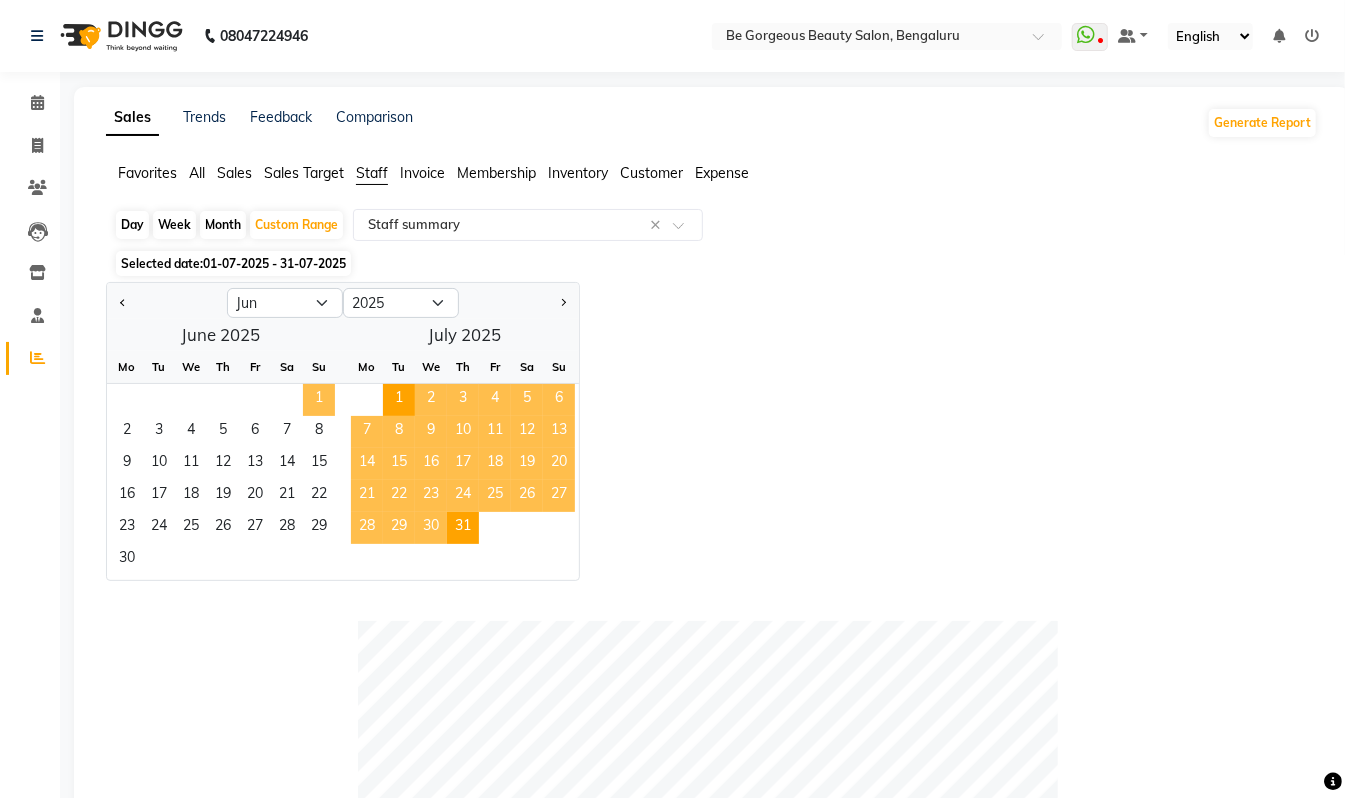 click on "1" 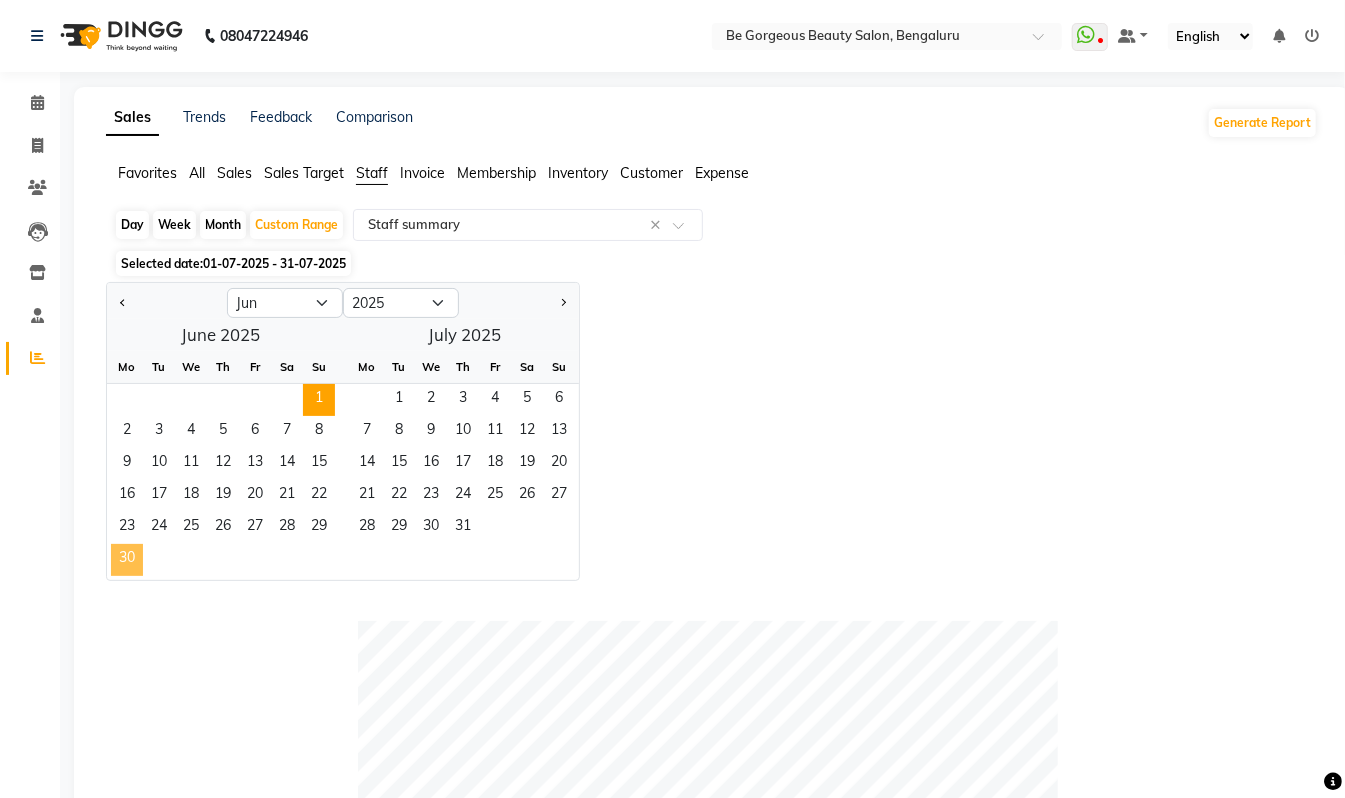 click on "30" 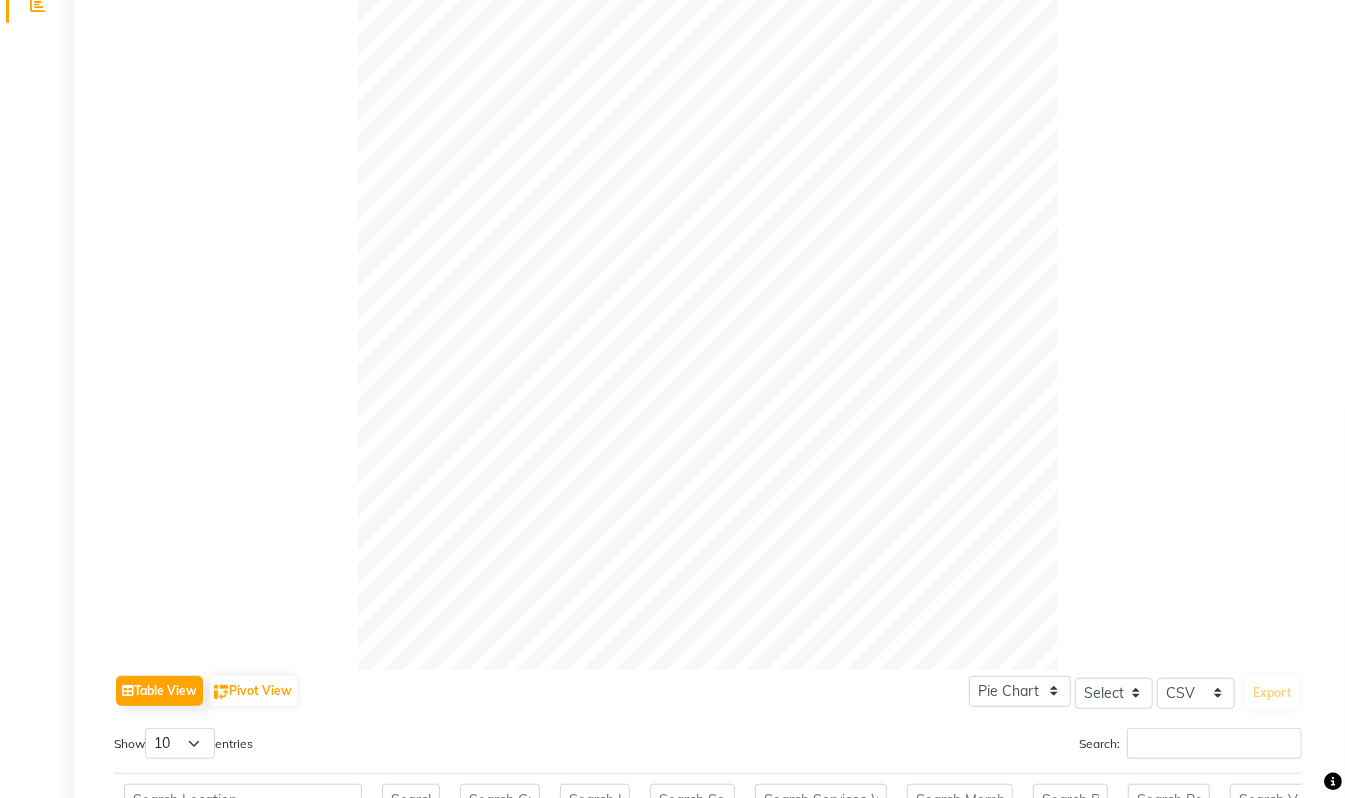 scroll, scrollTop: 988, scrollLeft: 0, axis: vertical 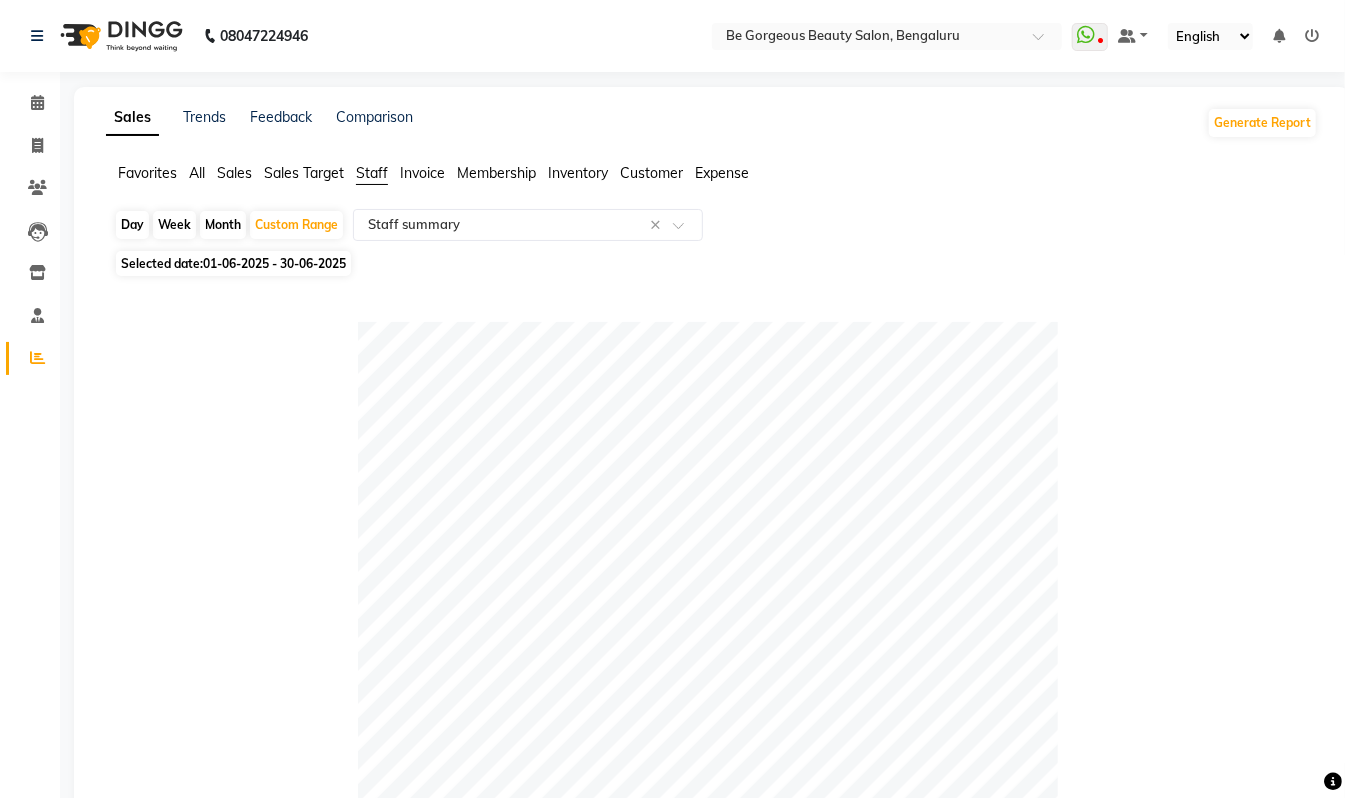 click on "01-06-2025 - 30-06-2025" 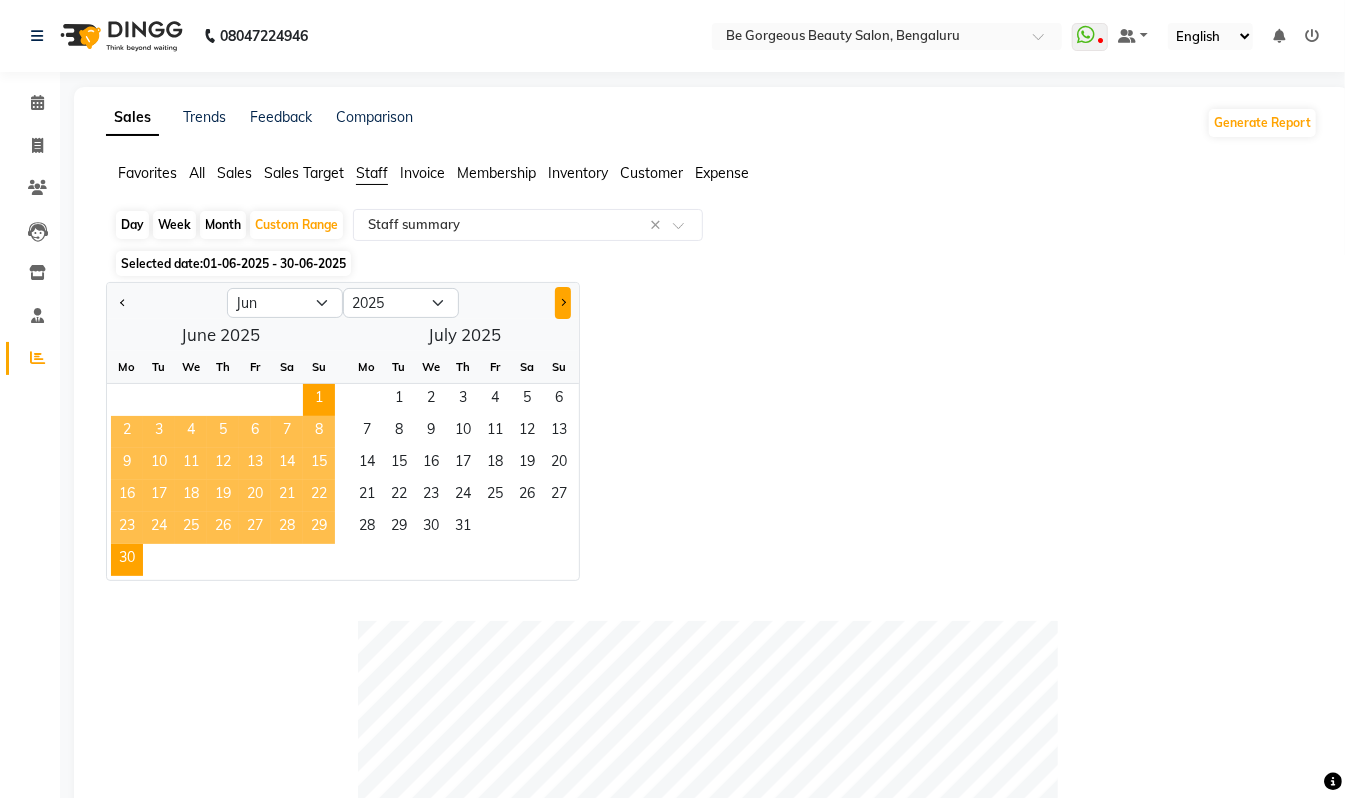click 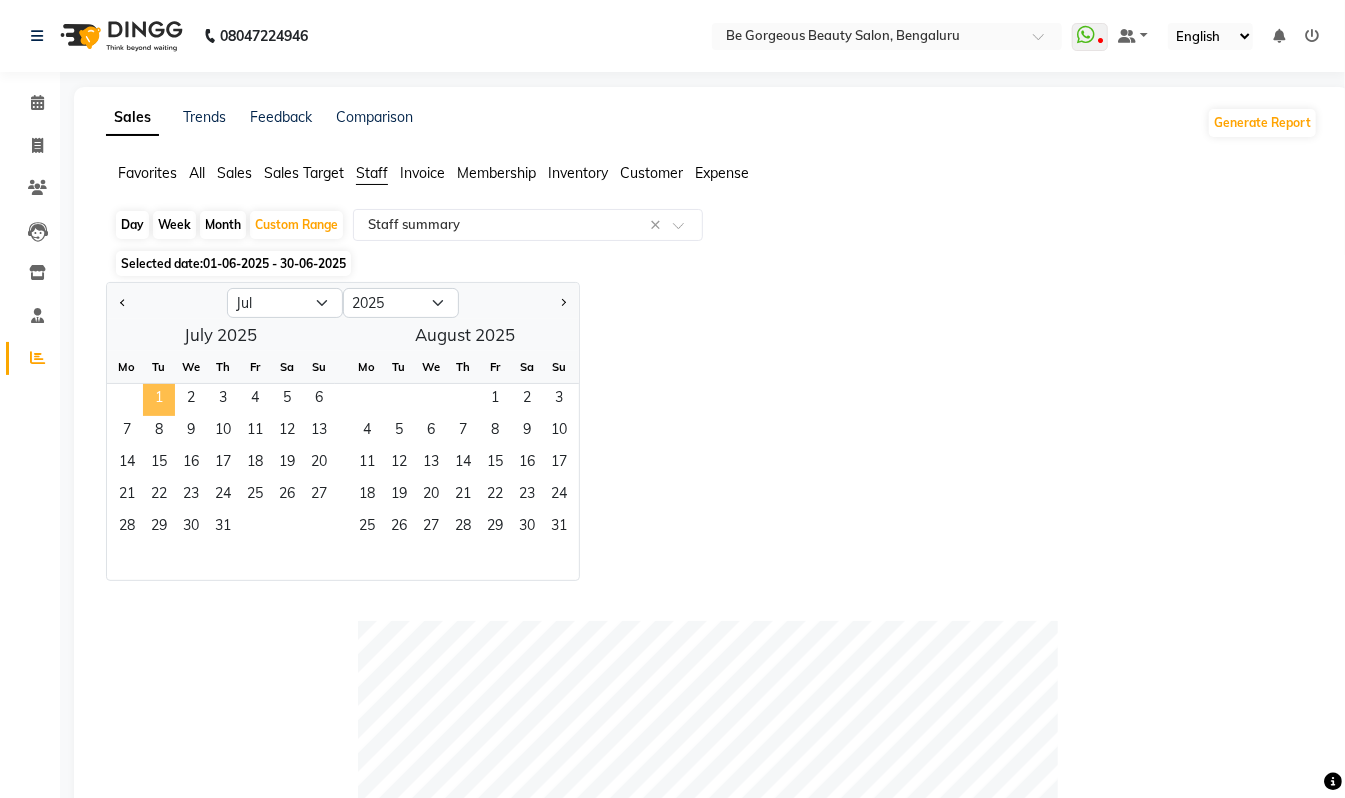 click on "1" 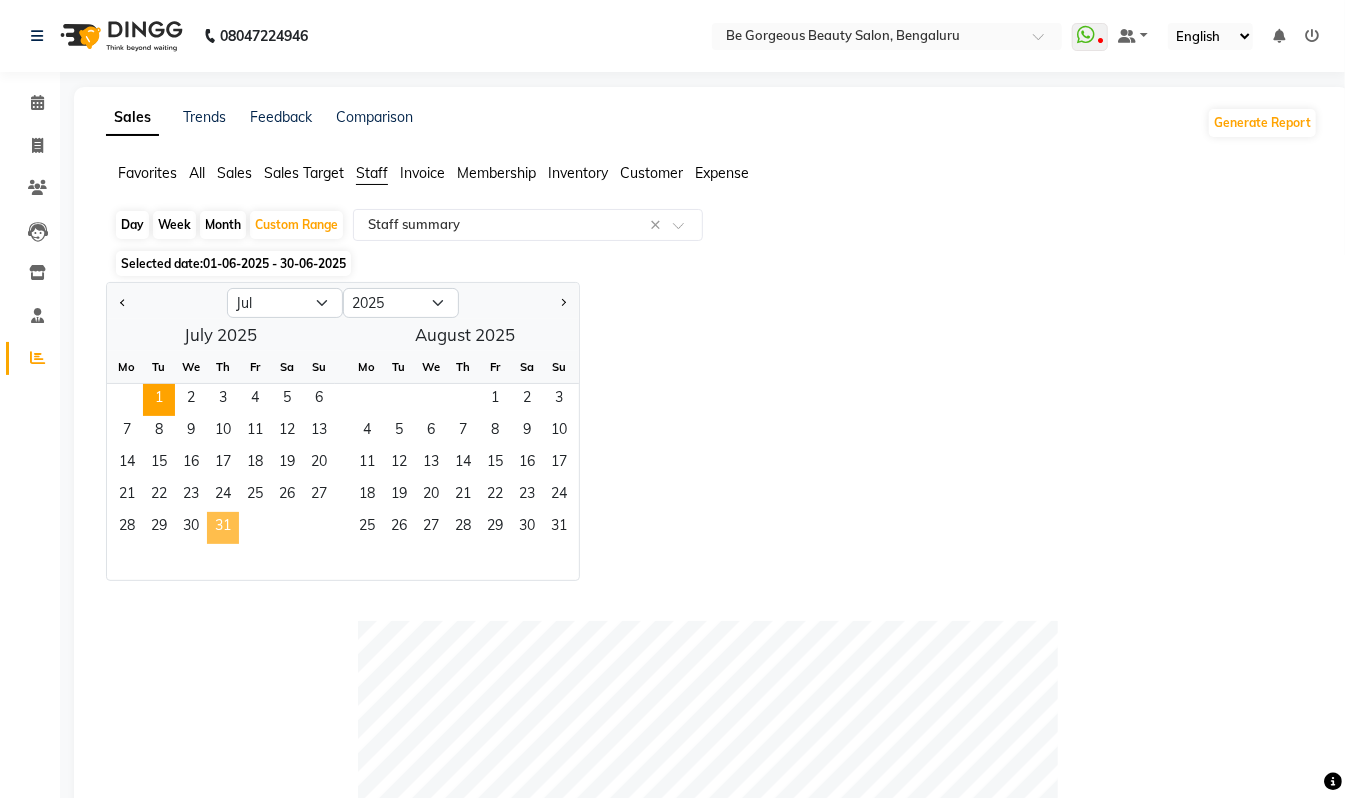 click on "31" 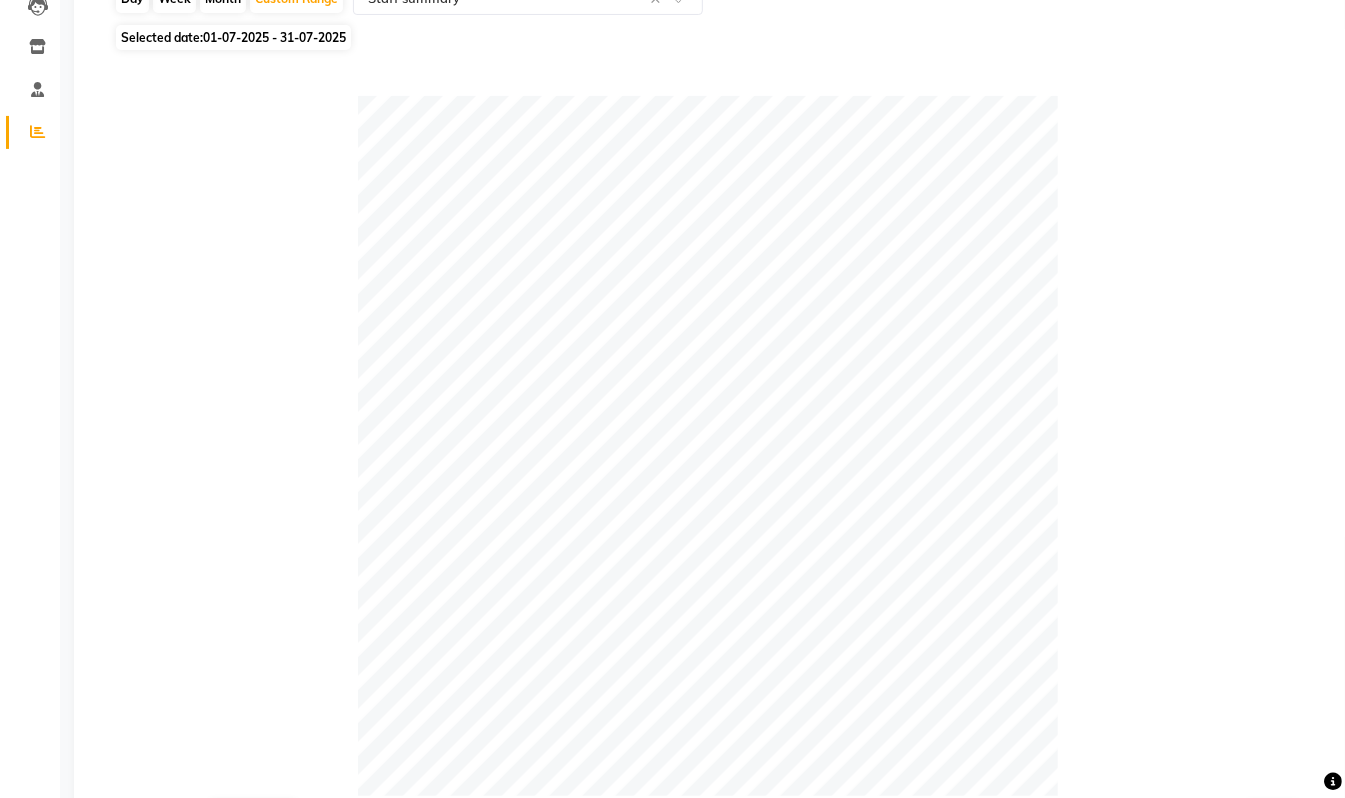 scroll, scrollTop: 218, scrollLeft: 0, axis: vertical 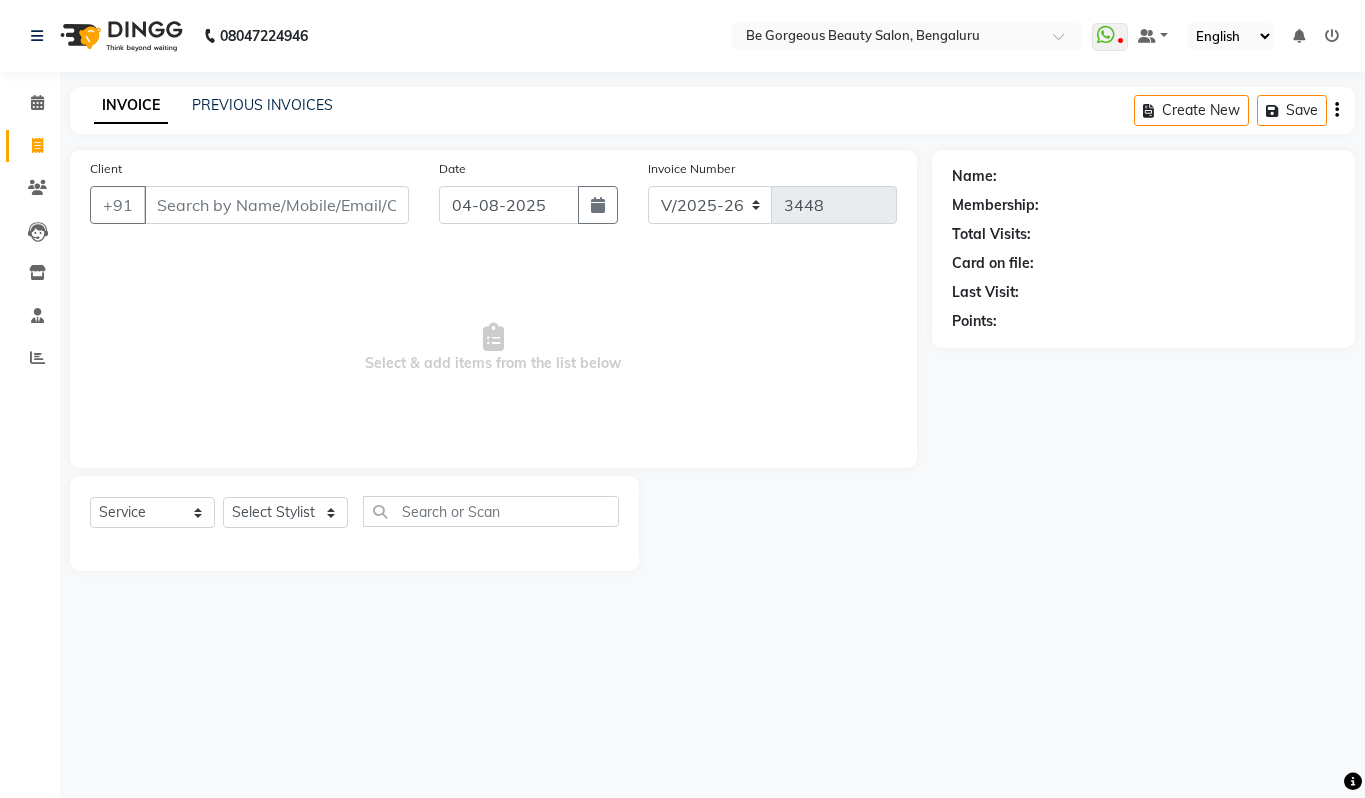 select on "5405" 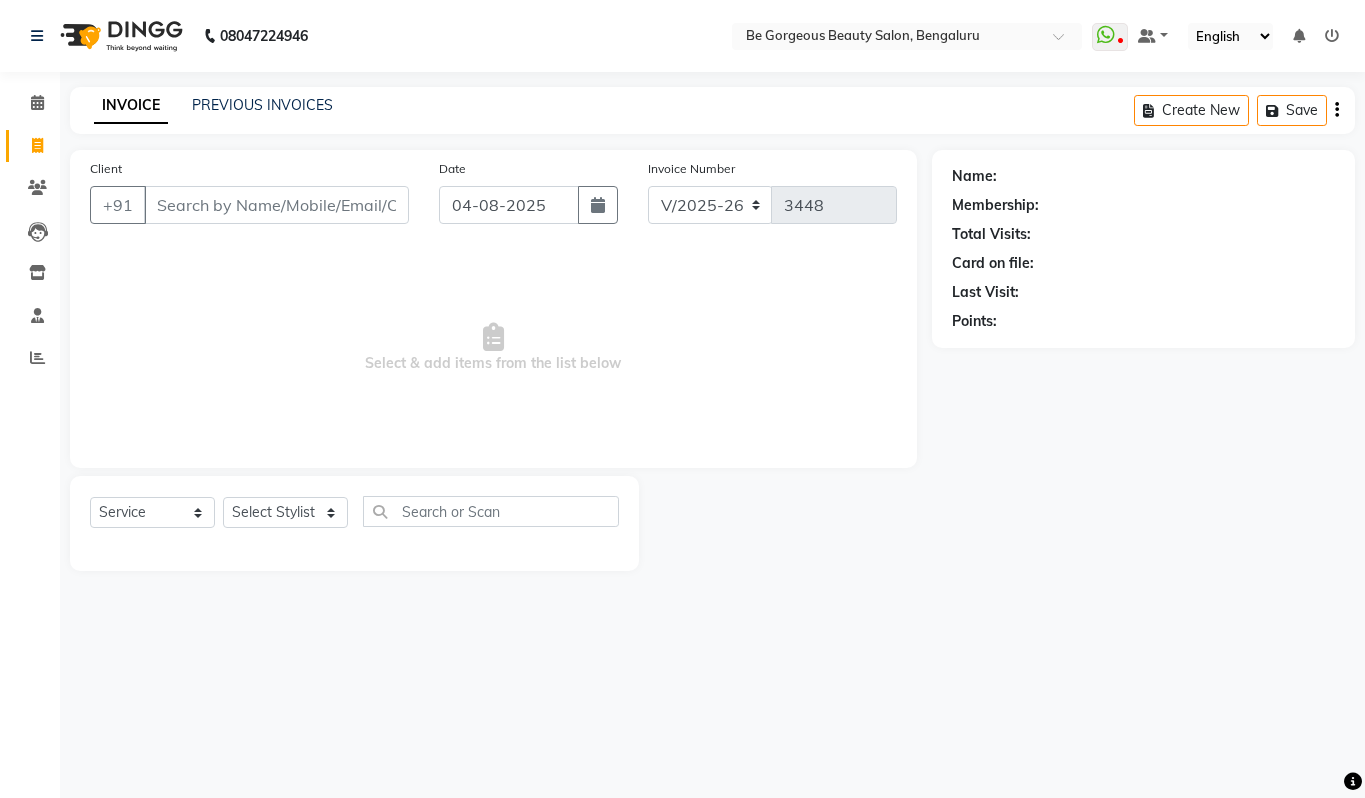 scroll, scrollTop: 0, scrollLeft: 0, axis: both 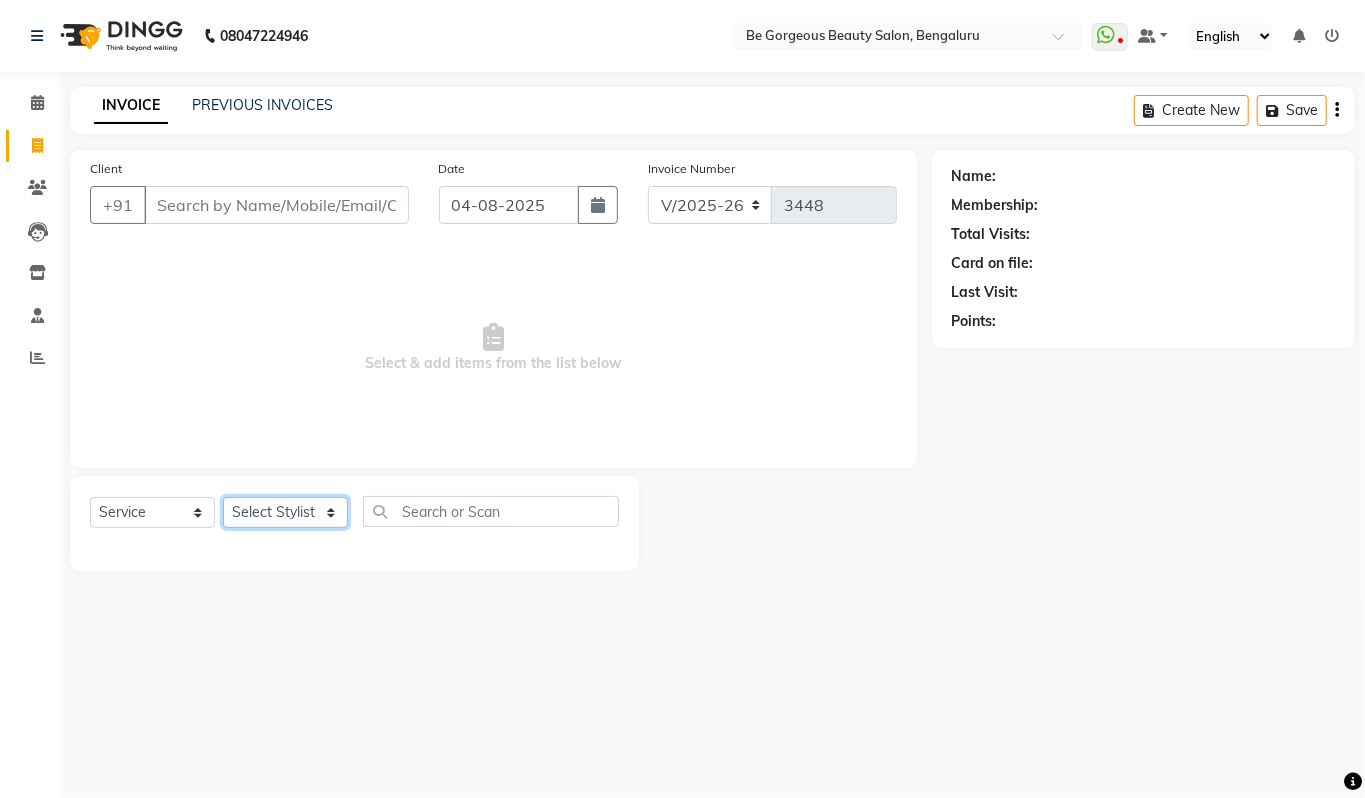 click on "Select Stylist Akram Anas Gayatri lata Manager Munu Pooja Rehbar Romi Talib Wajid" 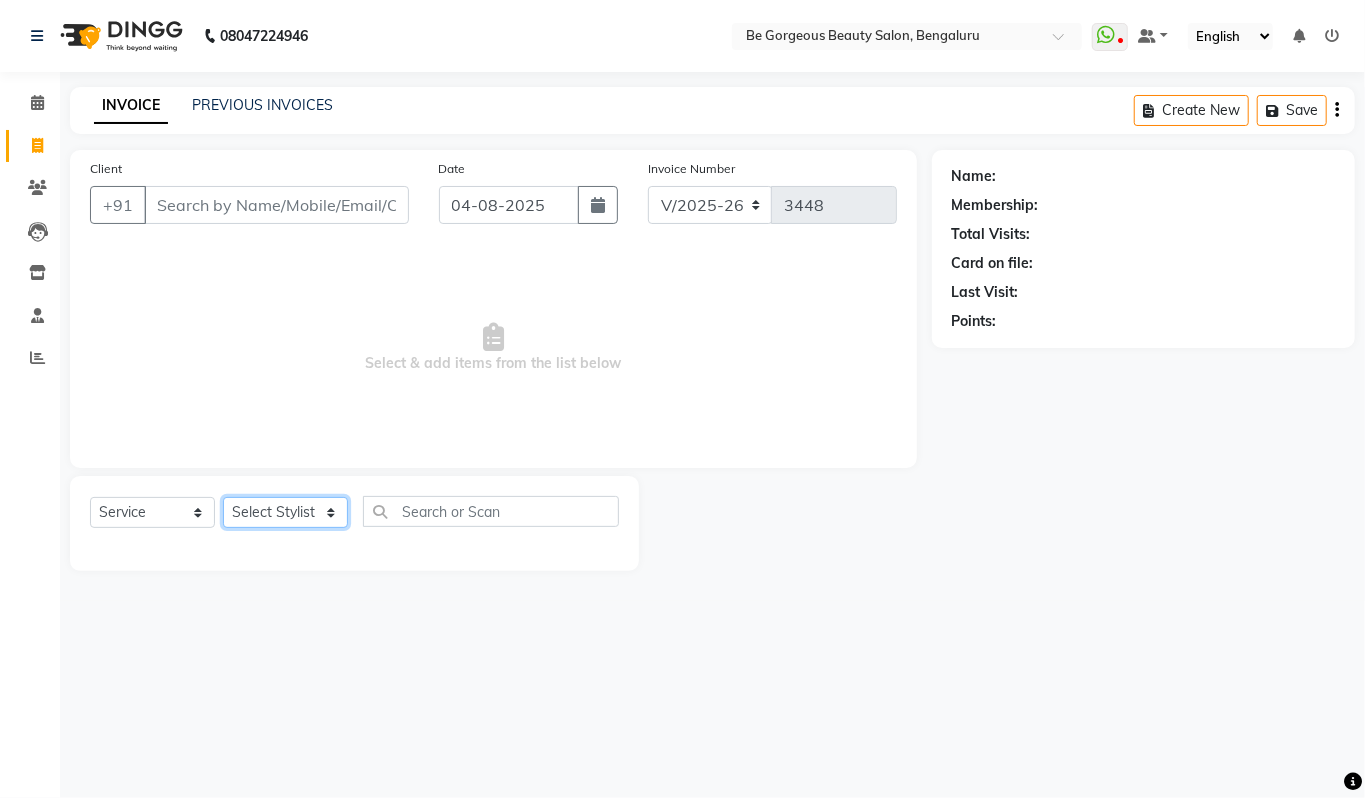 select on "36200" 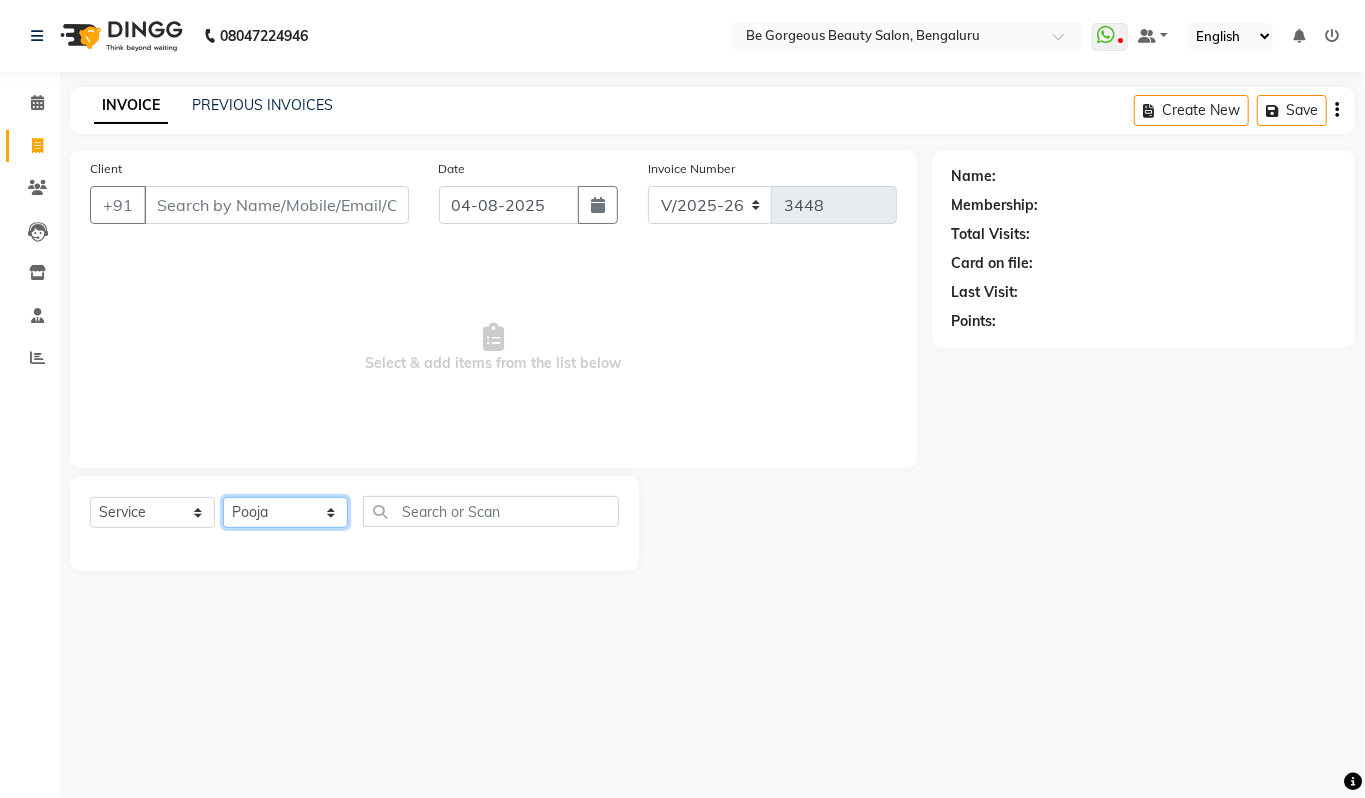 click on "Select Stylist Akram Anas Gayatri lata Manager Munu Pooja Rehbar Romi Talib Wajid" 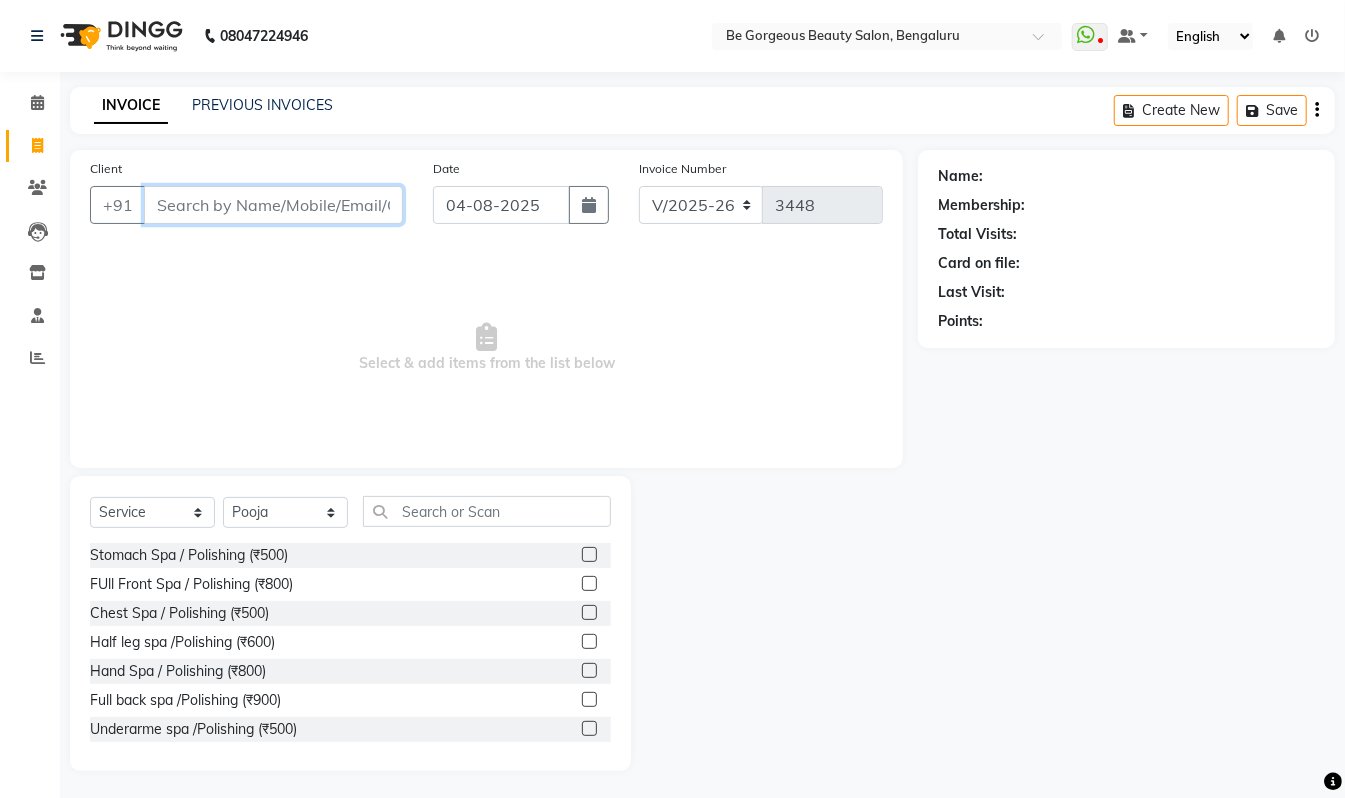 click on "Client" at bounding box center [273, 205] 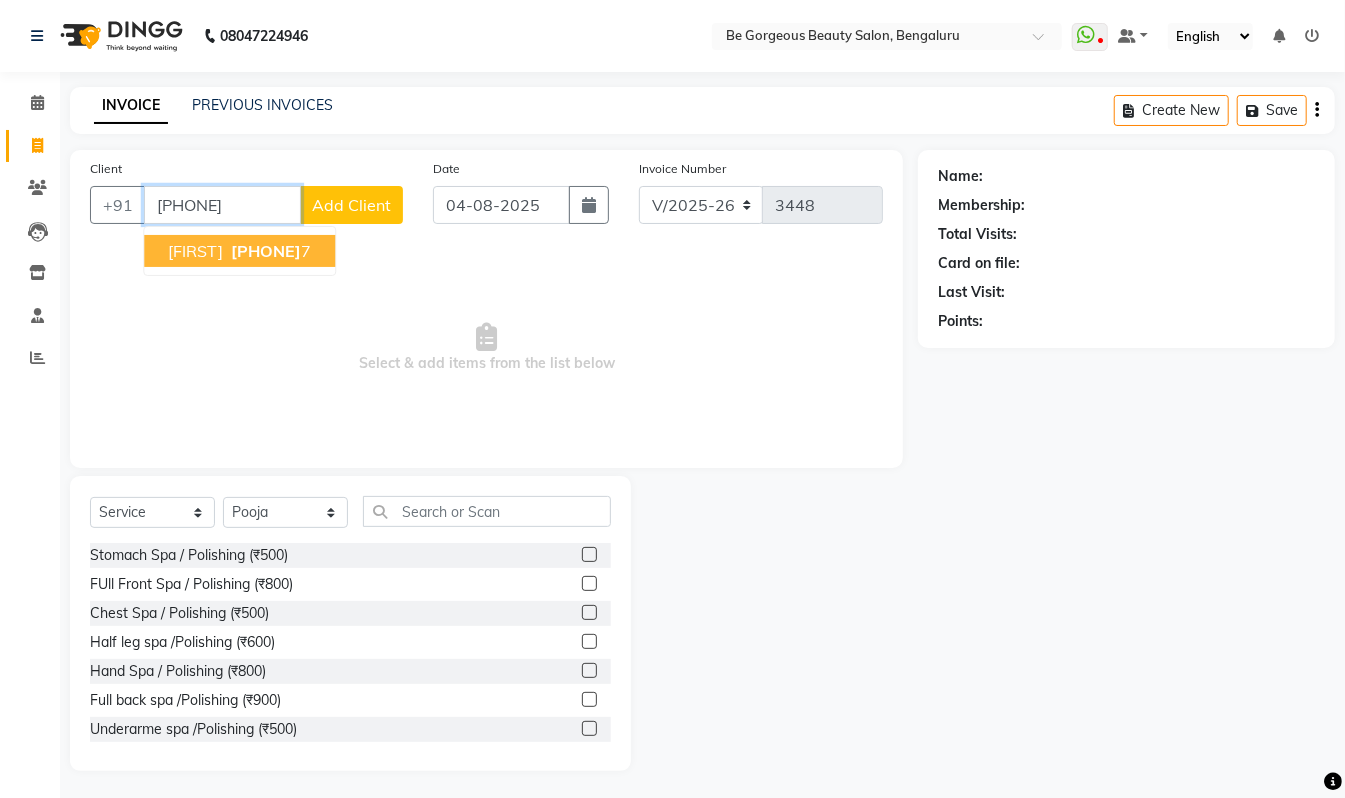 click on "shamvhavi" at bounding box center (195, 251) 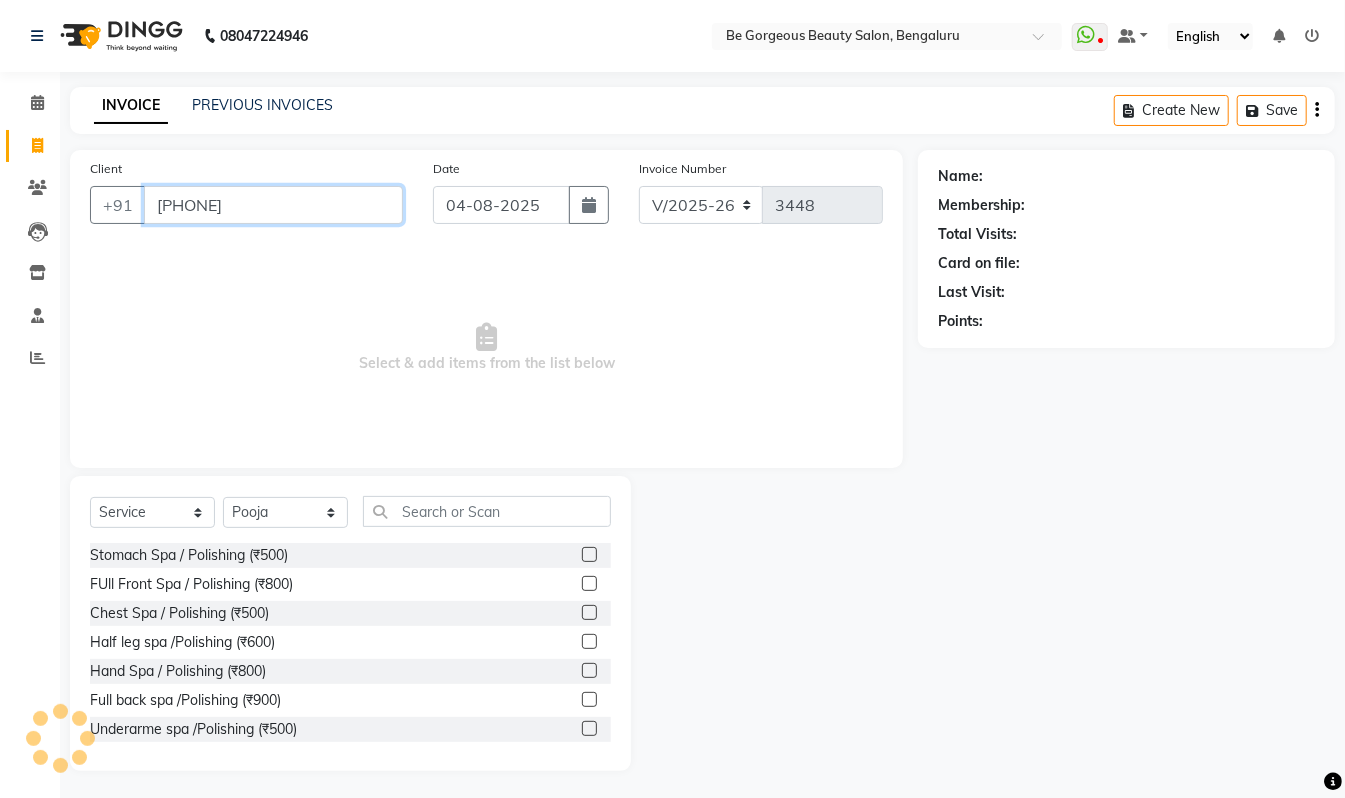 type on "9717006887" 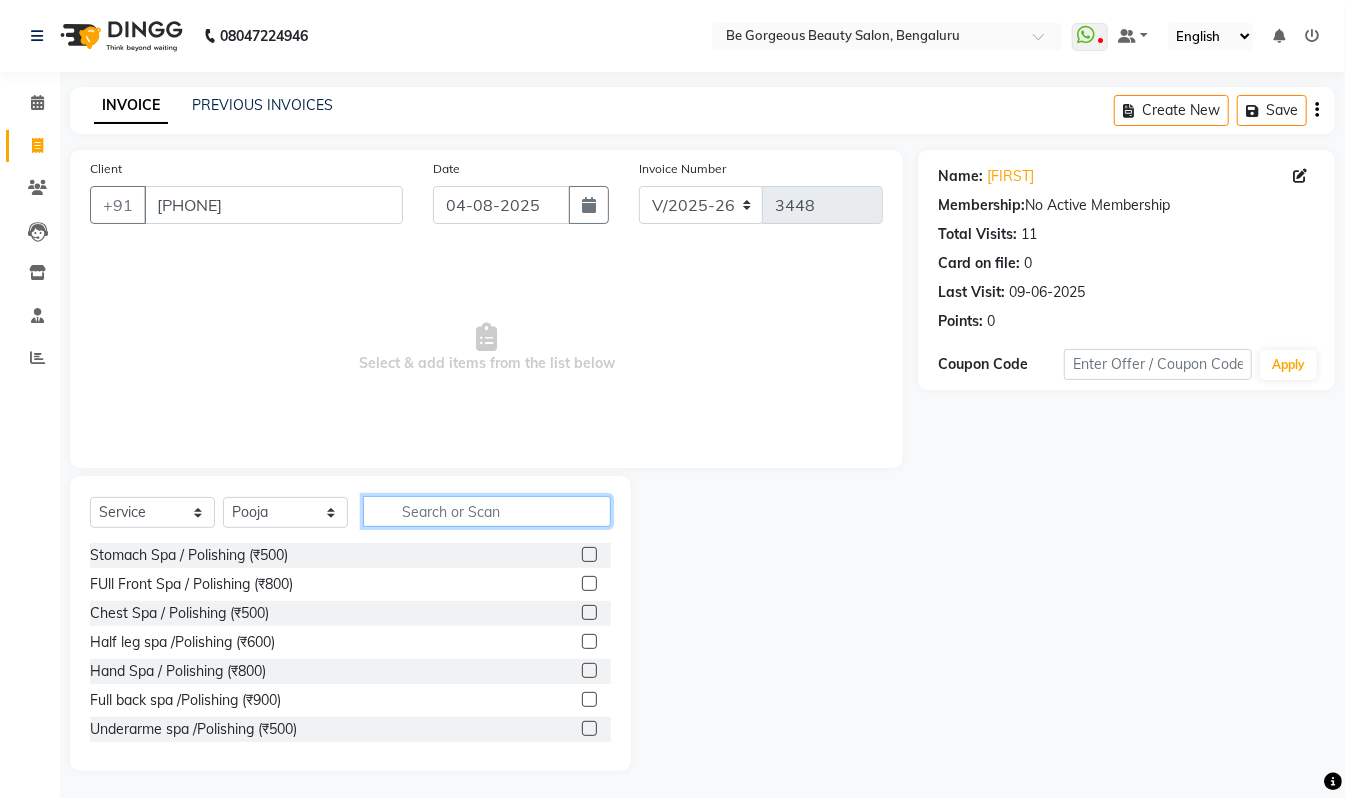 click 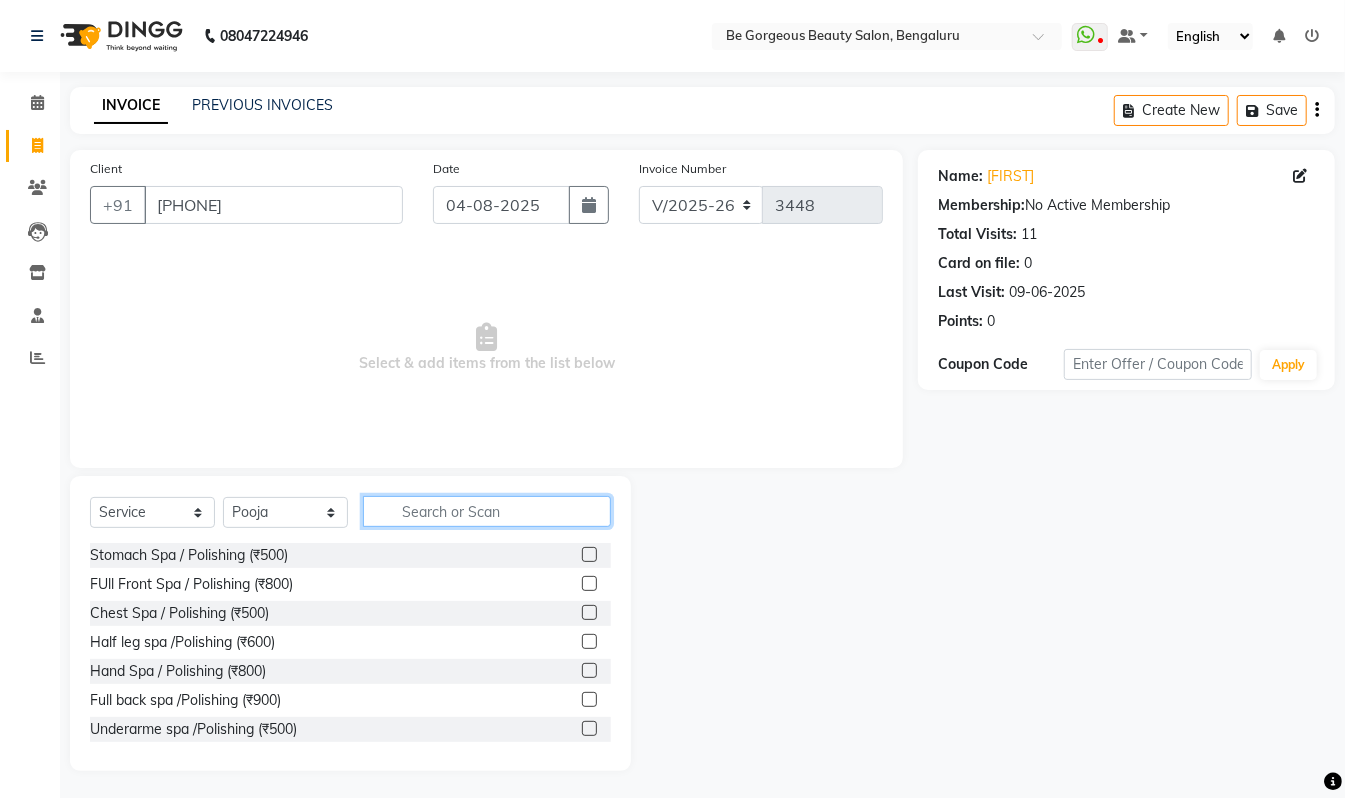 type on "w" 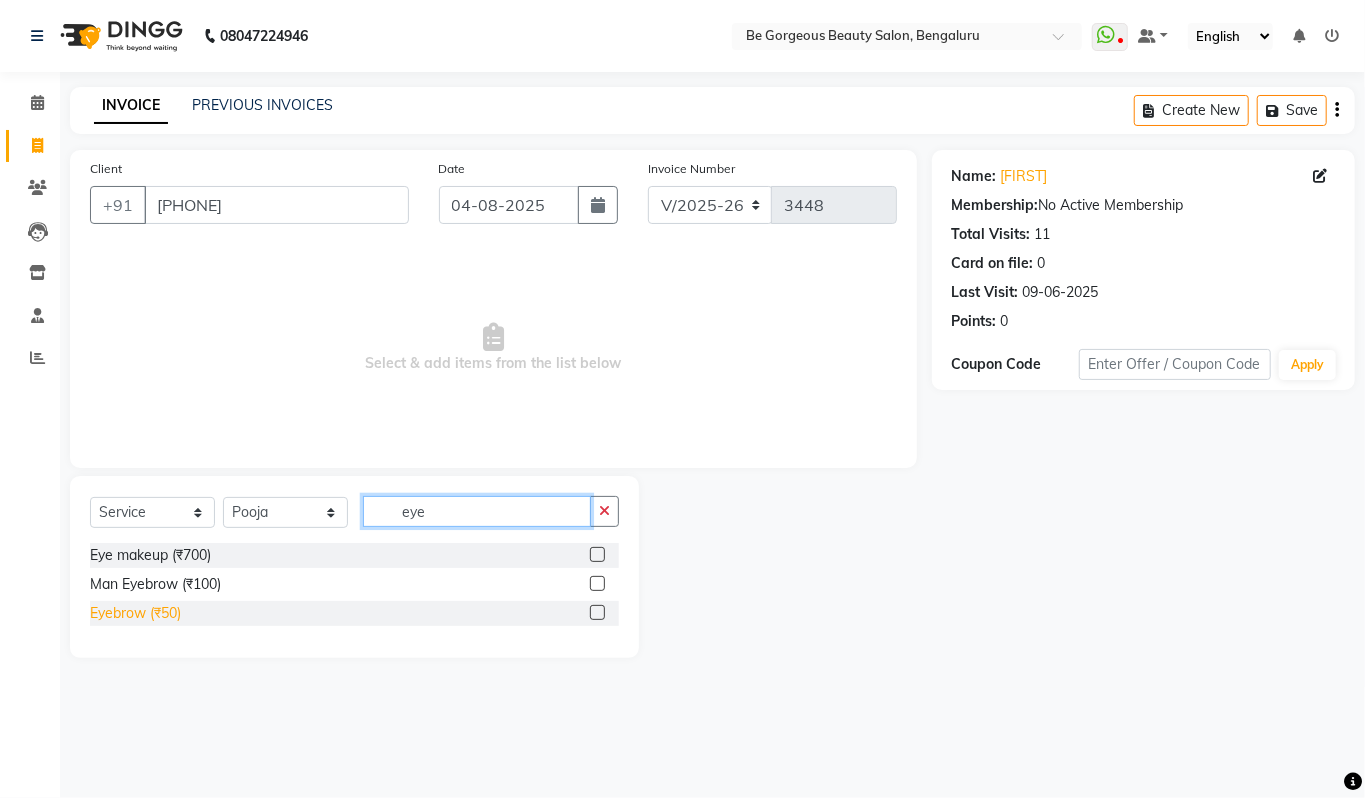 type on "eye" 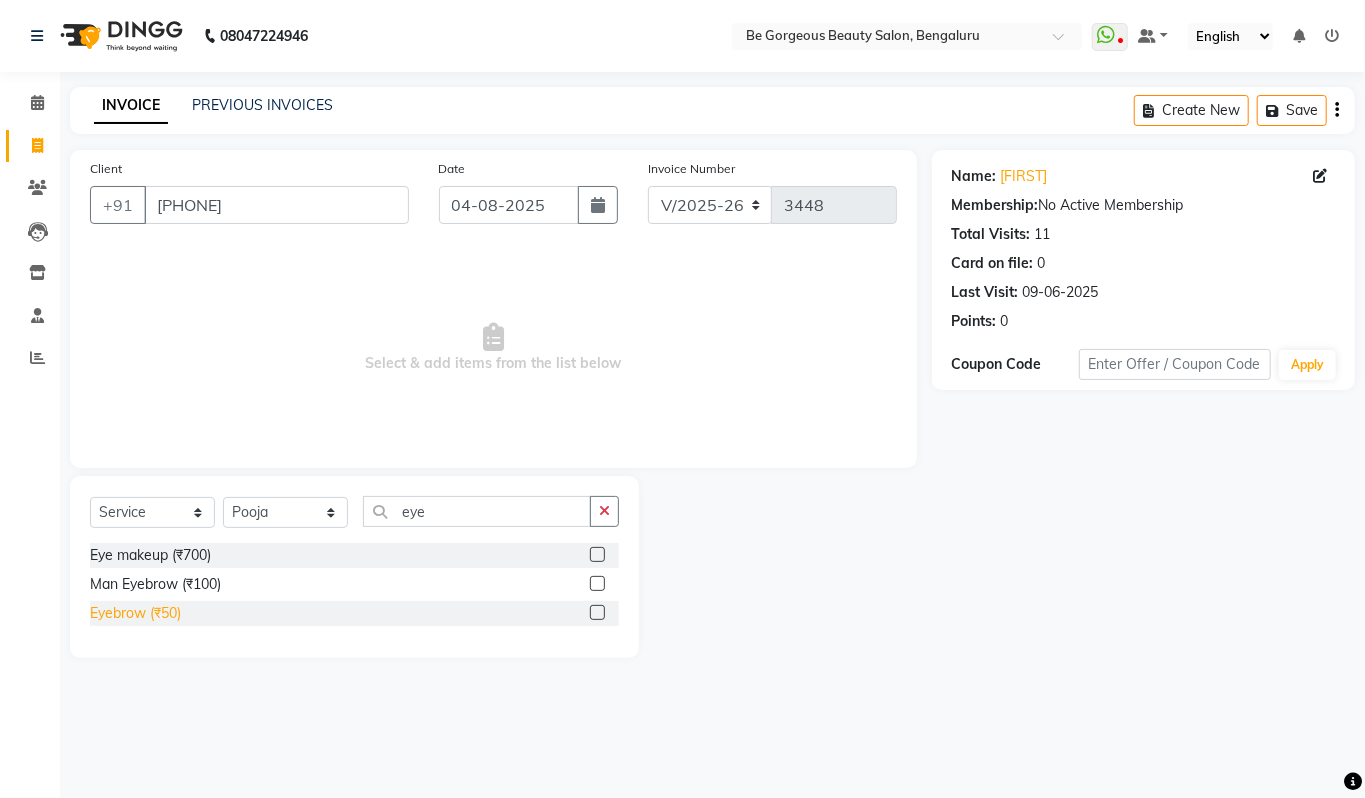 click on "Eyebrow (₹50)" 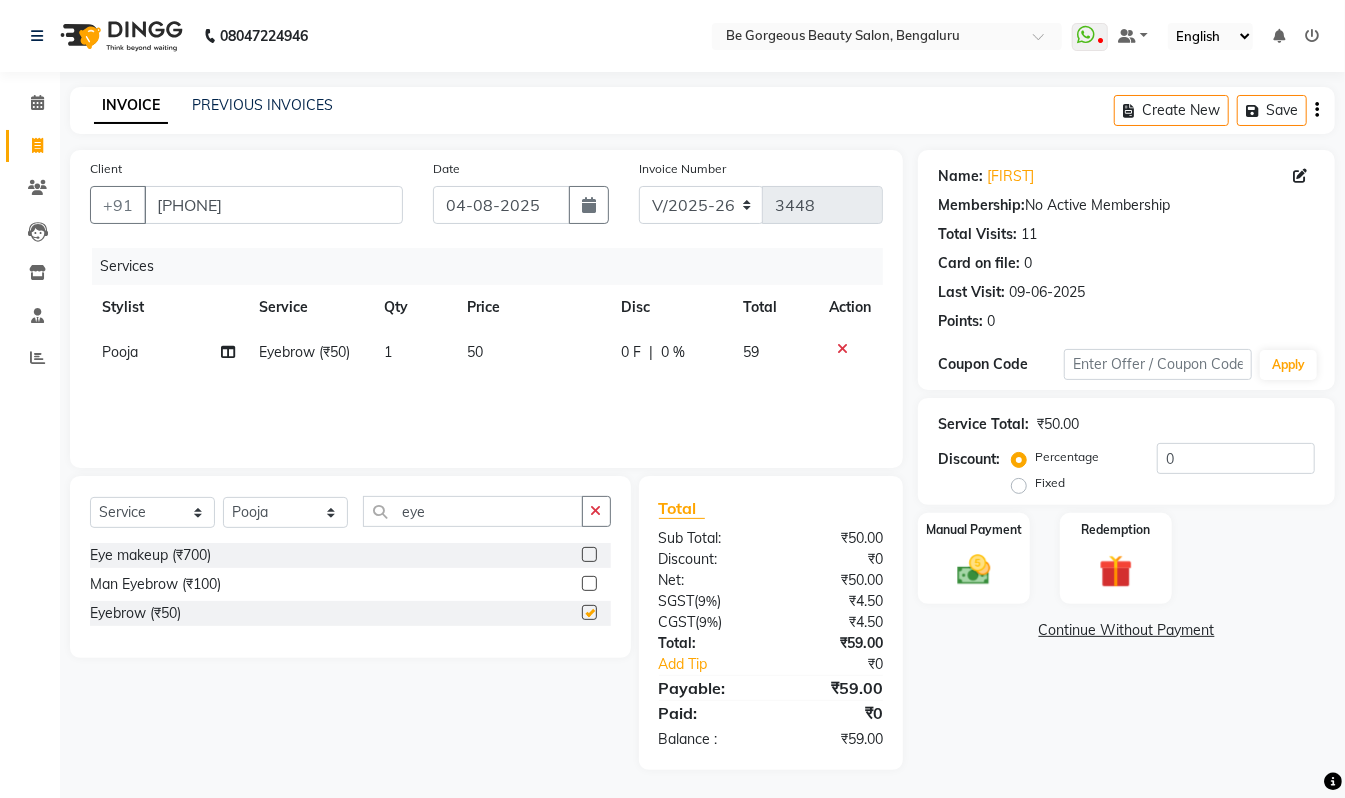 checkbox on "false" 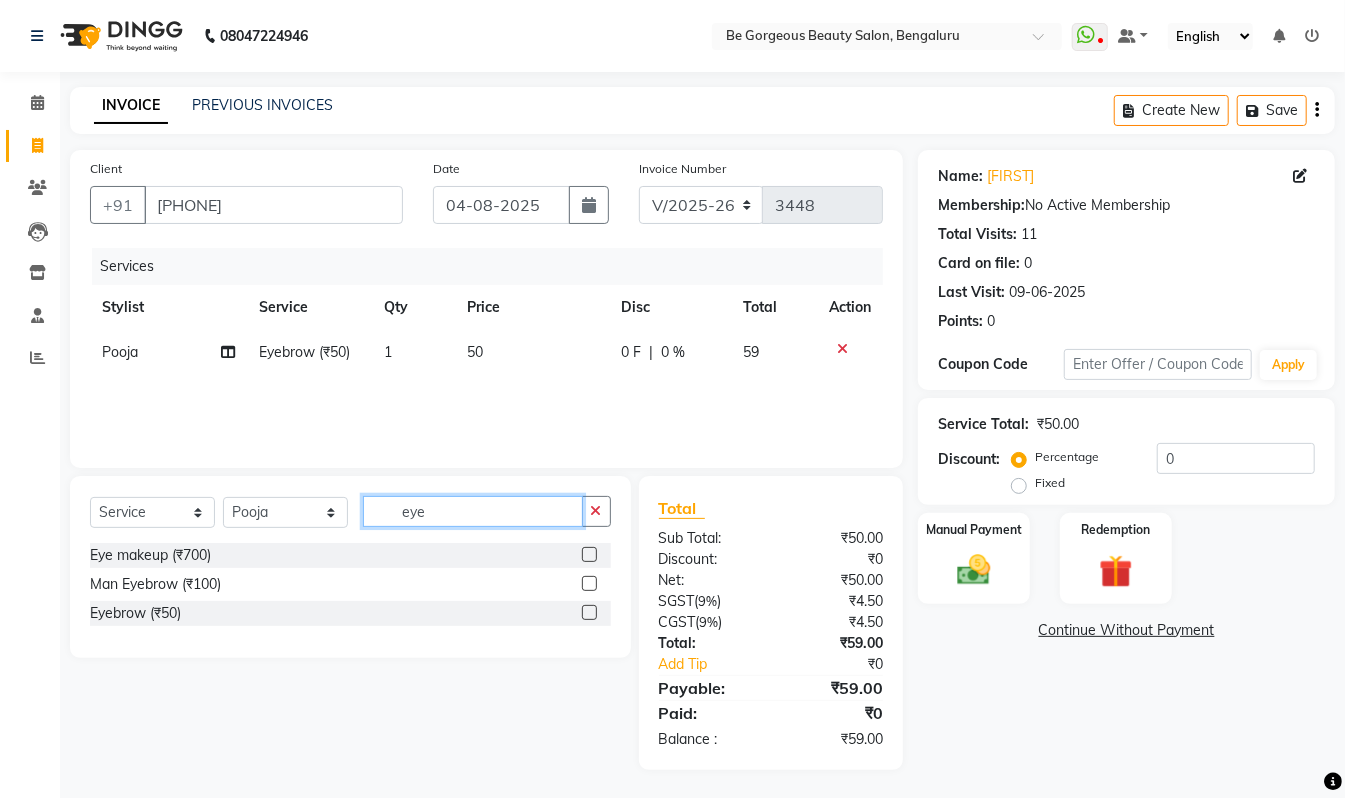 drag, startPoint x: 432, startPoint y: 512, endPoint x: 252, endPoint y: 493, distance: 181 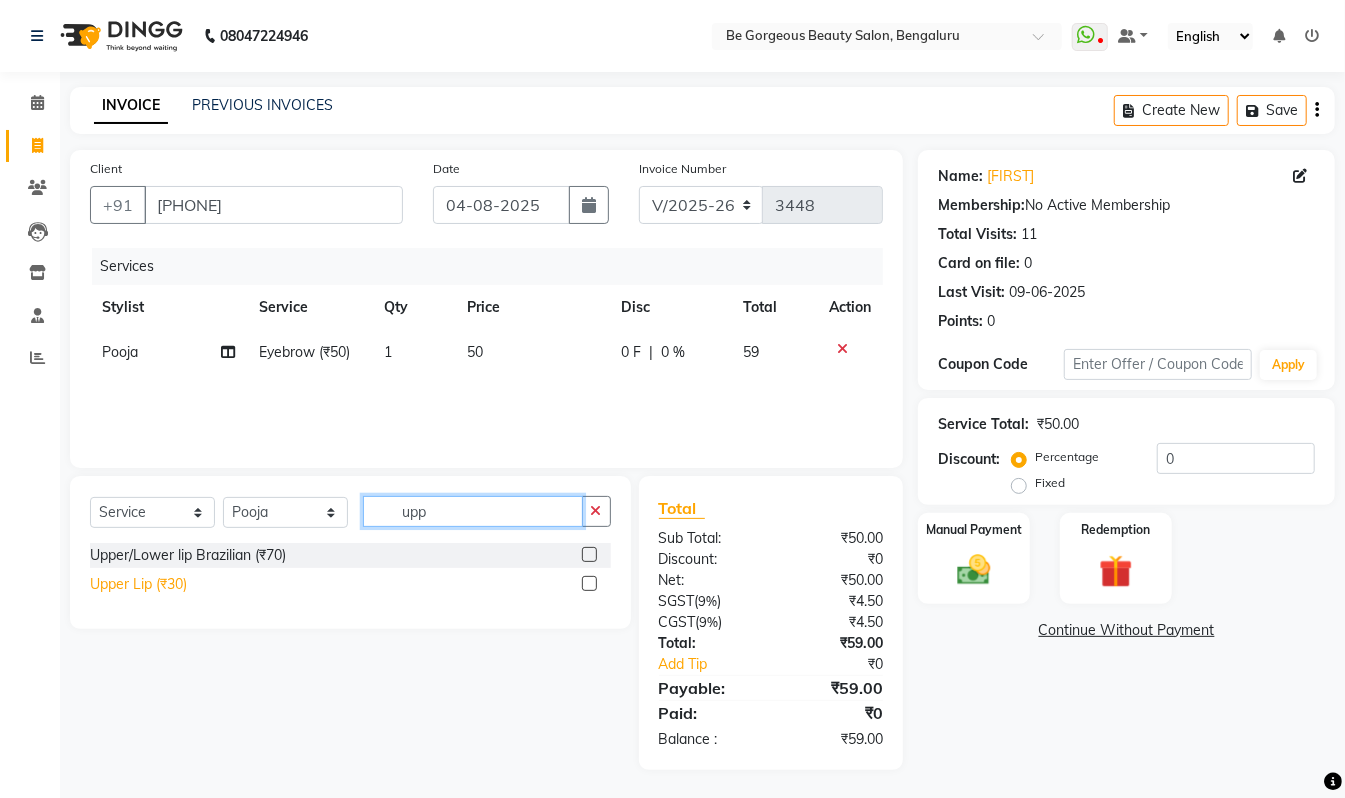 type on "upp" 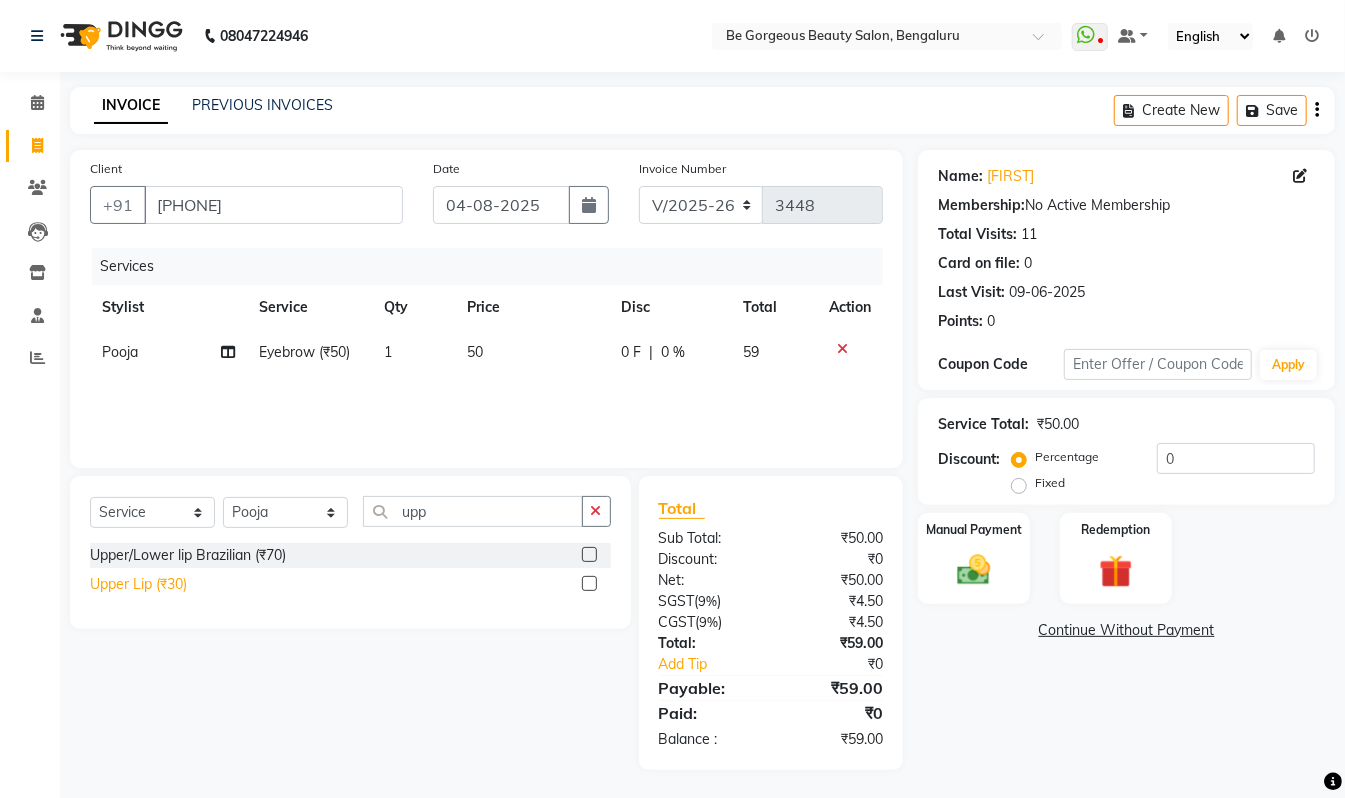 click on "Upper Lip (₹30)" 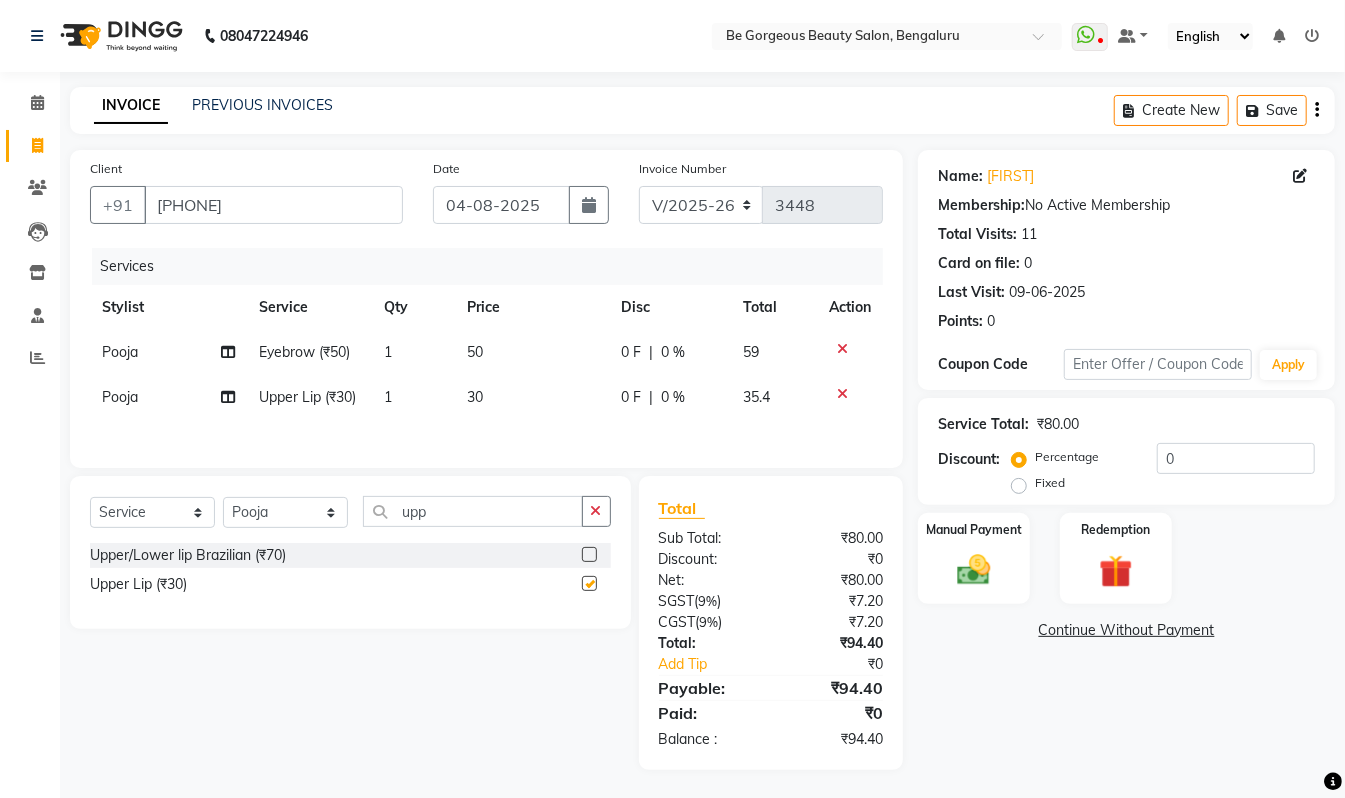 checkbox on "false" 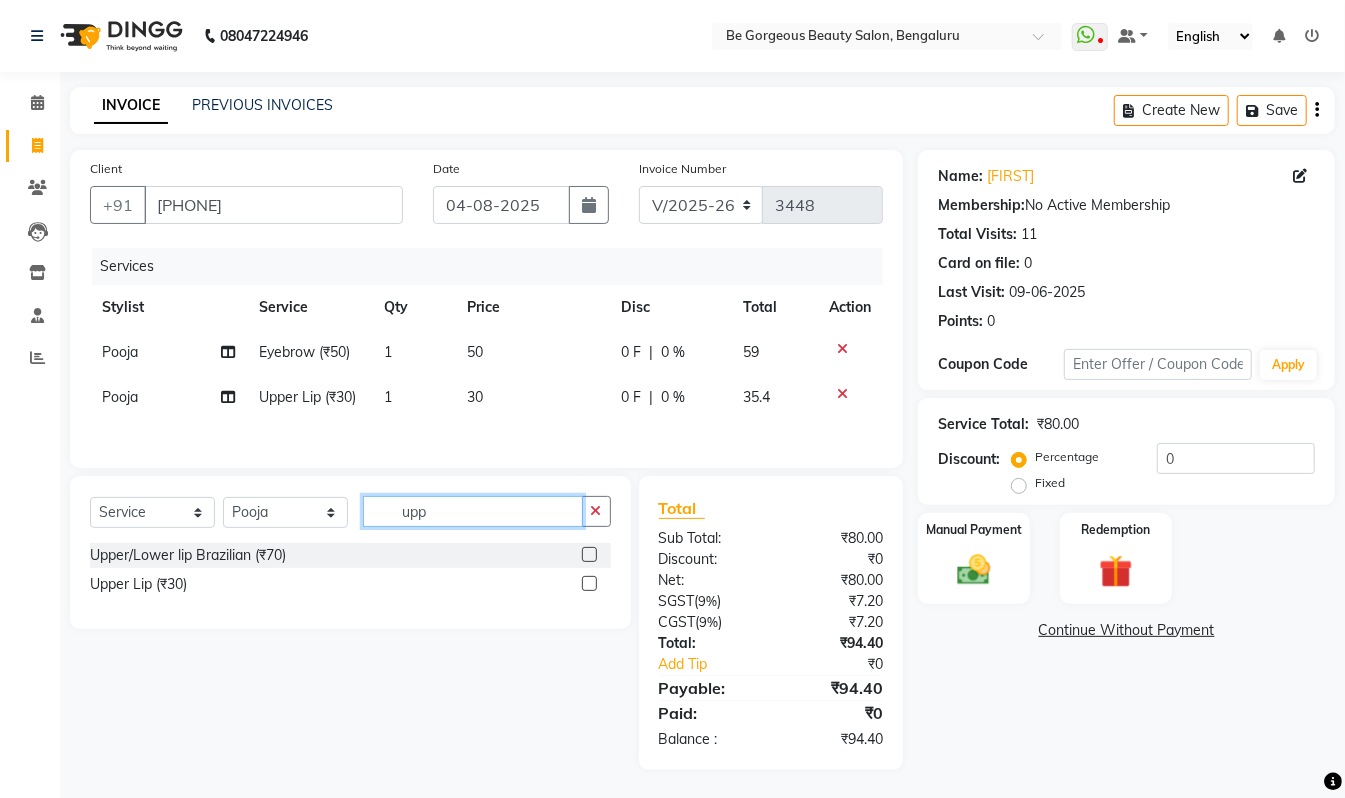 drag, startPoint x: 417, startPoint y: 516, endPoint x: 322, endPoint y: 514, distance: 95.02105 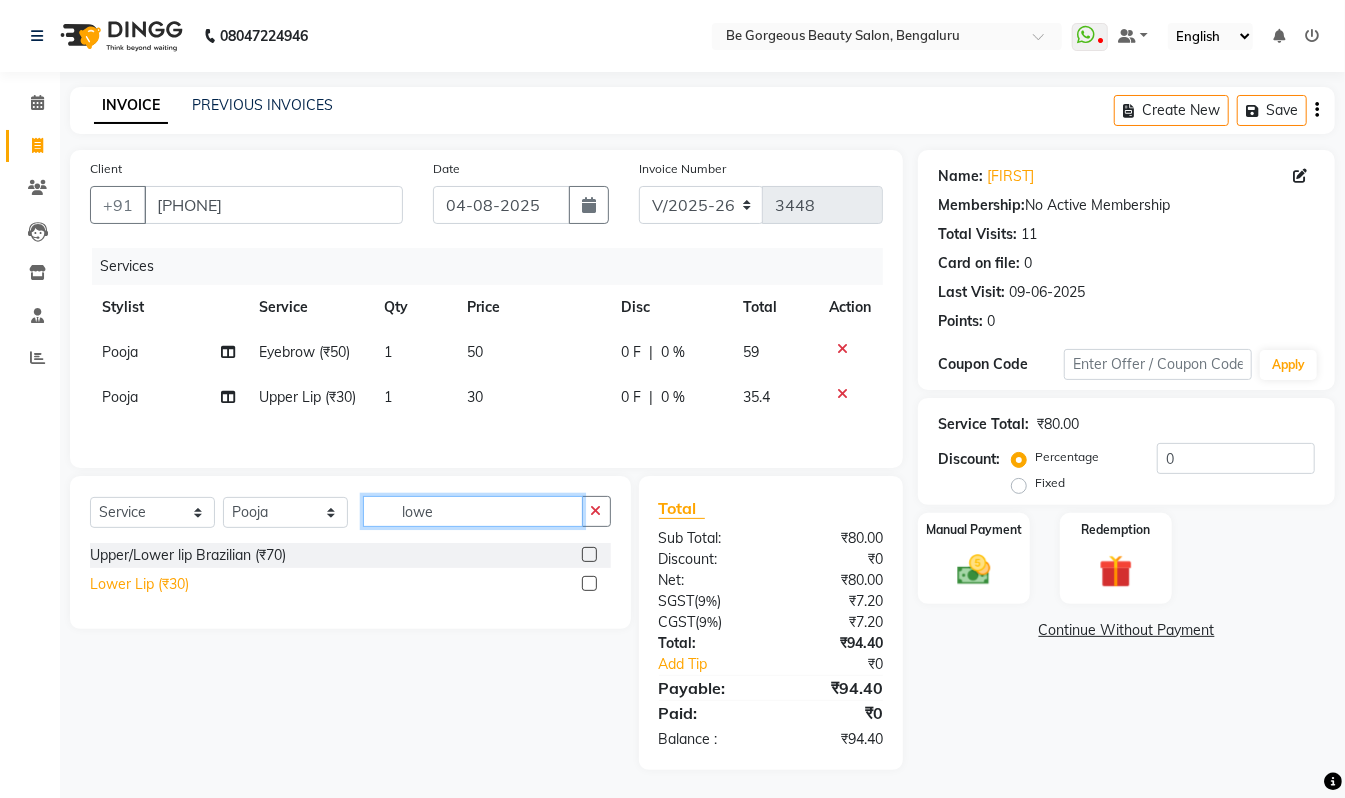 type on "lowe" 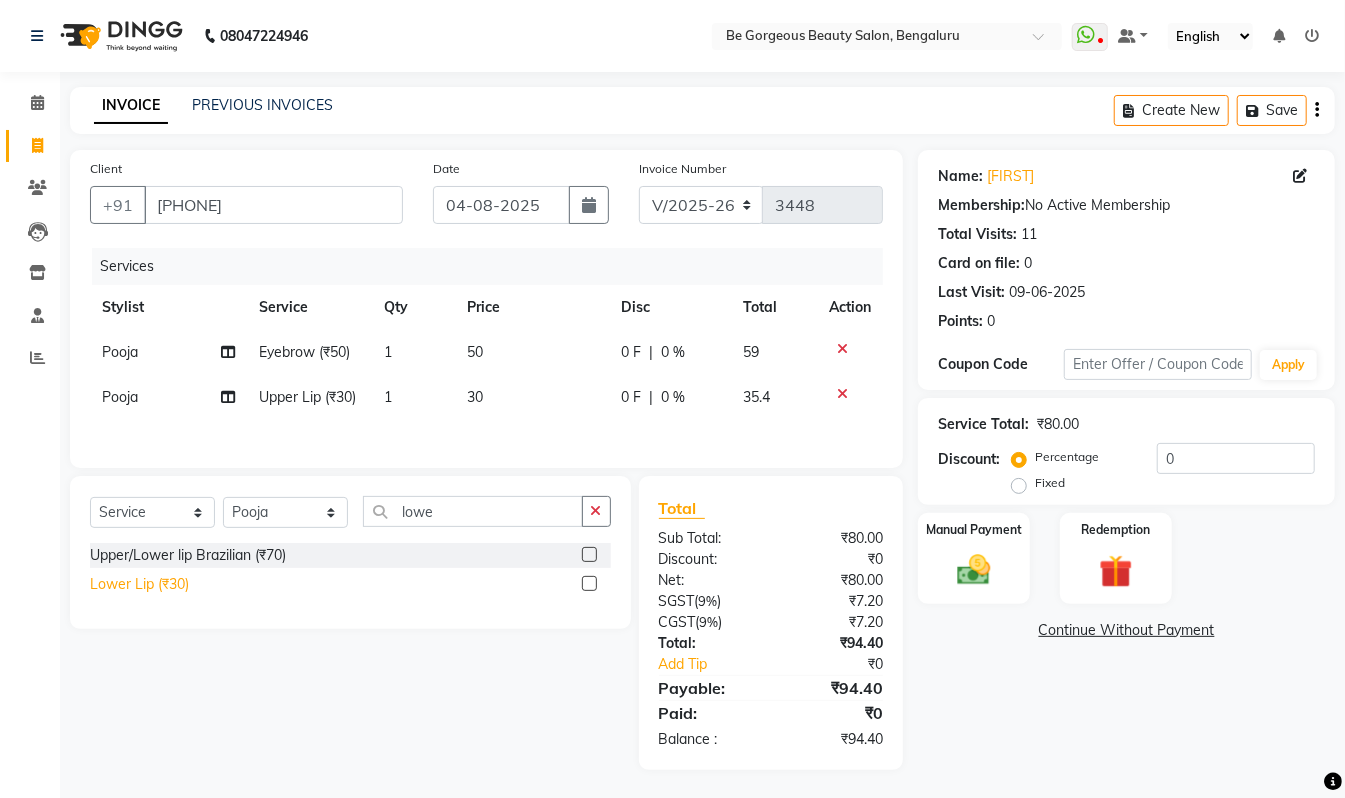 click on "Lower Lip (₹30)" 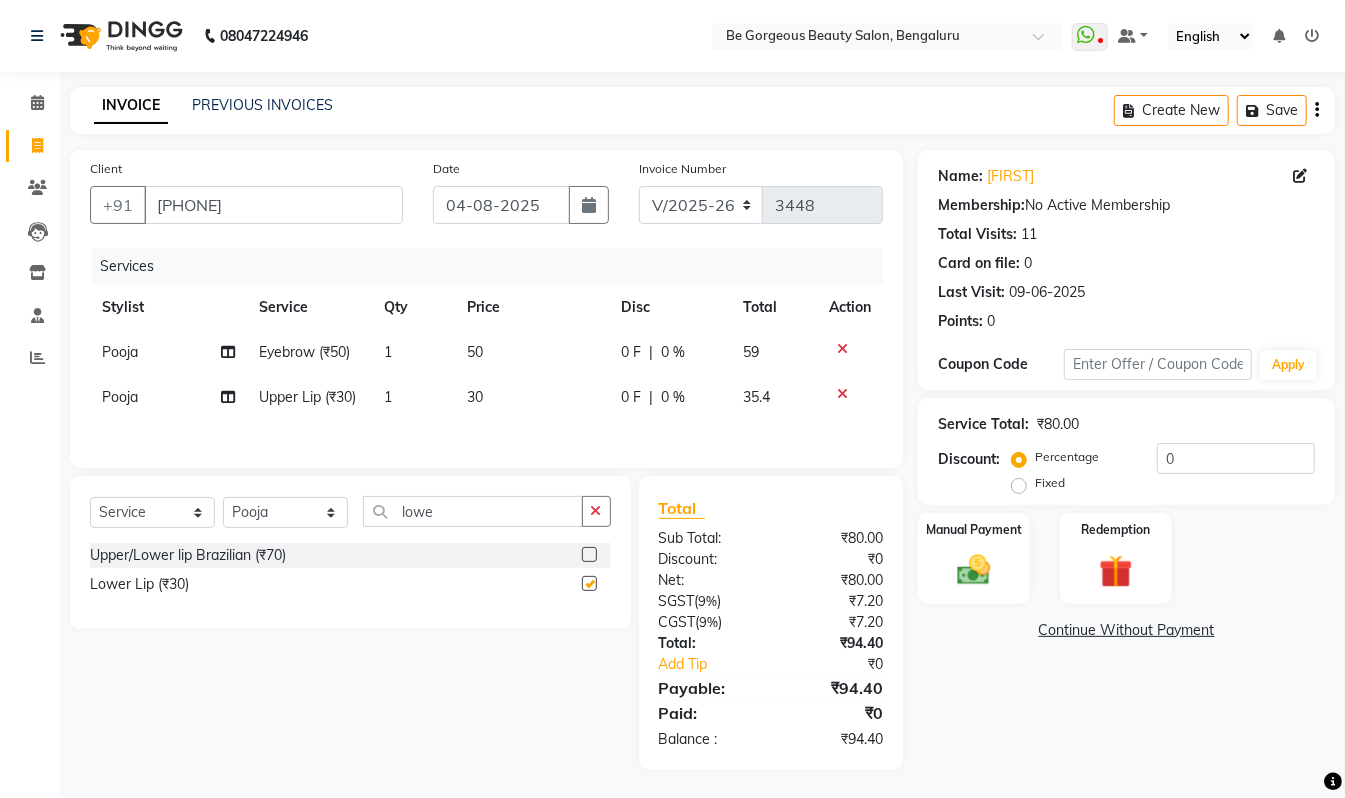 checkbox on "false" 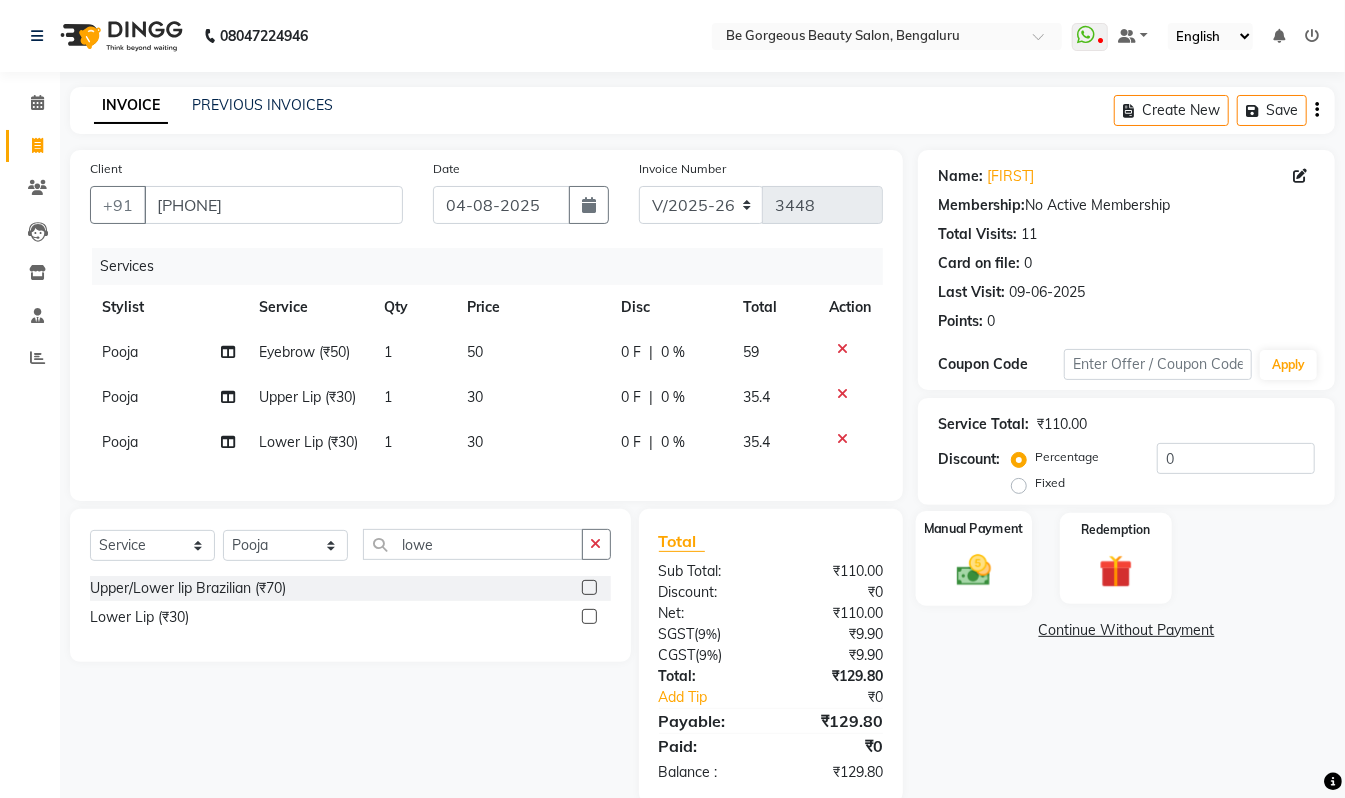 drag, startPoint x: 950, startPoint y: 578, endPoint x: 940, endPoint y: 553, distance: 26.925823 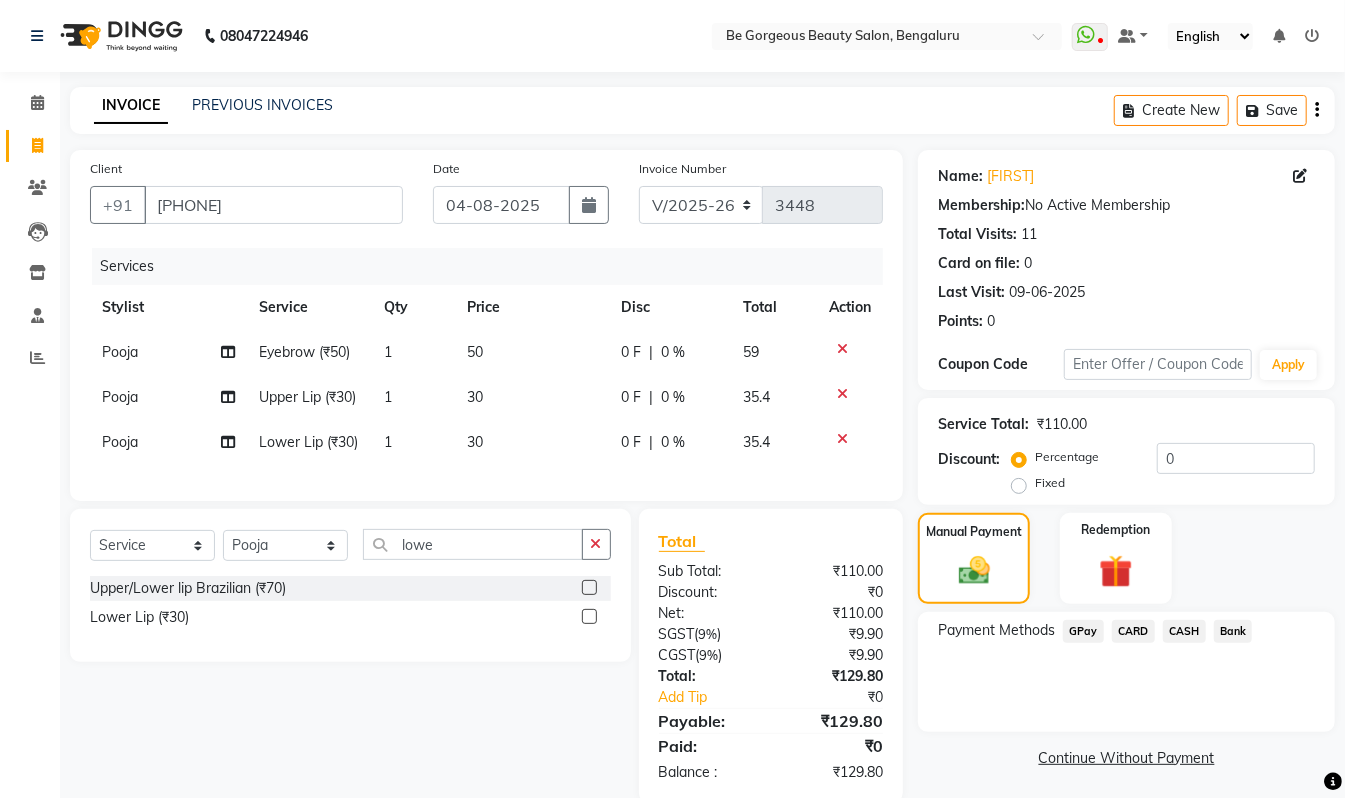 click on "GPay" 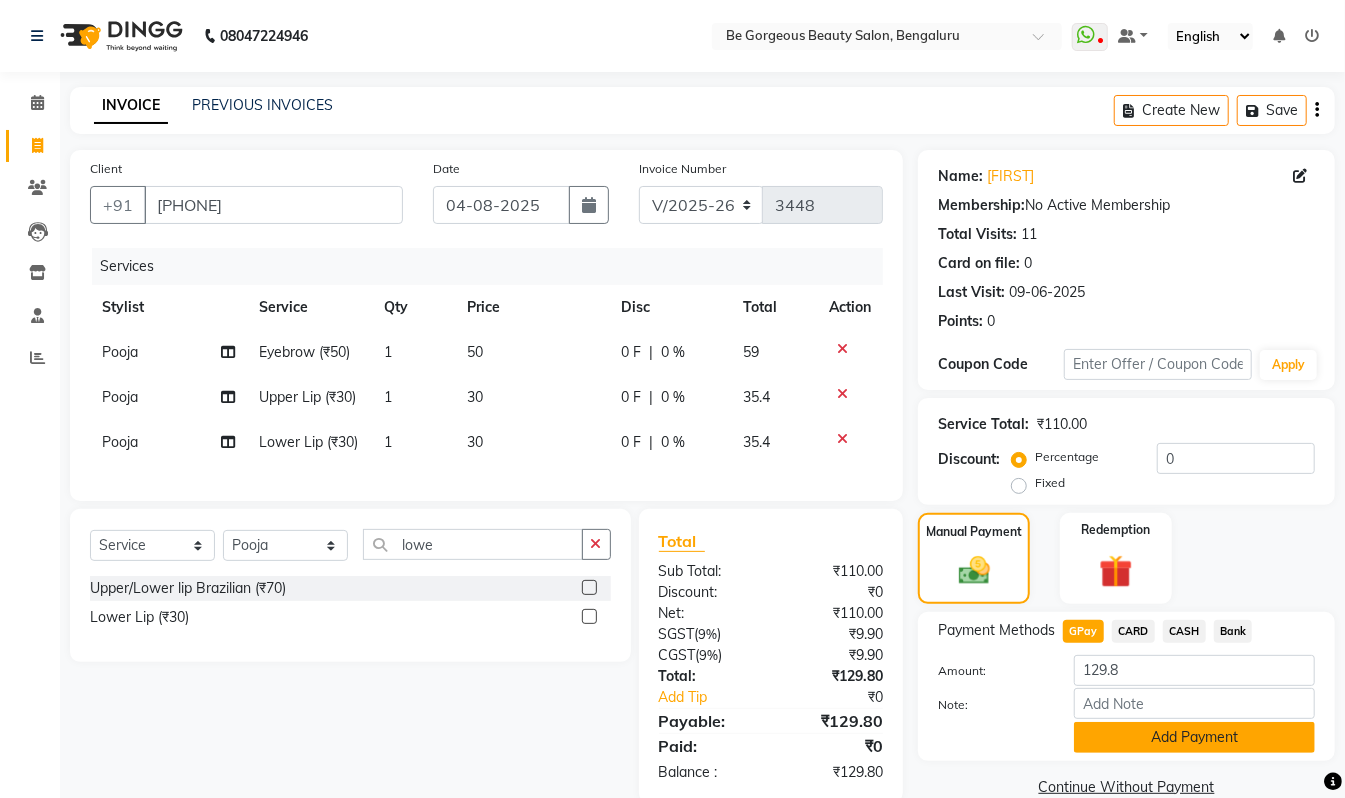 click on "Add Payment" 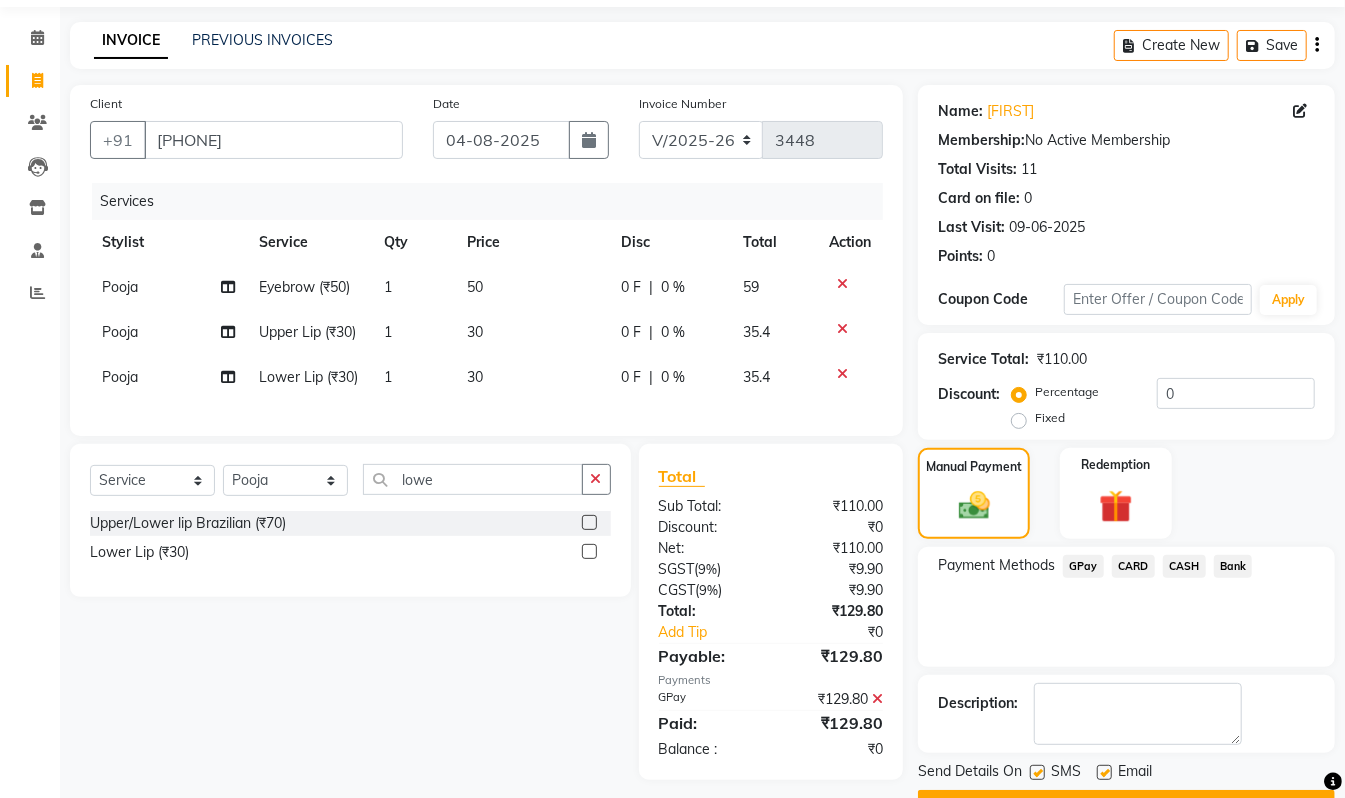 scroll, scrollTop: 118, scrollLeft: 0, axis: vertical 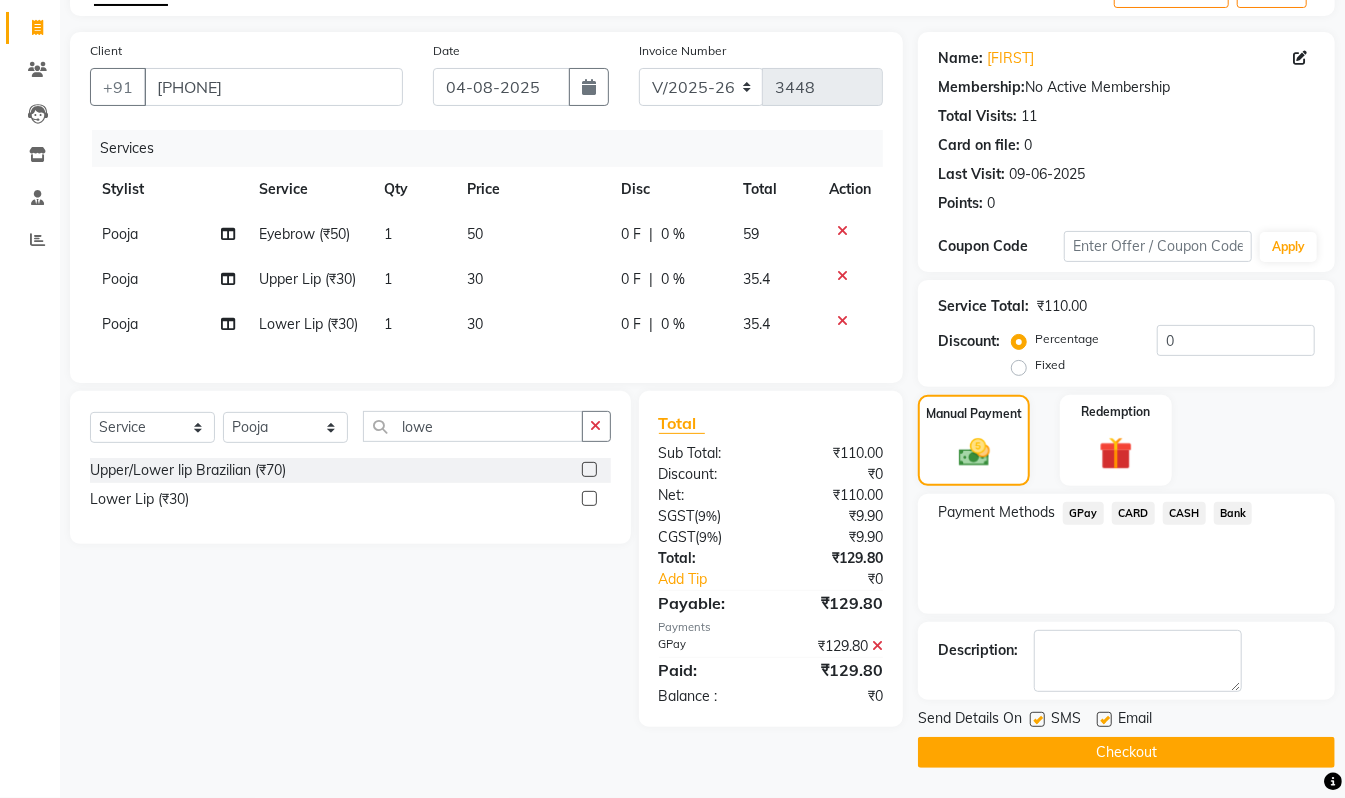 click on "Checkout" 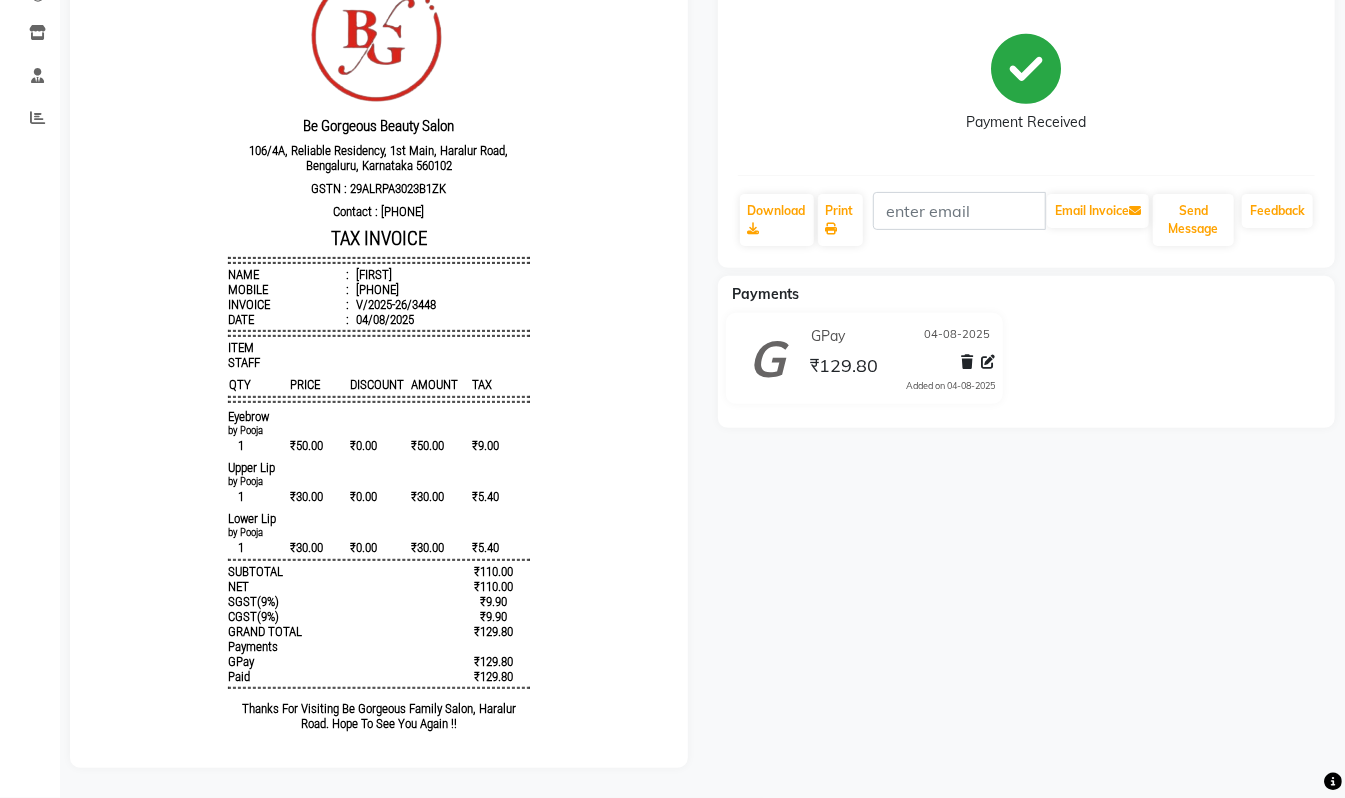 scroll, scrollTop: 0, scrollLeft: 0, axis: both 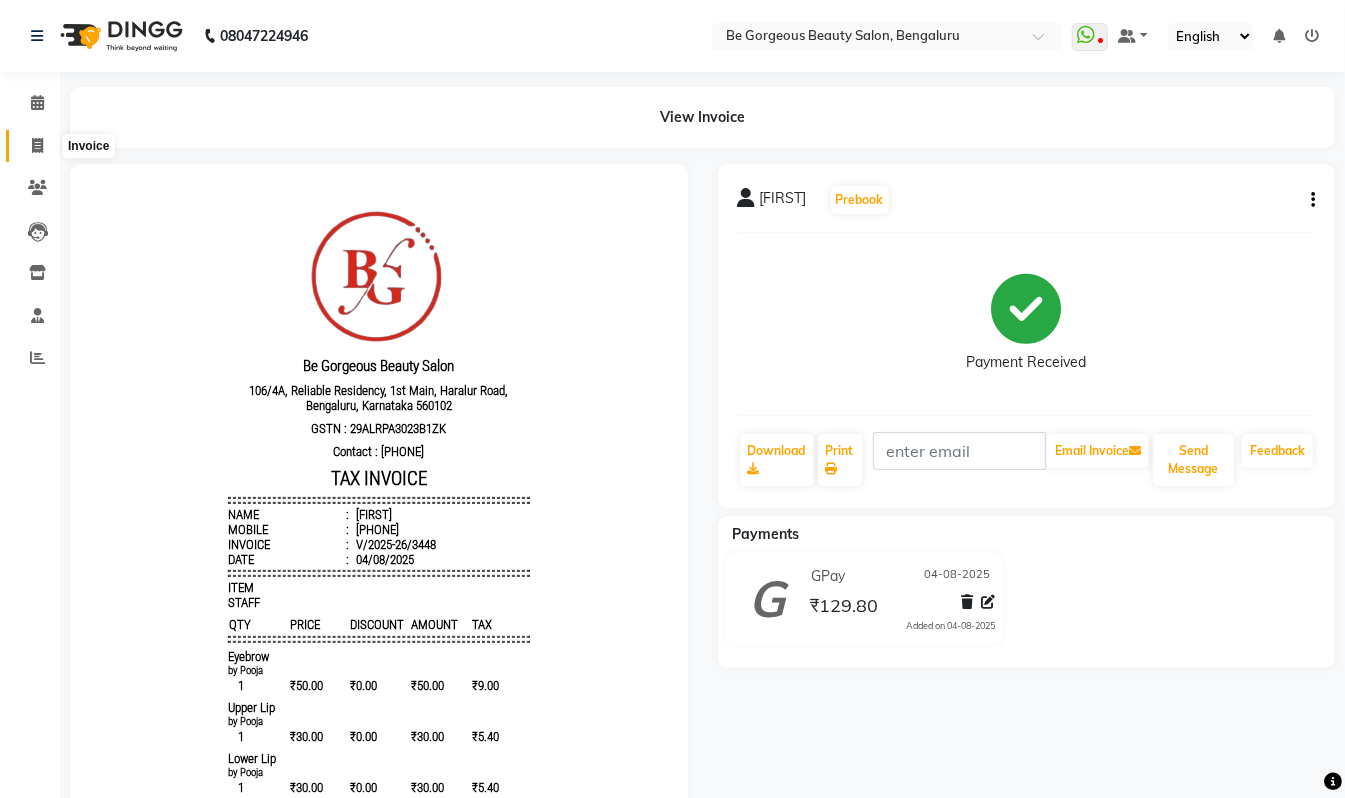 click 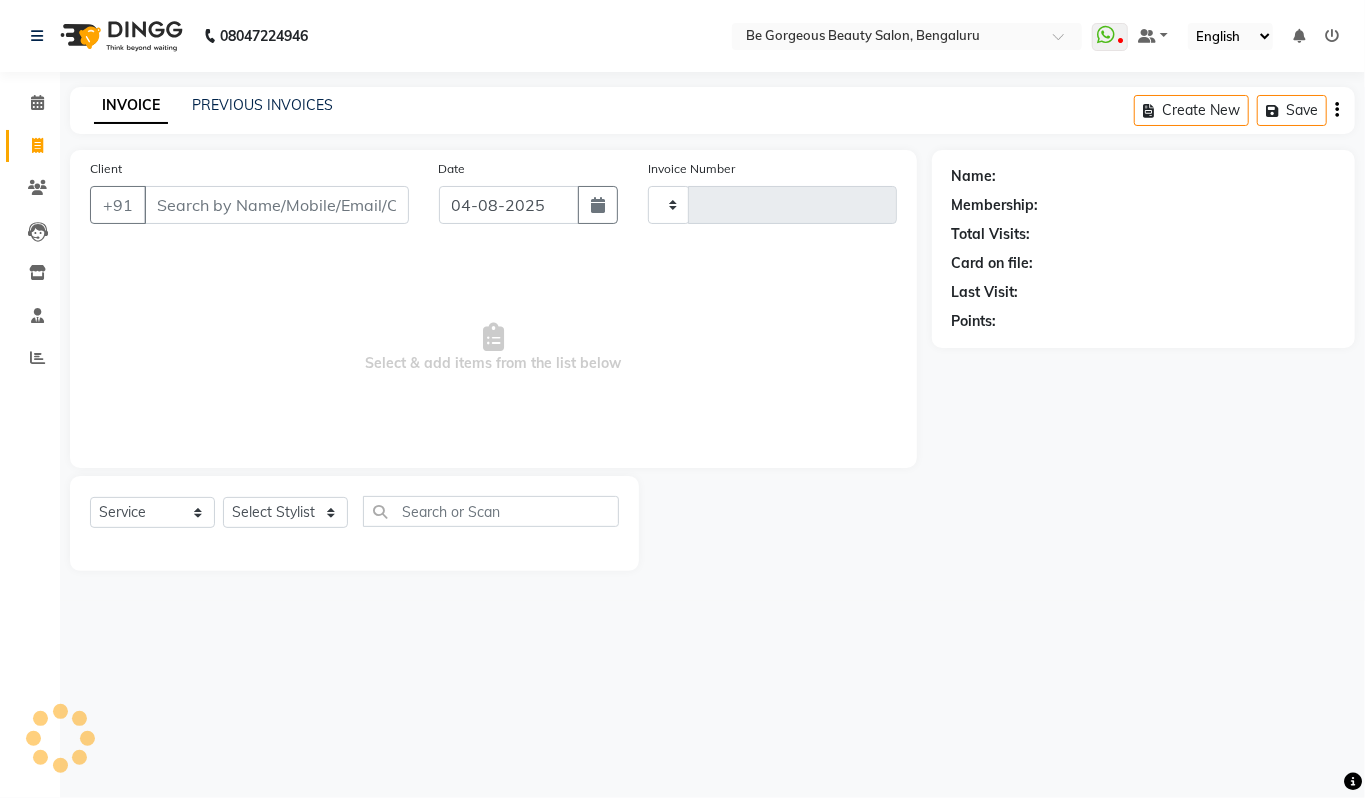 type on "3449" 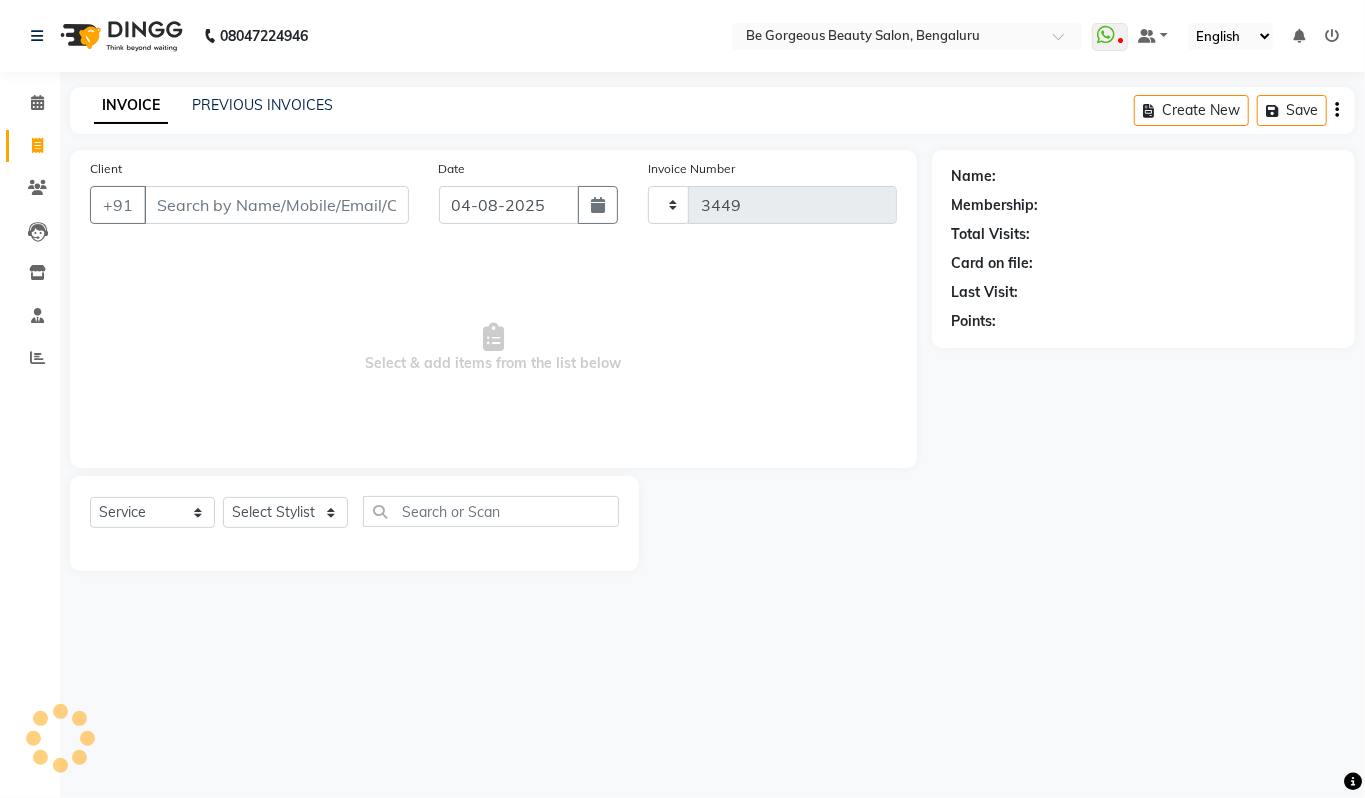 select on "5405" 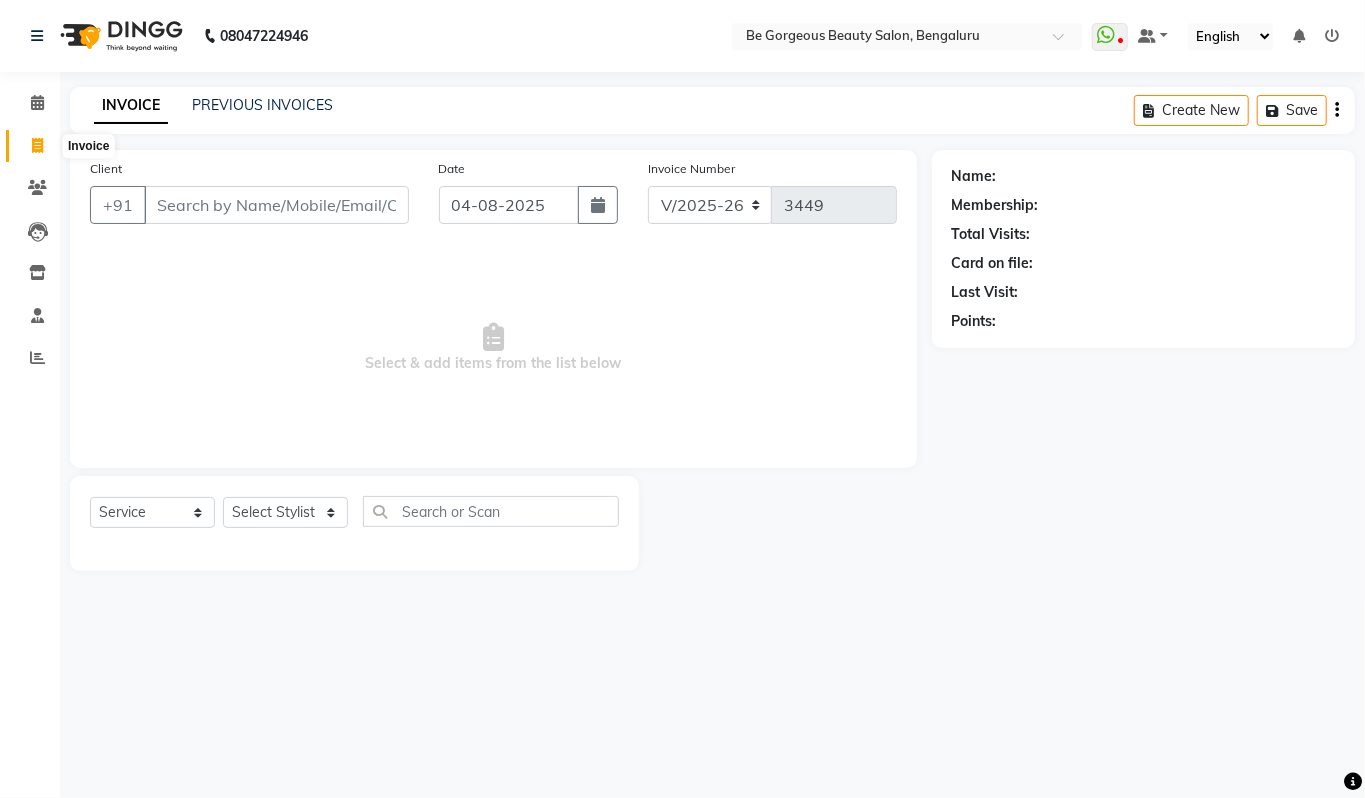click 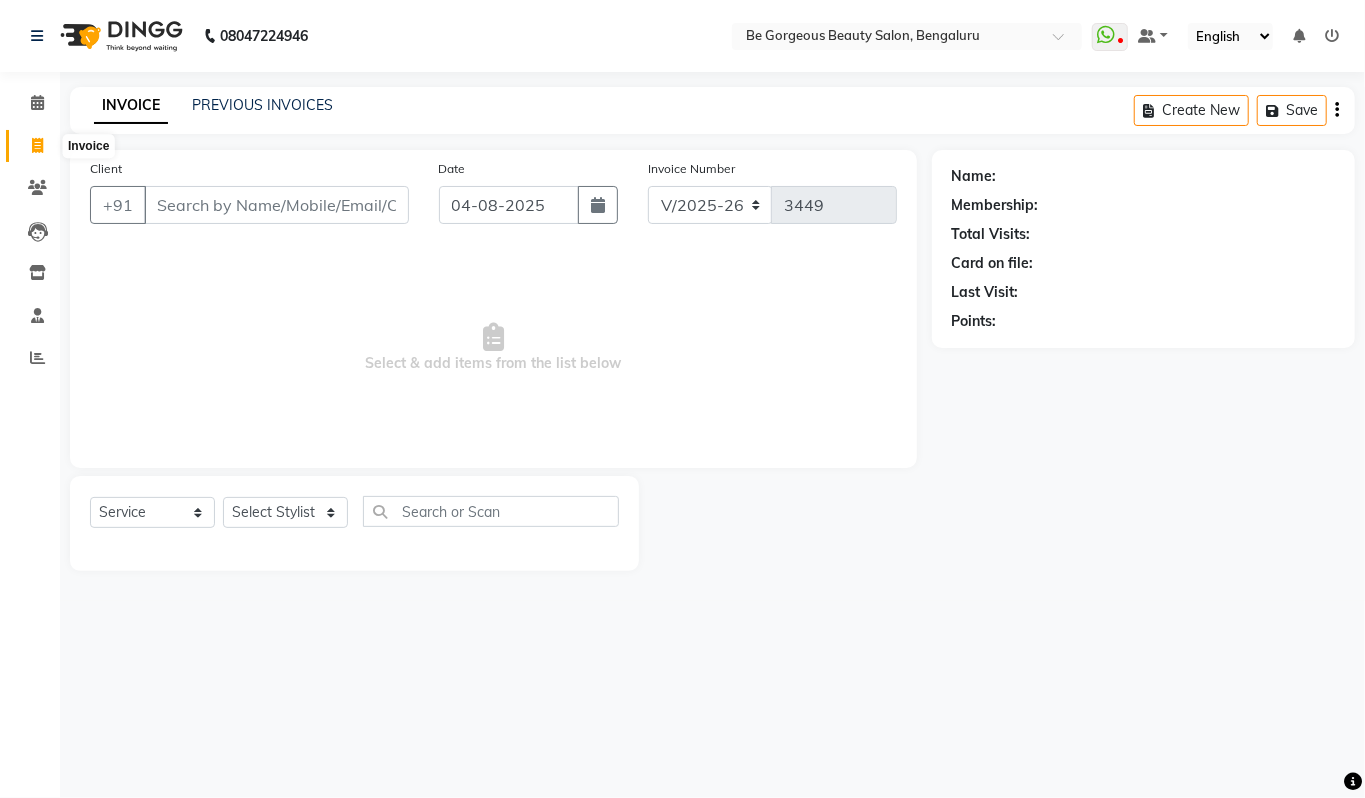 select on "5405" 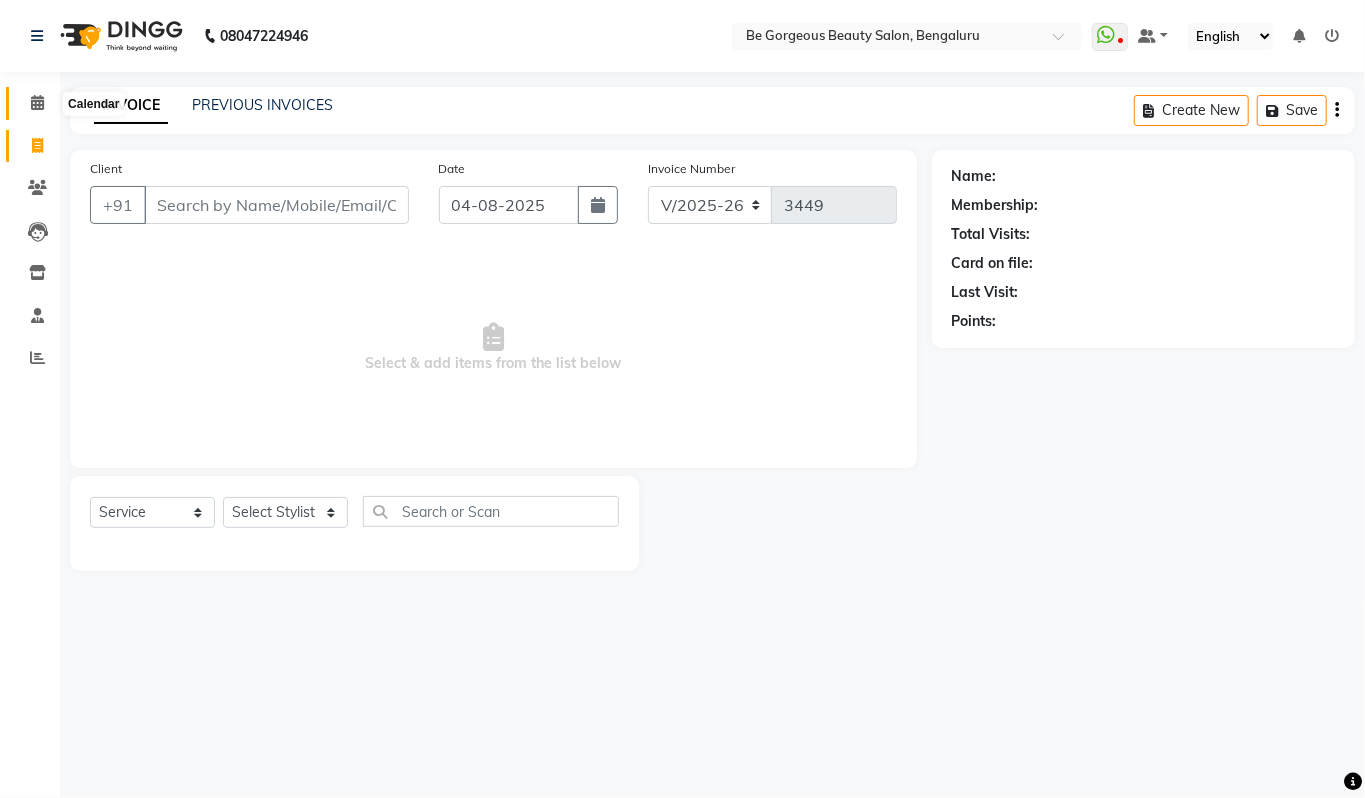 click 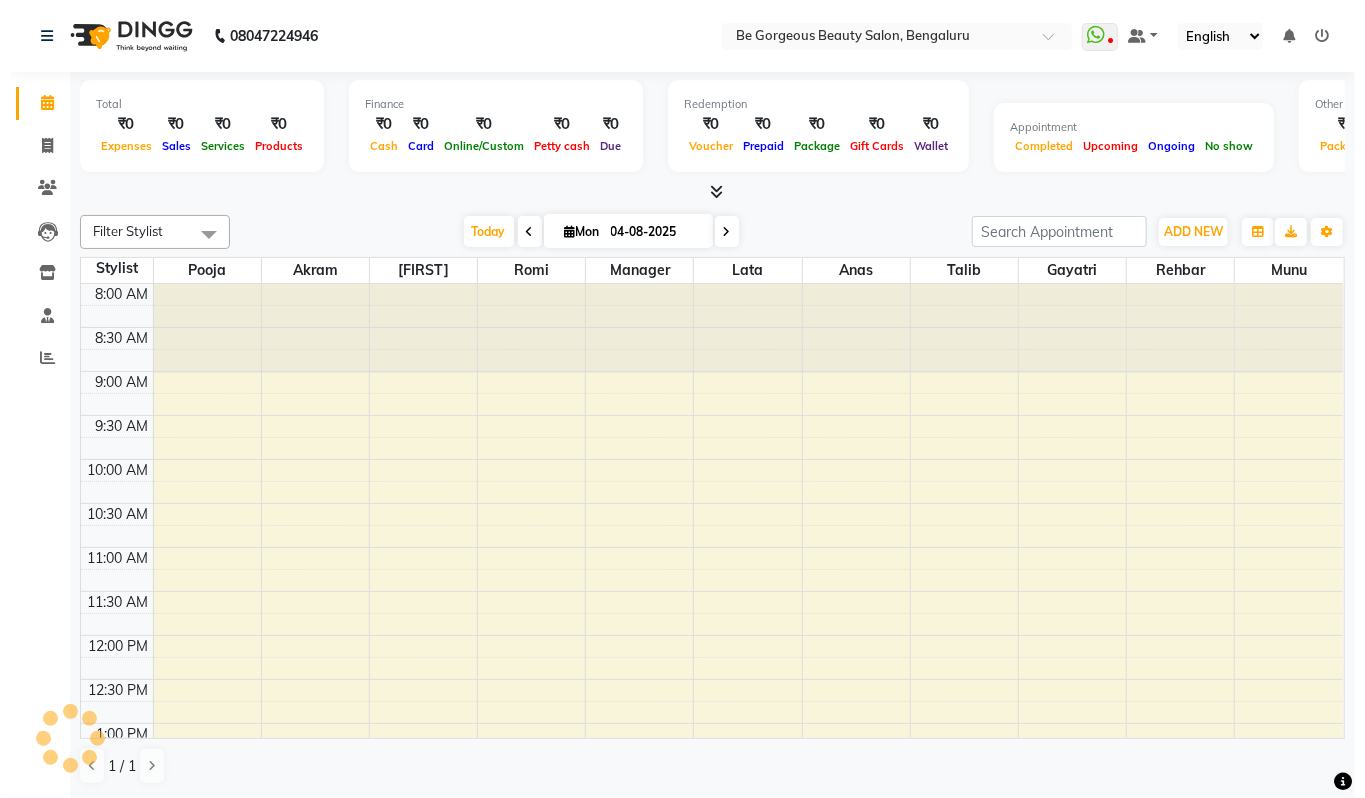 scroll, scrollTop: 0, scrollLeft: 0, axis: both 